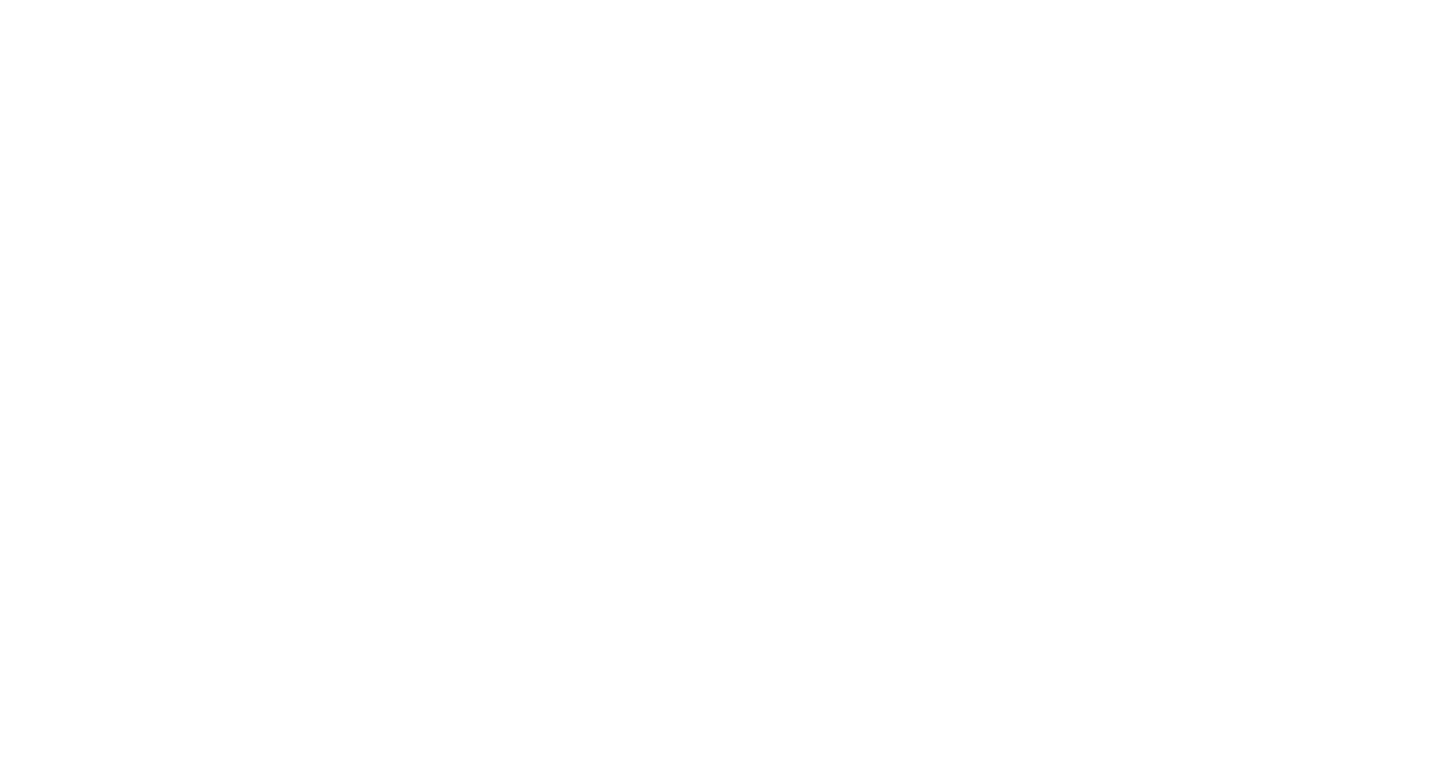 scroll, scrollTop: 0, scrollLeft: 0, axis: both 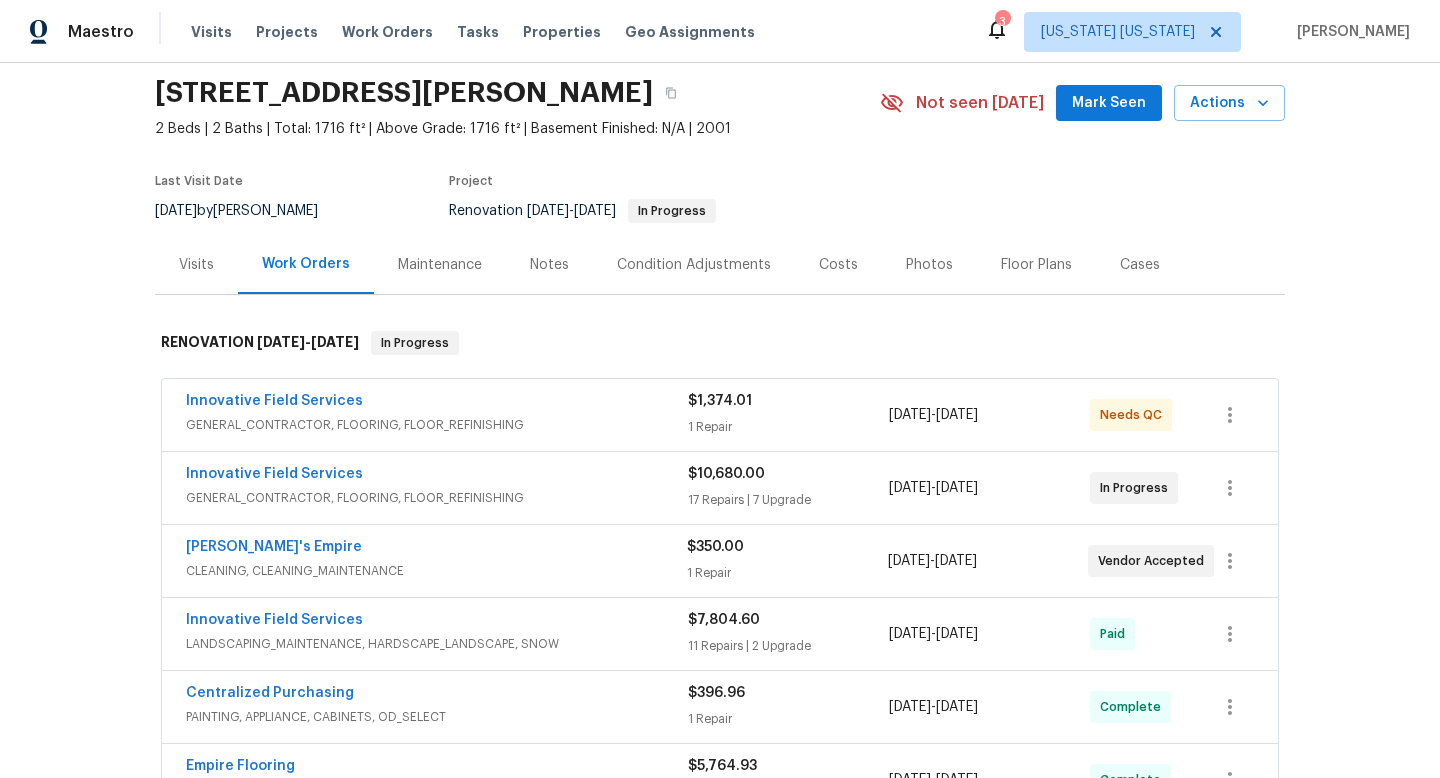 click on "Innovative Field Services GENERAL_CONTRACTOR, FLOORING, FLOOR_REFINISHING" at bounding box center (437, 415) 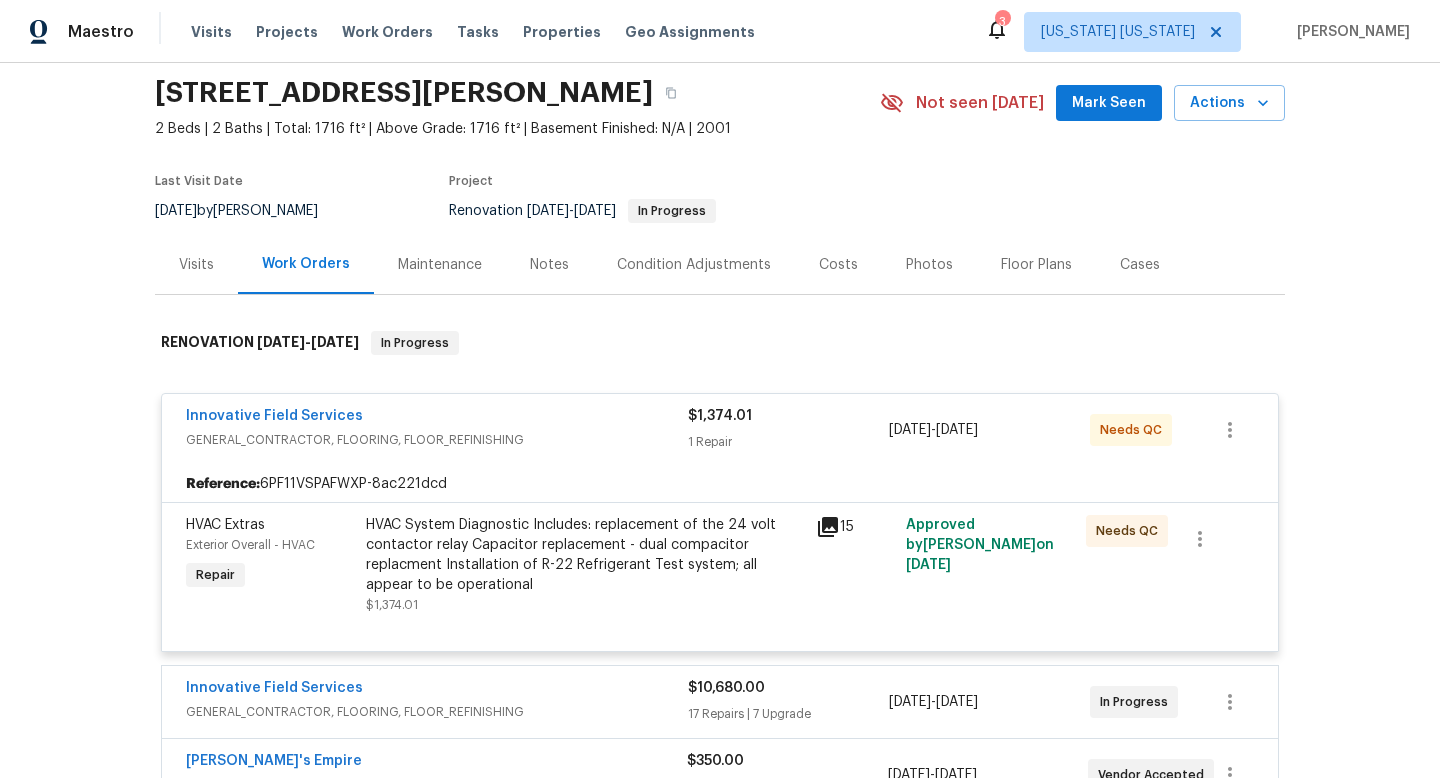 click on "HVAC System Diagnostic
Includes: replacement of the 24 volt contactor relay
Capacitor replacement - dual compacitor replacment
Installation of R-22 Refrigerant
Test system; all appear to be operational" at bounding box center [585, 555] 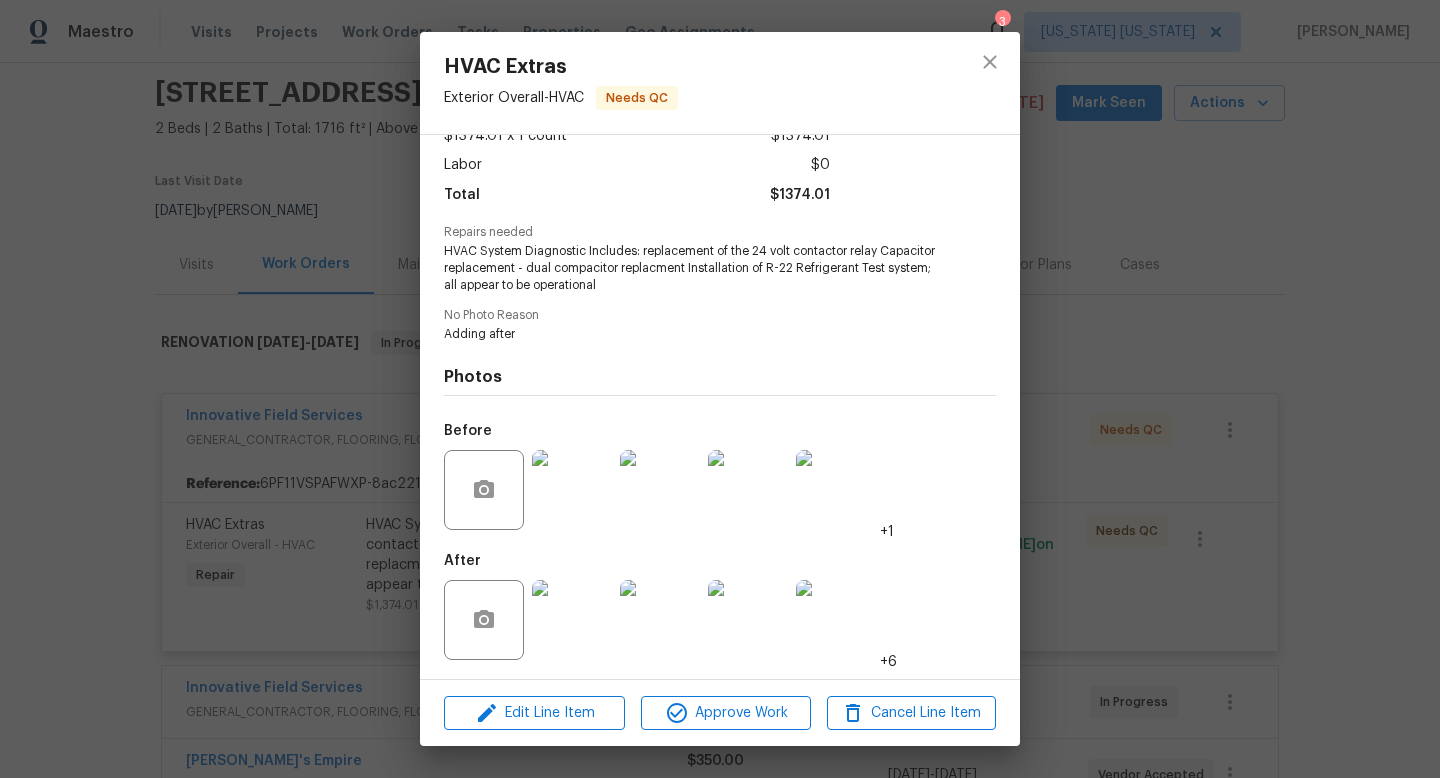 scroll, scrollTop: 126, scrollLeft: 0, axis: vertical 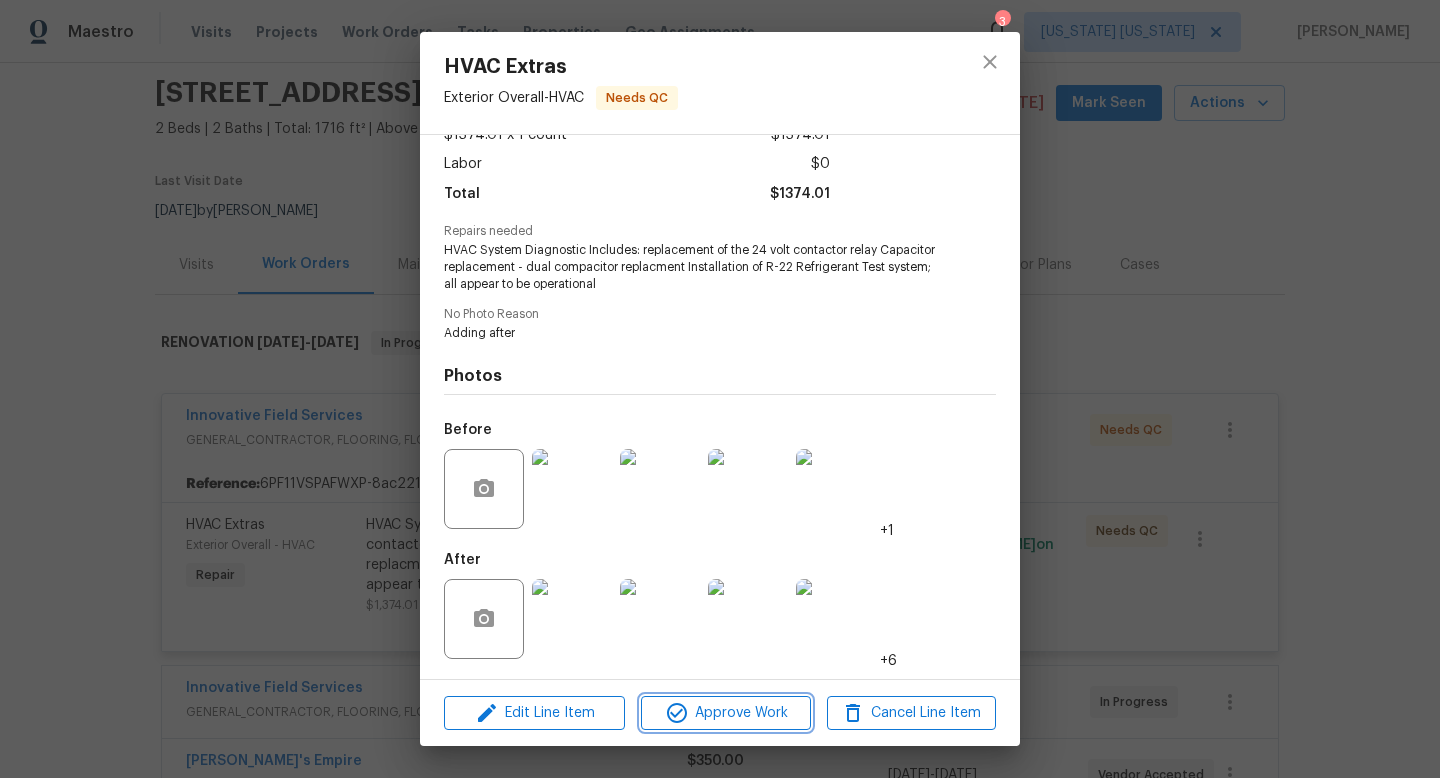 click on "Approve Work" at bounding box center (725, 713) 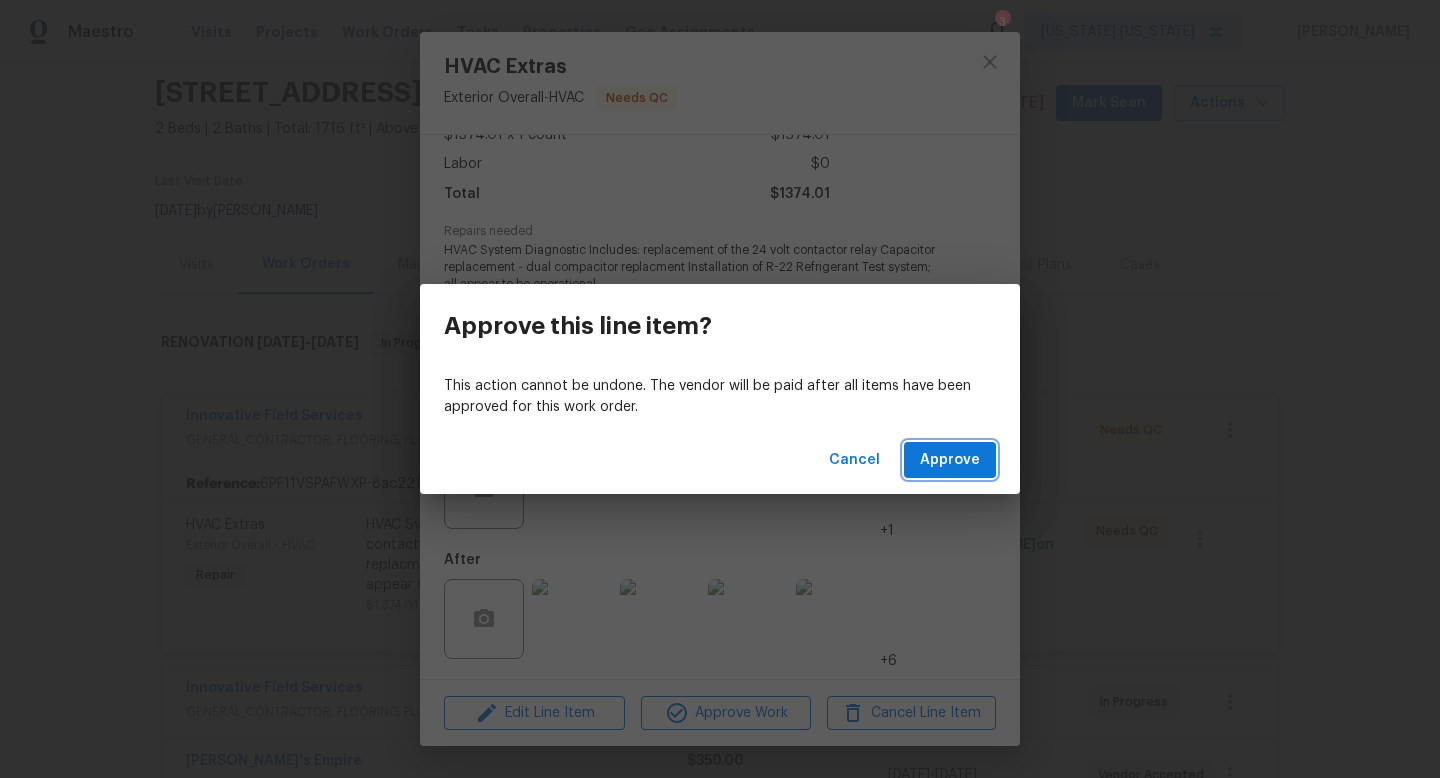 click on "Approve" at bounding box center (950, 460) 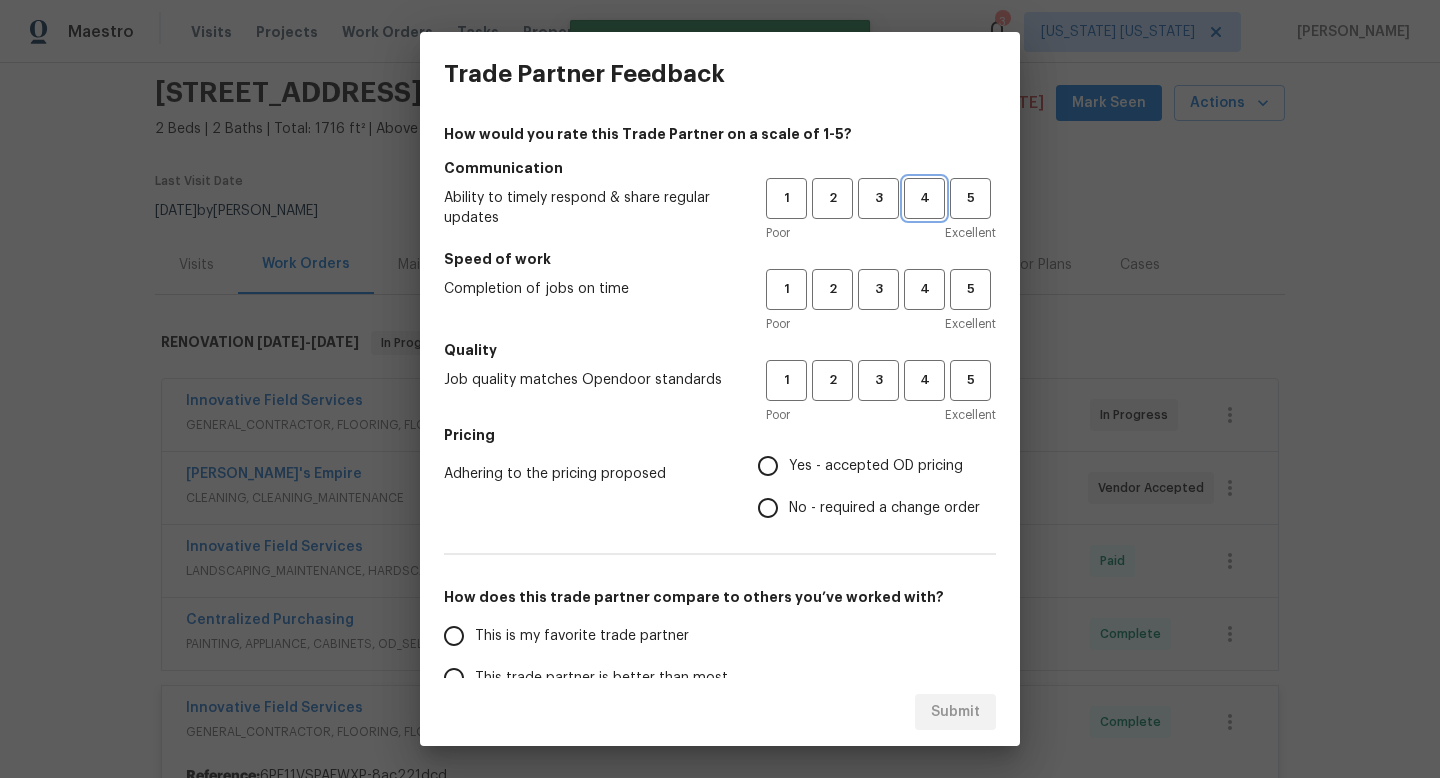 click on "4" at bounding box center [924, 198] 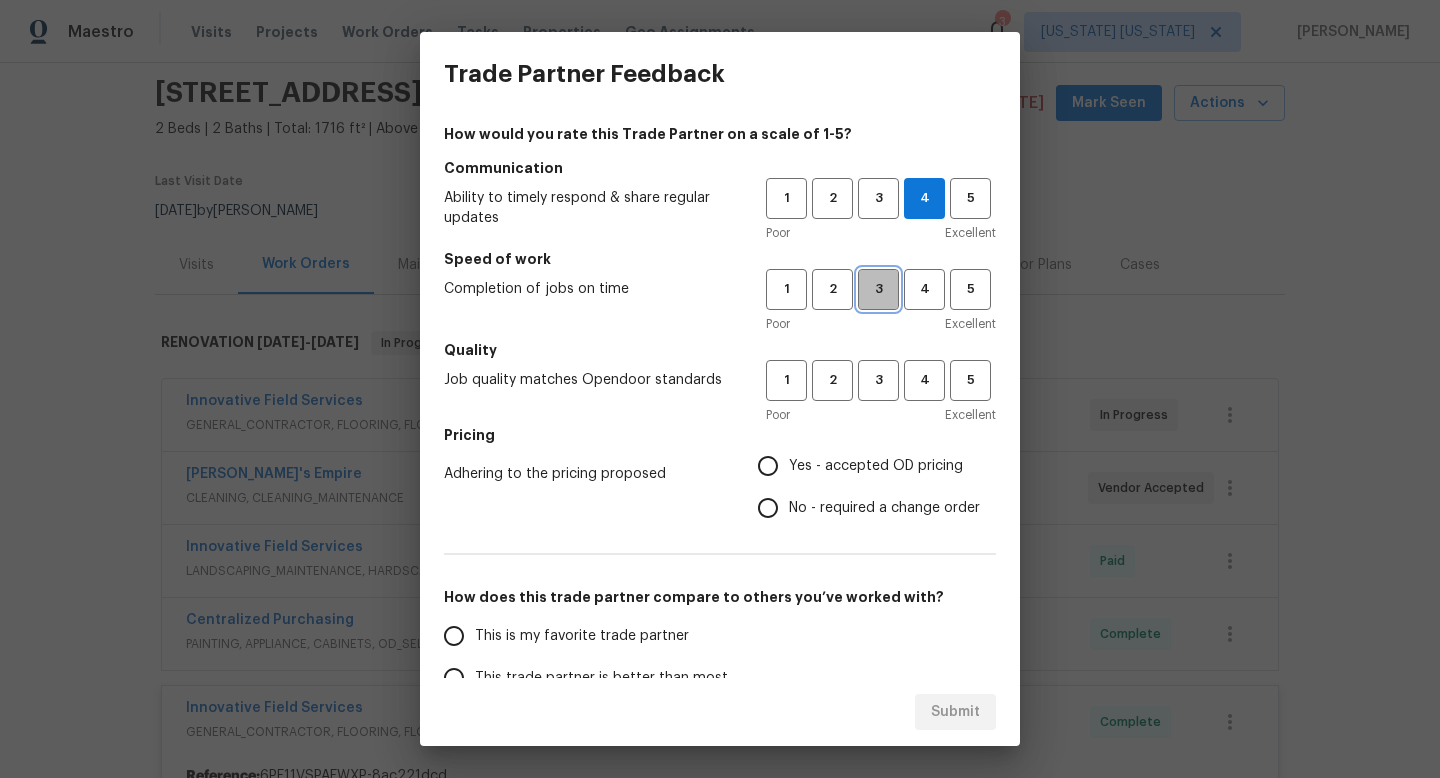 click on "3" at bounding box center [878, 289] 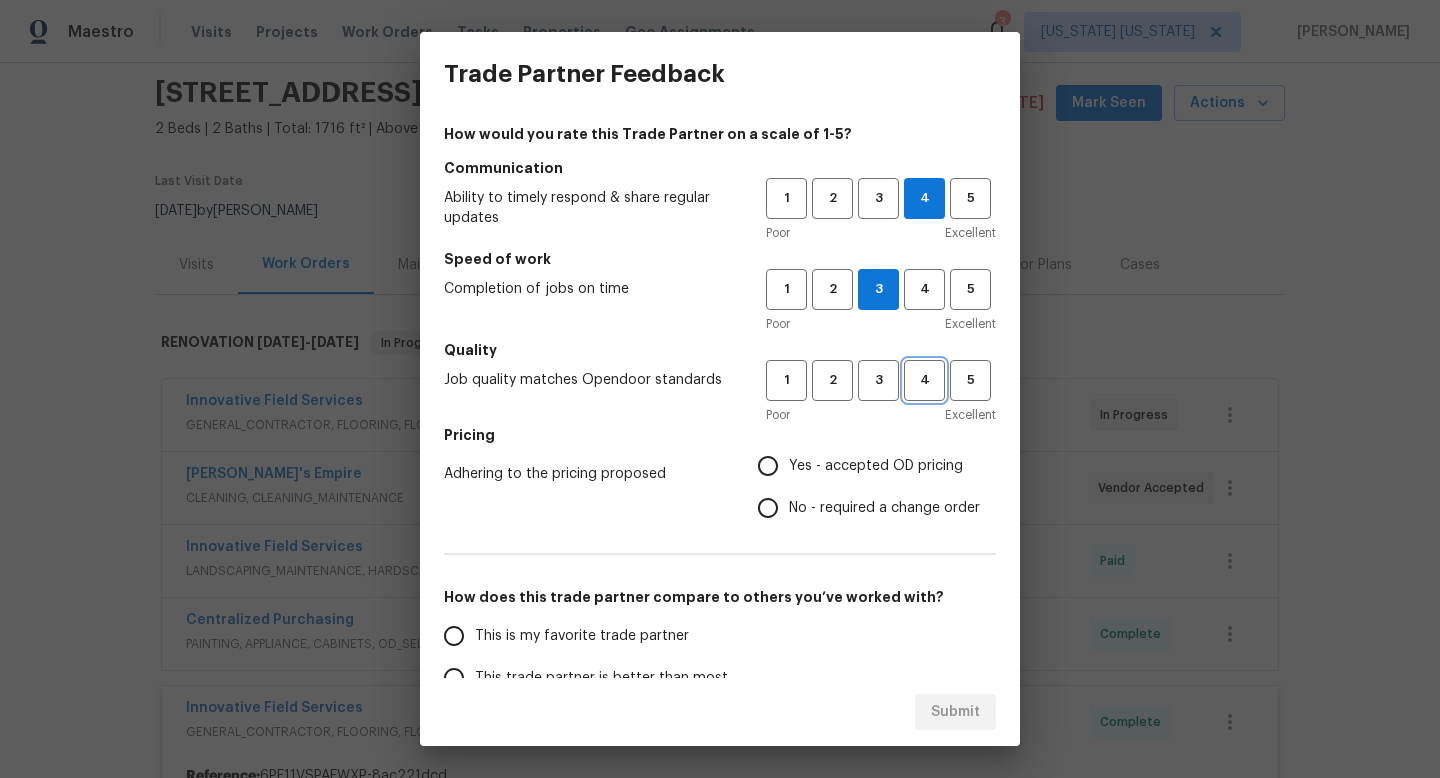 click on "4" at bounding box center [924, 380] 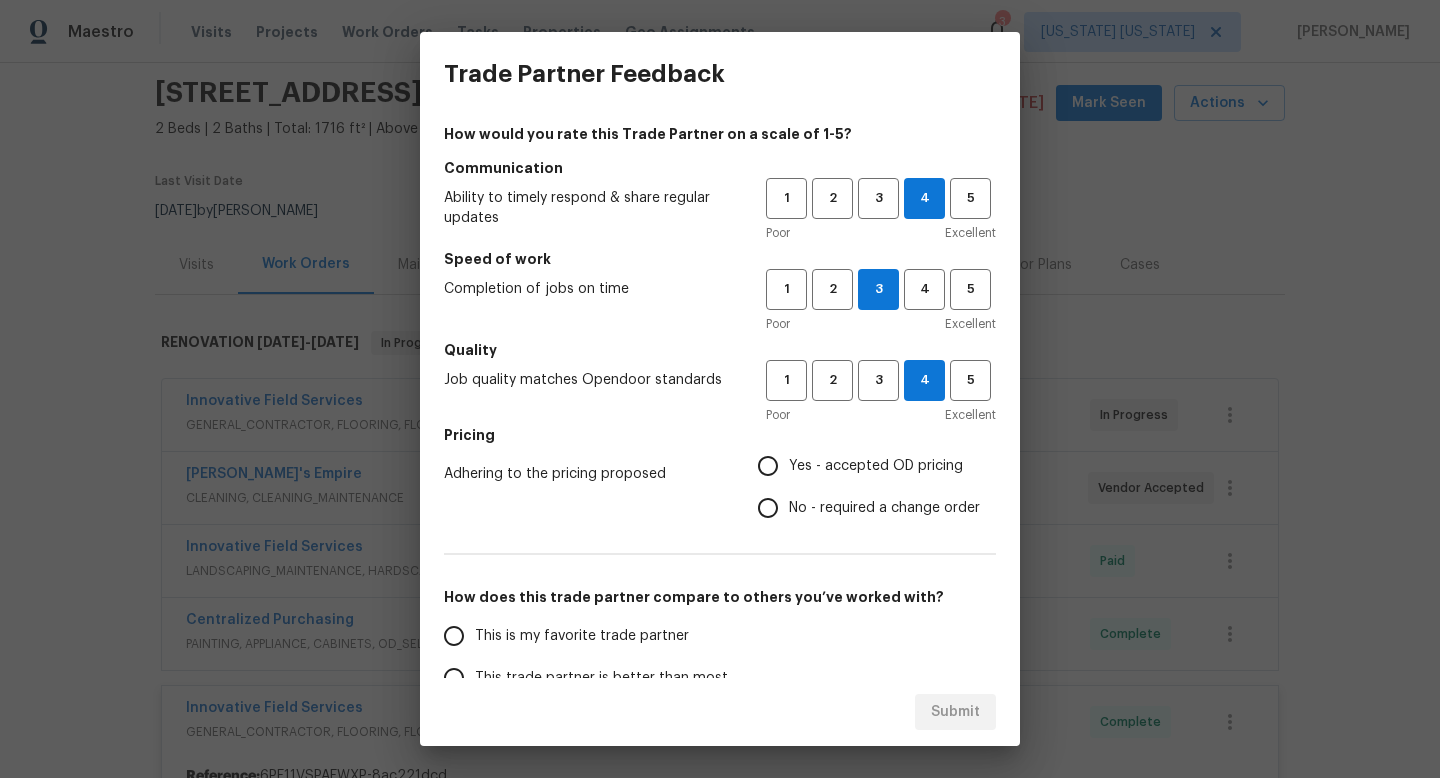 click on "No - required a change order" at bounding box center (884, 508) 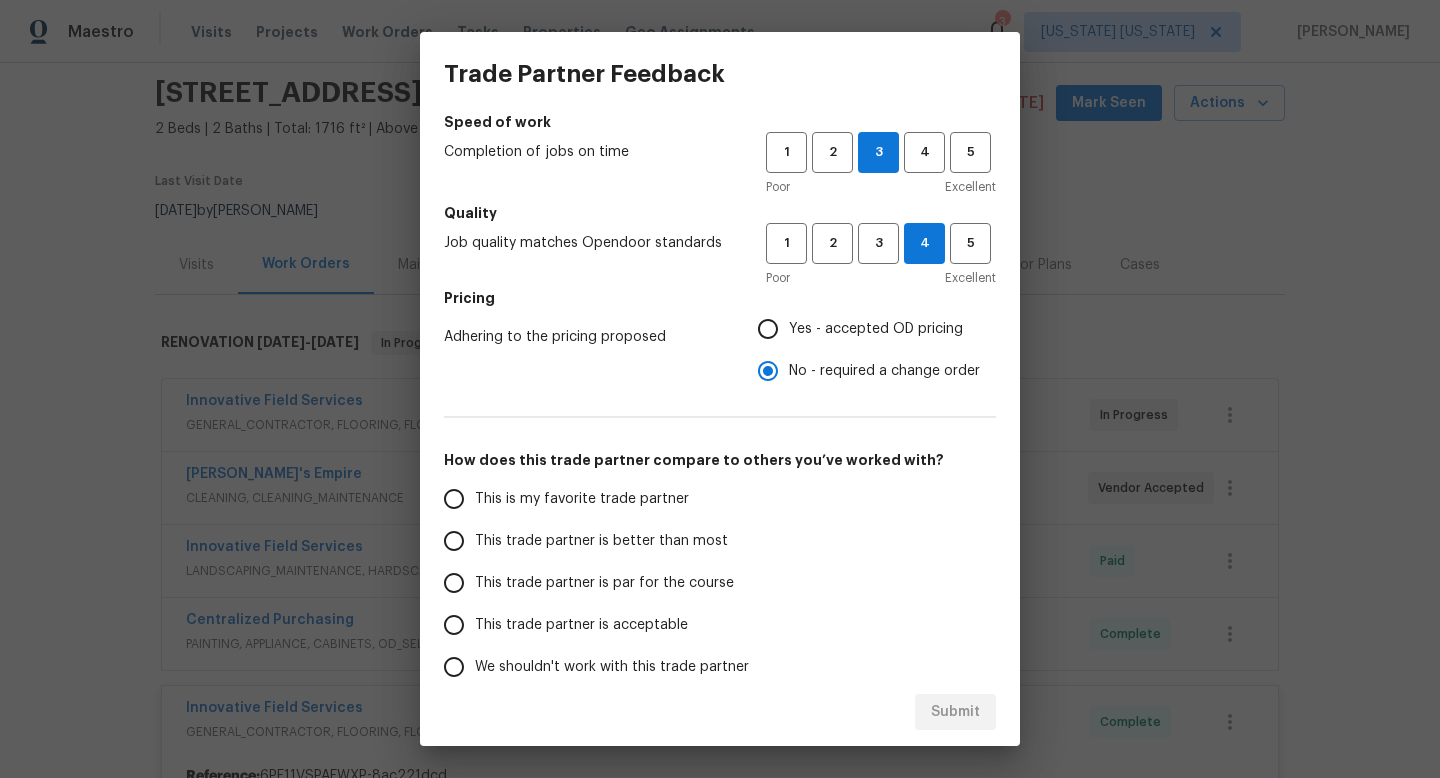 scroll, scrollTop: 149, scrollLeft: 0, axis: vertical 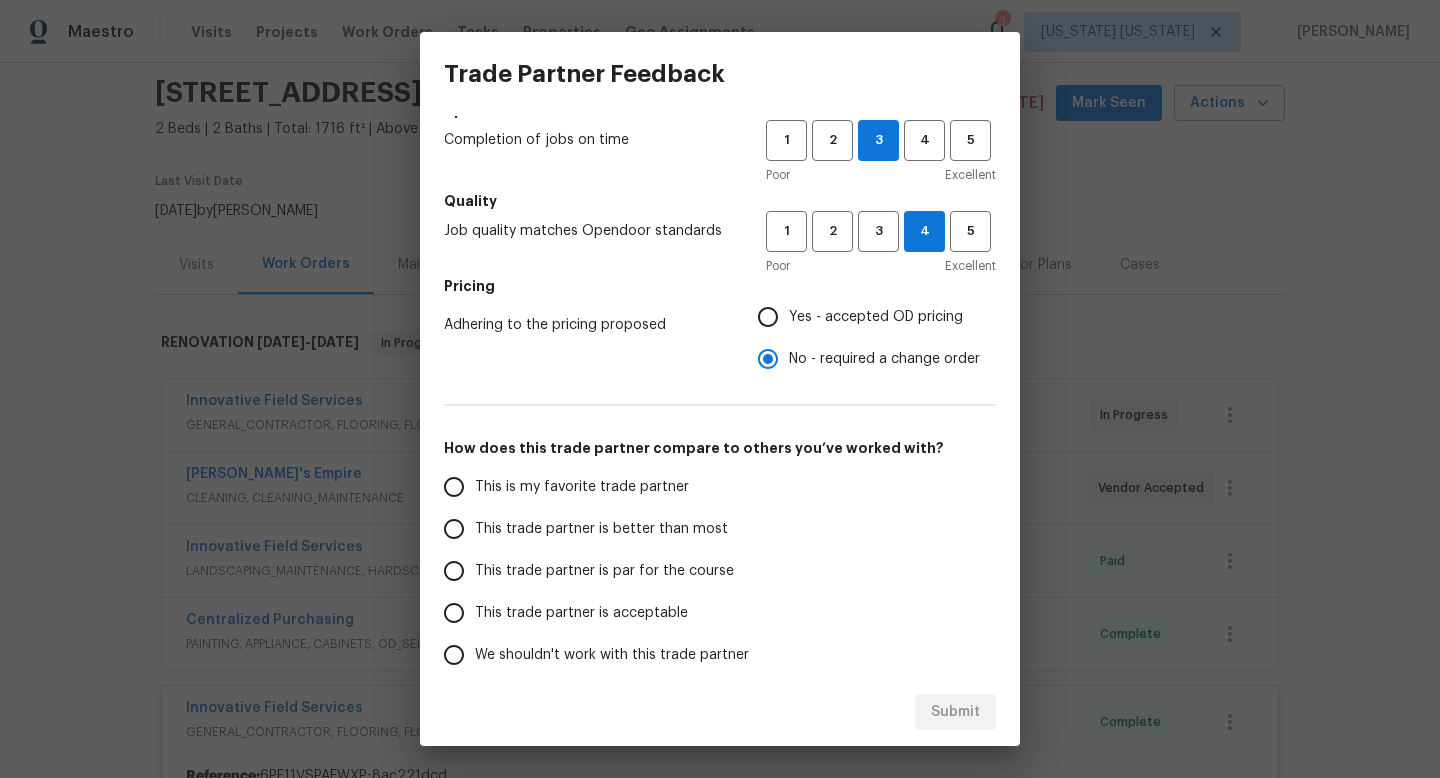 click on "This trade partner is better than most" at bounding box center (591, 529) 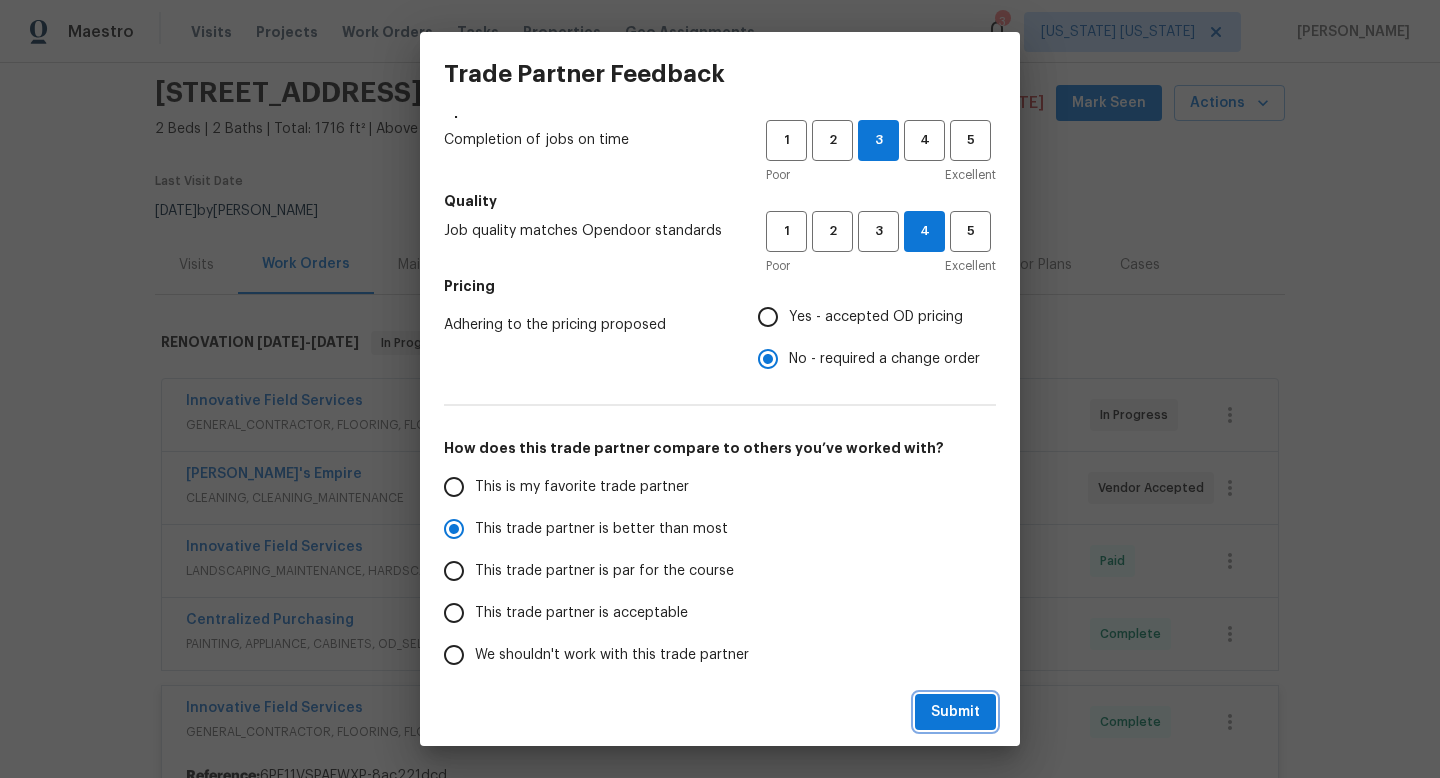click on "Submit" at bounding box center [955, 712] 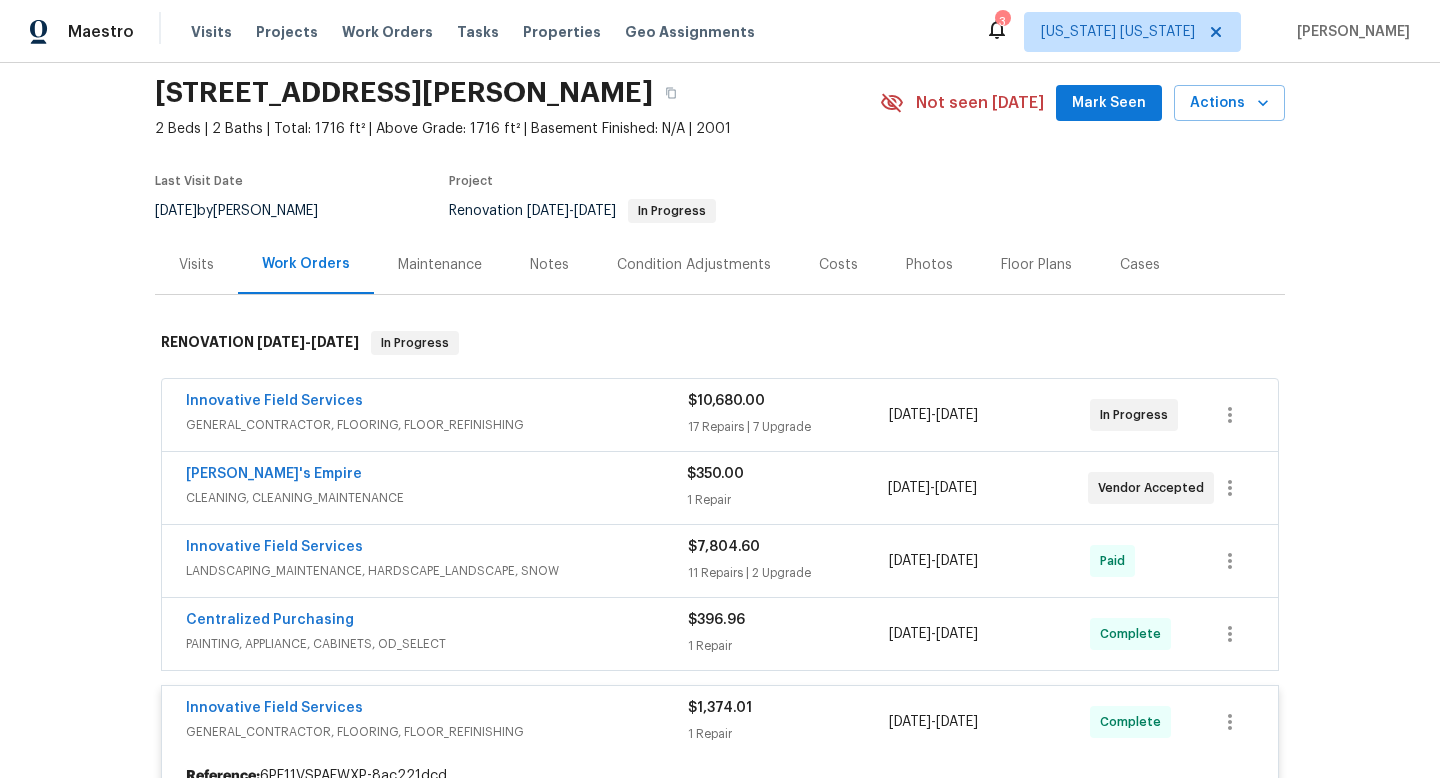 radio on "false" 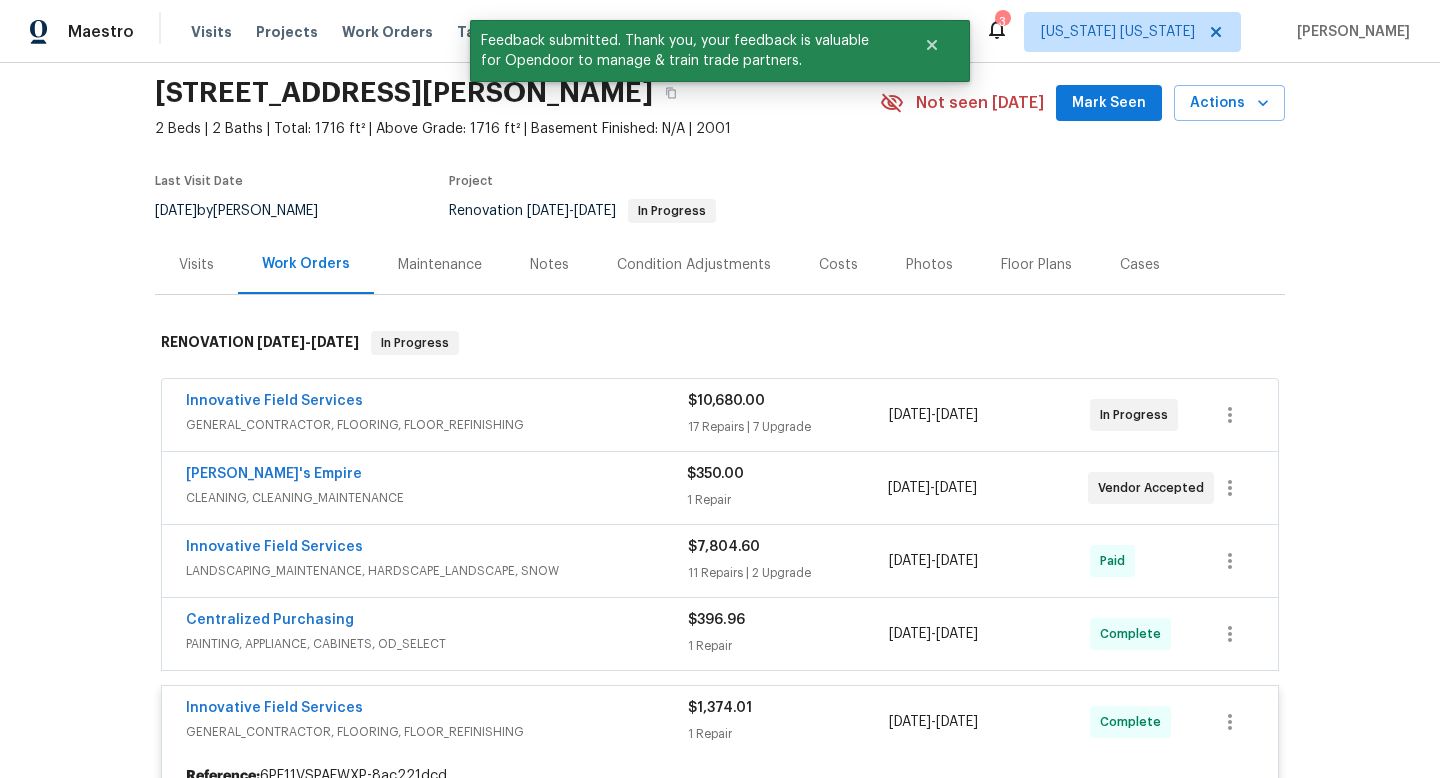 click on "Mark Seen" at bounding box center [1109, 103] 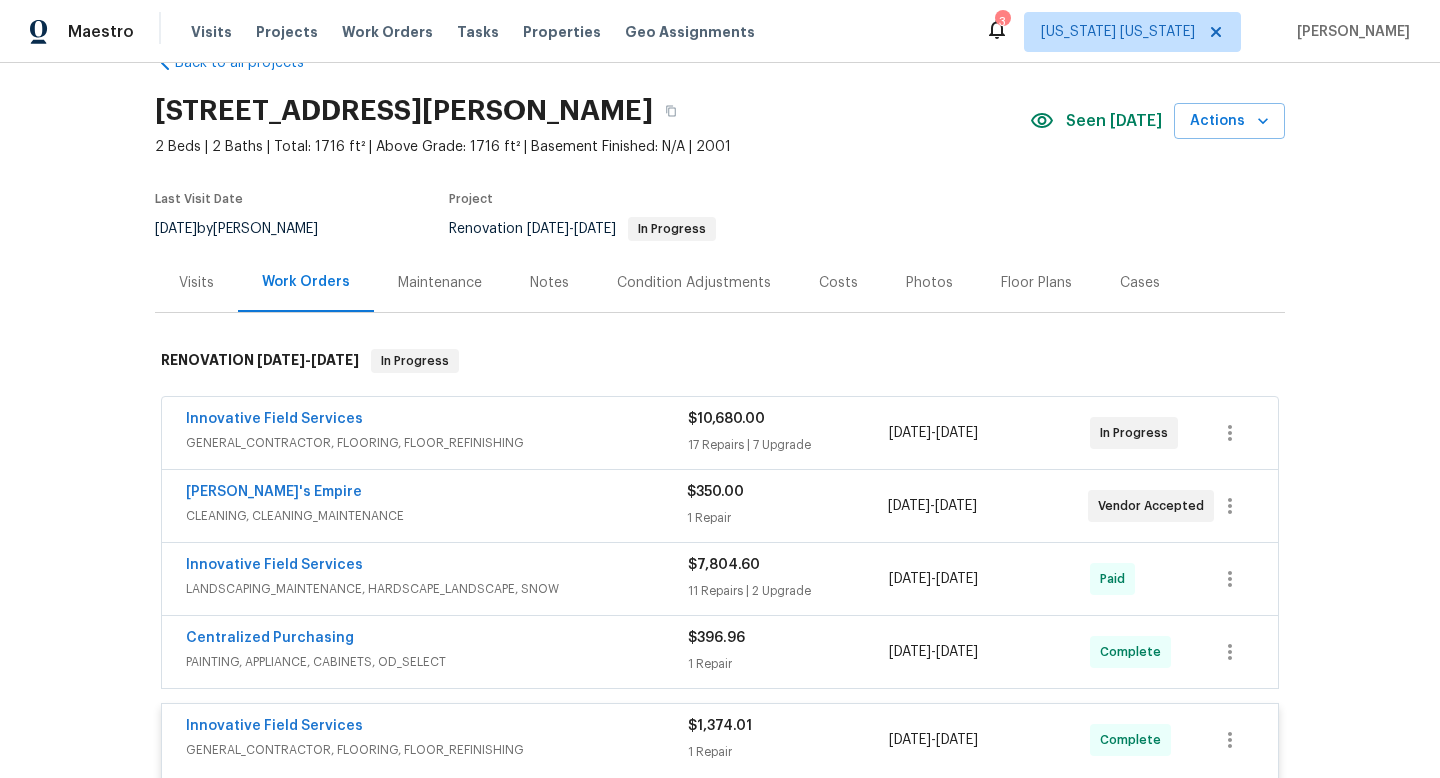 scroll, scrollTop: 49, scrollLeft: 0, axis: vertical 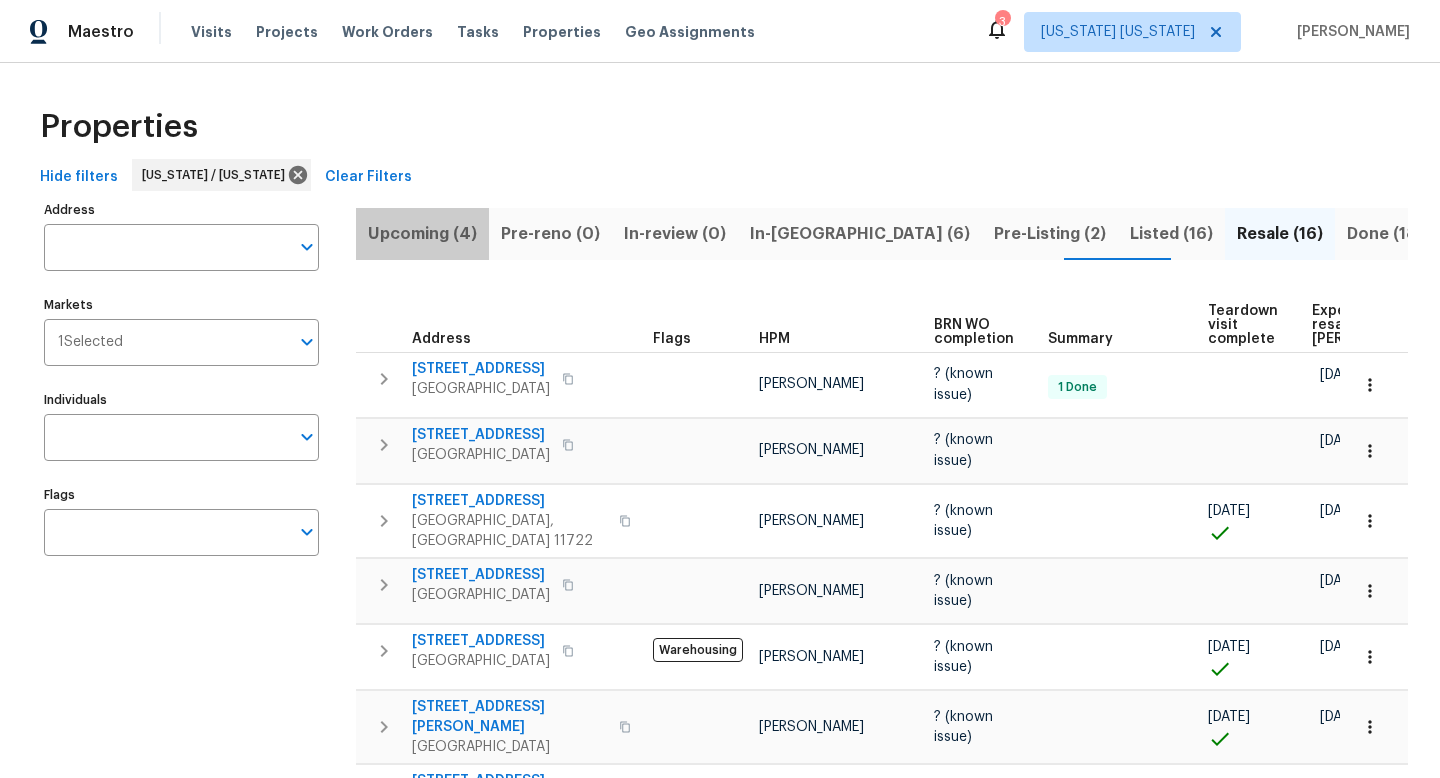 click on "Upcoming (4)" at bounding box center (422, 234) 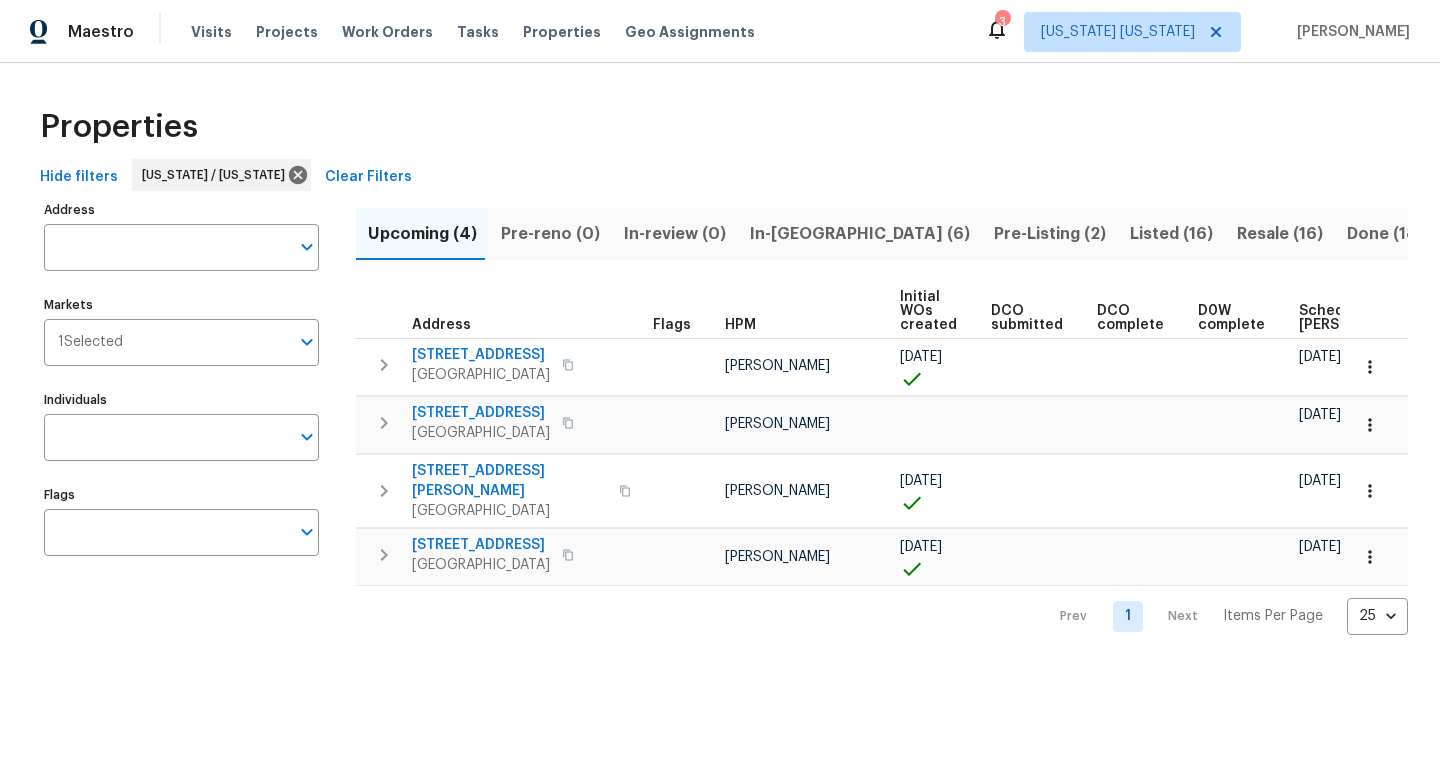 click on "In-reno (6)" at bounding box center (860, 234) 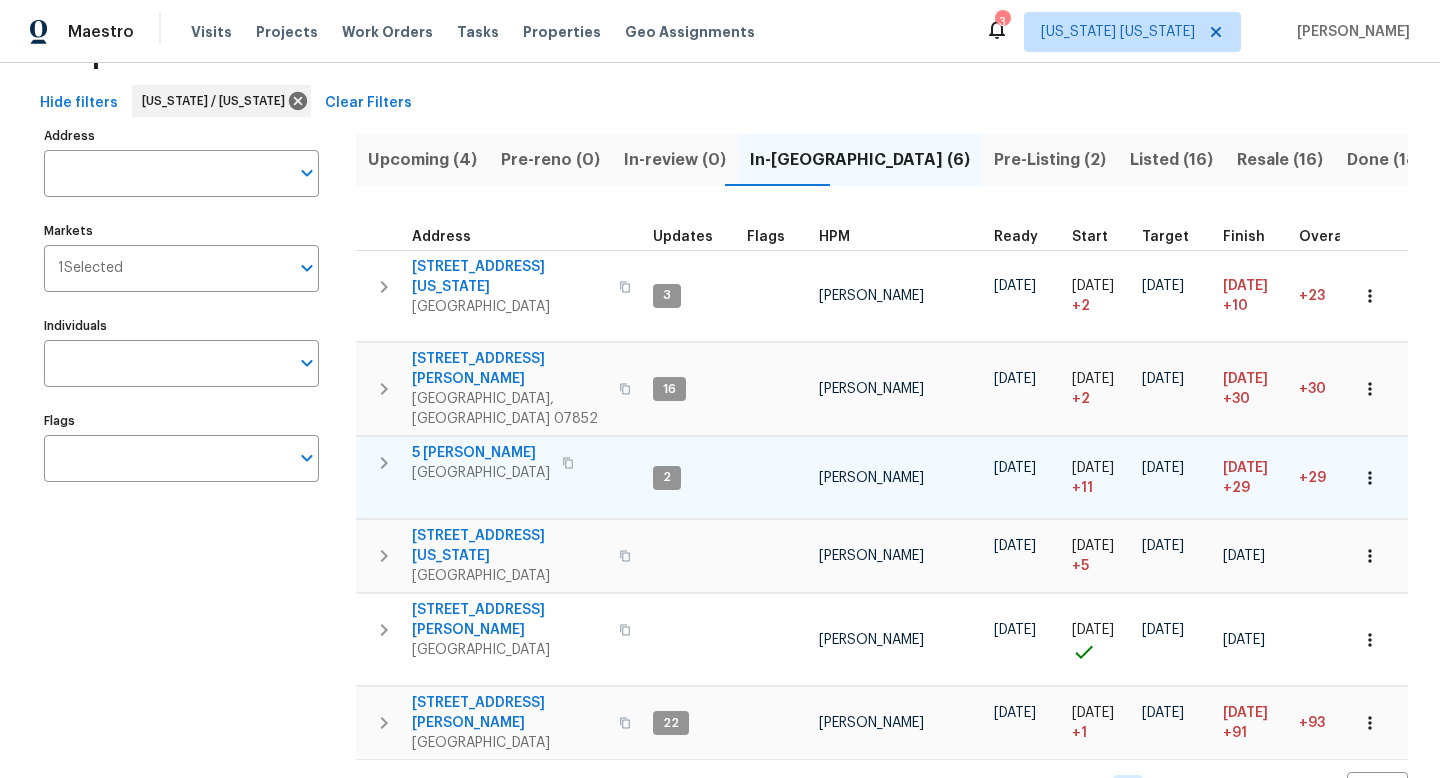scroll, scrollTop: 79, scrollLeft: 0, axis: vertical 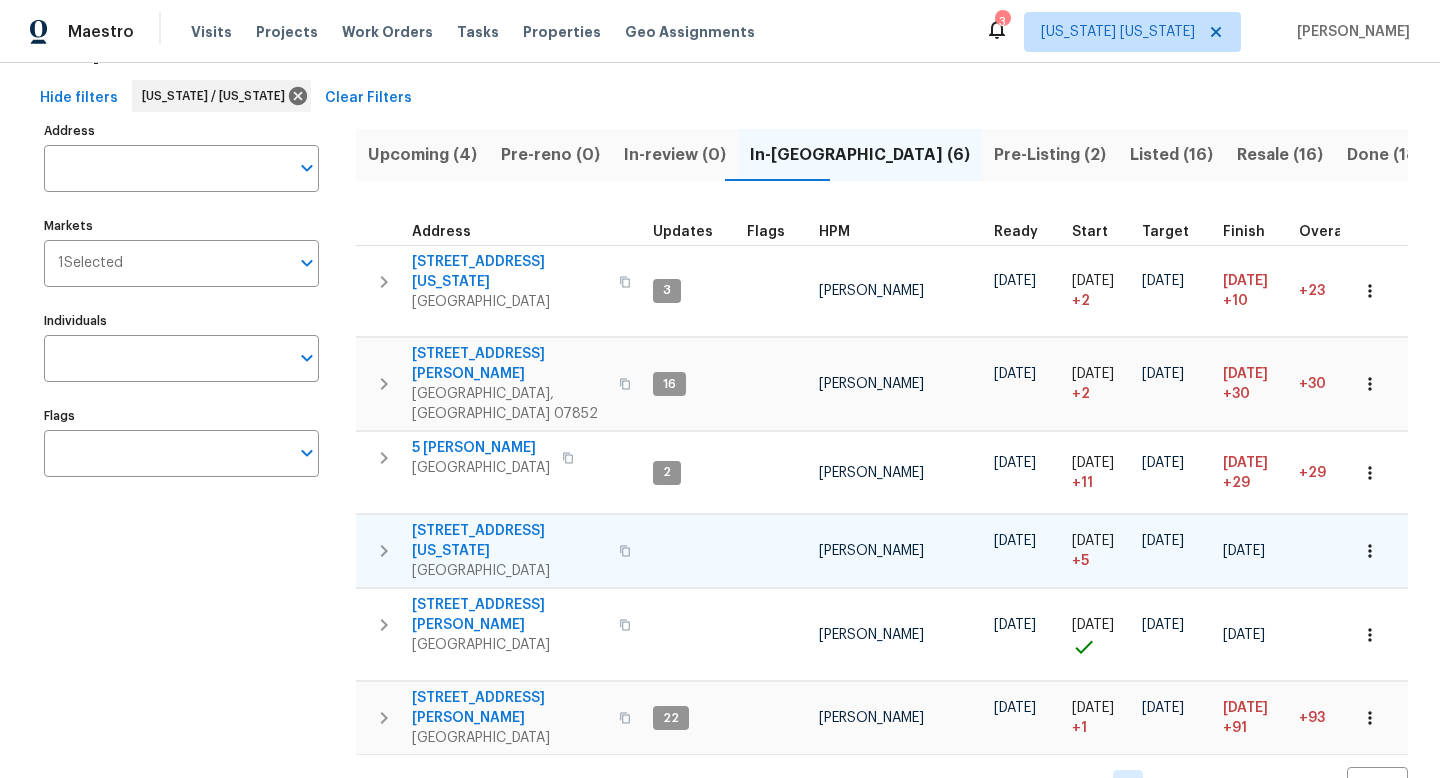 click on "[STREET_ADDRESS][US_STATE]" at bounding box center [509, 541] 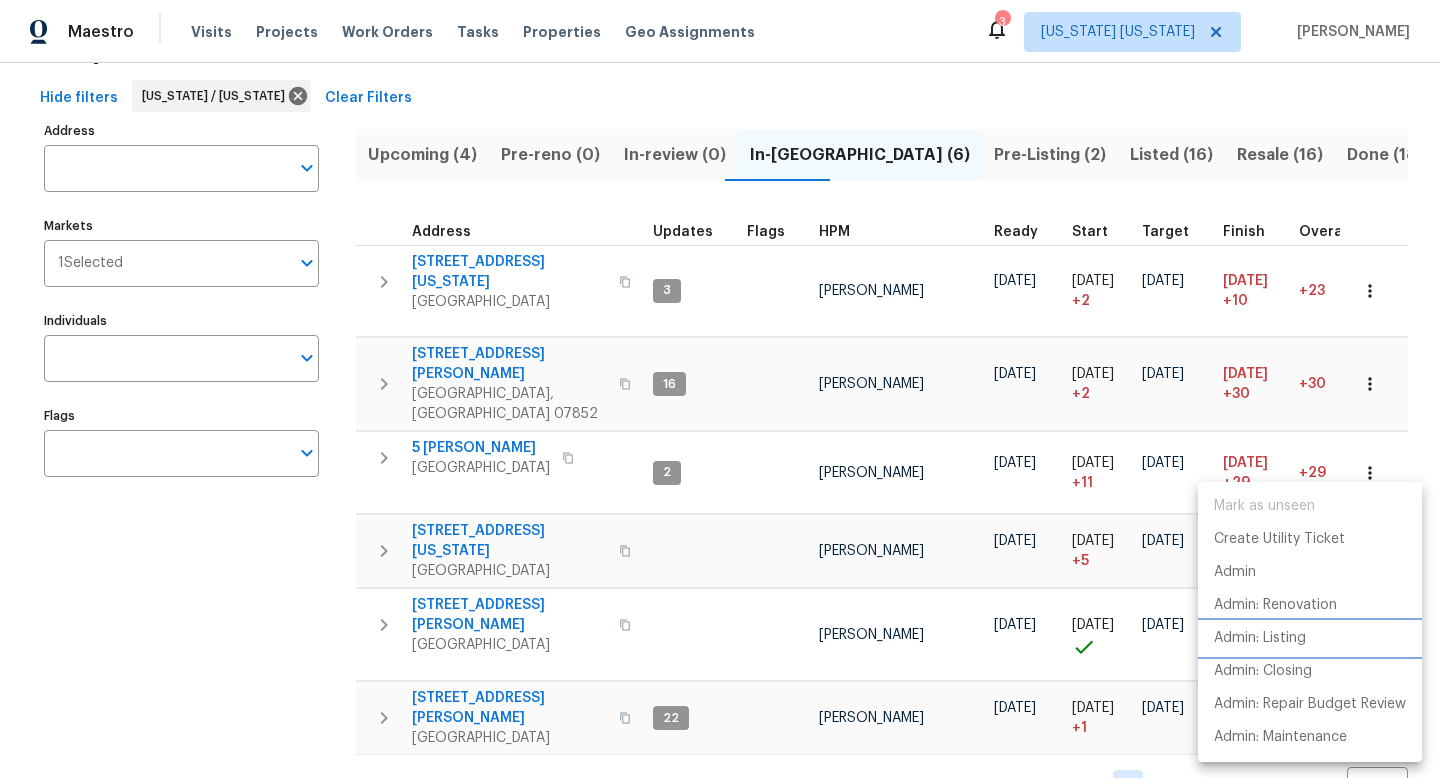 click on "Admin: Listing" at bounding box center (1260, 638) 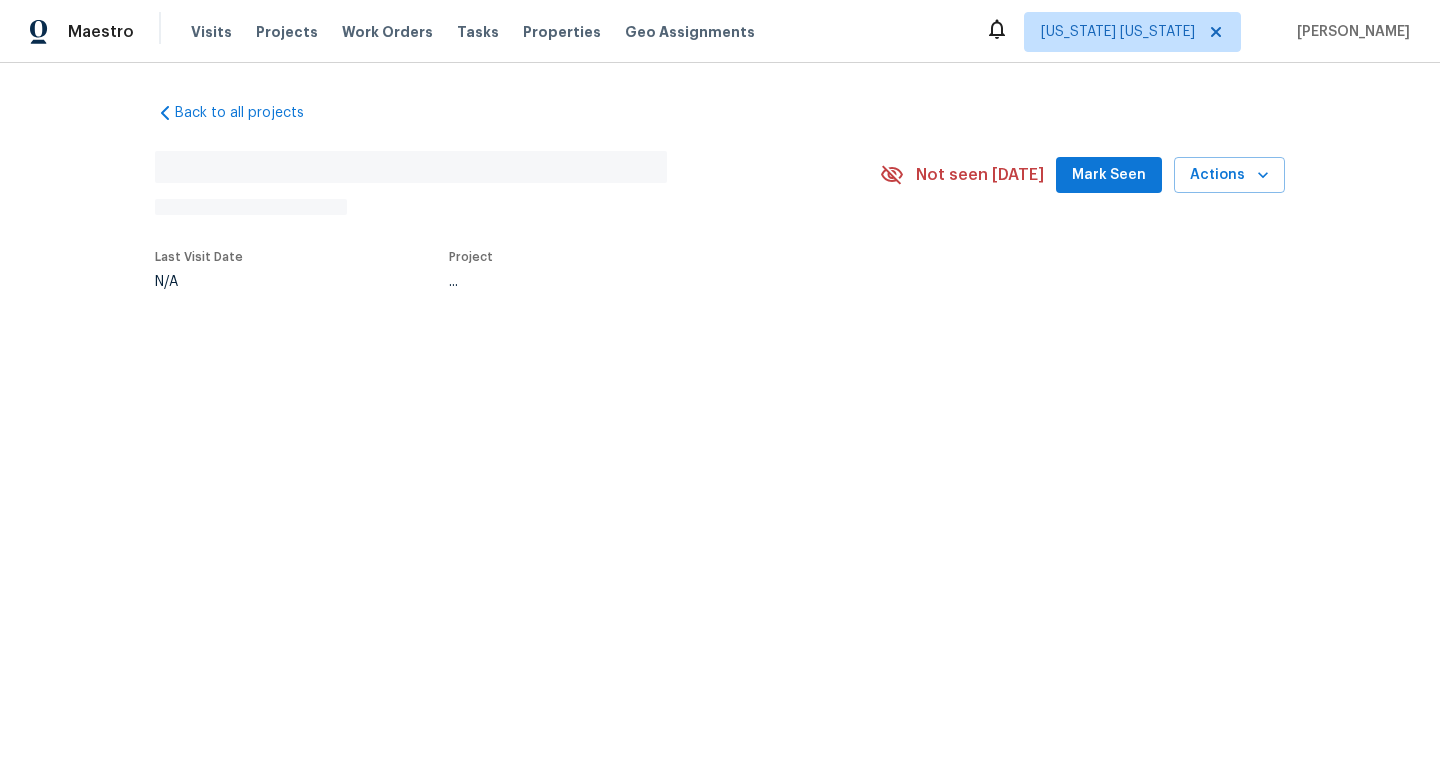 scroll, scrollTop: 0, scrollLeft: 0, axis: both 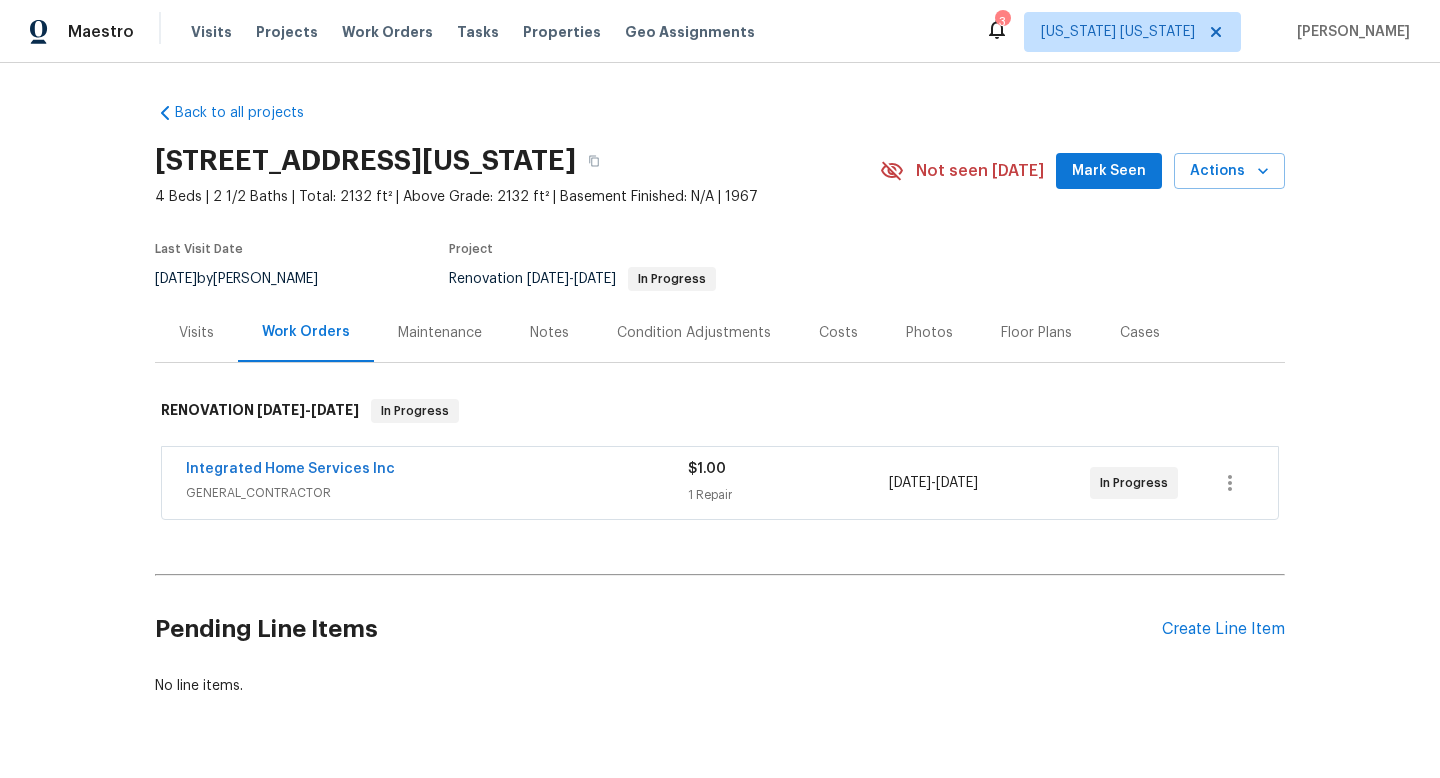click on "Floor Plans" at bounding box center [1036, 333] 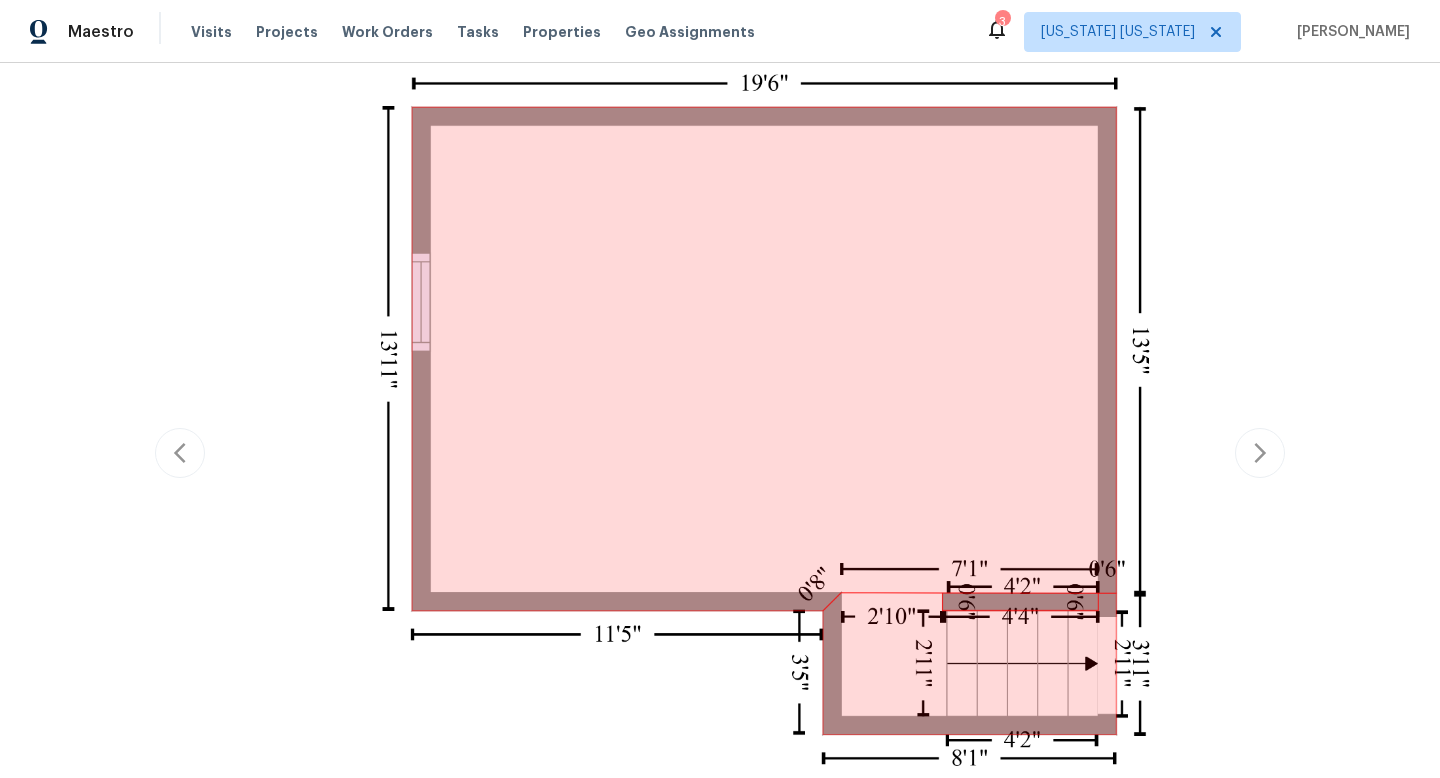 scroll, scrollTop: 0, scrollLeft: 0, axis: both 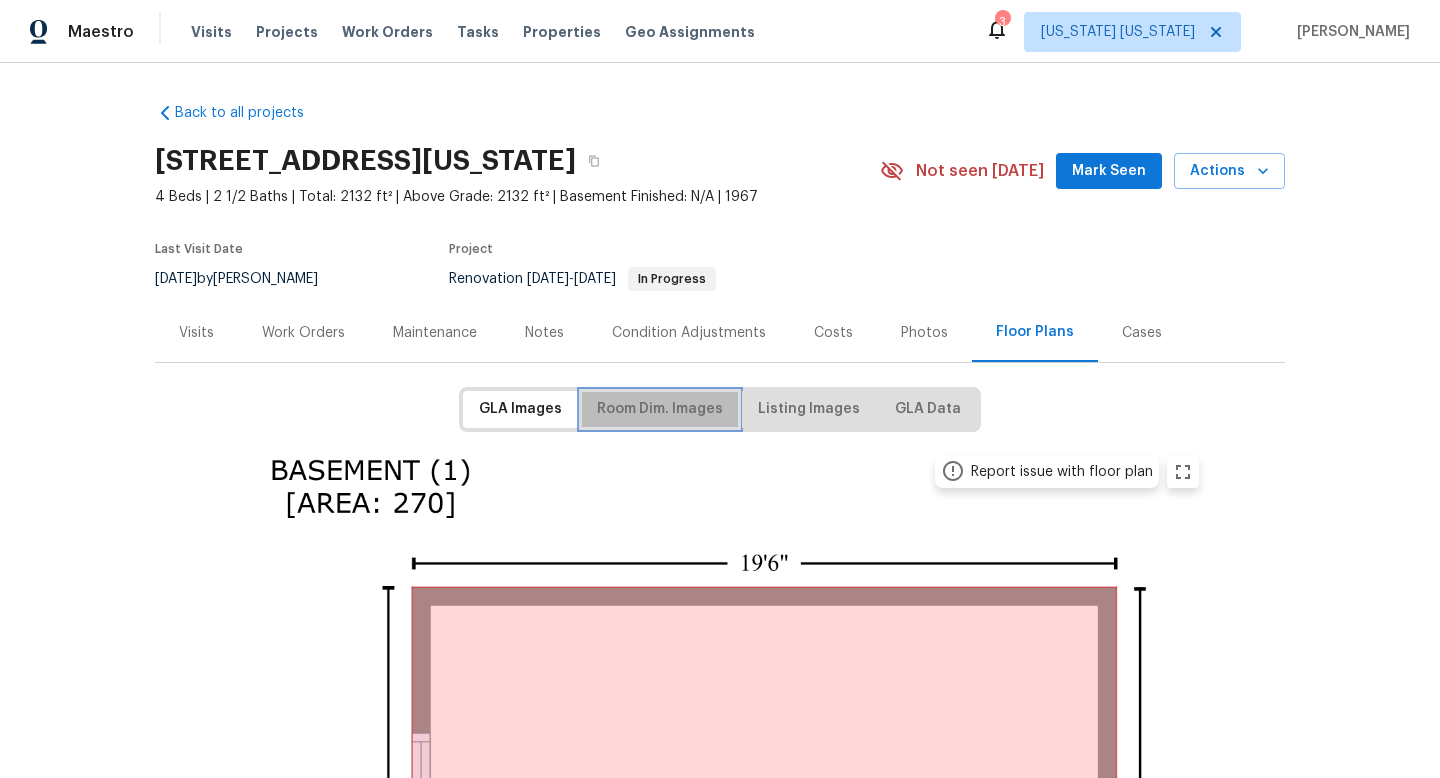 click on "Room Dim. Images" at bounding box center [660, 409] 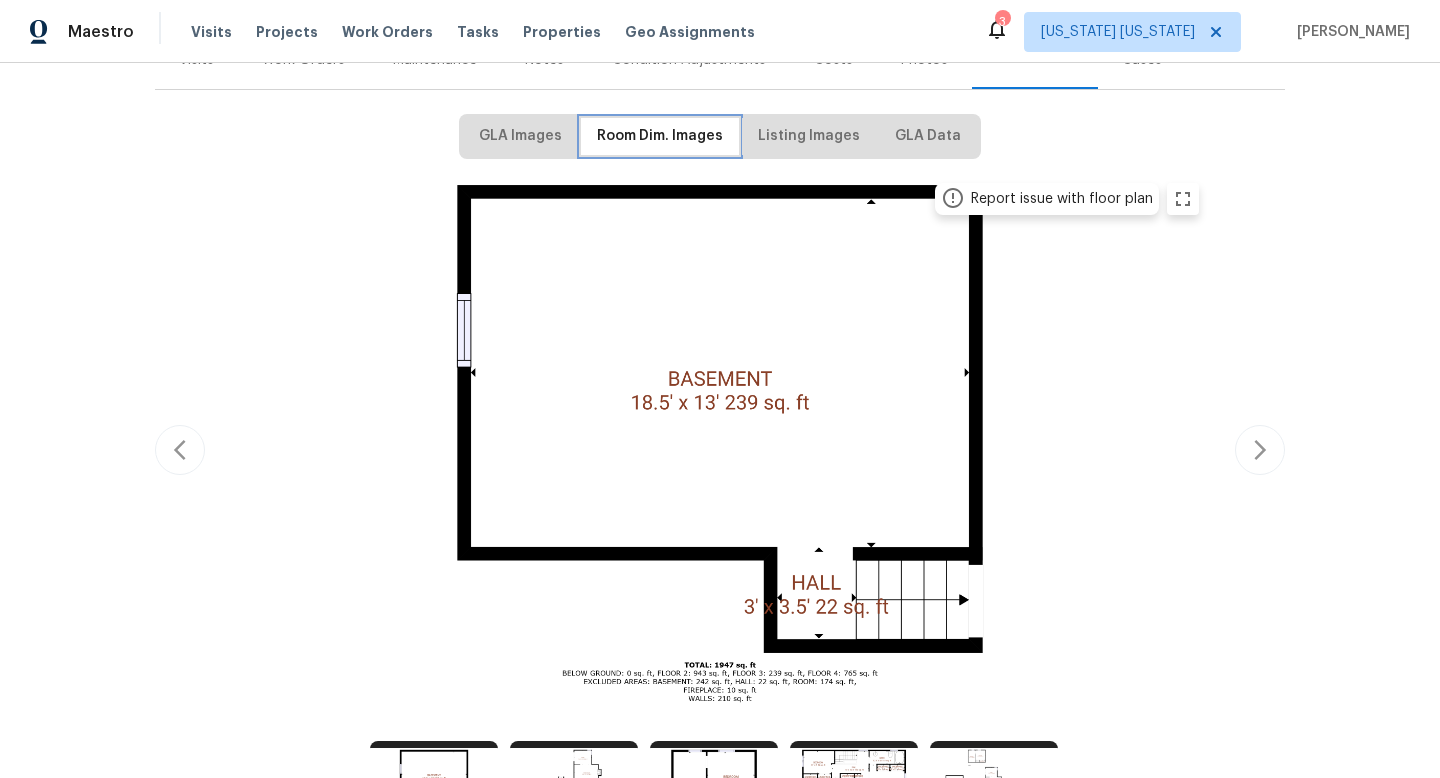 scroll, scrollTop: 239, scrollLeft: 0, axis: vertical 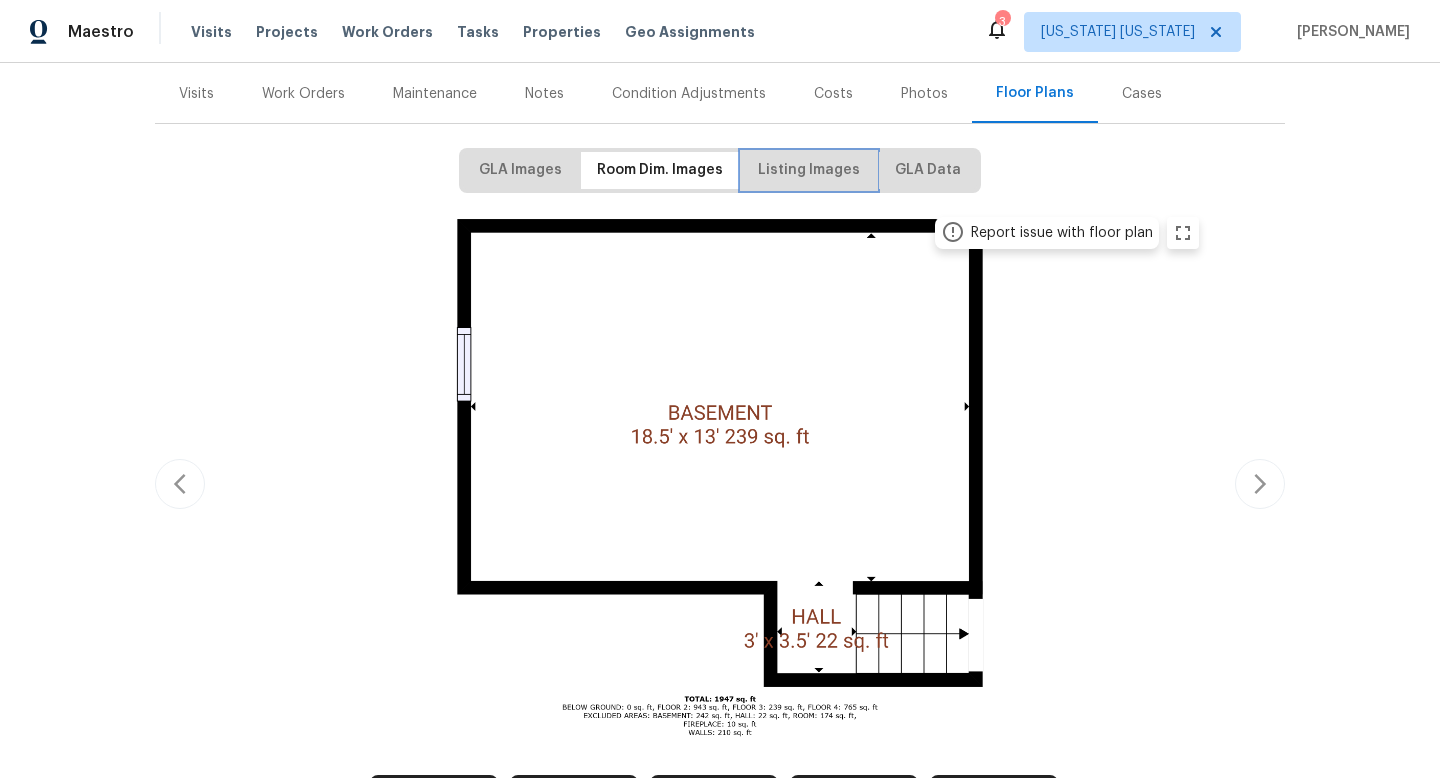 click on "Listing Images" at bounding box center [809, 170] 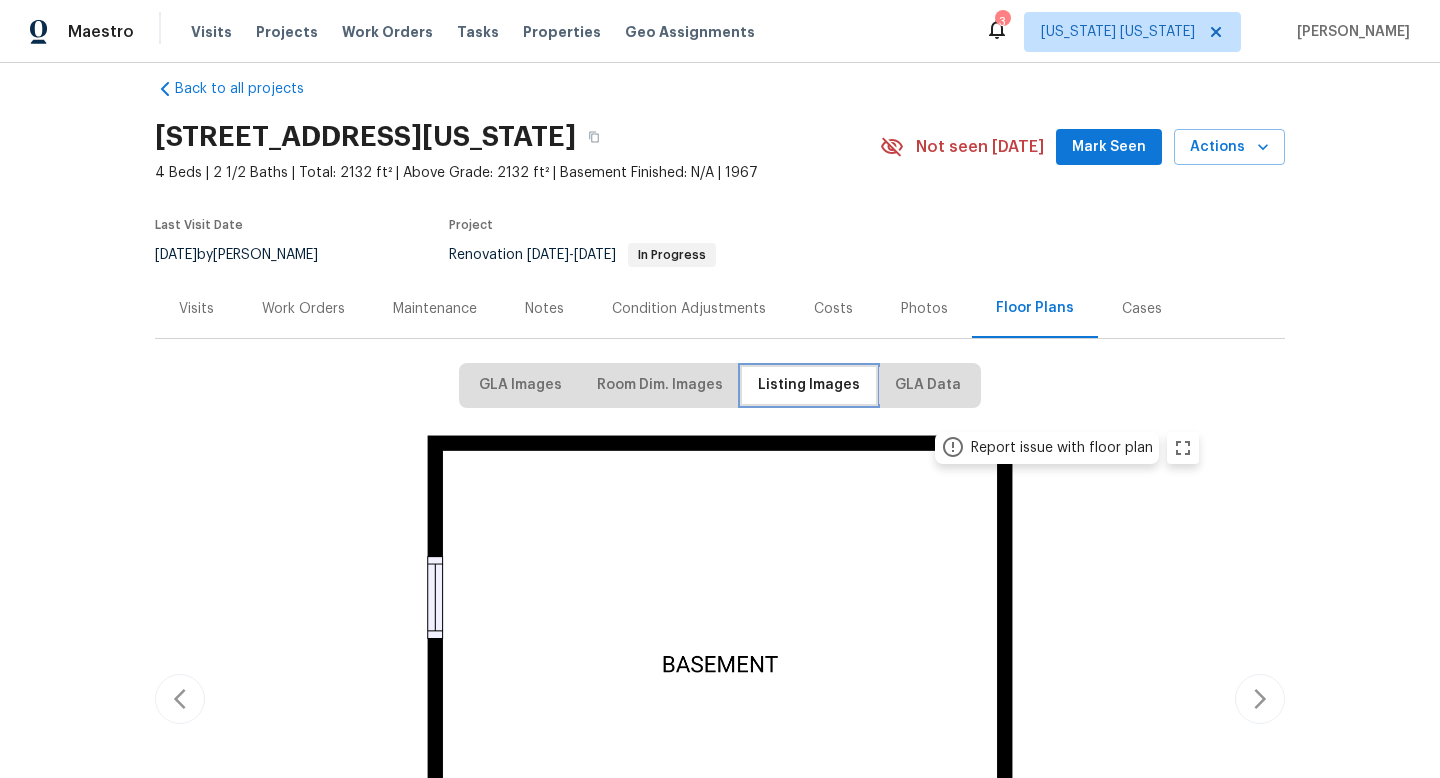 scroll, scrollTop: 180, scrollLeft: 0, axis: vertical 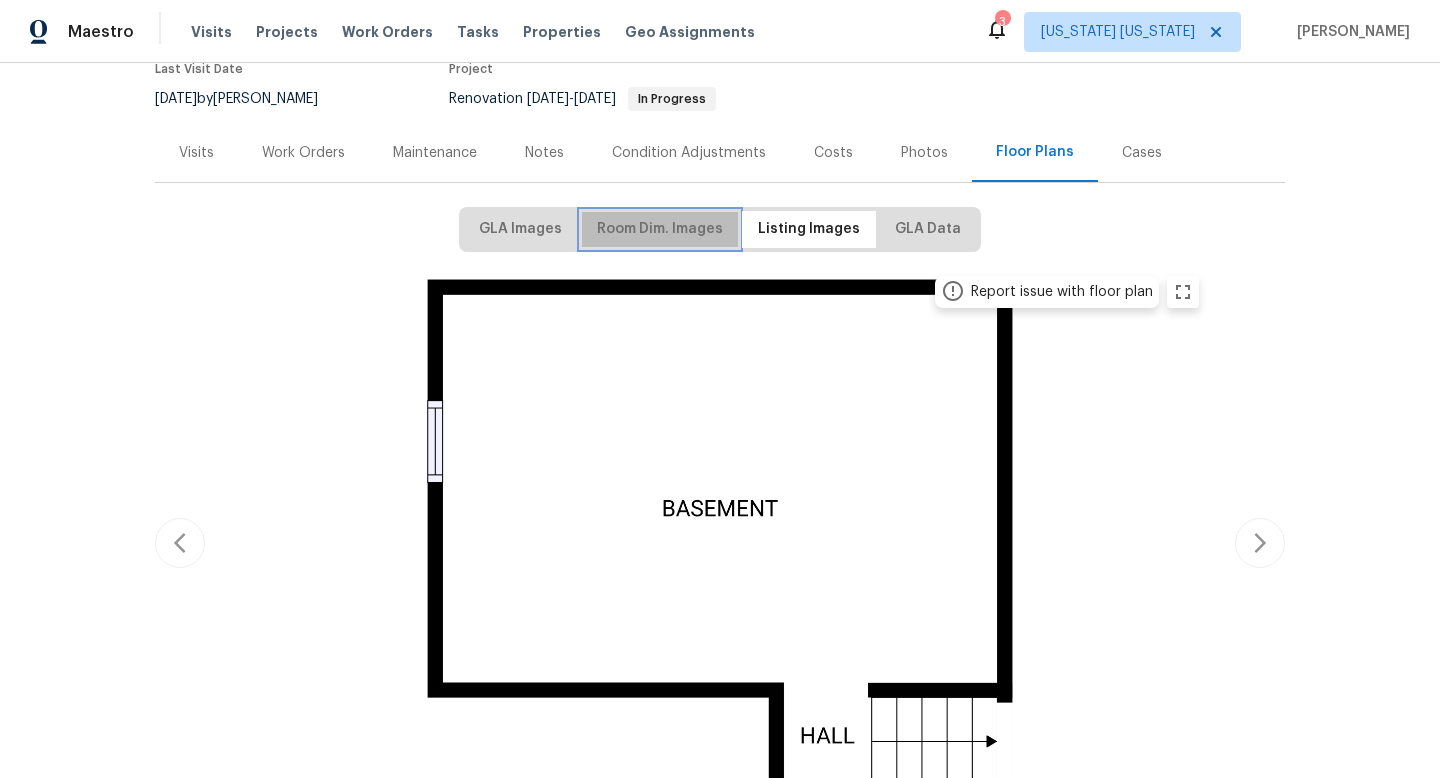 click on "Room Dim. Images" at bounding box center (660, 229) 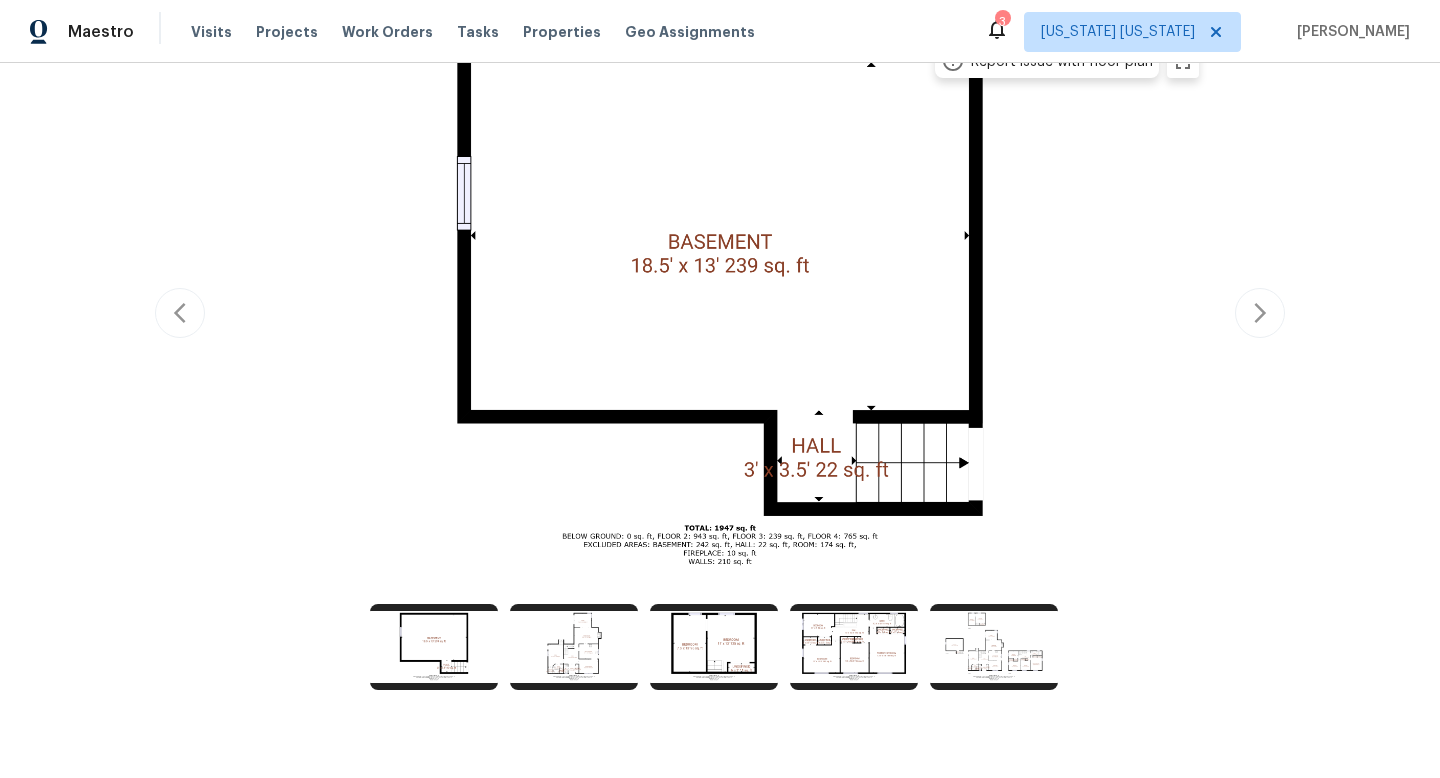 scroll, scrollTop: 466, scrollLeft: 0, axis: vertical 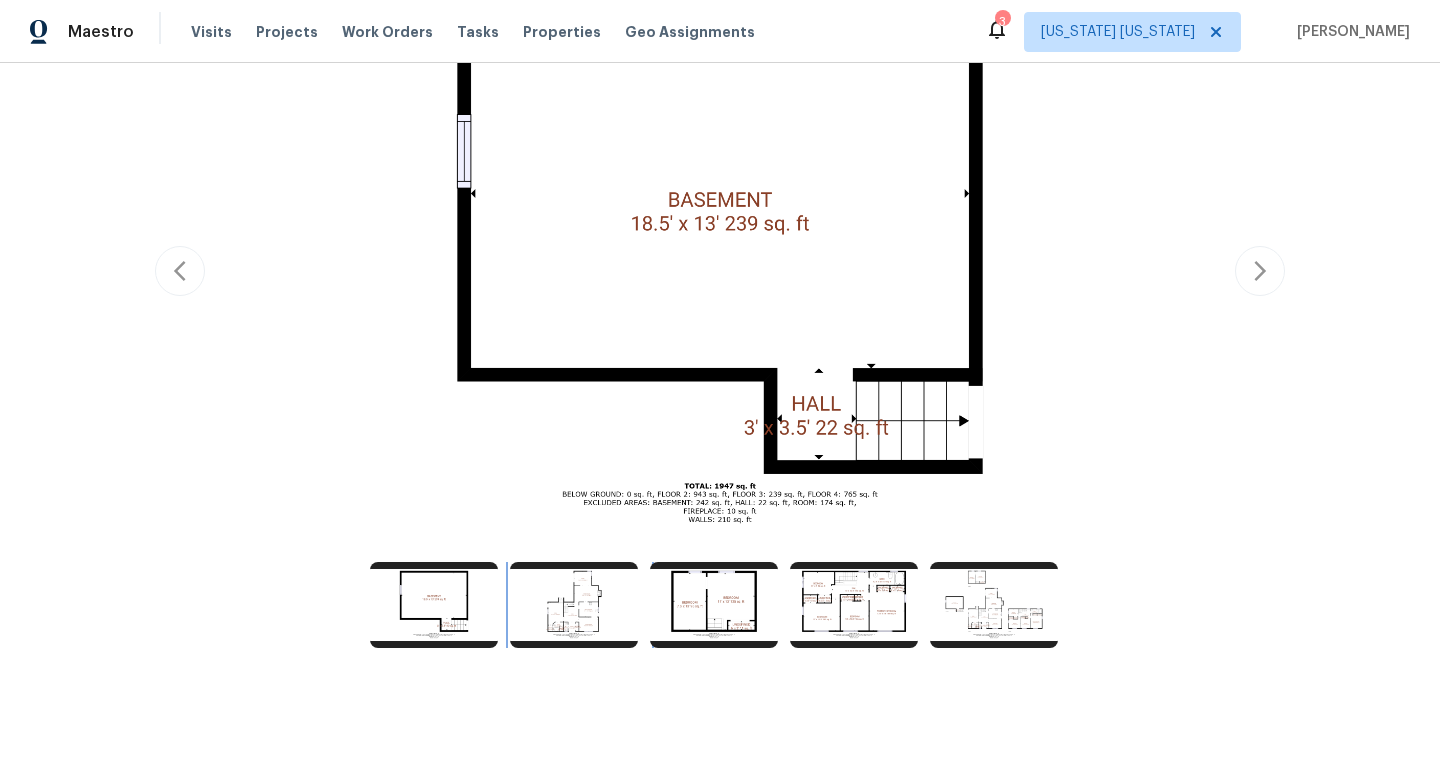 click at bounding box center (574, 605) 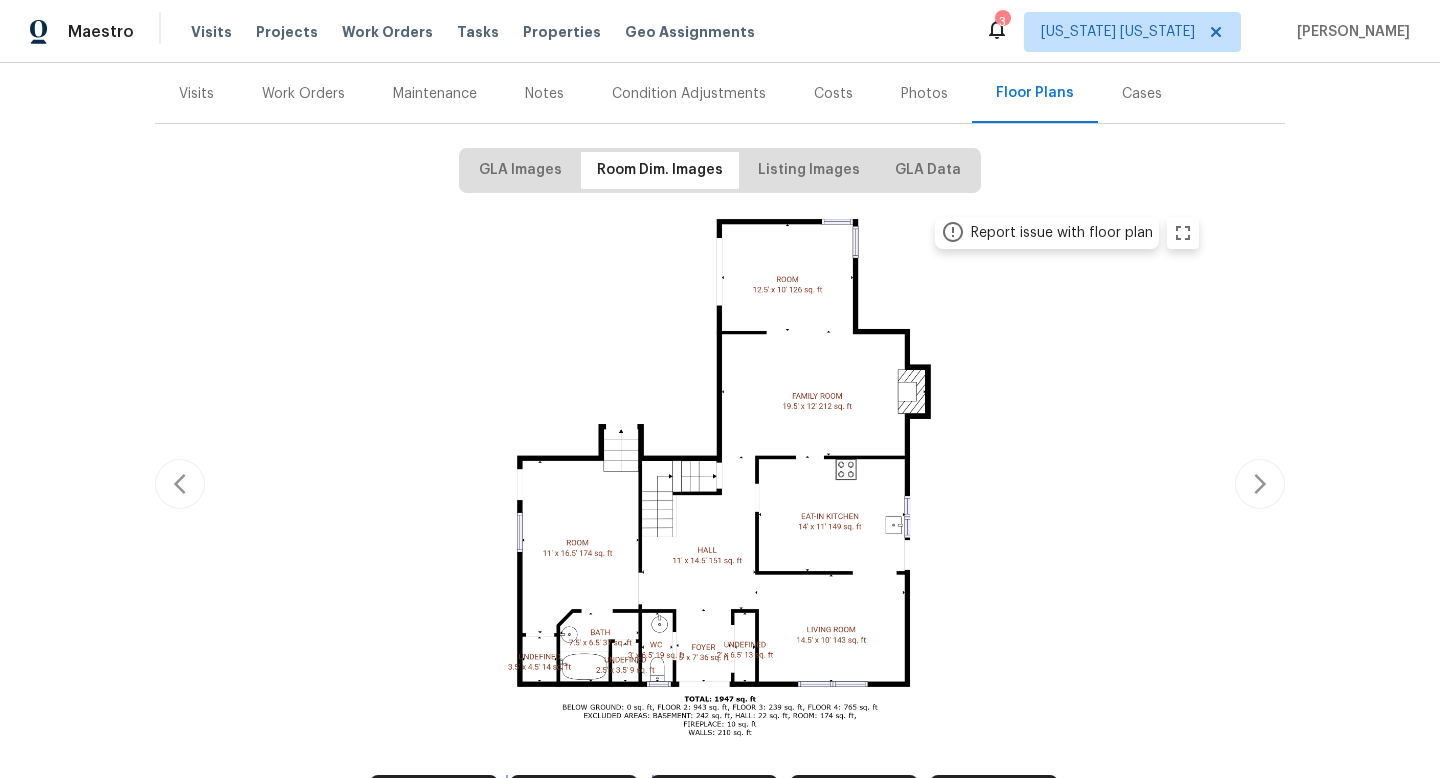 scroll, scrollTop: 466, scrollLeft: 0, axis: vertical 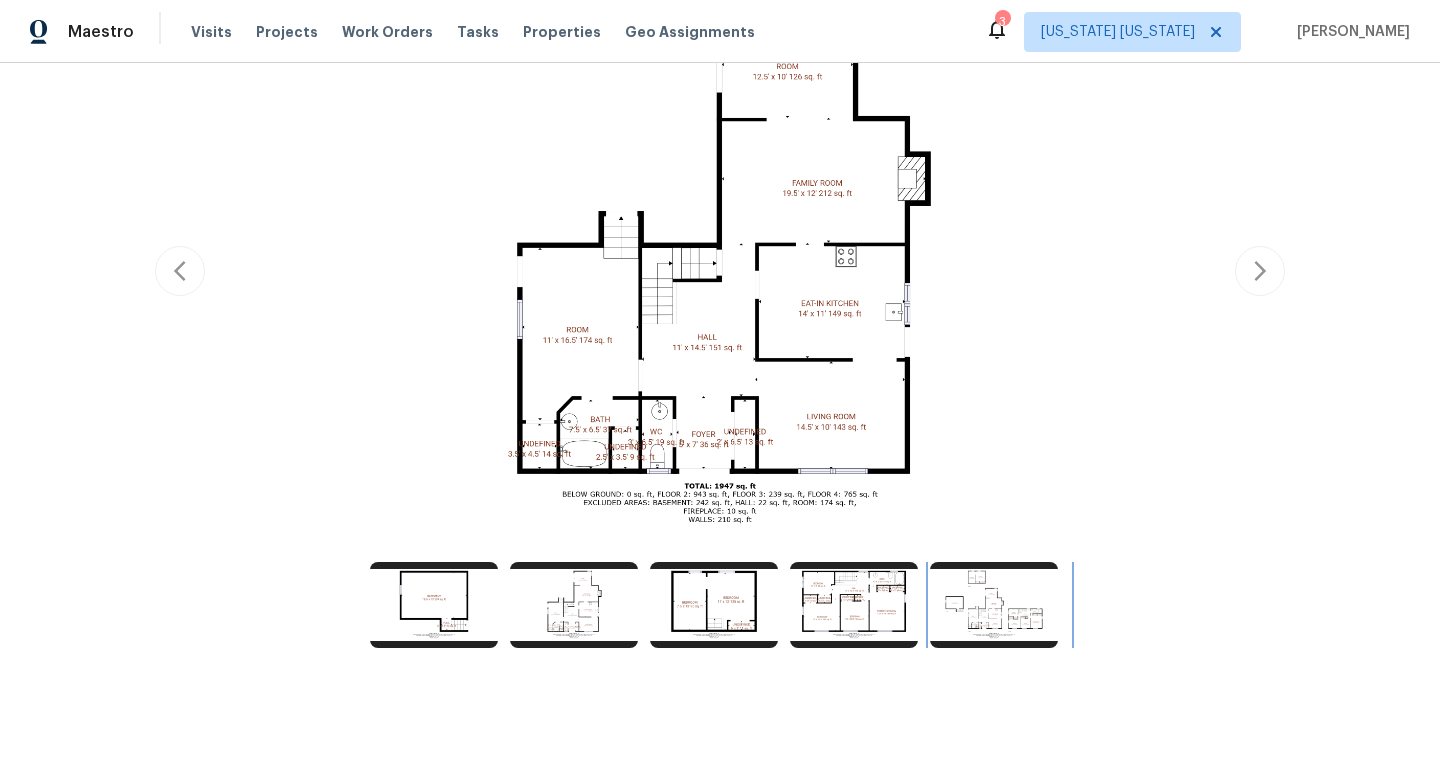 click at bounding box center (994, 605) 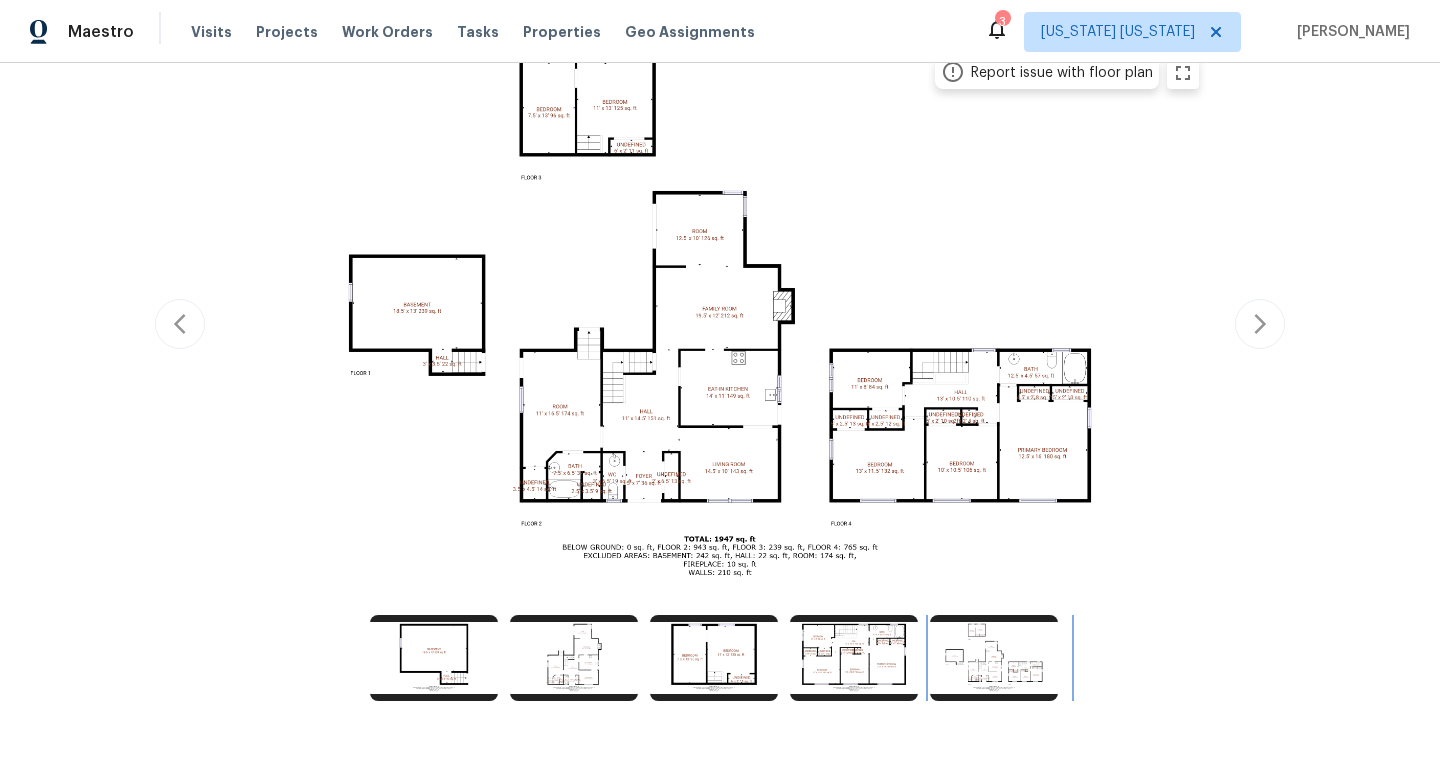 scroll, scrollTop: 441, scrollLeft: 0, axis: vertical 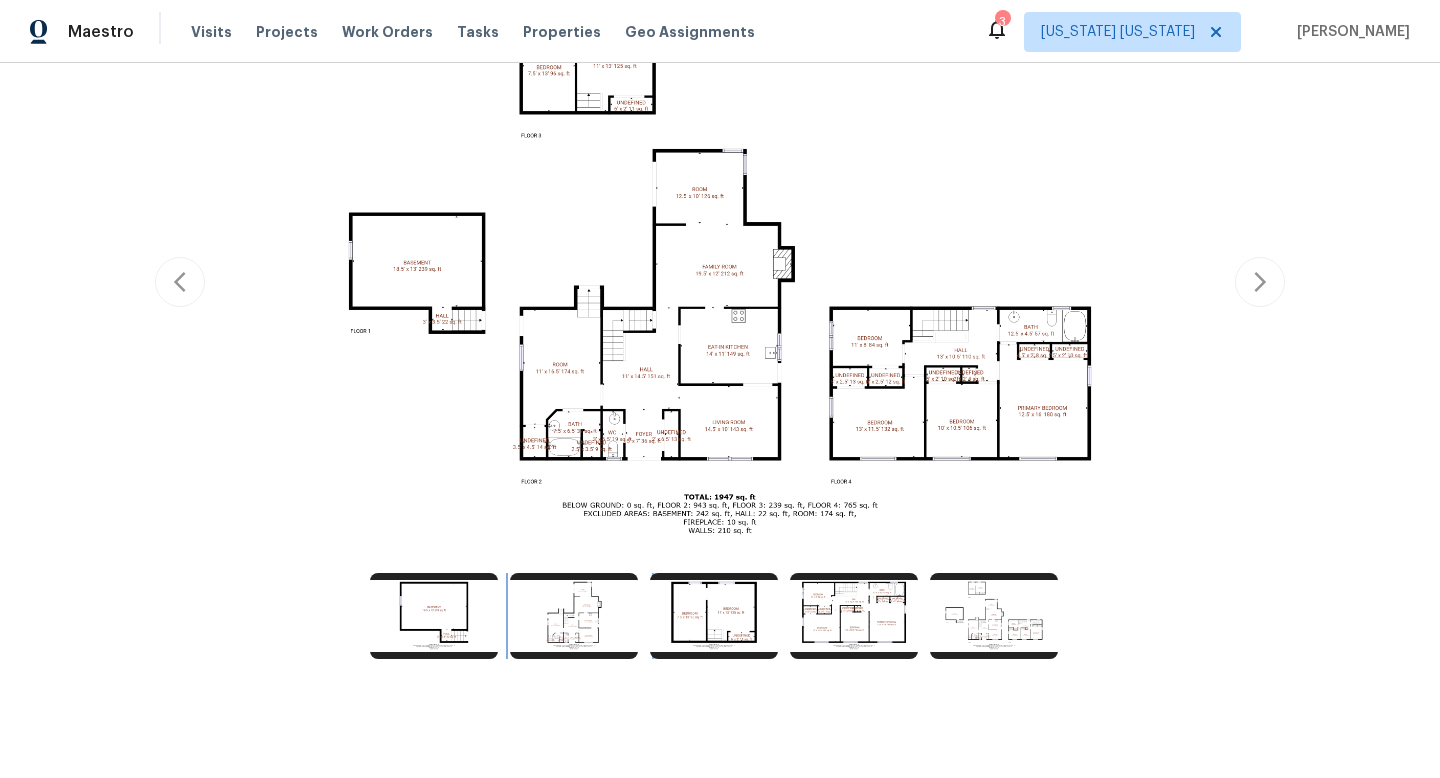click at bounding box center (574, 616) 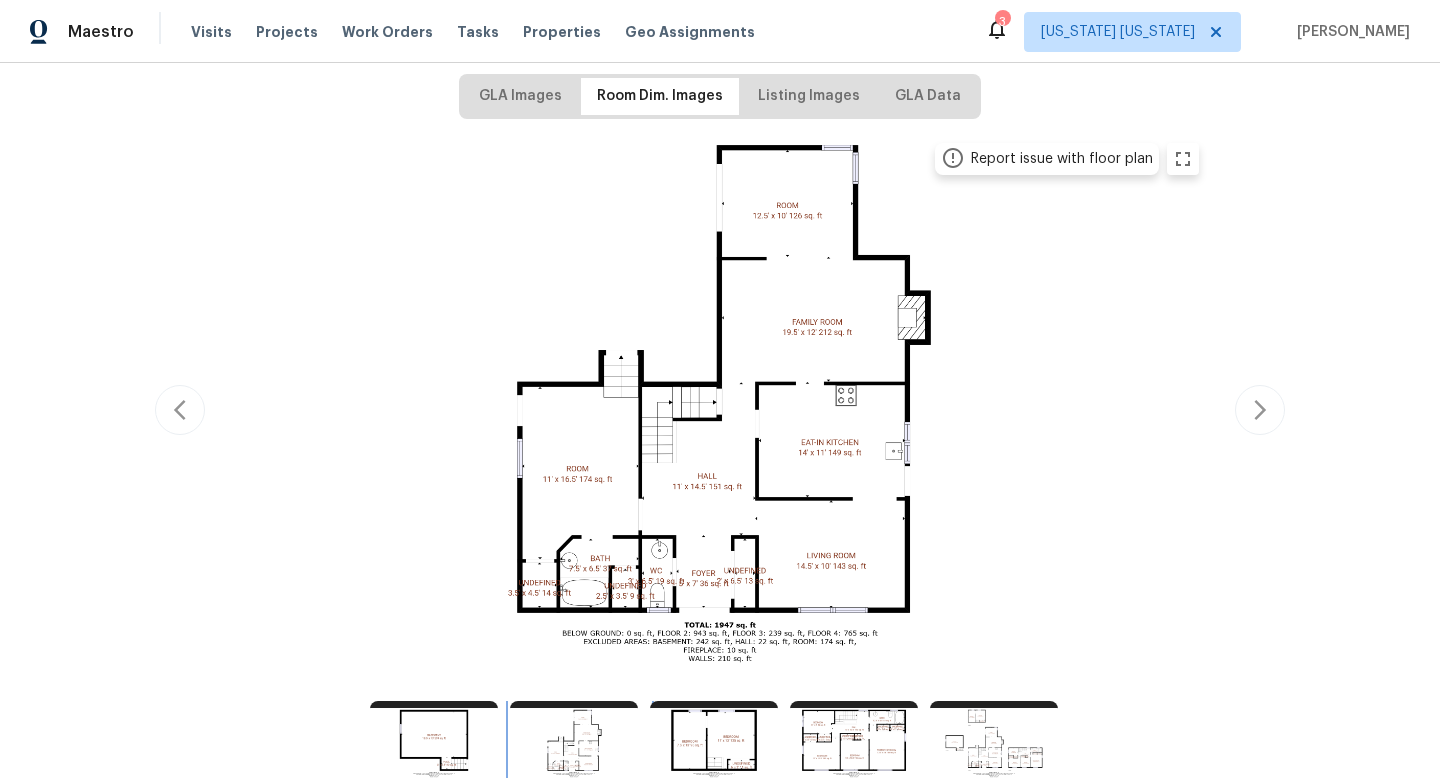 scroll, scrollTop: 466, scrollLeft: 0, axis: vertical 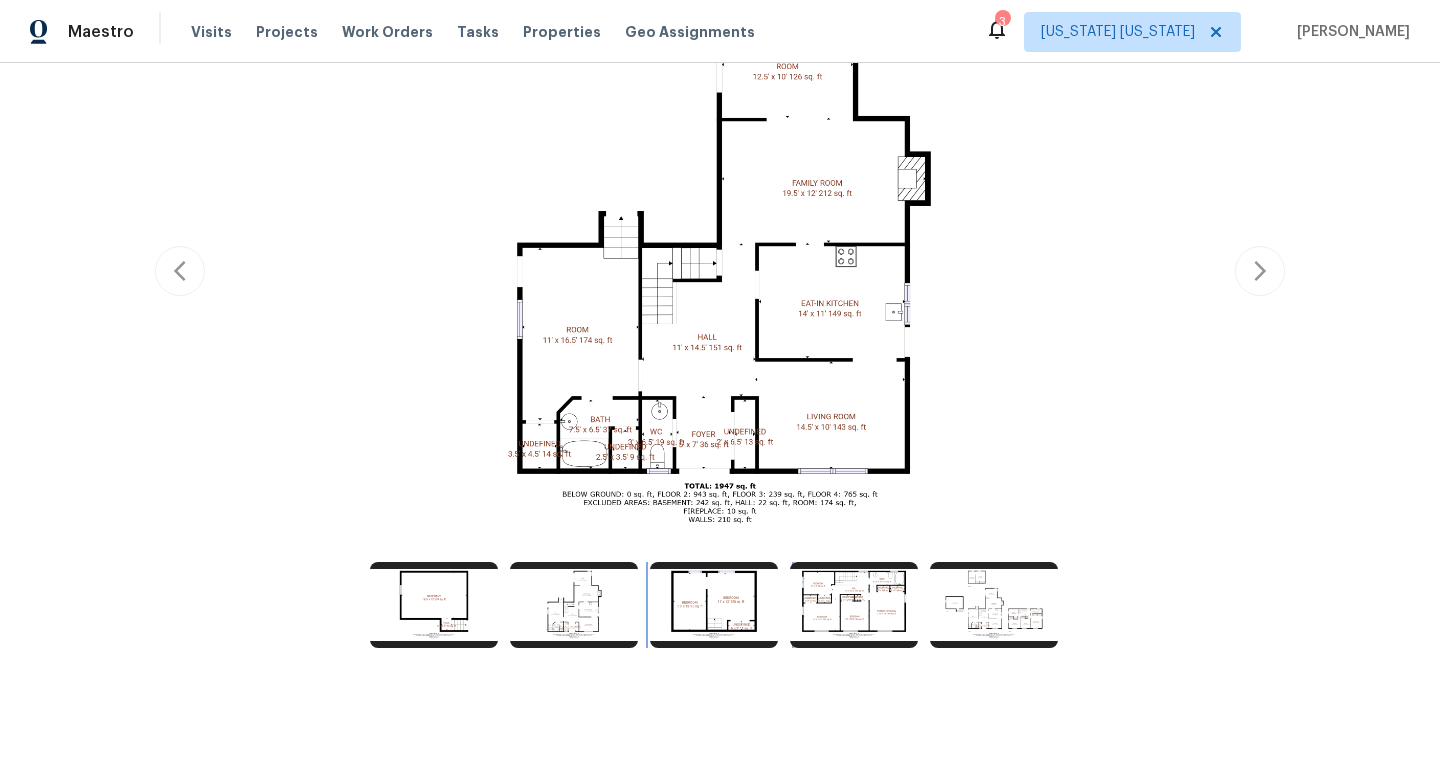 click at bounding box center (714, 605) 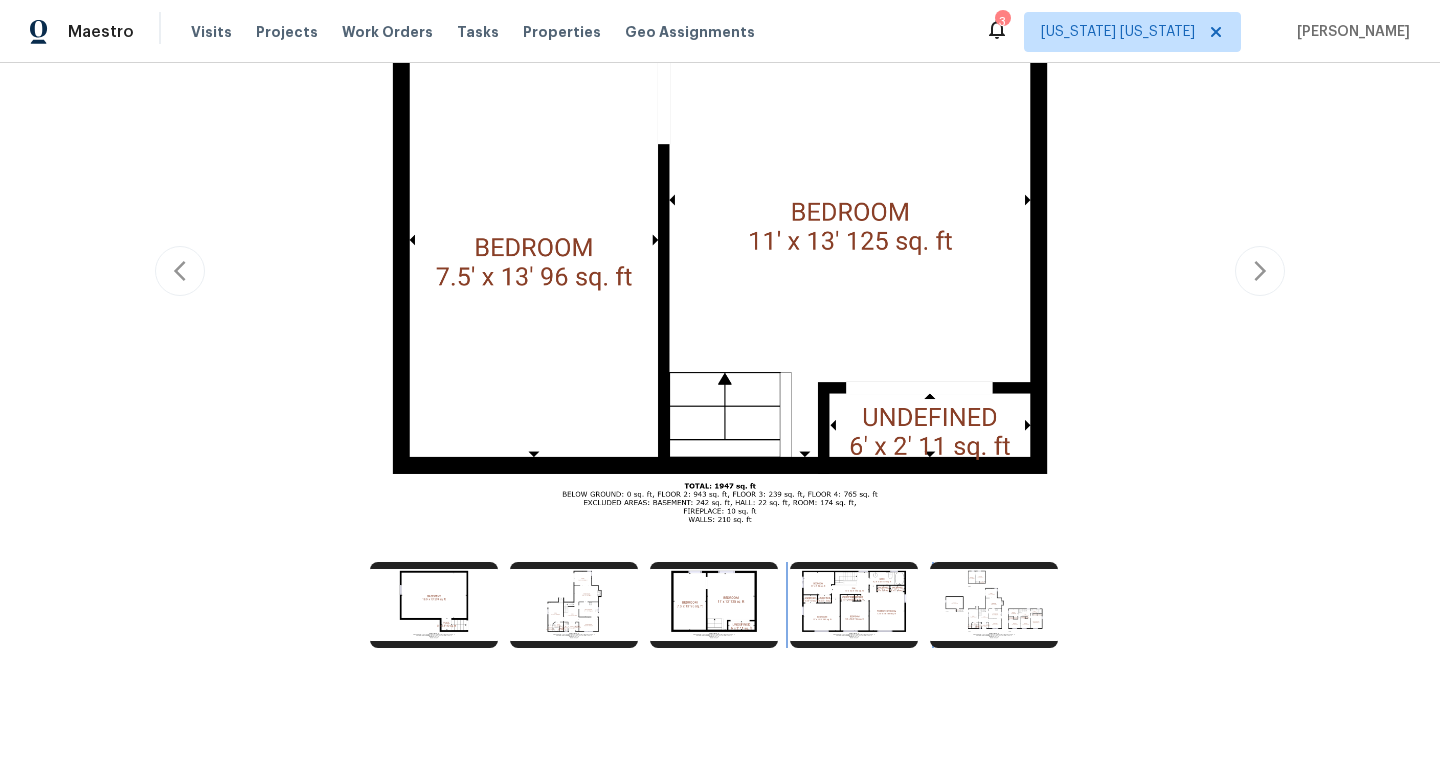 click at bounding box center [854, 605] 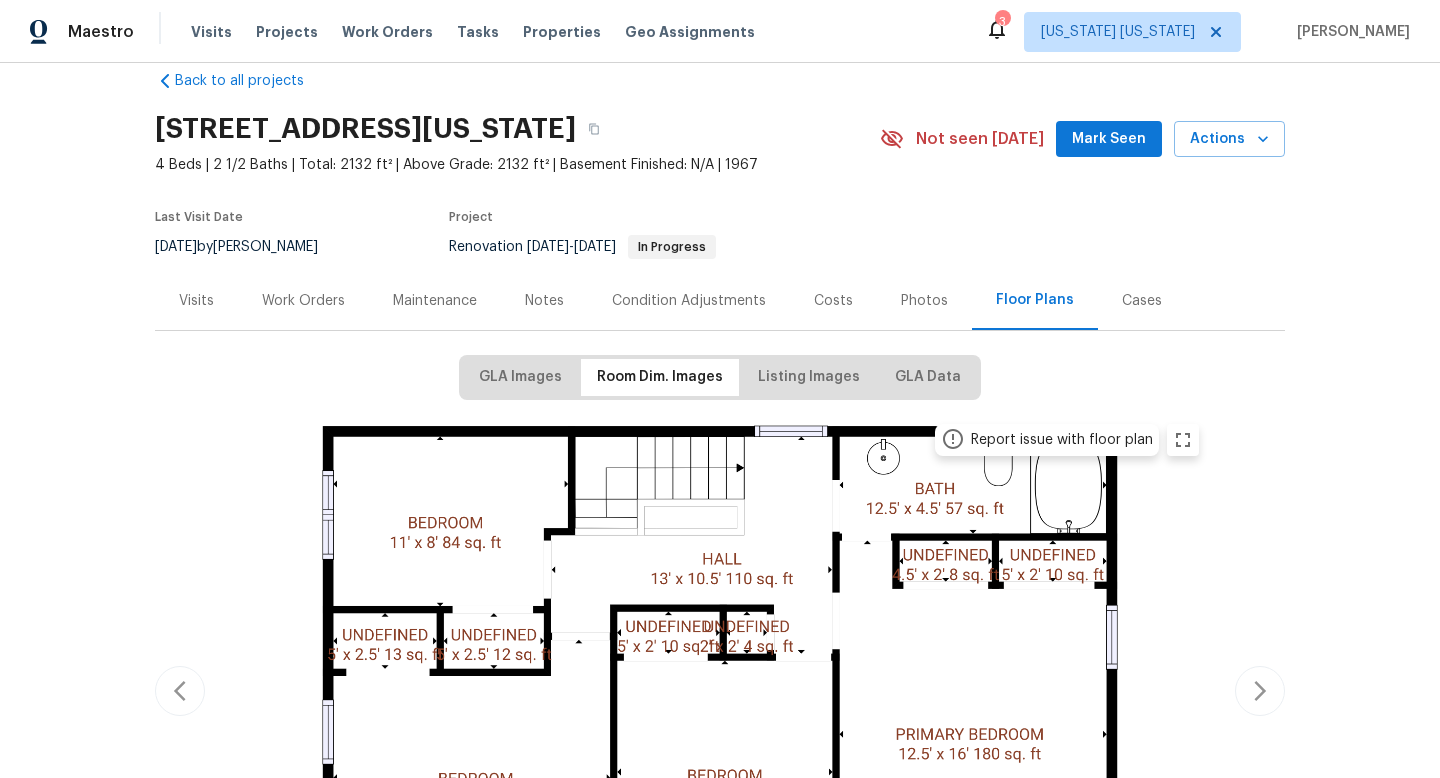 scroll, scrollTop: 0, scrollLeft: 0, axis: both 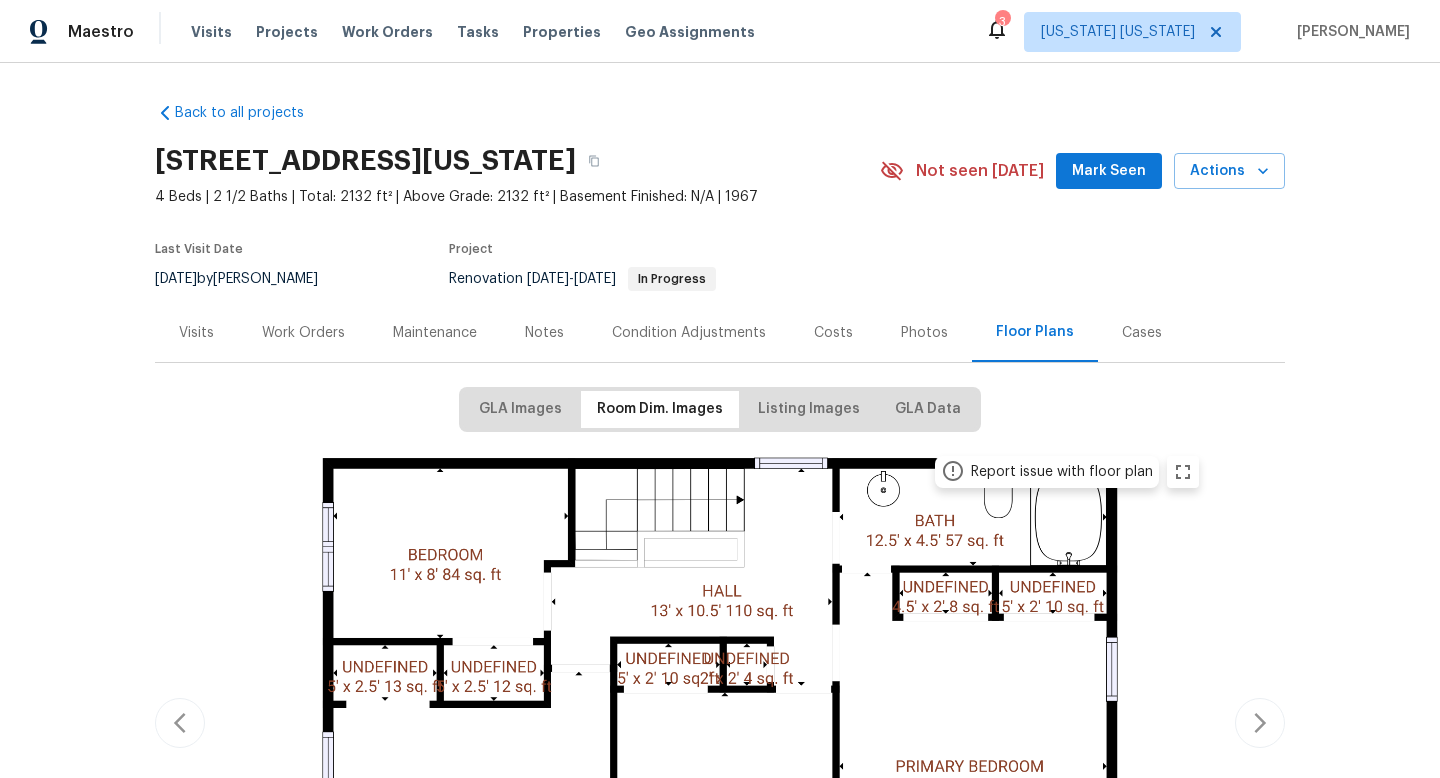 click on "Work Orders" at bounding box center [303, 332] 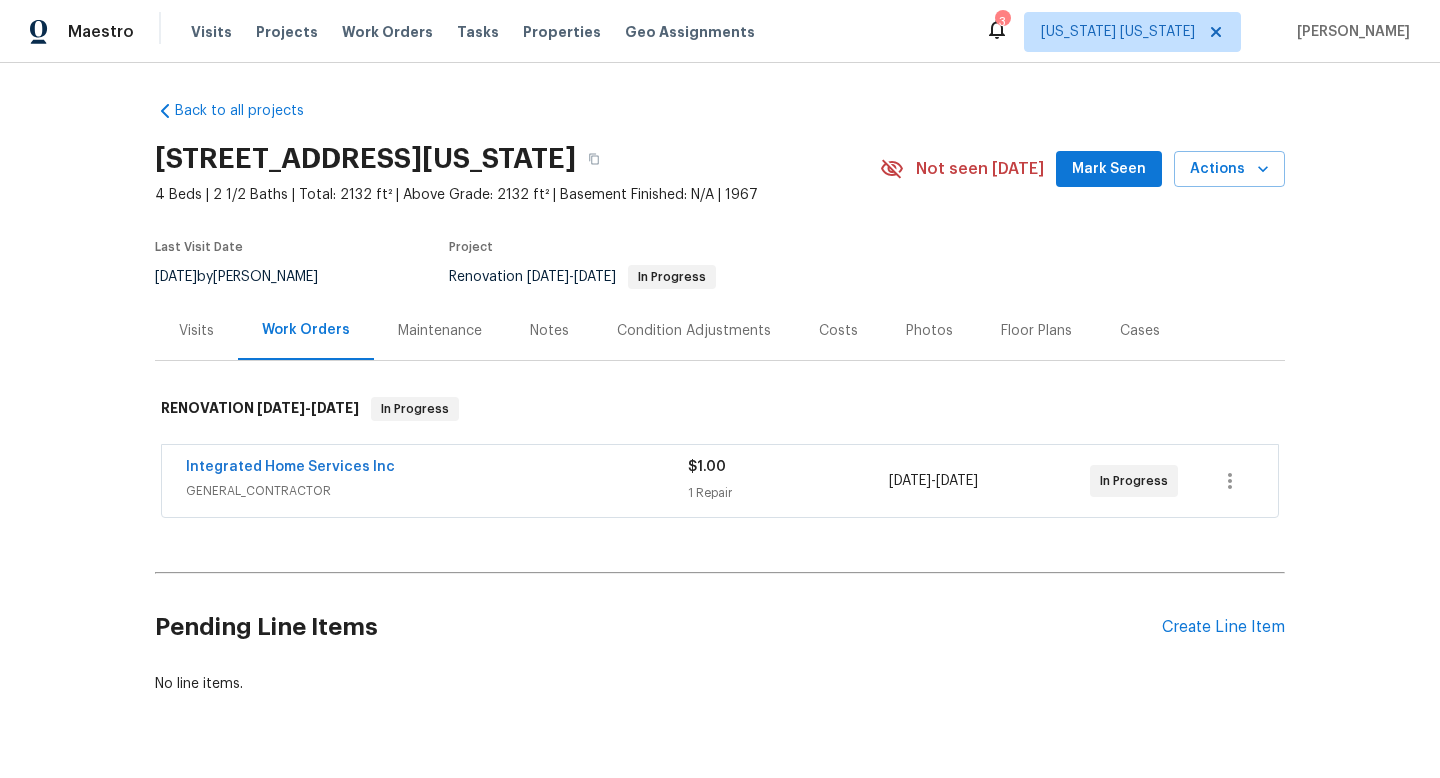 scroll, scrollTop: 4, scrollLeft: 0, axis: vertical 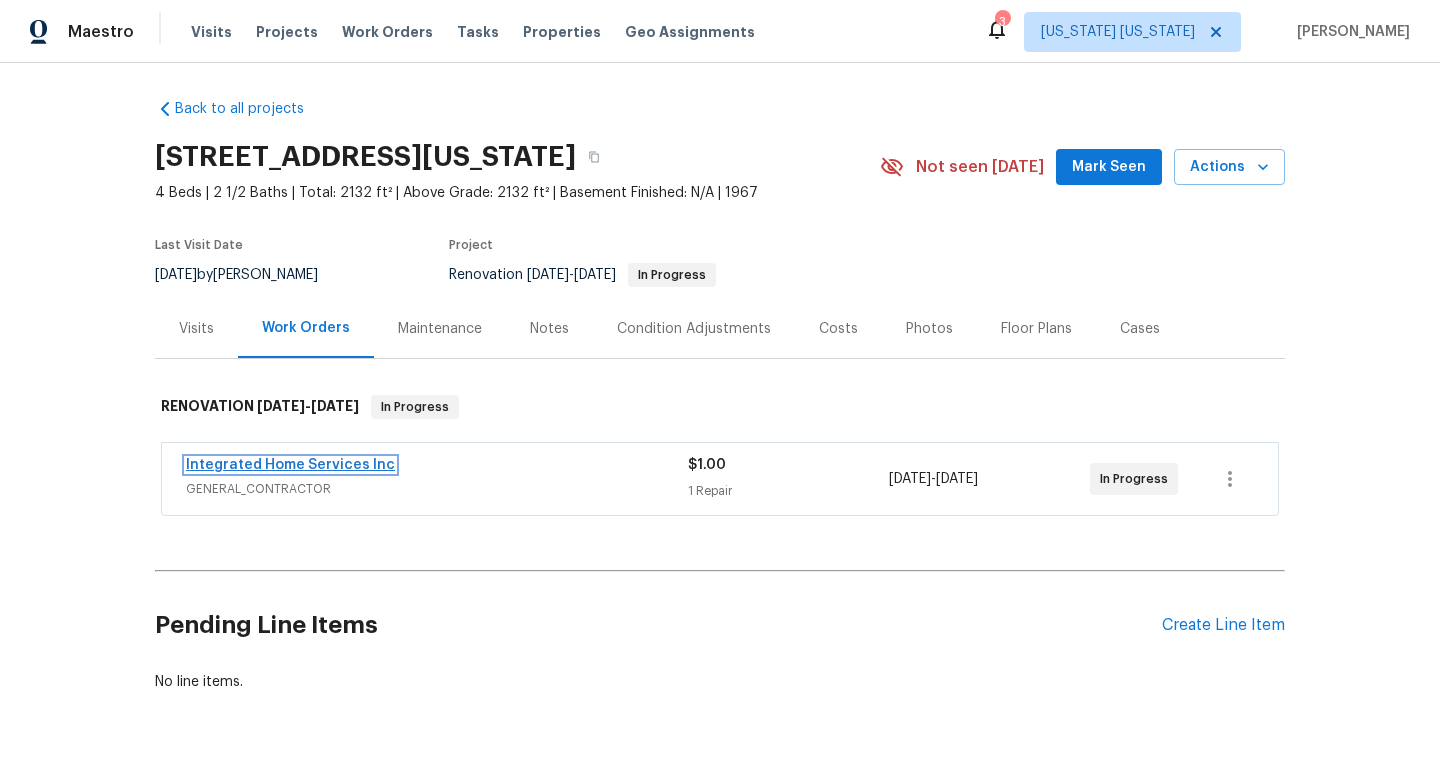 click on "Integrated Home Services Inc" at bounding box center (290, 465) 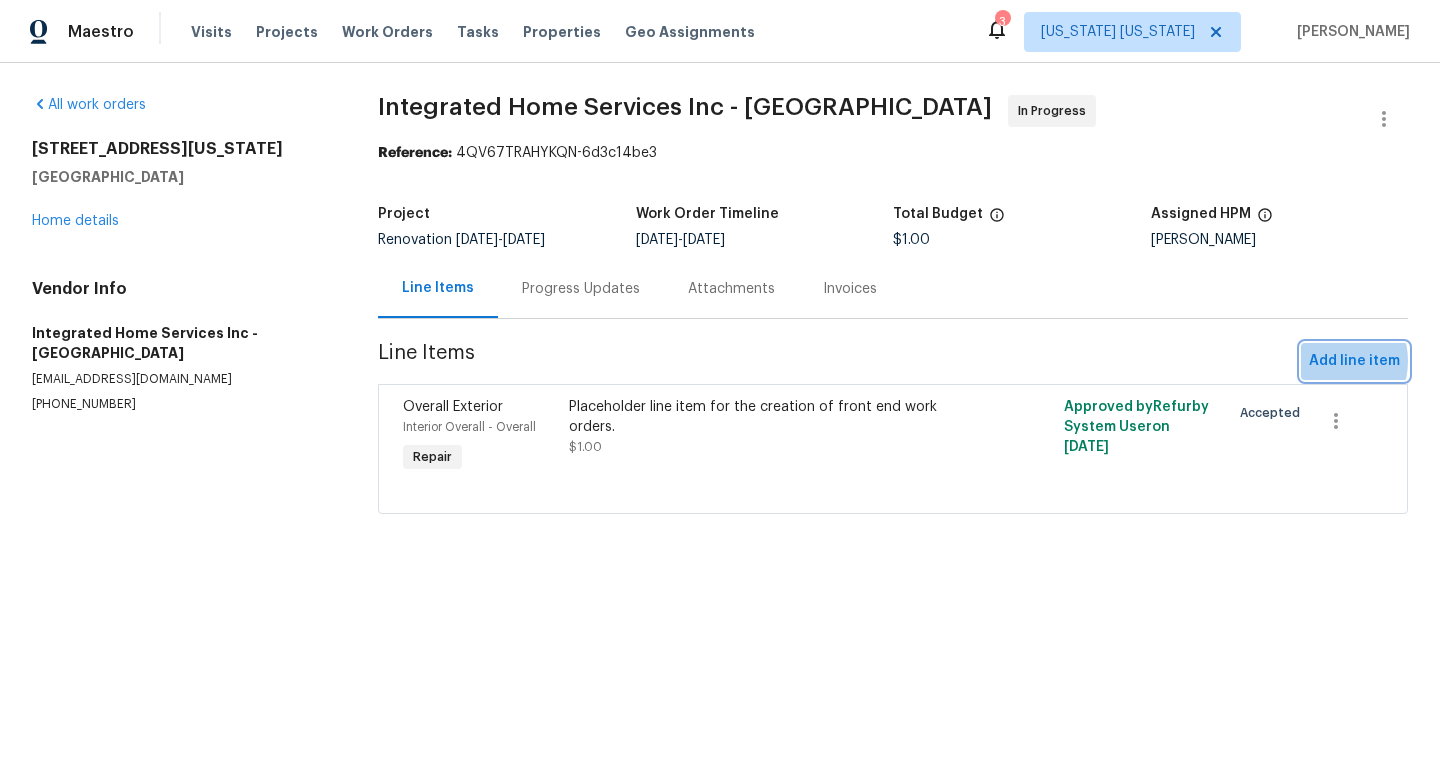 click on "Add line item" at bounding box center (1354, 361) 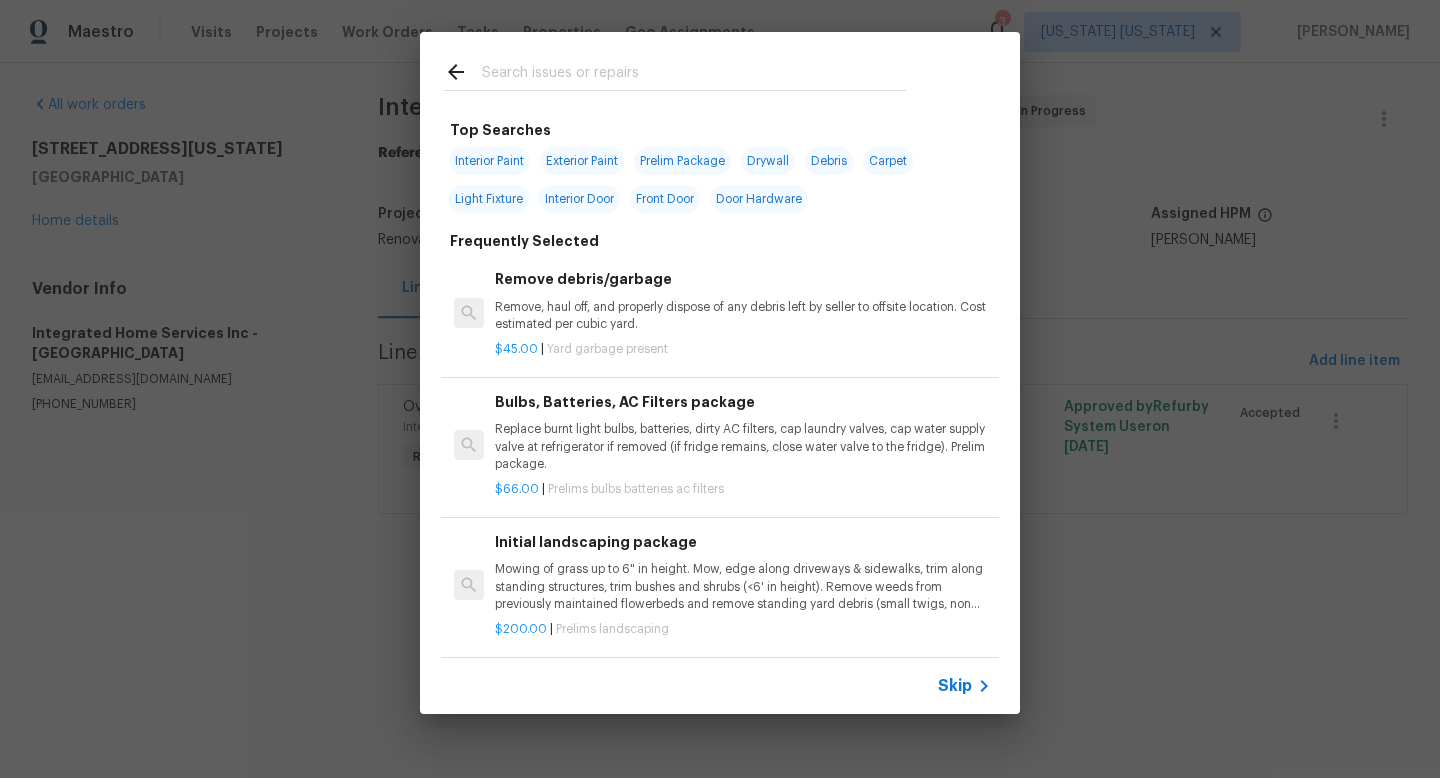 click at bounding box center [694, 75] 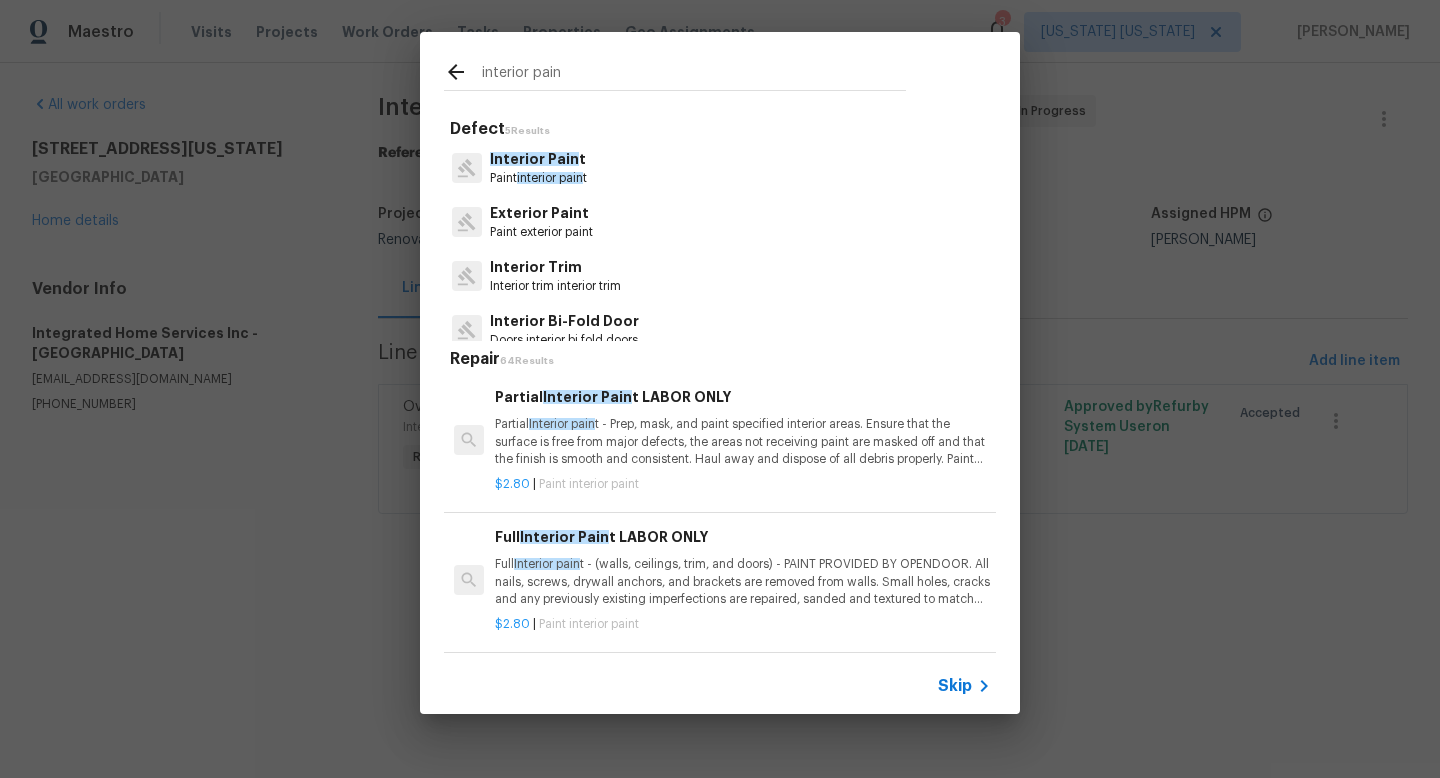 type on "interior pain" 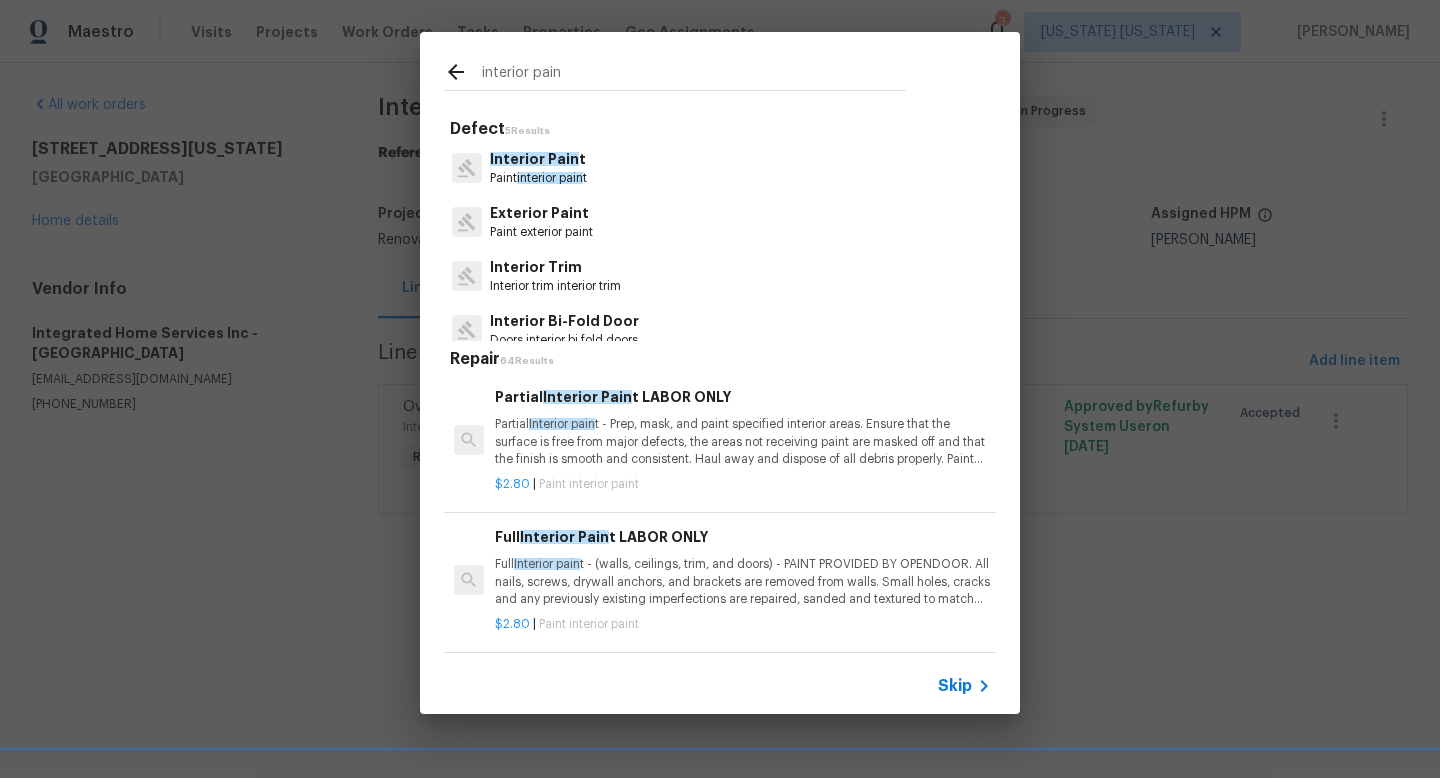click on "interior pain" at bounding box center (550, 178) 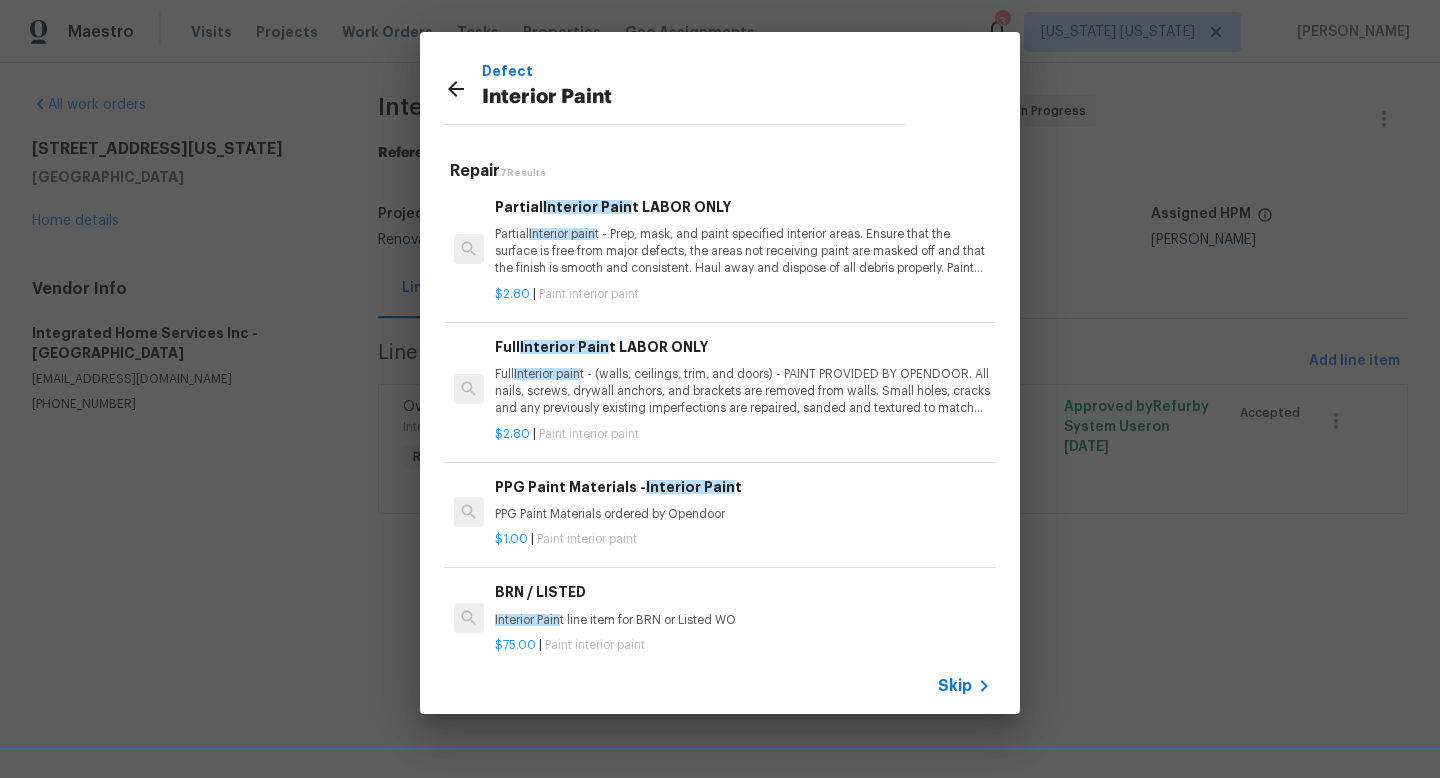 scroll, scrollTop: 4, scrollLeft: 0, axis: vertical 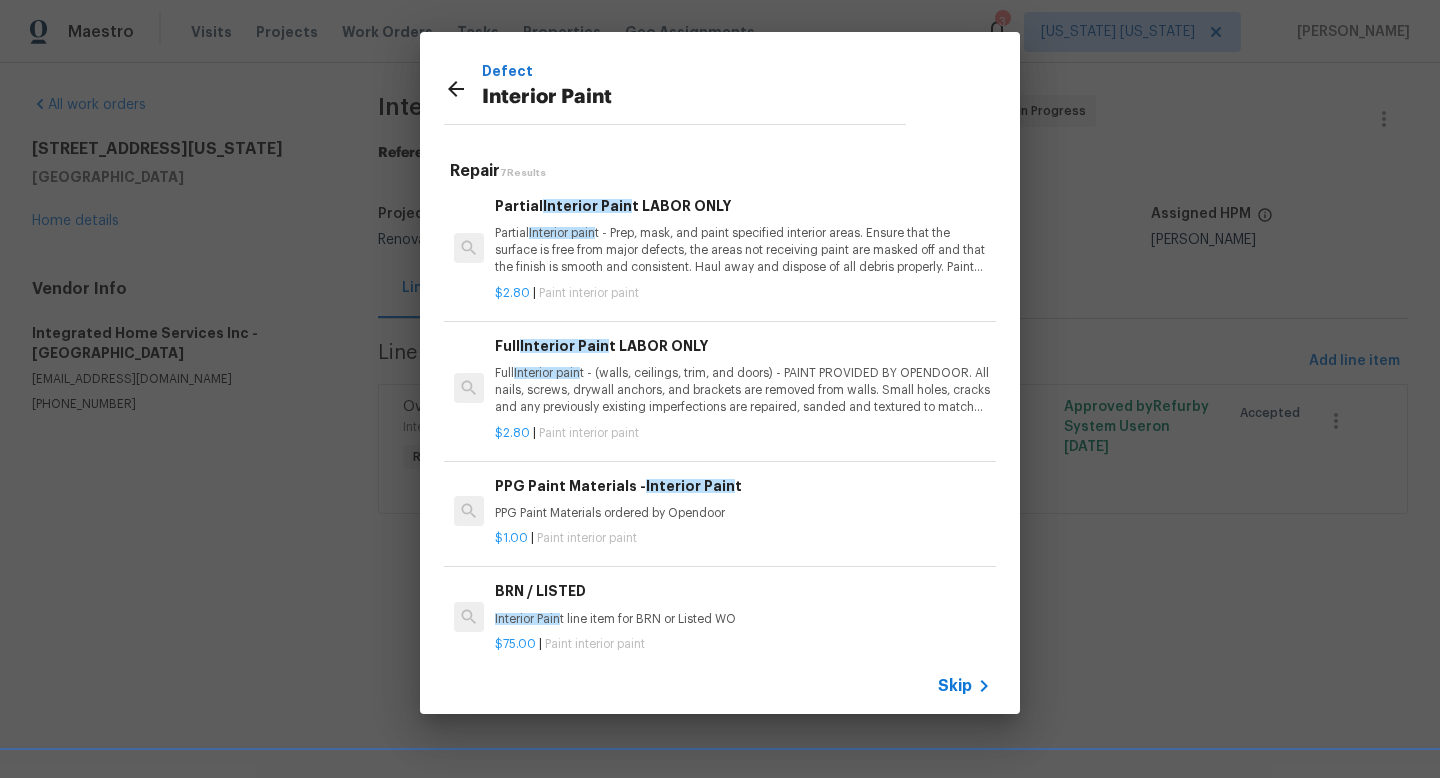 click on "Partial  Interior pain t - Prep, mask, and paint specified interior areas. Ensure that the surface is free from major defects, the areas not receiving paint are masked off and that the finish is smooth and consistent. Haul away and dispose of all debris properly. Paint will be delivered onsite, Purchased by Opendoor." at bounding box center (743, 250) 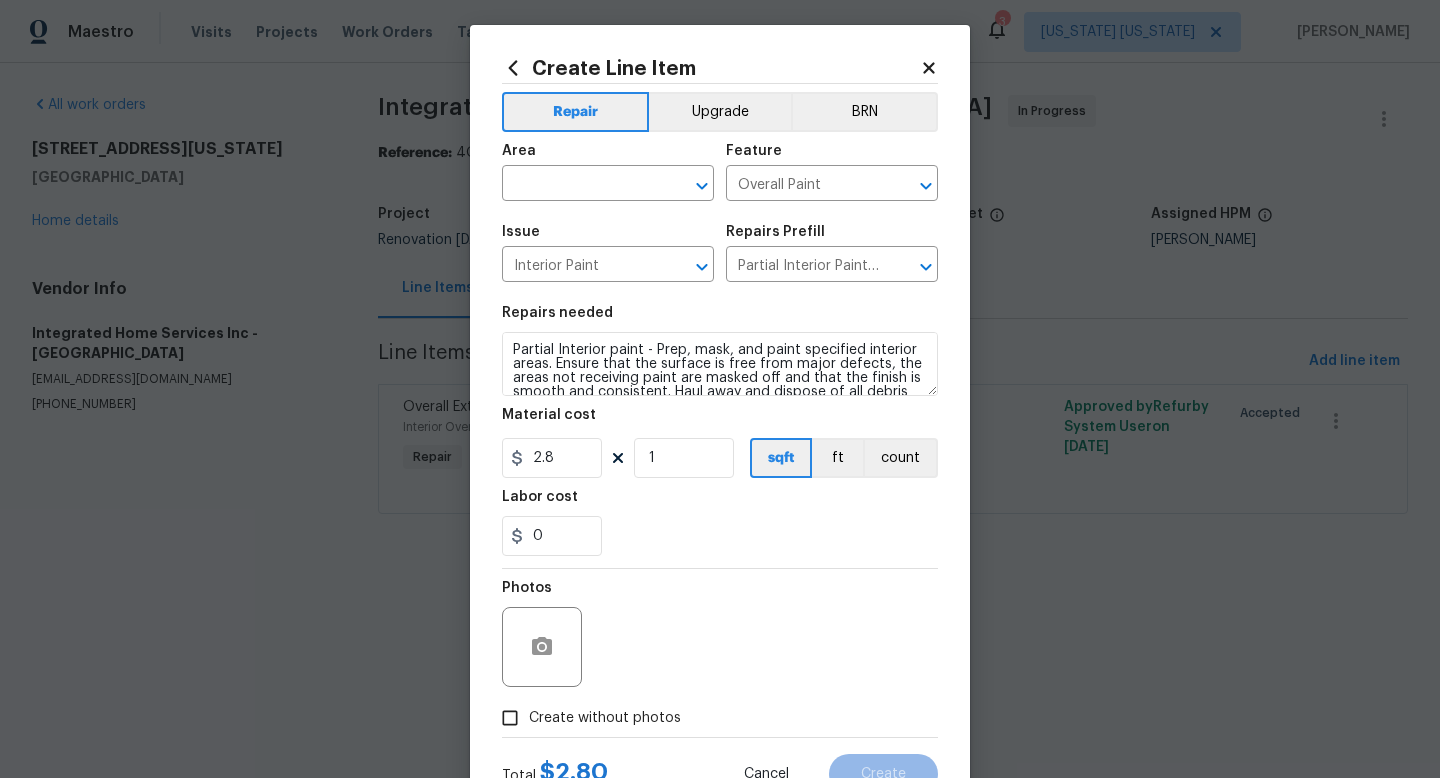scroll, scrollTop: 8, scrollLeft: 0, axis: vertical 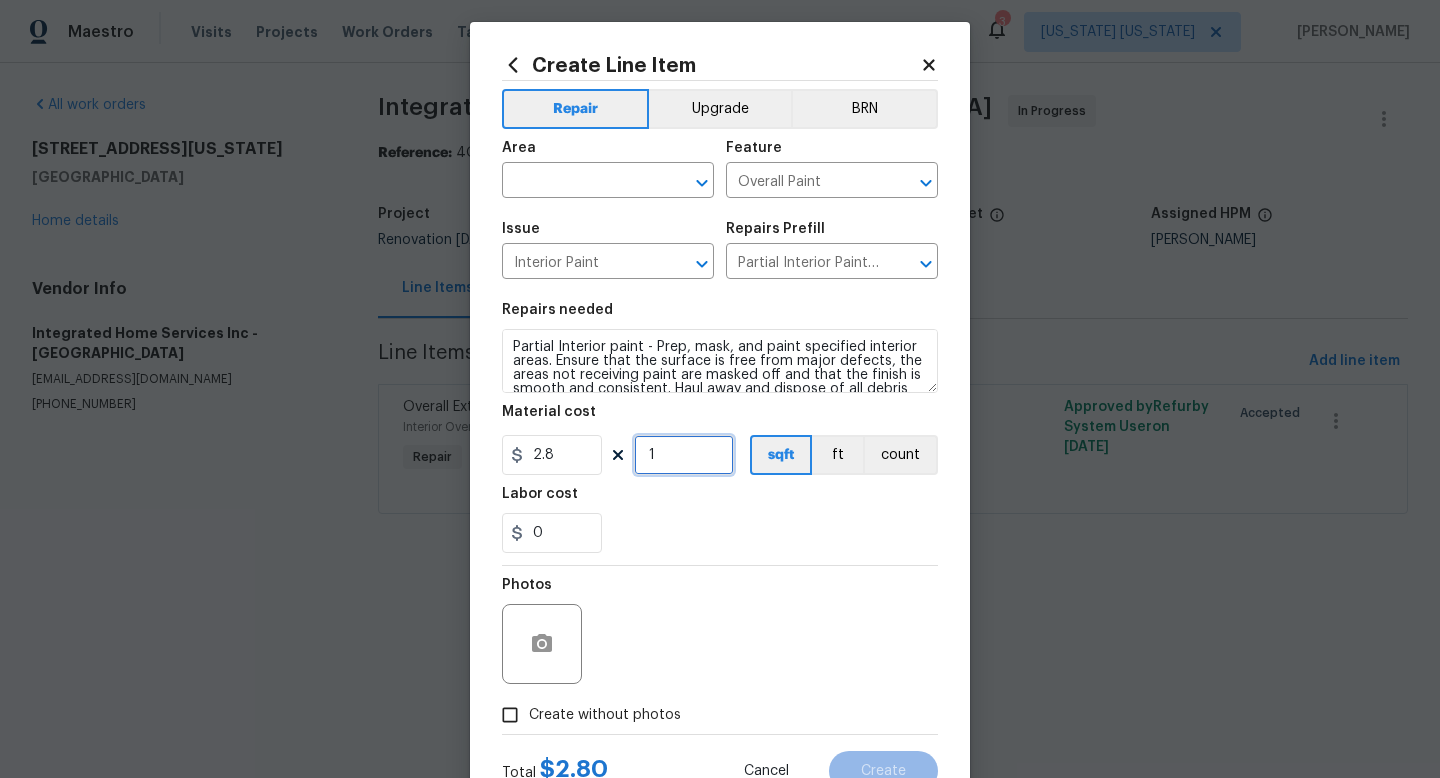 drag, startPoint x: 665, startPoint y: 460, endPoint x: 628, endPoint y: 463, distance: 37.12142 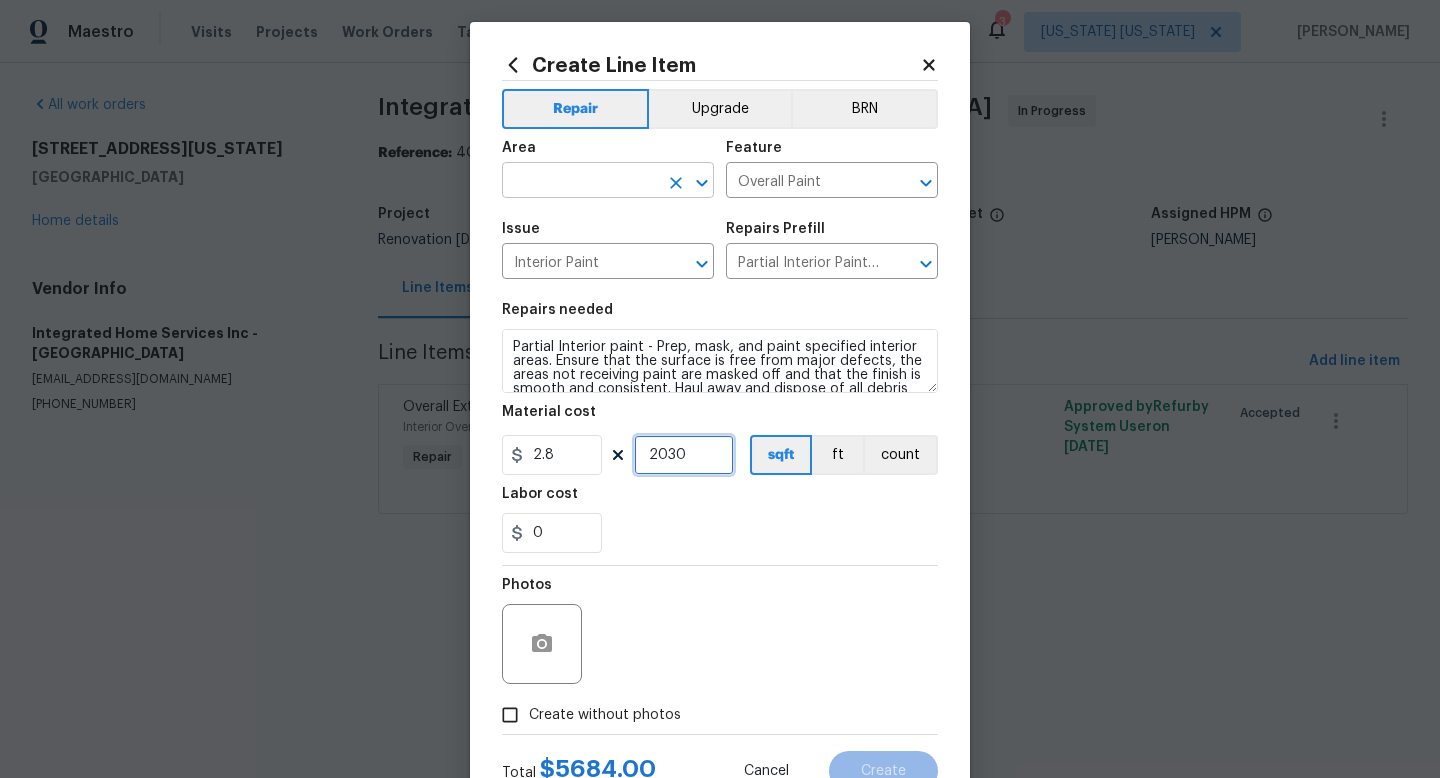 type on "2030" 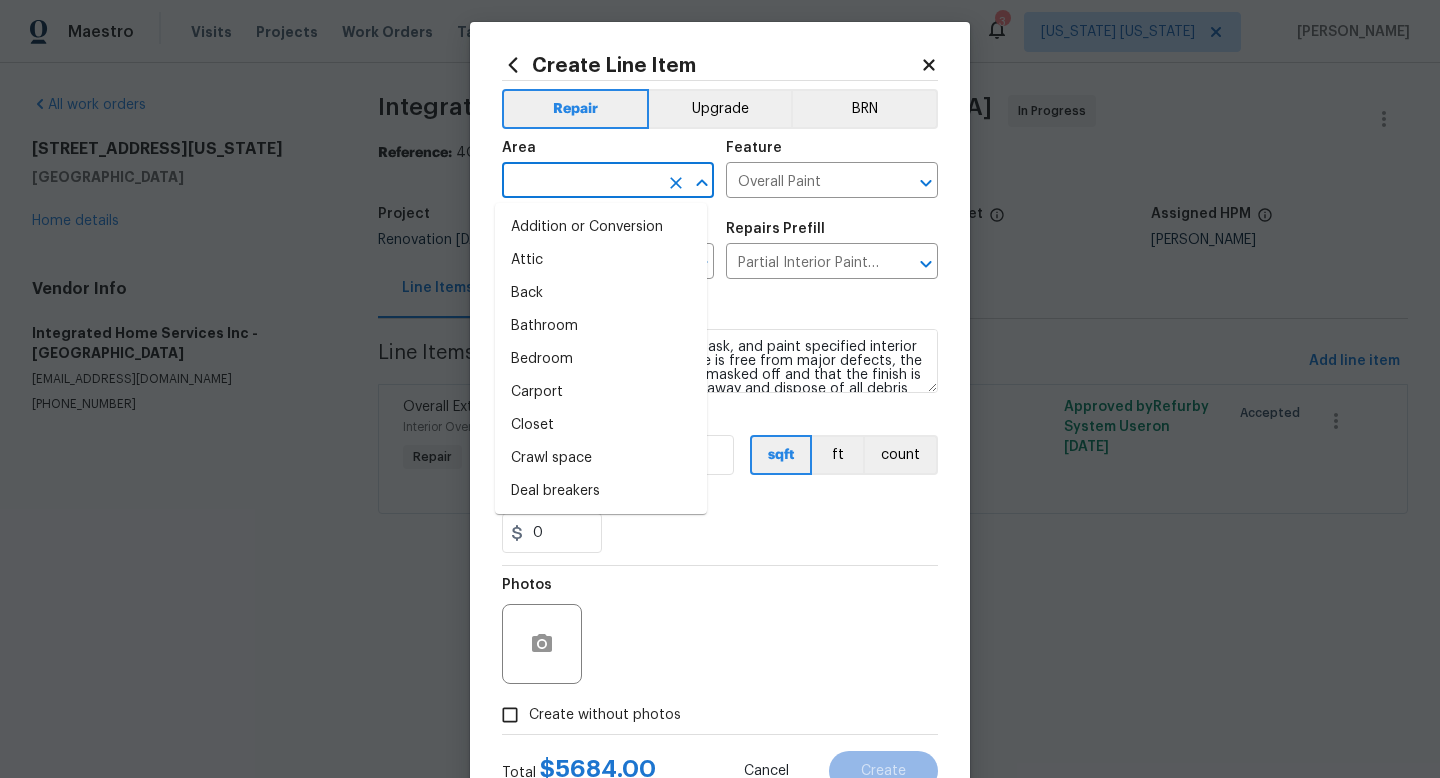 click at bounding box center [580, 182] 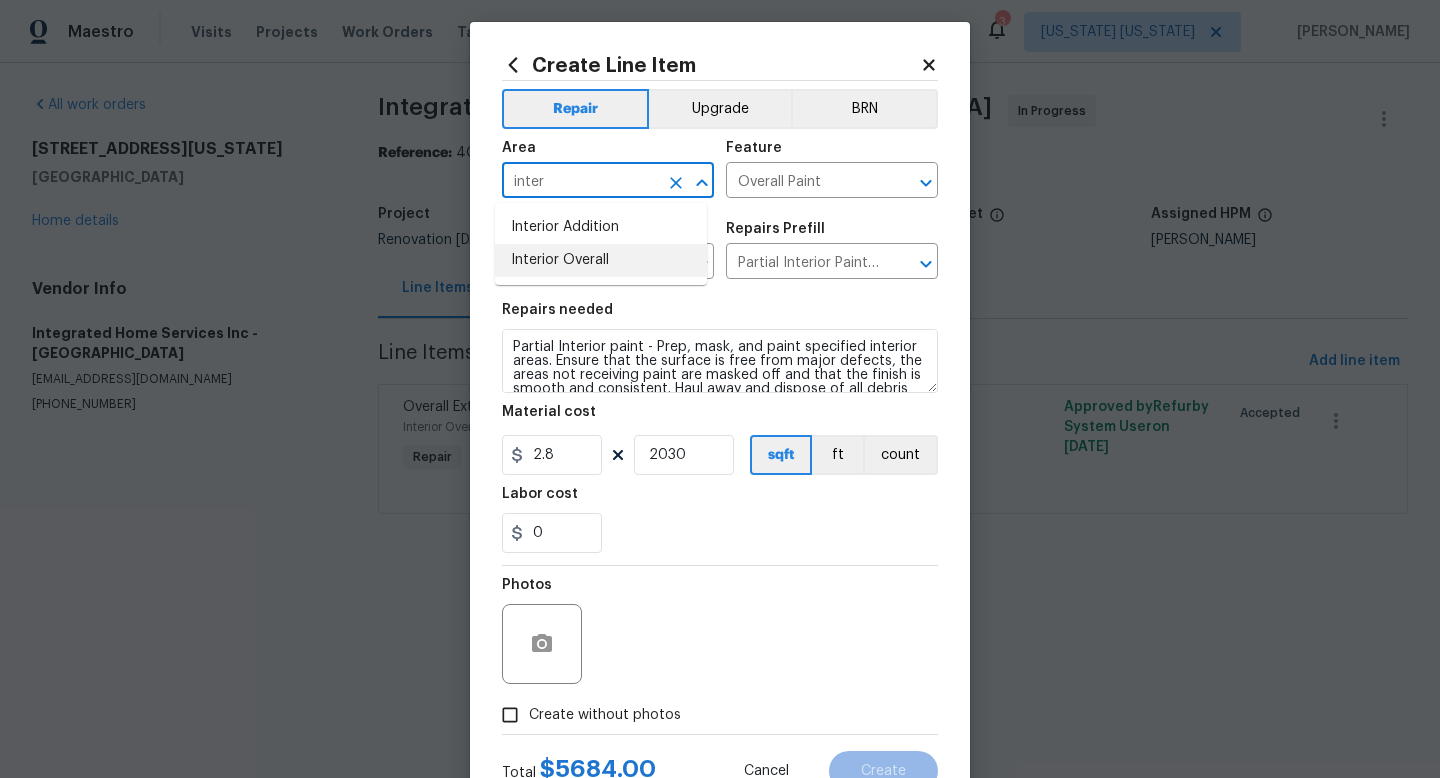 click on "Interior Overall" at bounding box center [601, 260] 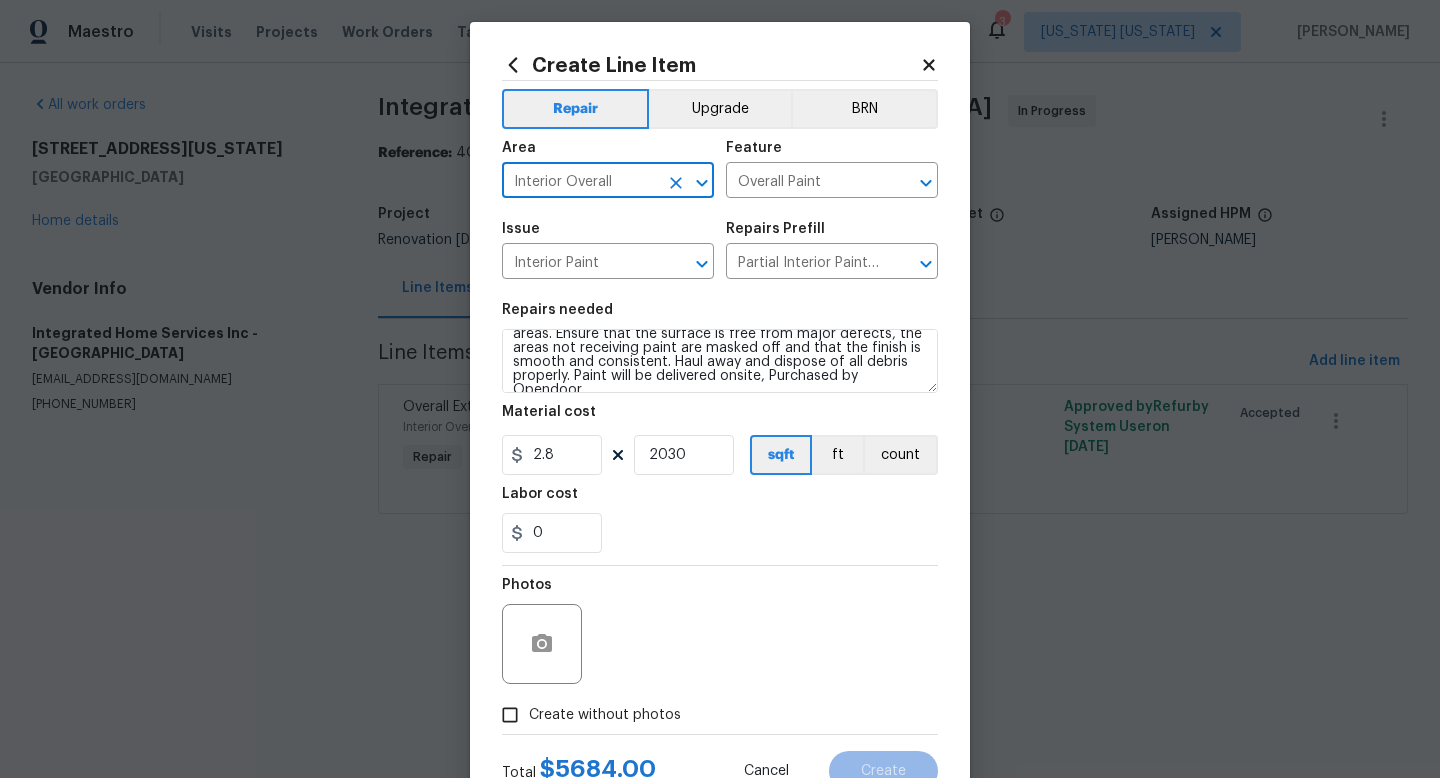scroll, scrollTop: 42, scrollLeft: 0, axis: vertical 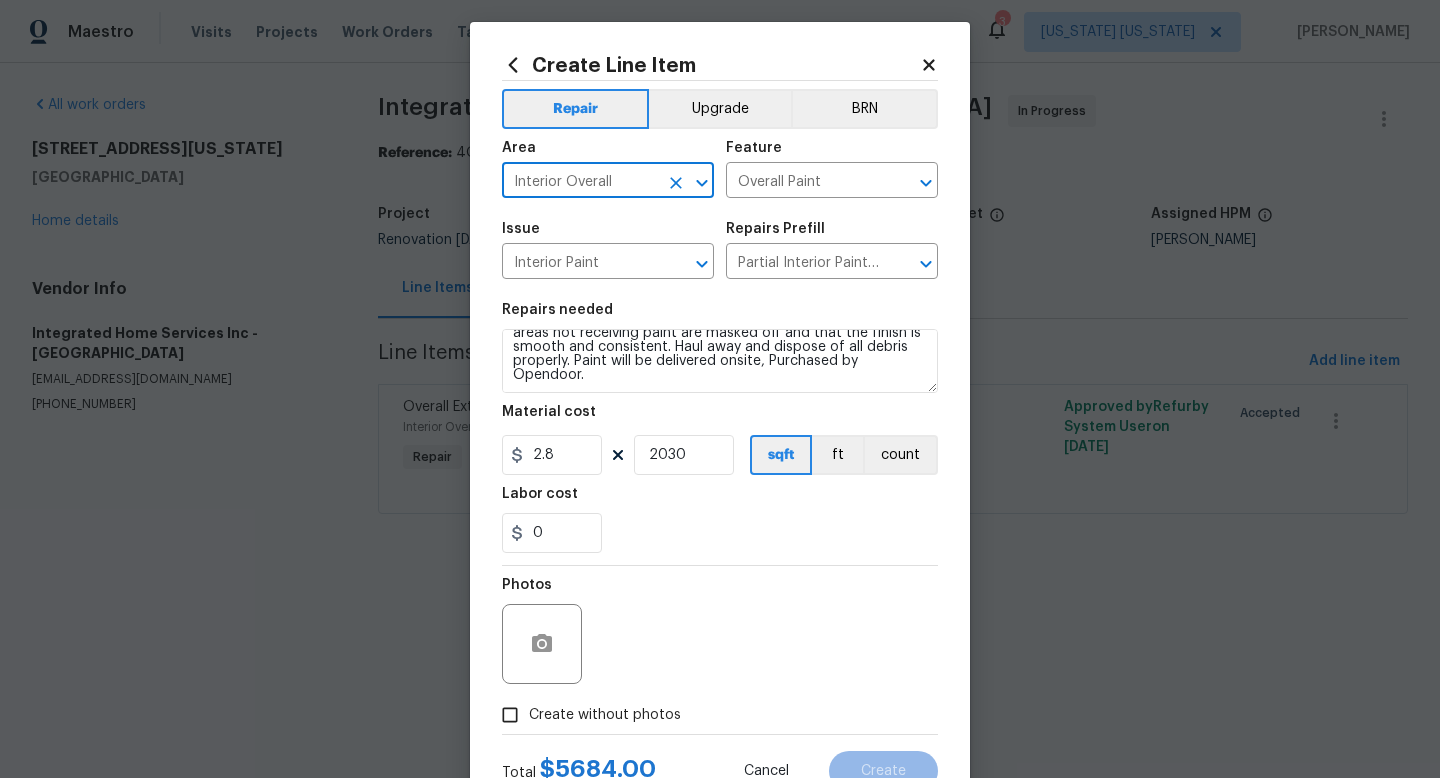 type on "Interior Overall" 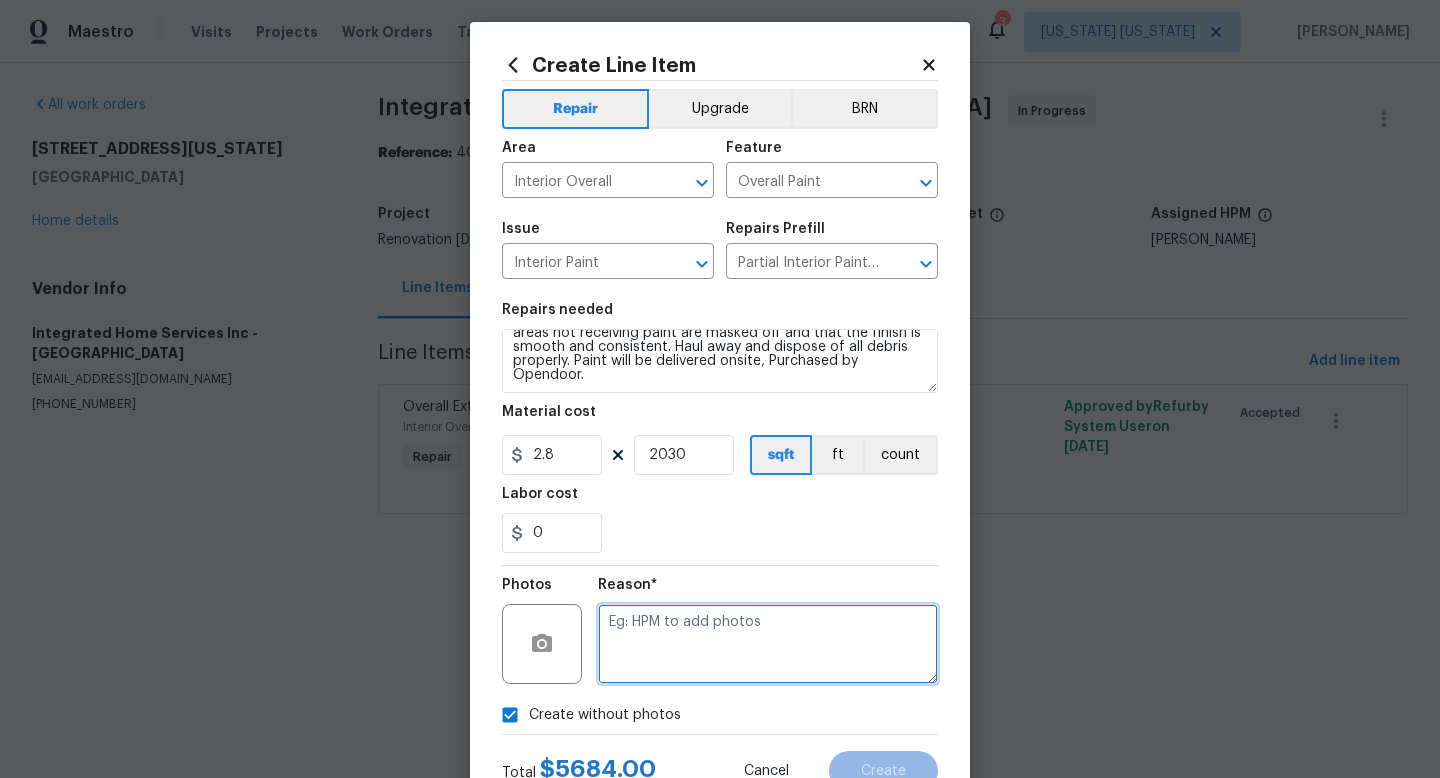 click at bounding box center (768, 644) 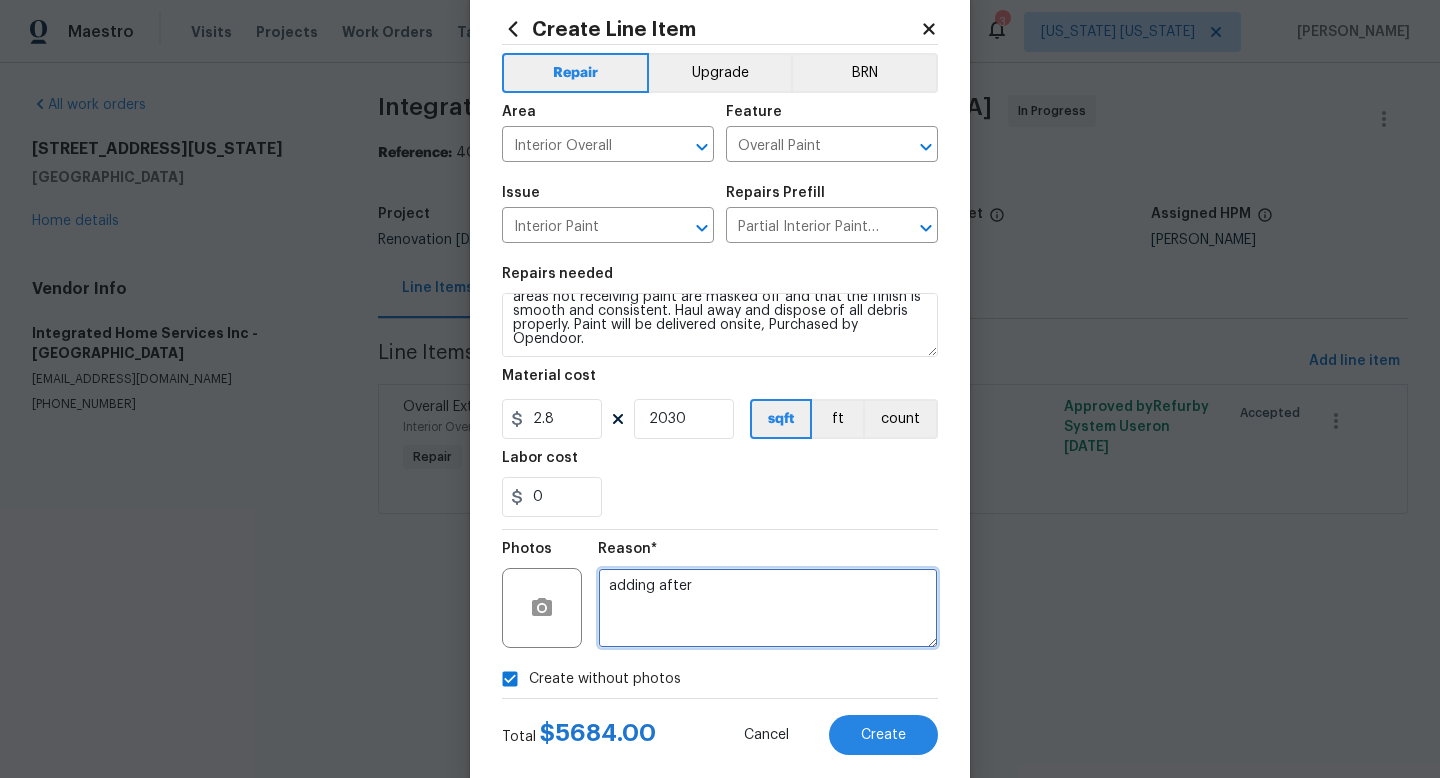 scroll, scrollTop: 84, scrollLeft: 0, axis: vertical 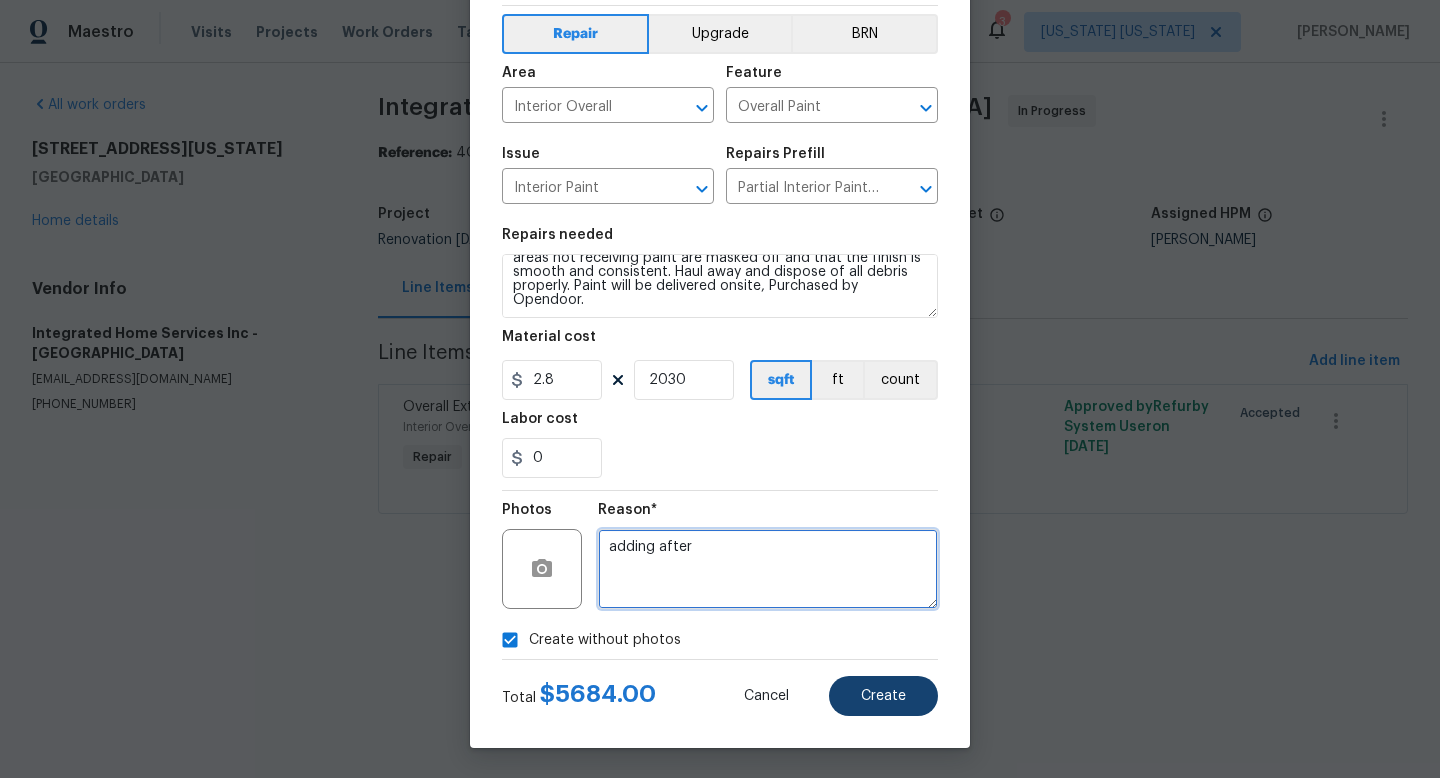 type on "adding after" 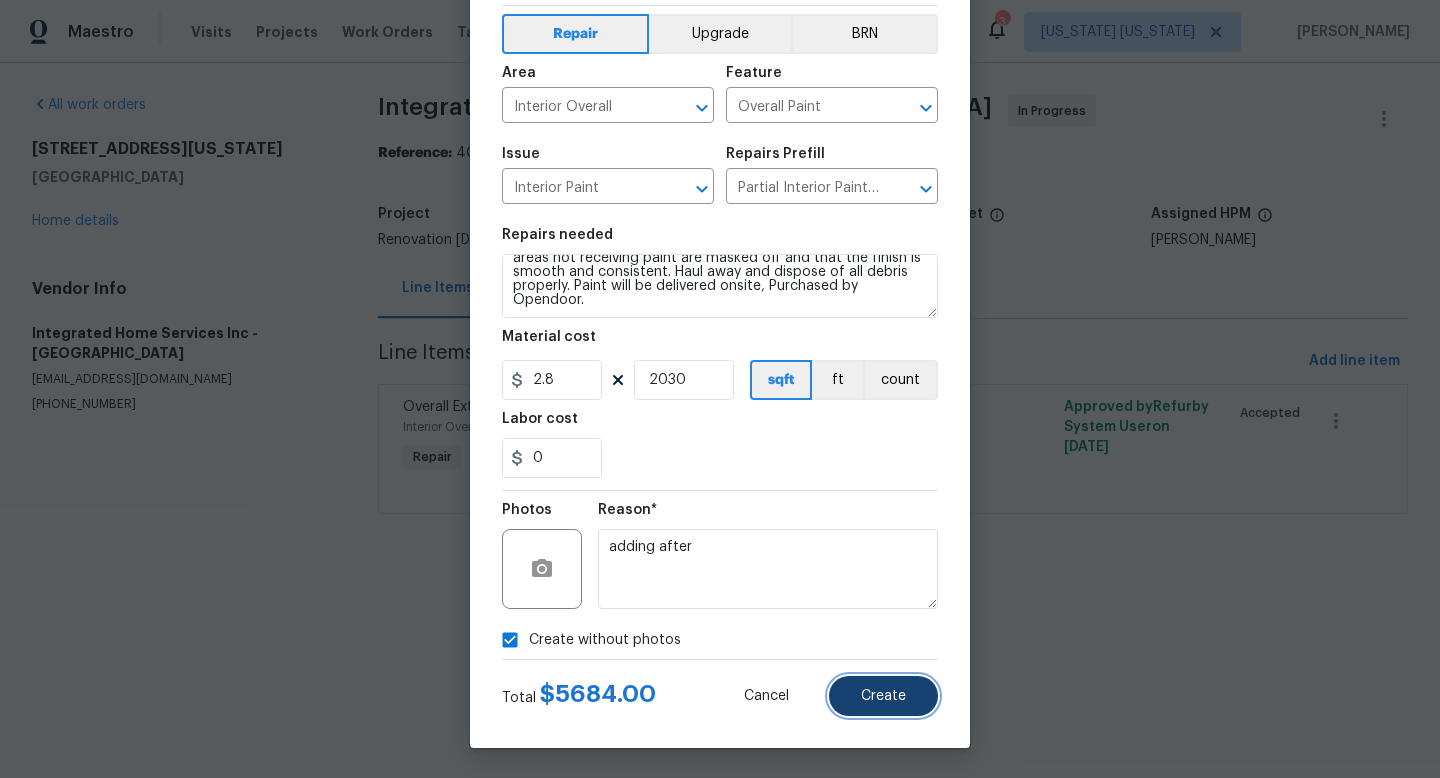 click on "Create" at bounding box center [883, 696] 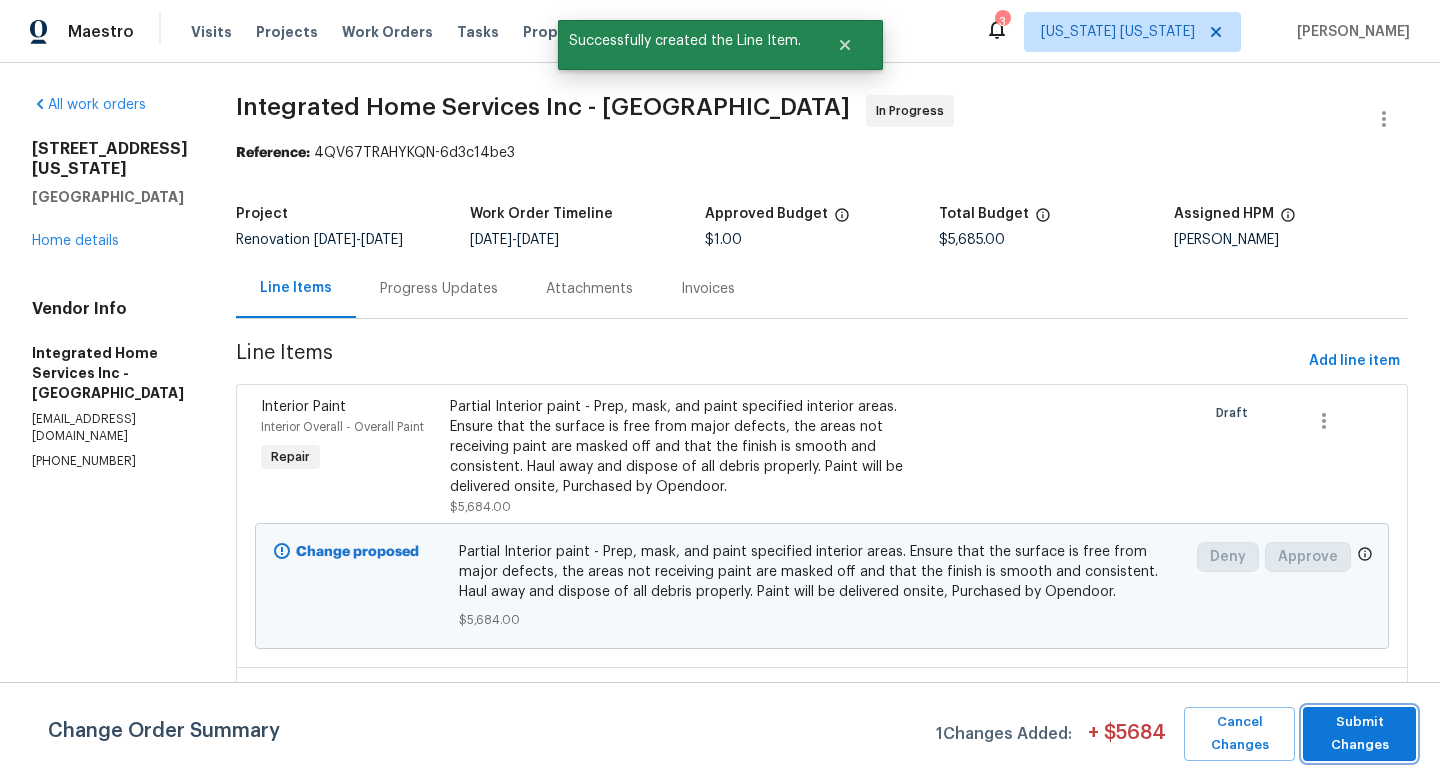 click on "Submit Changes" at bounding box center [1359, 734] 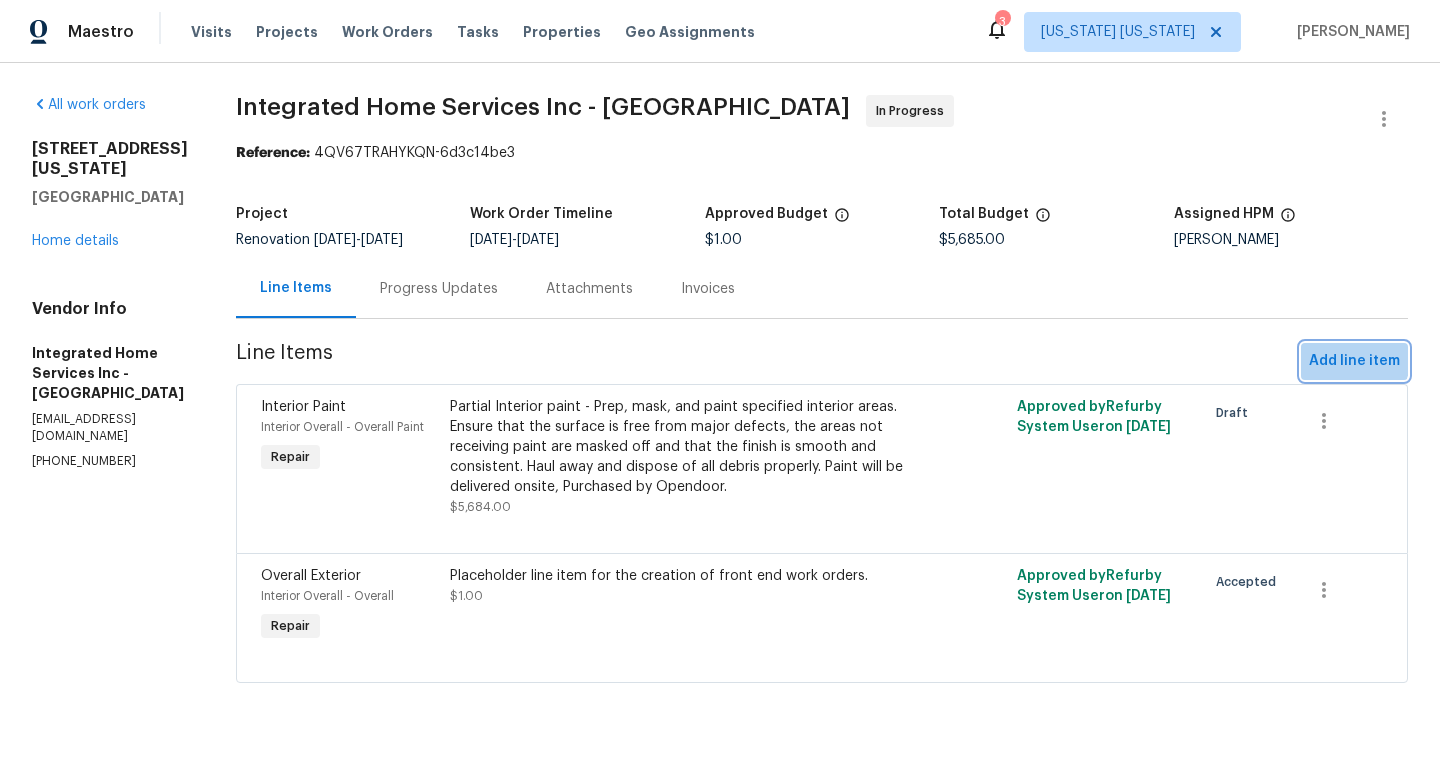 click on "Add line item" at bounding box center [1354, 361] 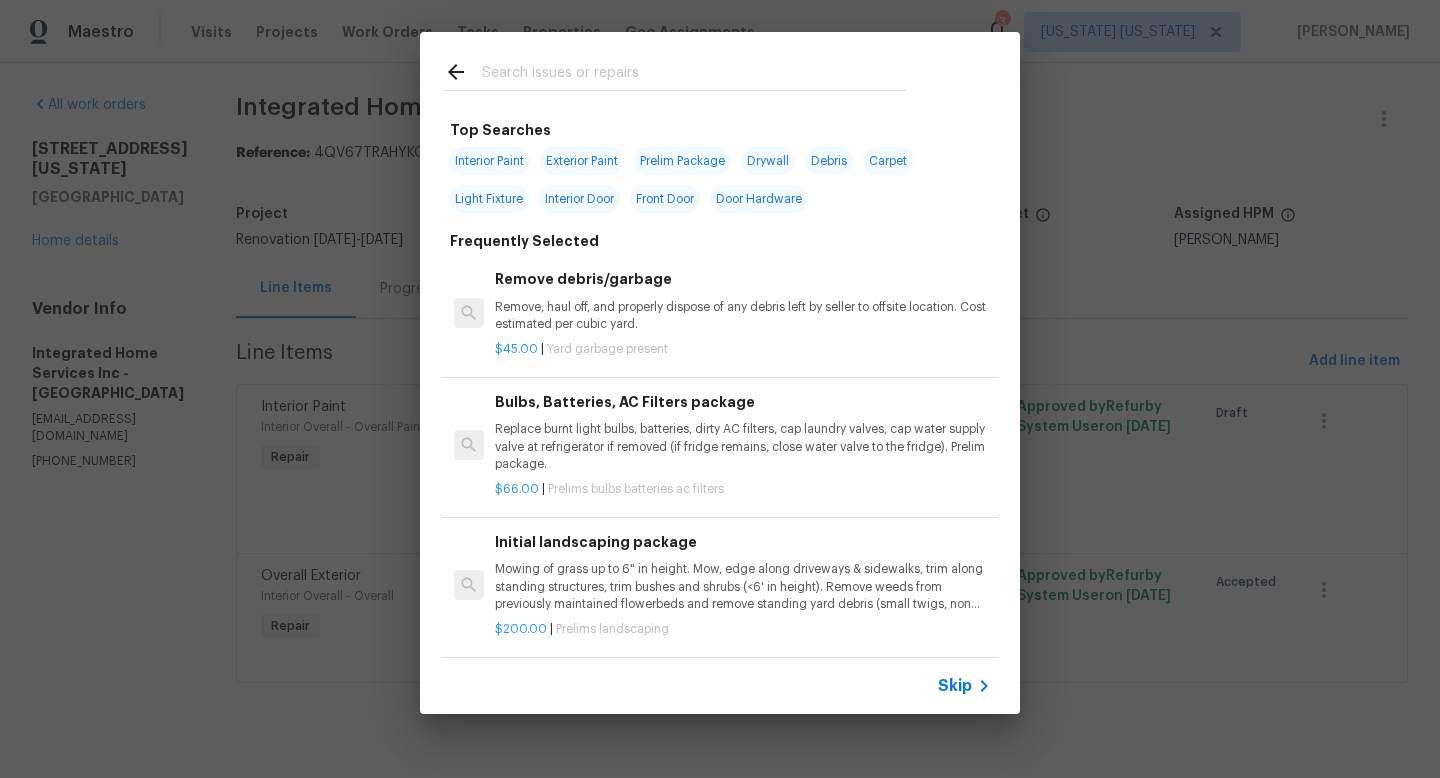 click on "Remove debris/garbage" at bounding box center [743, 279] 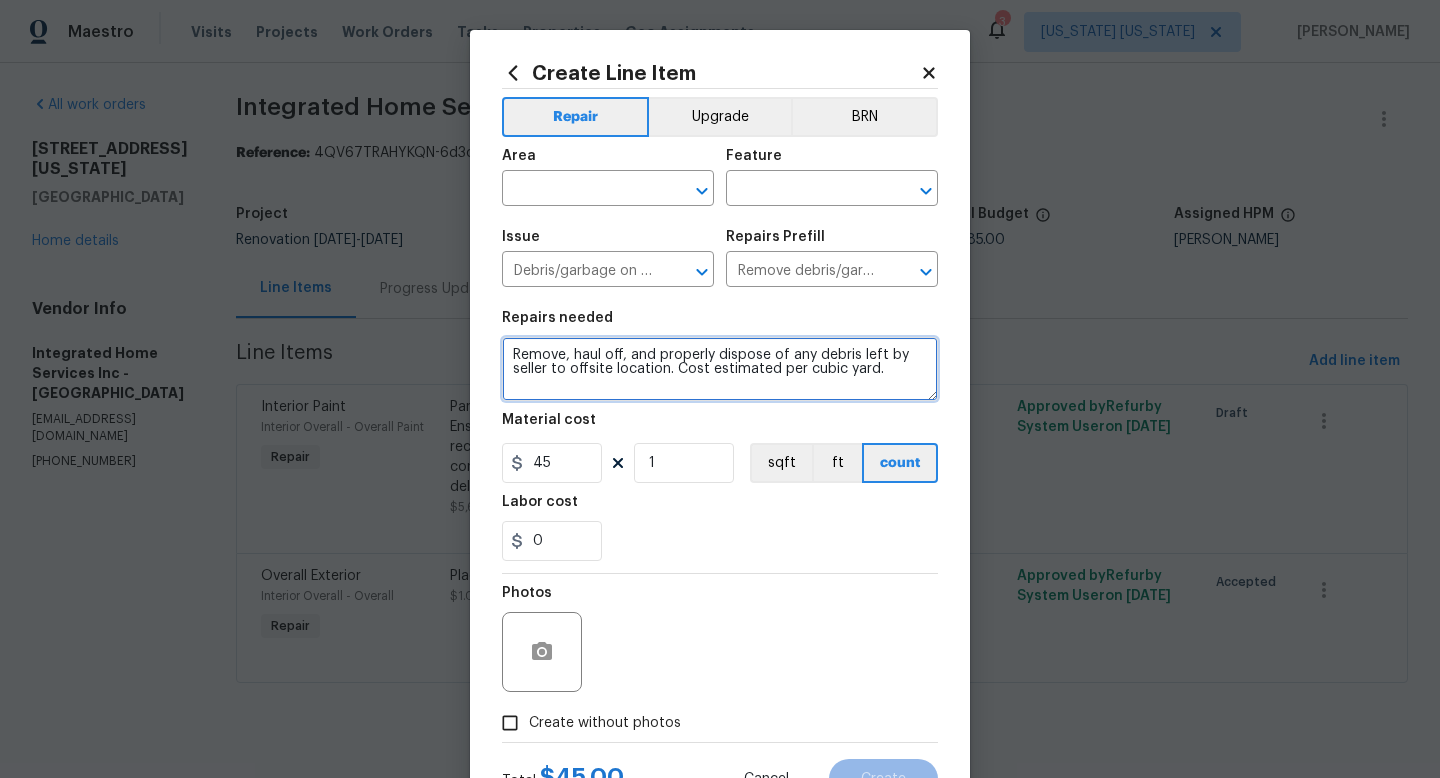 drag, startPoint x: 876, startPoint y: 379, endPoint x: 432, endPoint y: 320, distance: 447.9029 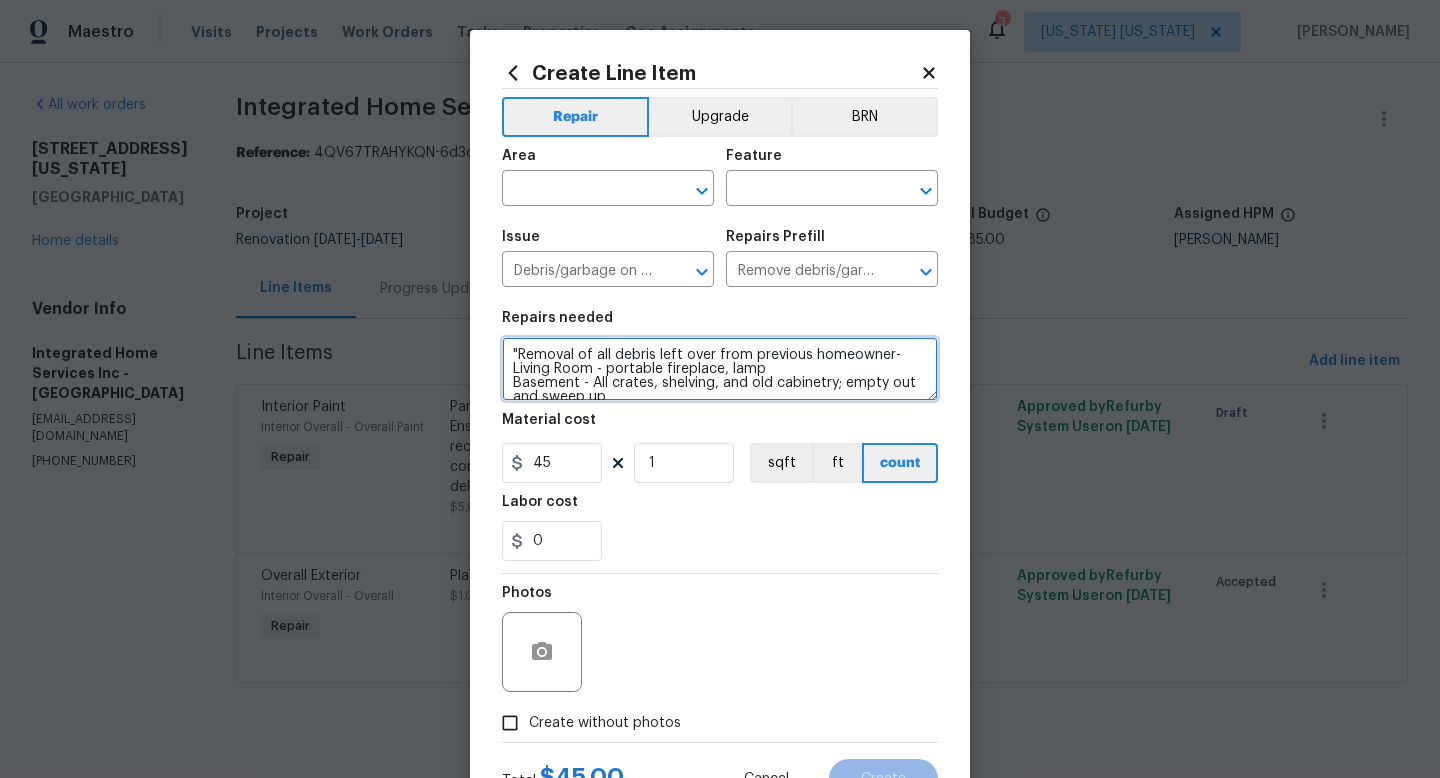 scroll, scrollTop: 130, scrollLeft: 0, axis: vertical 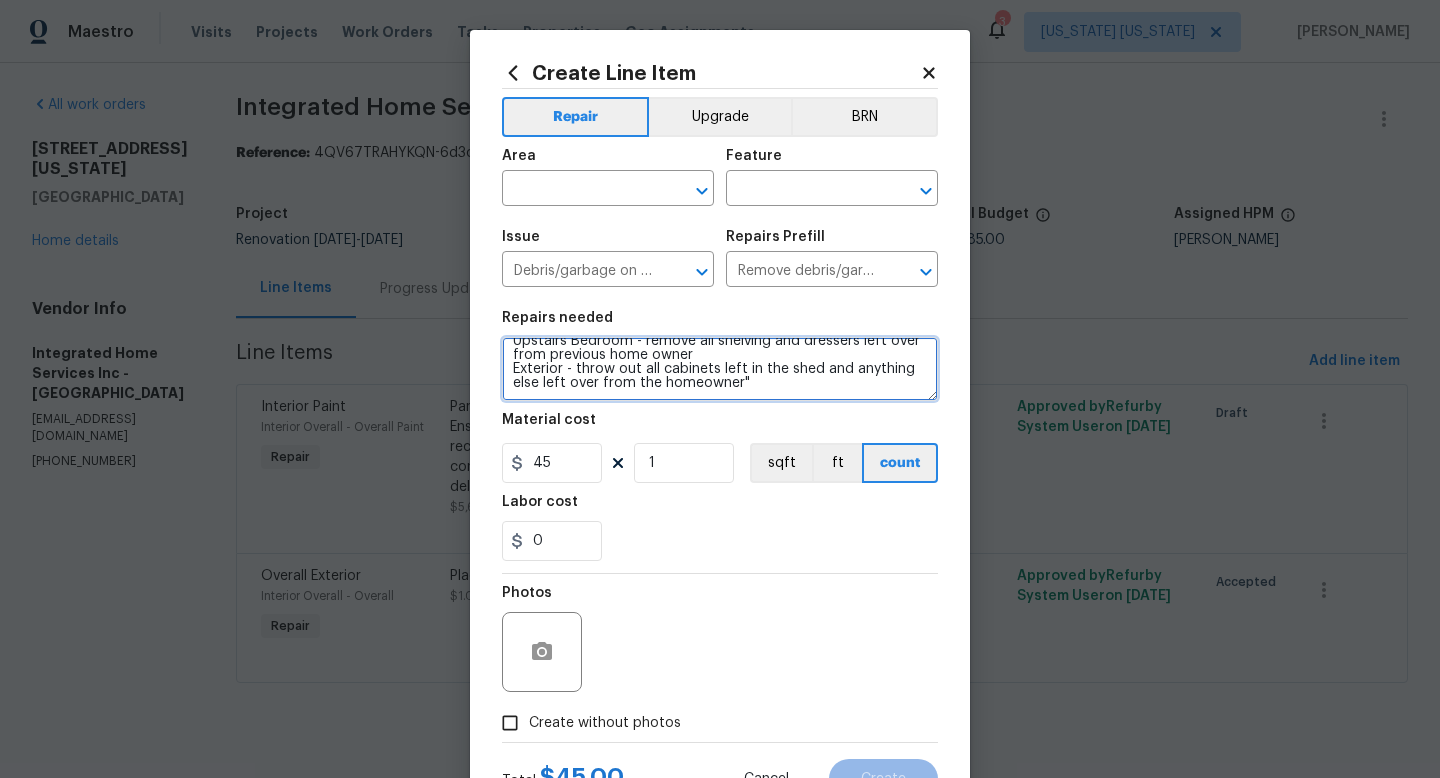 type on ""Removal of all debris left over from previous homeowner-
Living Room - portable fireplace, lamp
Basement - All crates, shelving, and old cabinetry; empty out and sweep up
Garage Conversion - remove old island, refrigerator, and shelving in closet where electrical panel is located
Garage Conversion Area Upstairs - remove old chandelier light plus wire mould and fan in bedroom along with any wiremold
Upstairs Bedroom - remove all shelving and dressers left over from previous home owner
Exterior - throw out all cabinets left in the shed and anything else left over from the homeowner"" 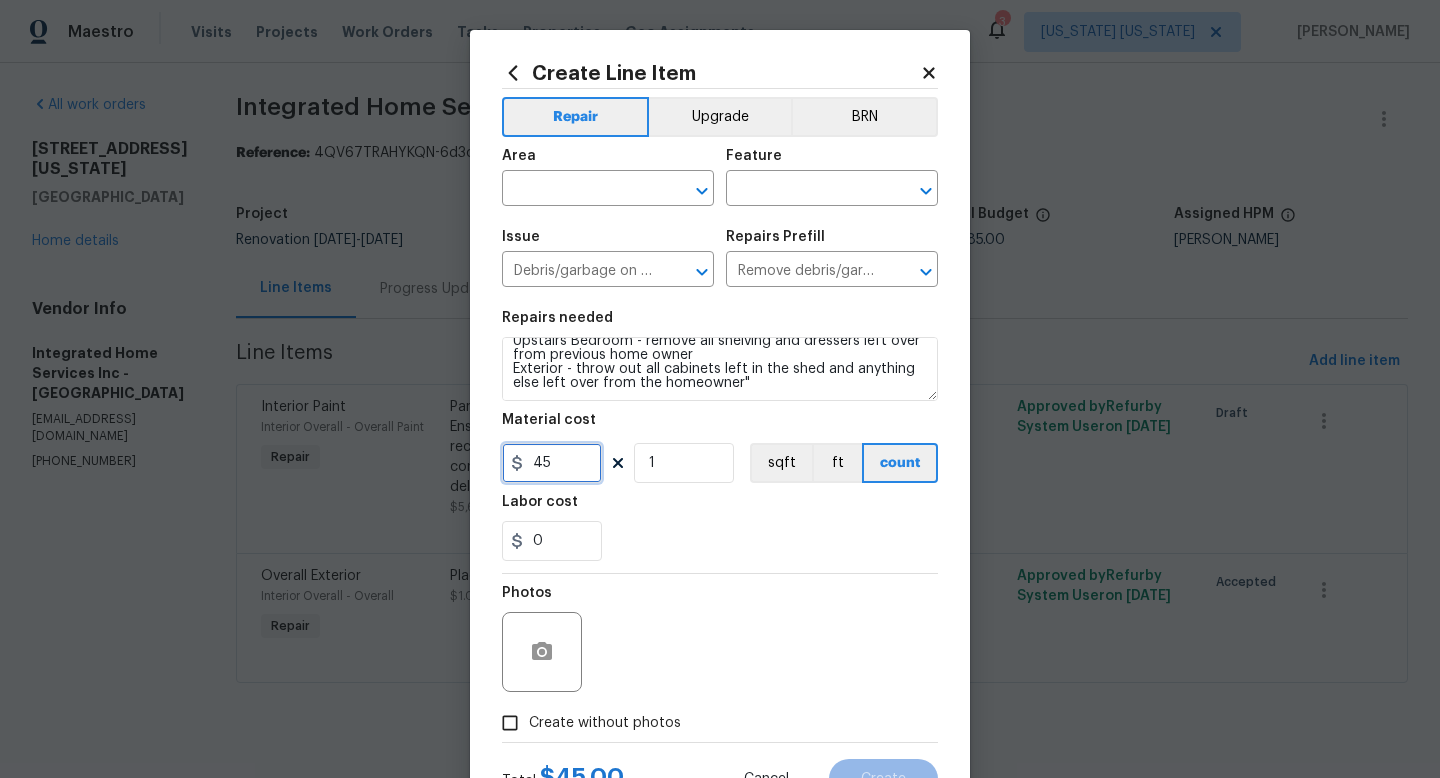 drag, startPoint x: 566, startPoint y: 463, endPoint x: 496, endPoint y: 467, distance: 70.11419 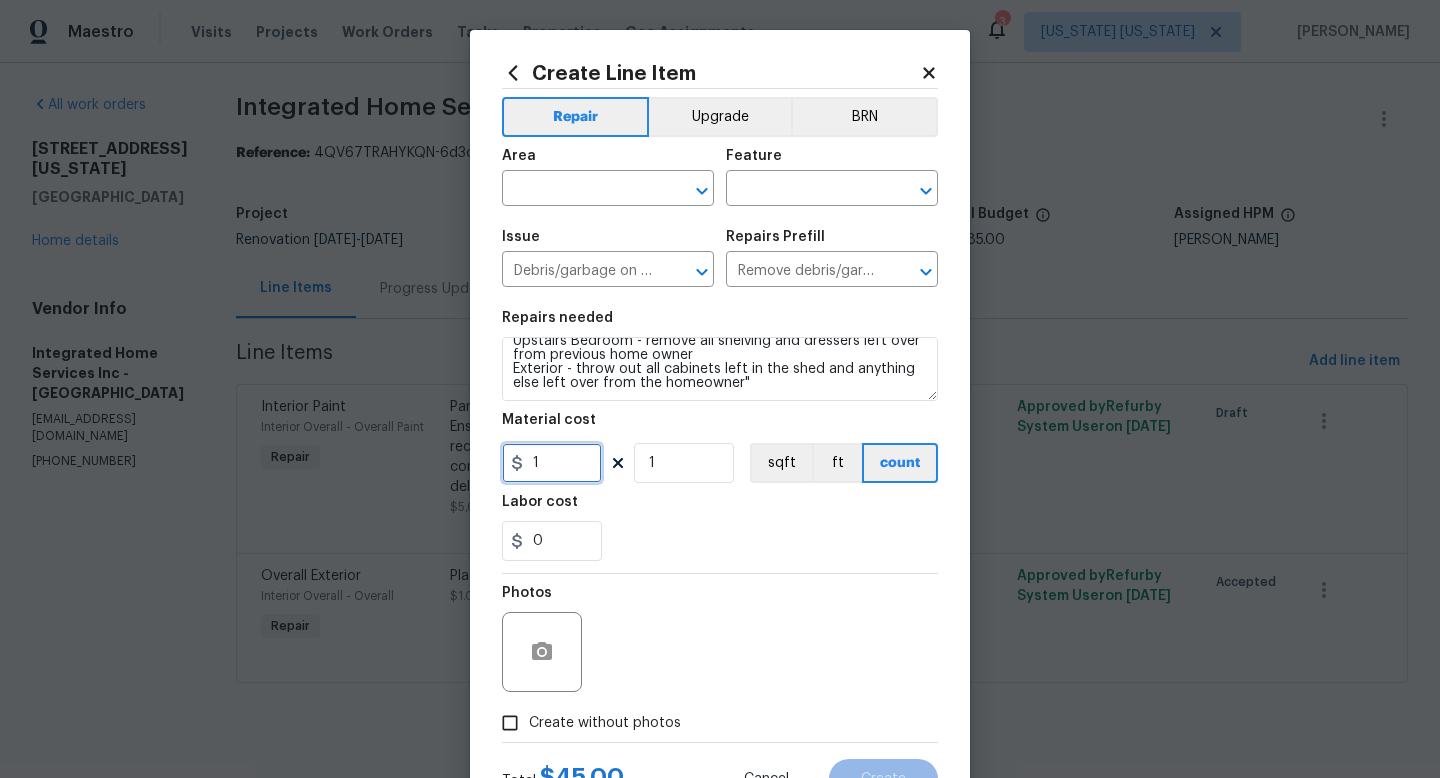 drag, startPoint x: 557, startPoint y: 476, endPoint x: 483, endPoint y: 465, distance: 74.8131 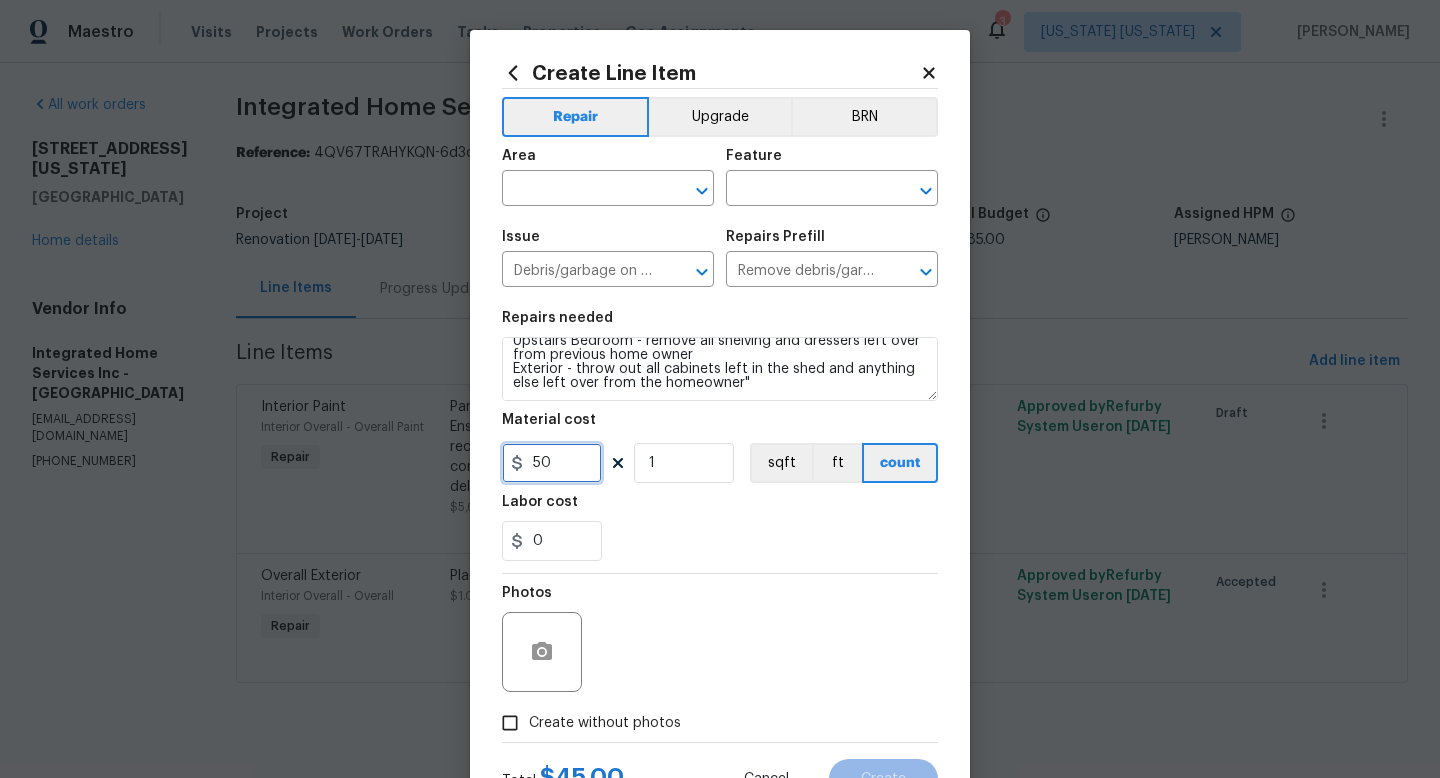 type on "50" 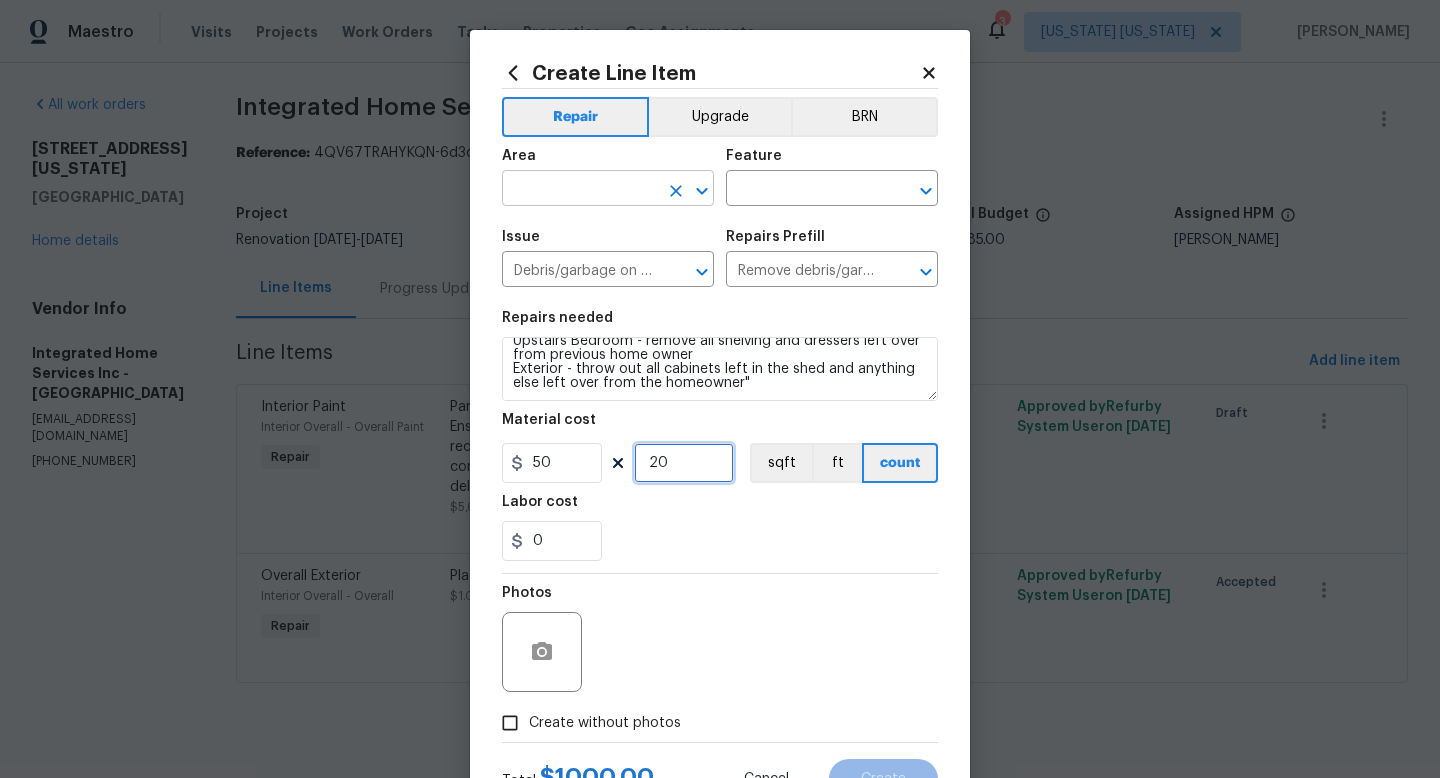 type on "20" 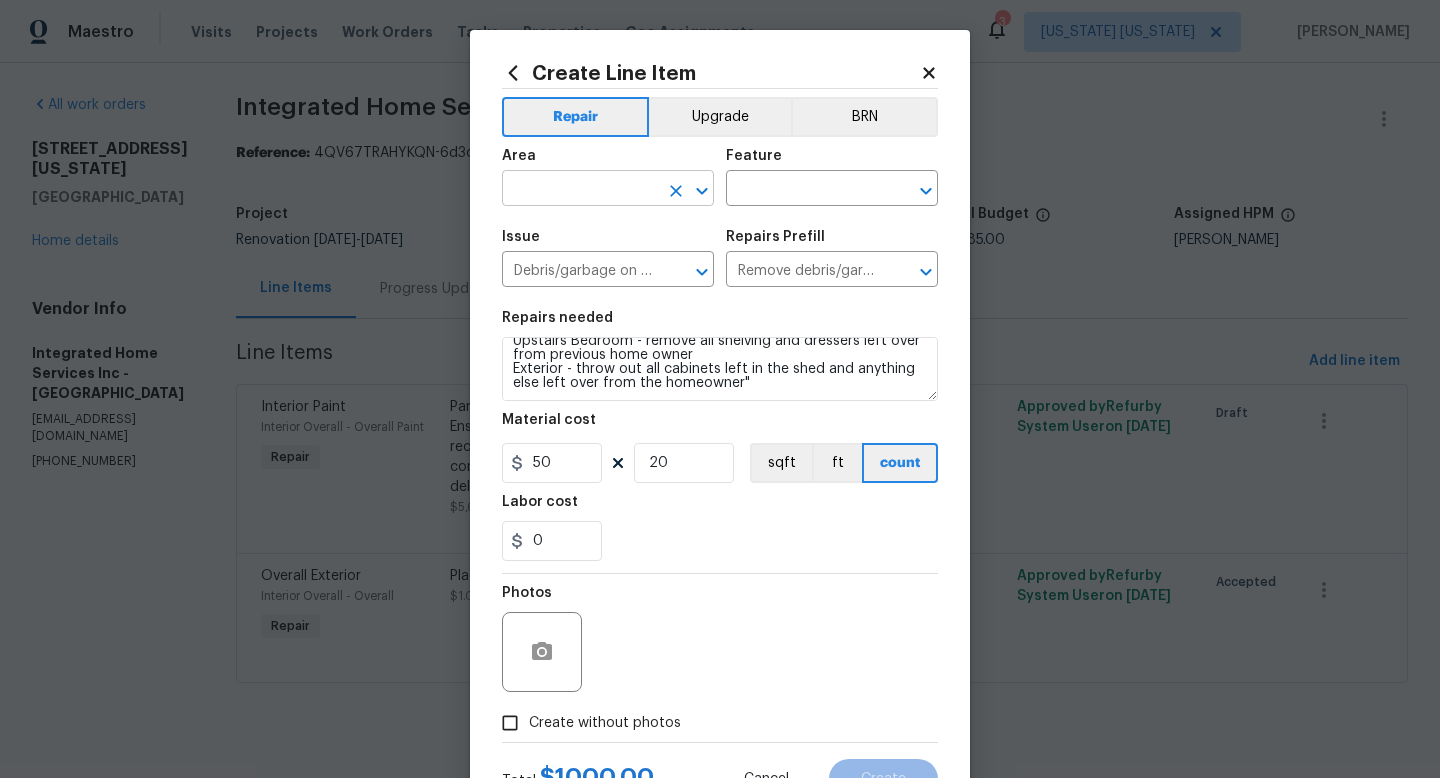 click at bounding box center [580, 190] 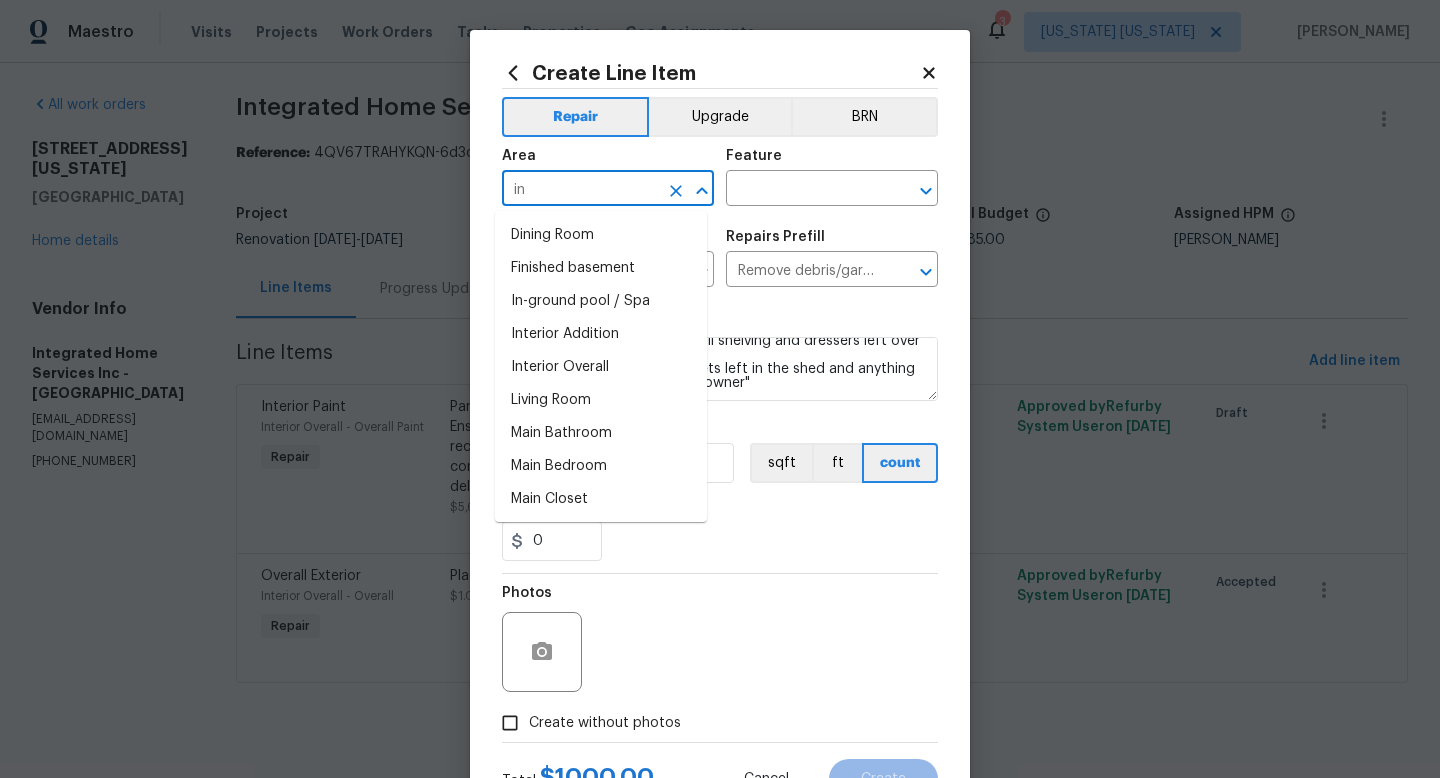 type on "i" 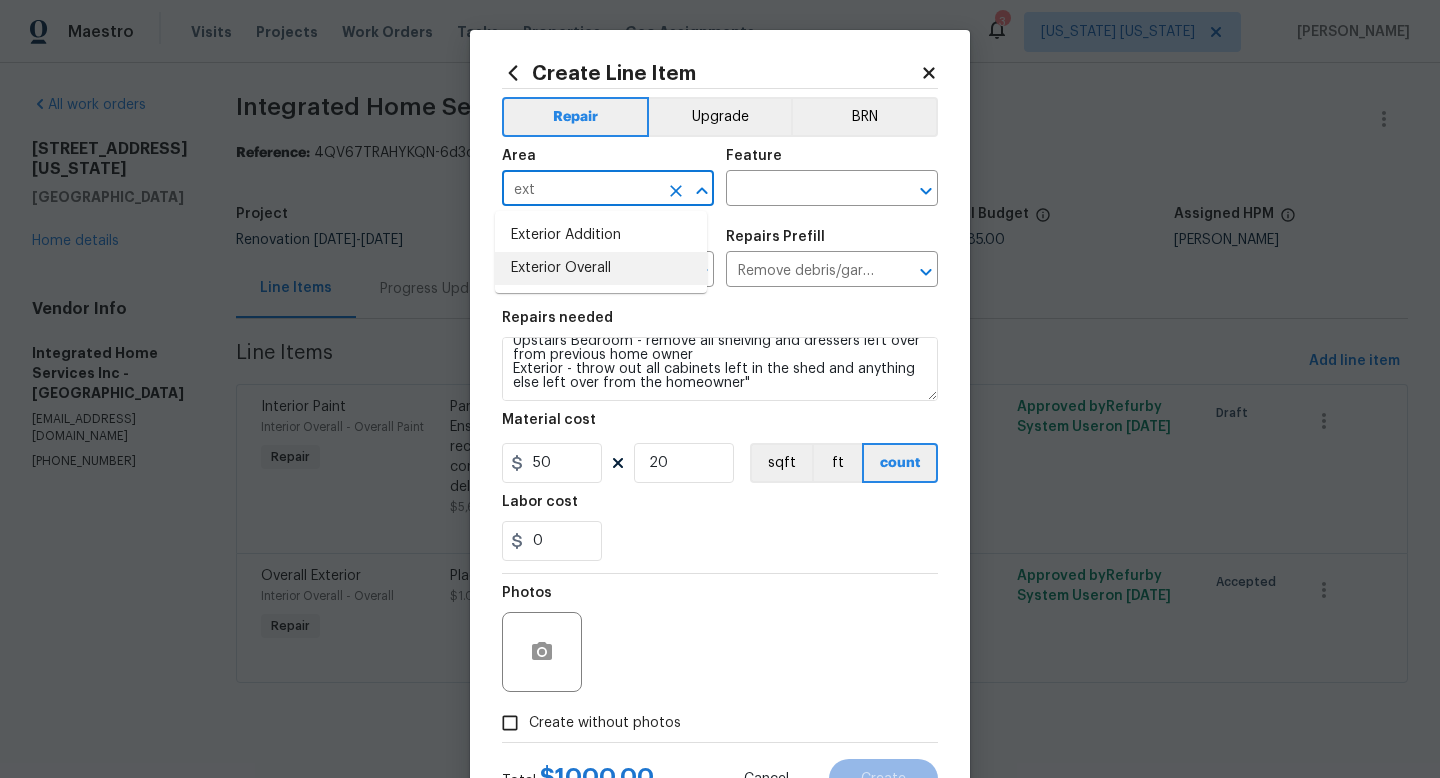 click on "Exterior Overall" at bounding box center [601, 268] 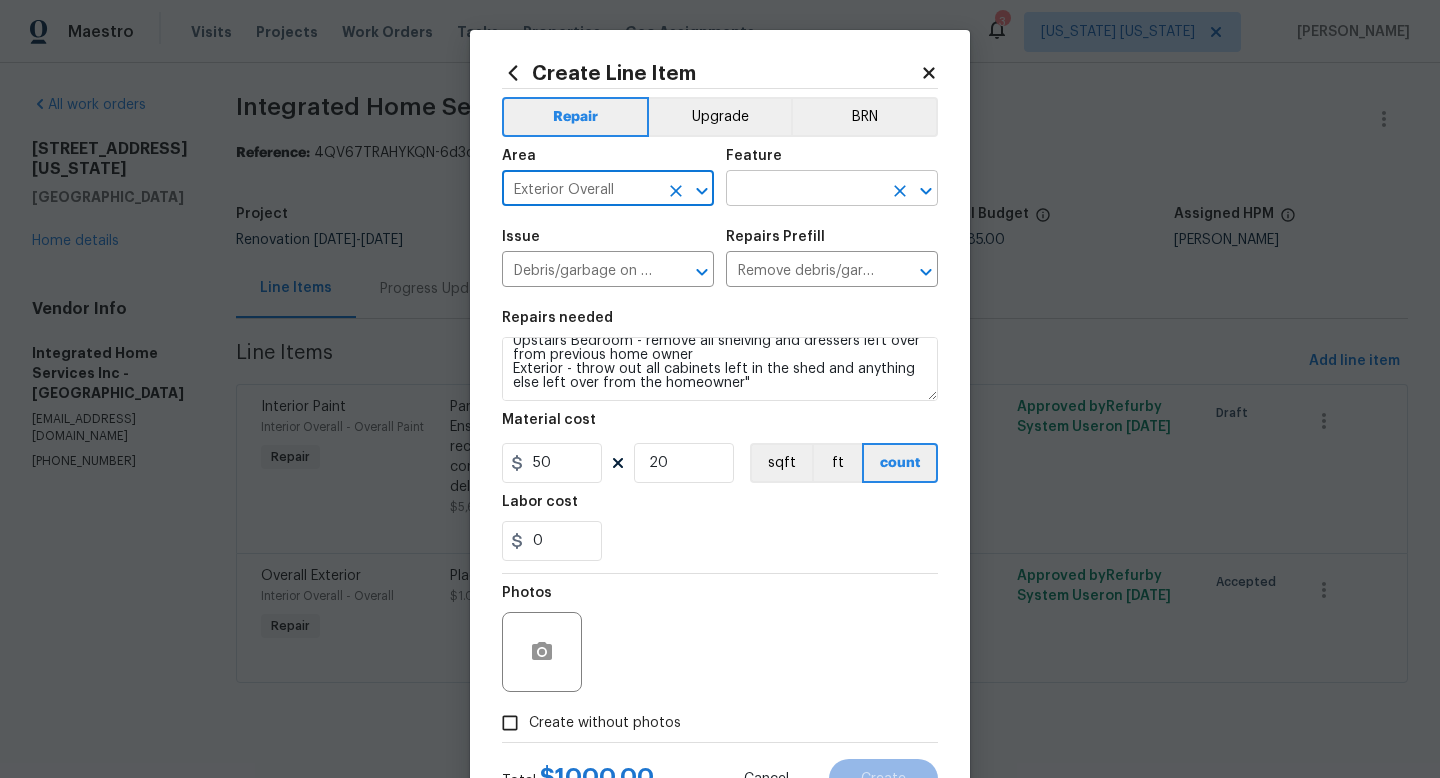 type on "Exterior Overall" 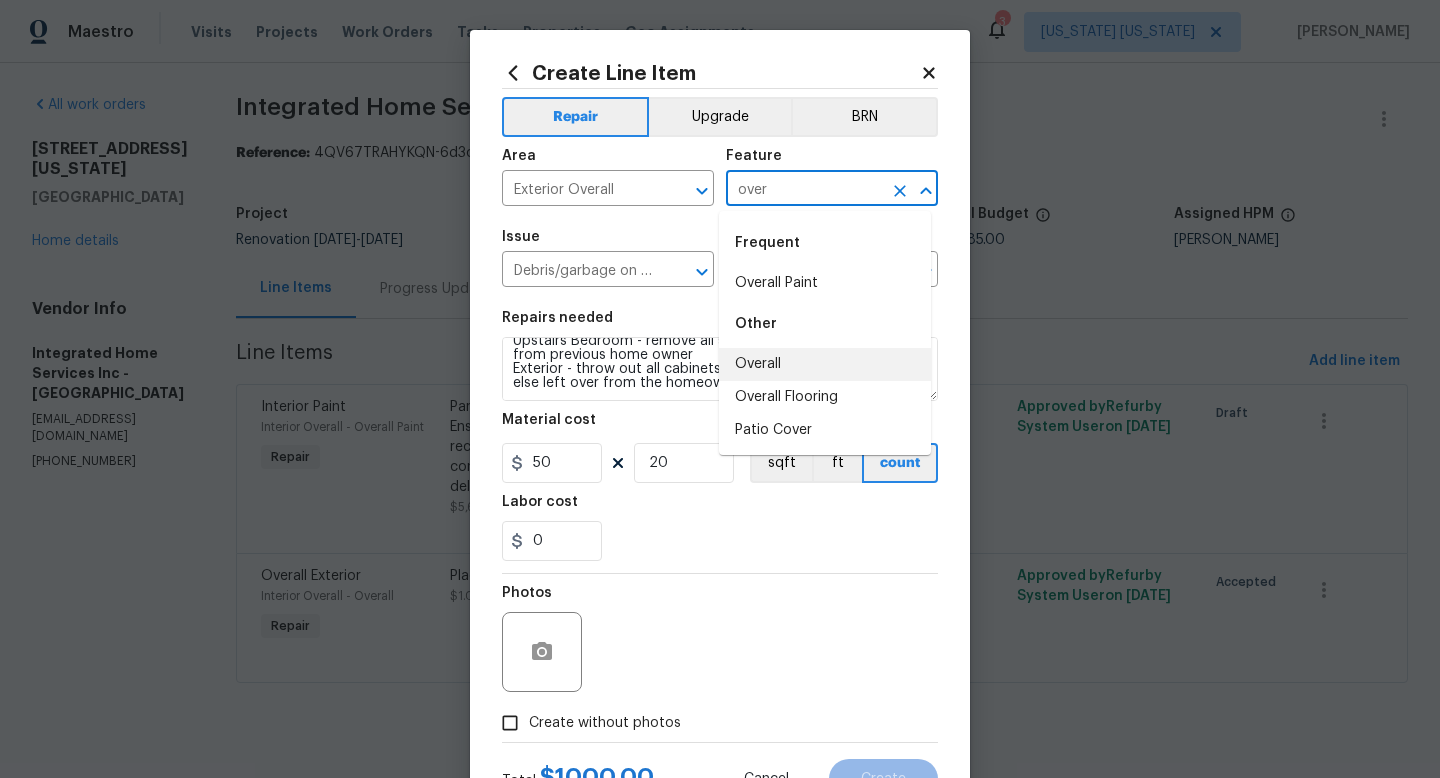 click on "Overall" at bounding box center [825, 364] 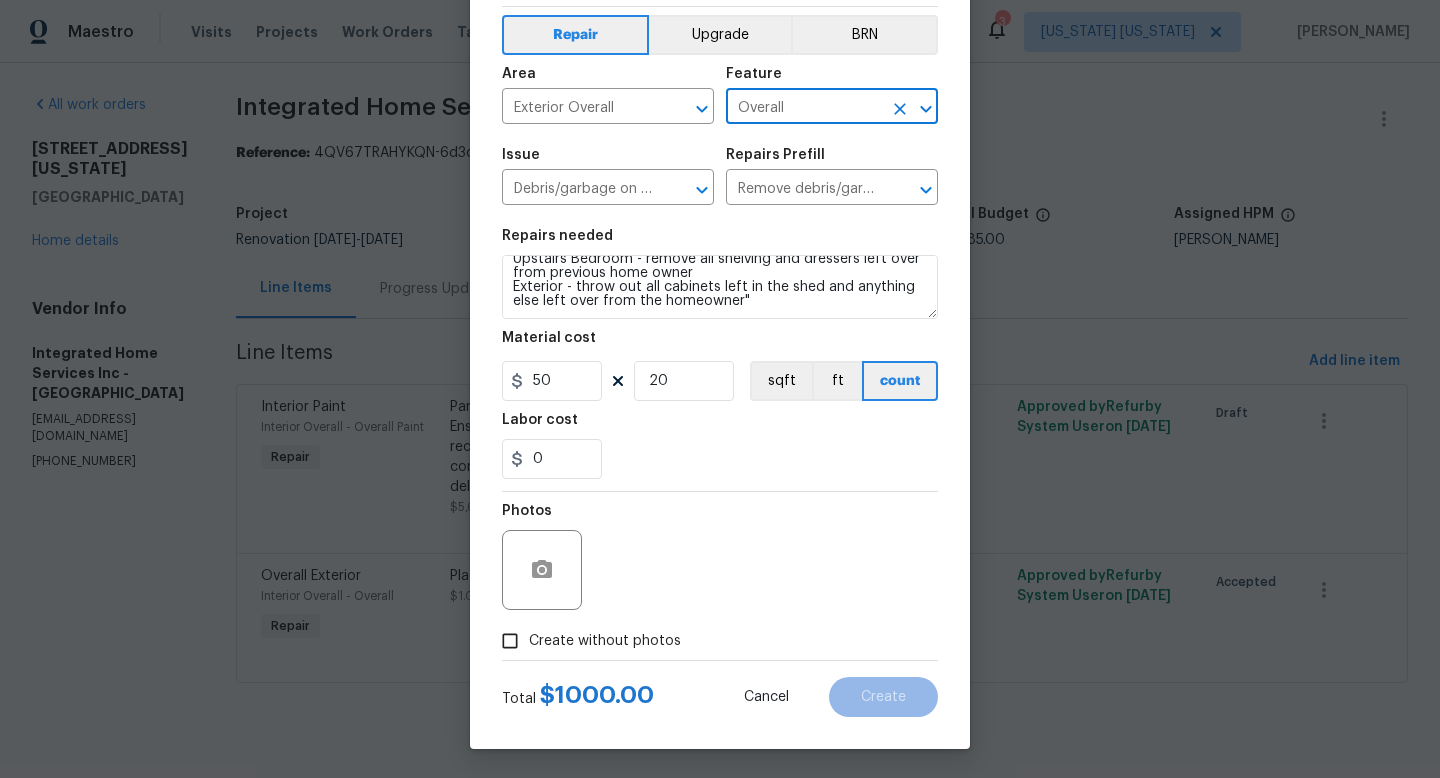 scroll, scrollTop: 84, scrollLeft: 0, axis: vertical 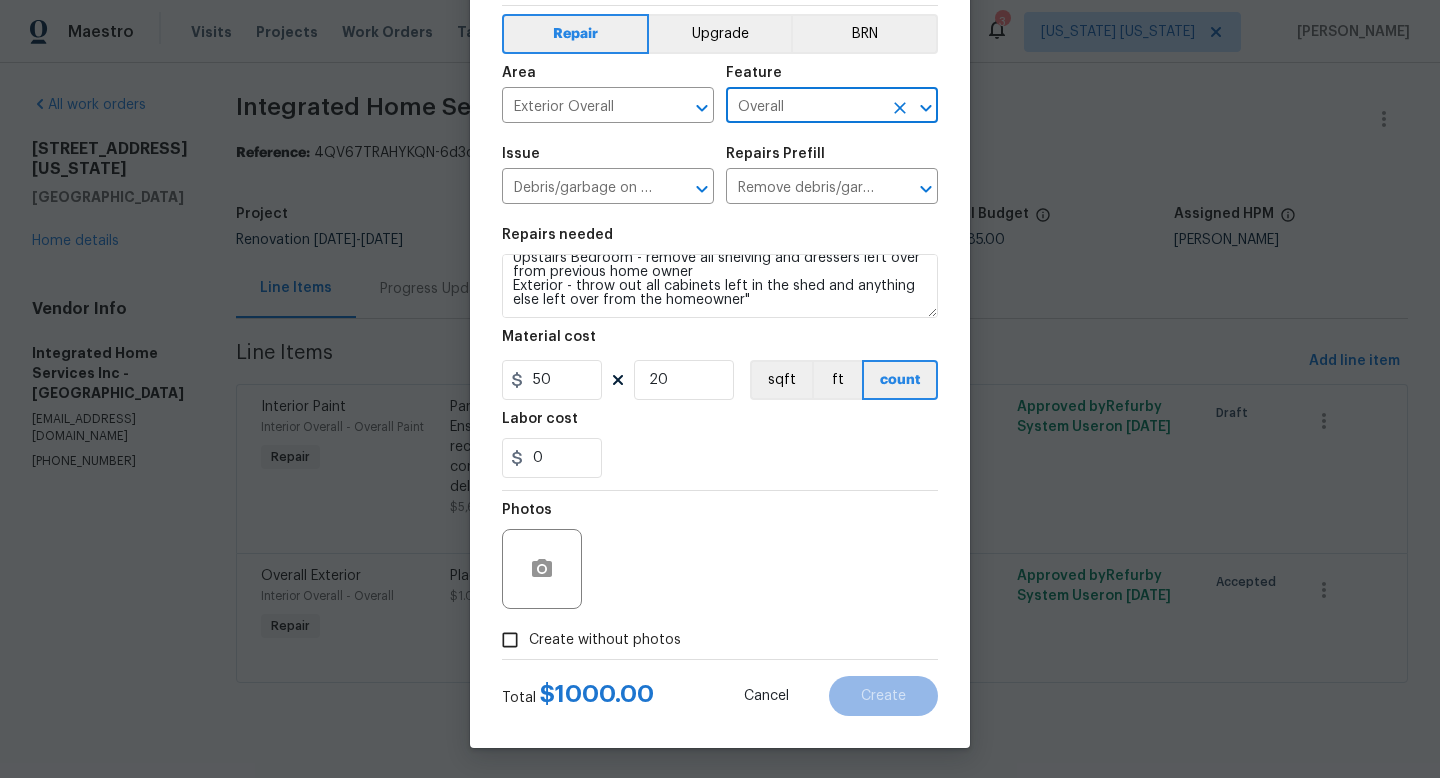 type on "Overall" 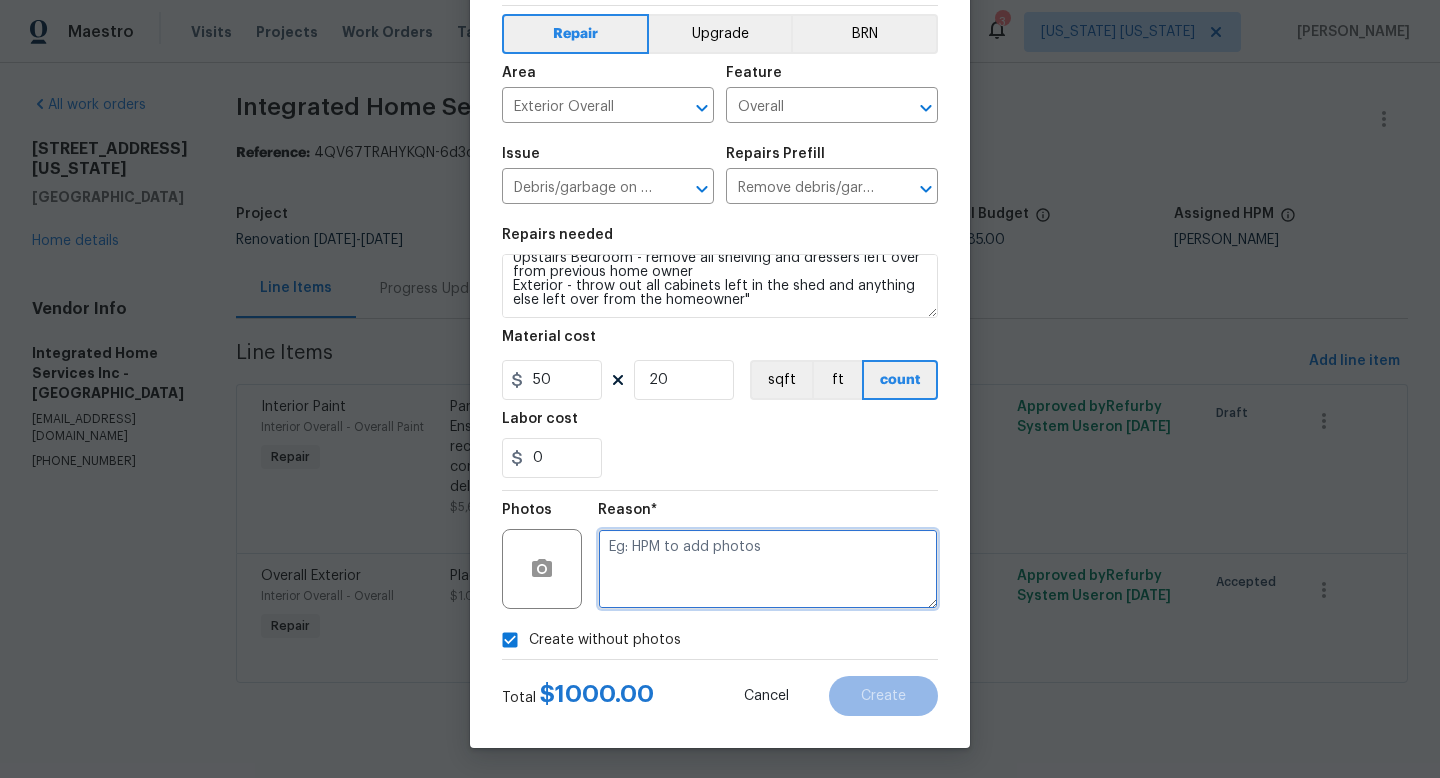 click at bounding box center (768, 569) 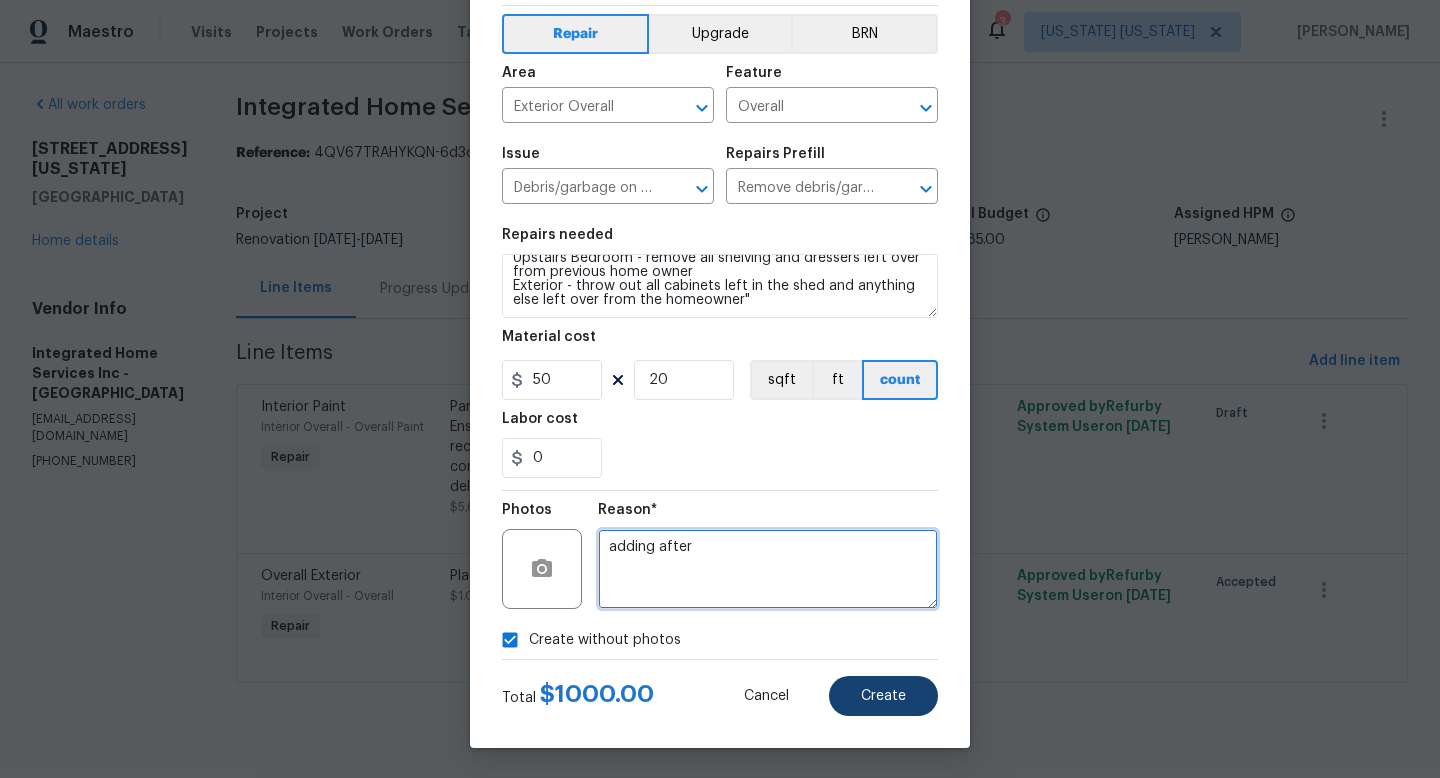 type on "adding after" 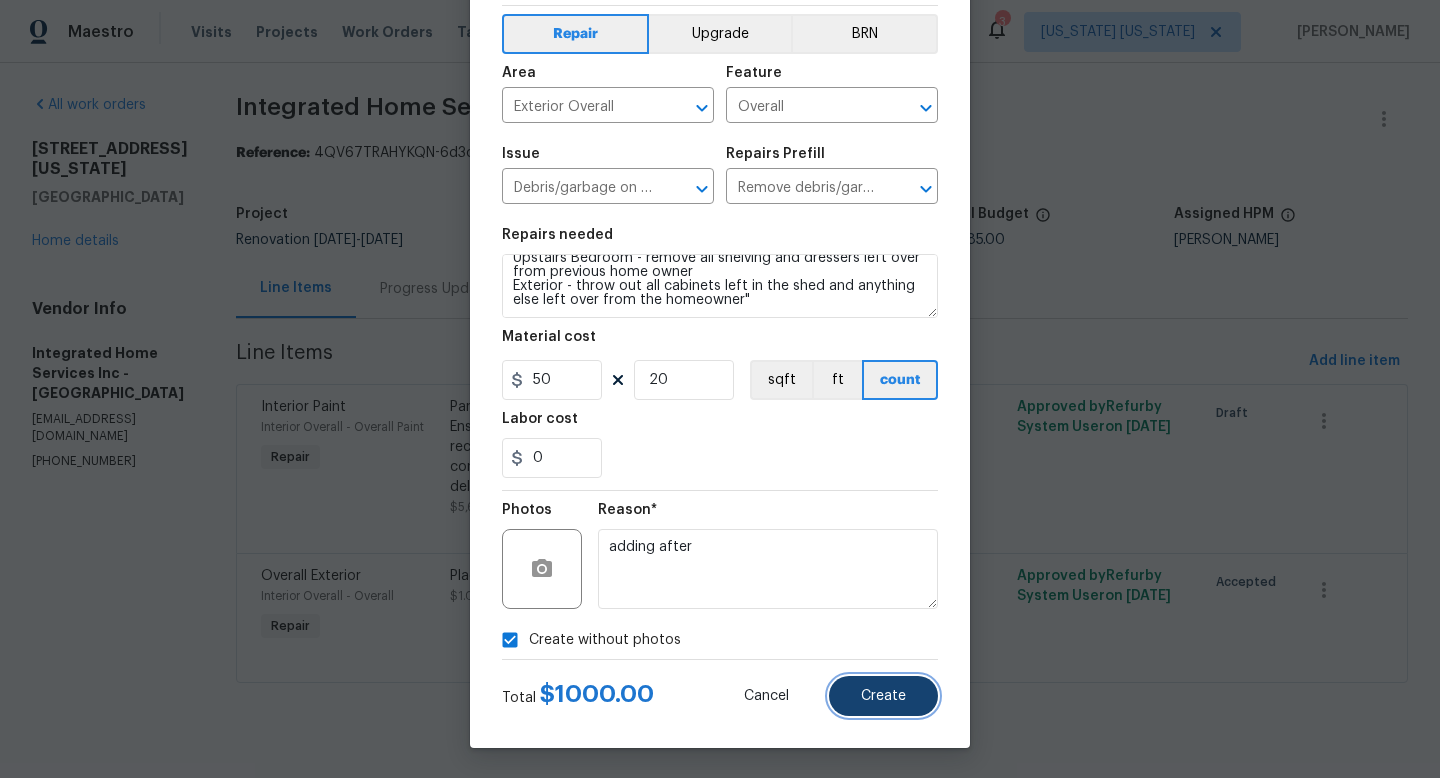 click on "Create" at bounding box center [883, 696] 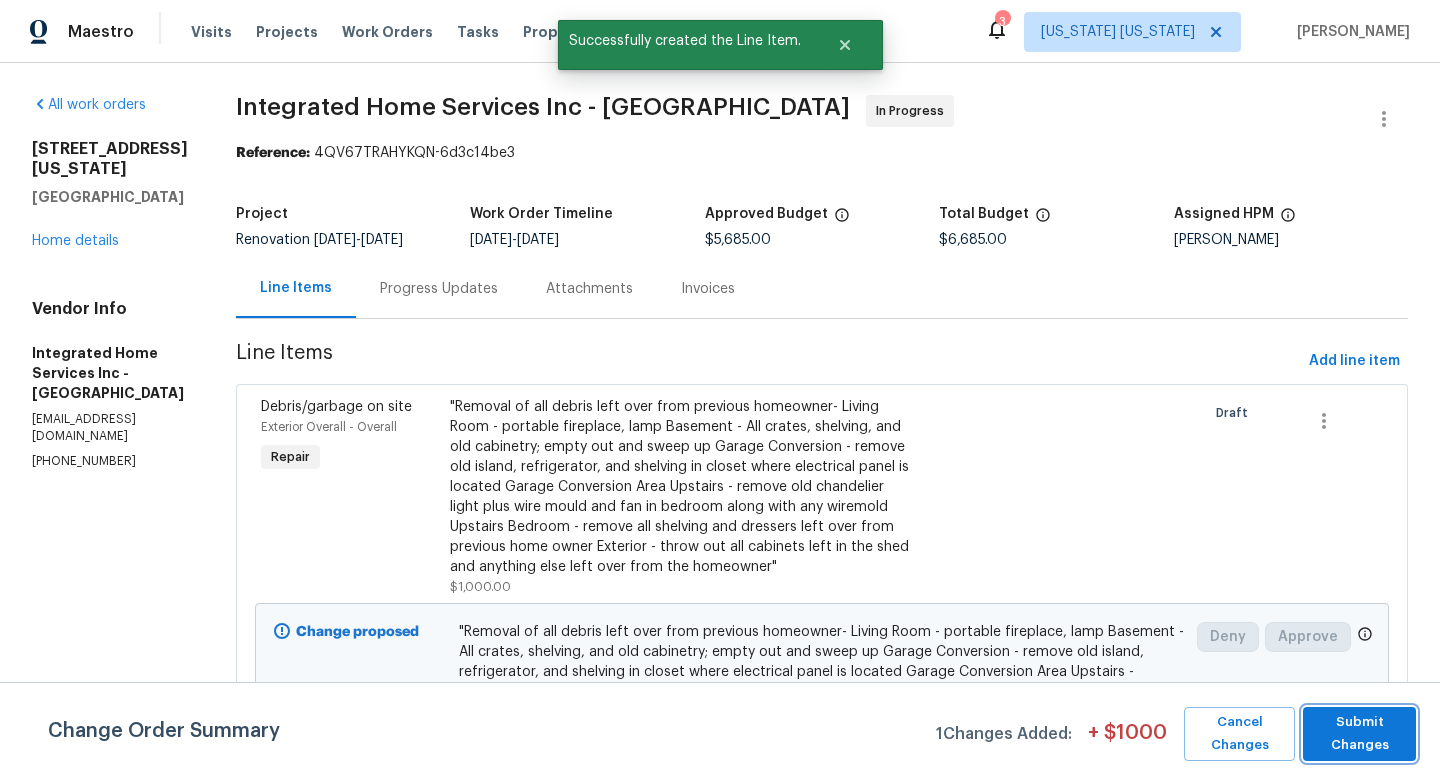 click on "Submit Changes" at bounding box center [1359, 734] 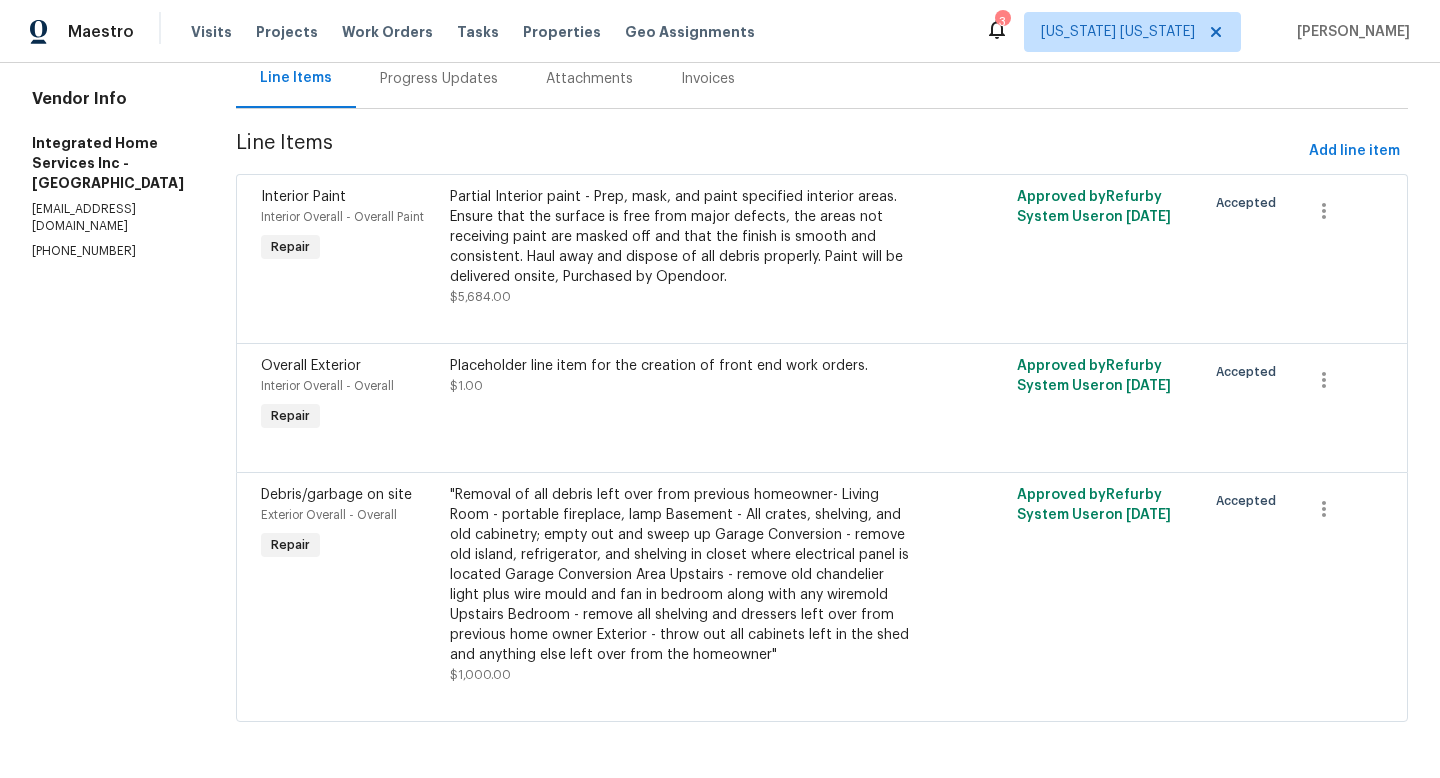 scroll, scrollTop: 226, scrollLeft: 0, axis: vertical 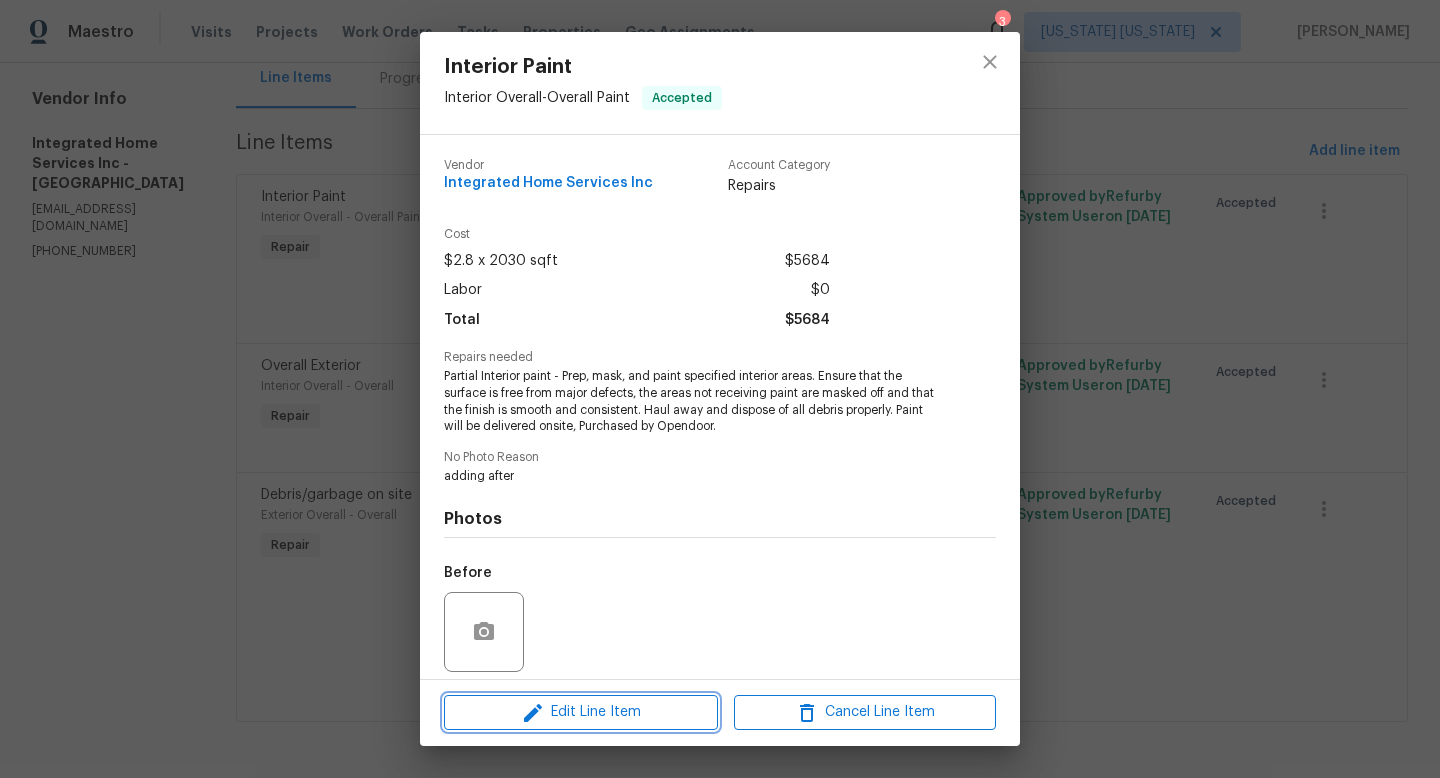 click on "Edit Line Item" at bounding box center (581, 712) 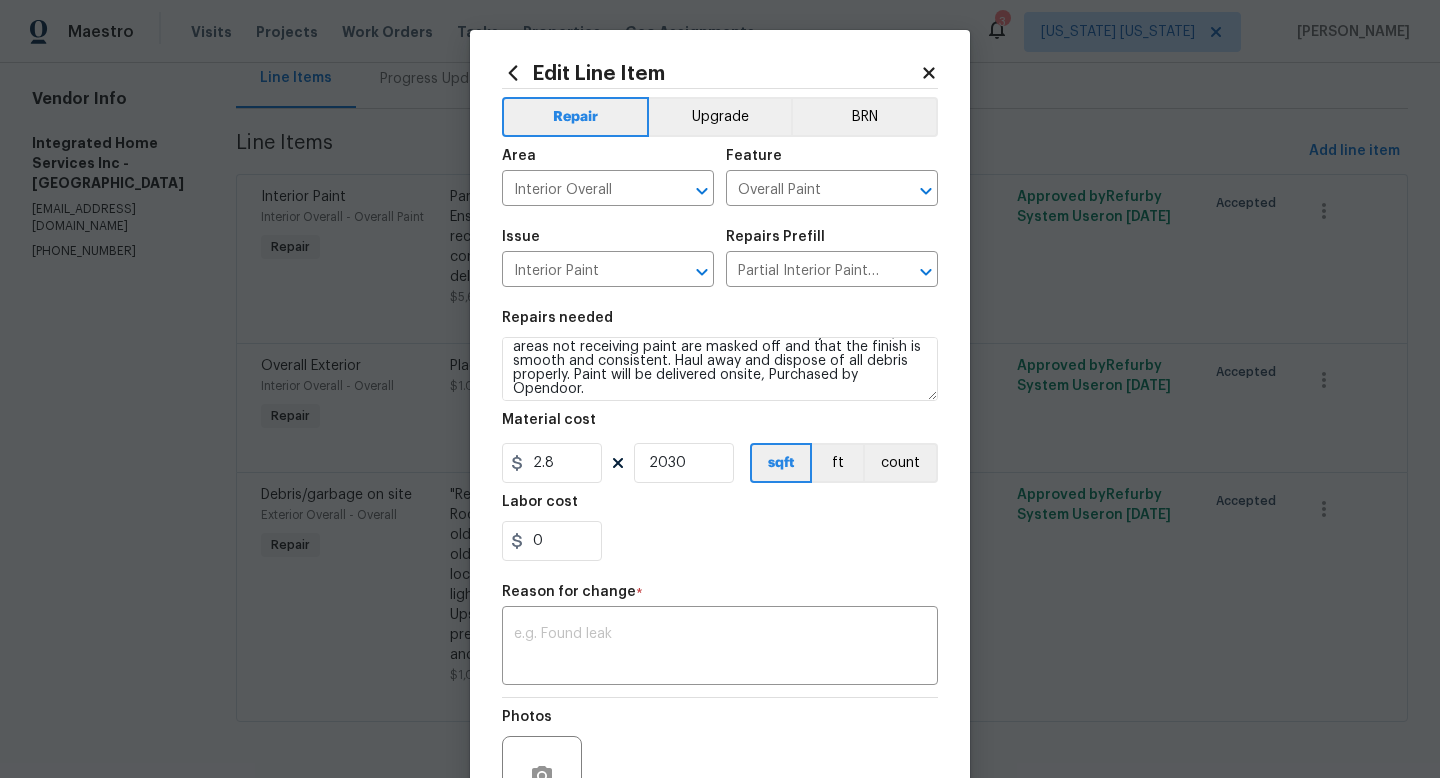 scroll, scrollTop: 42, scrollLeft: 0, axis: vertical 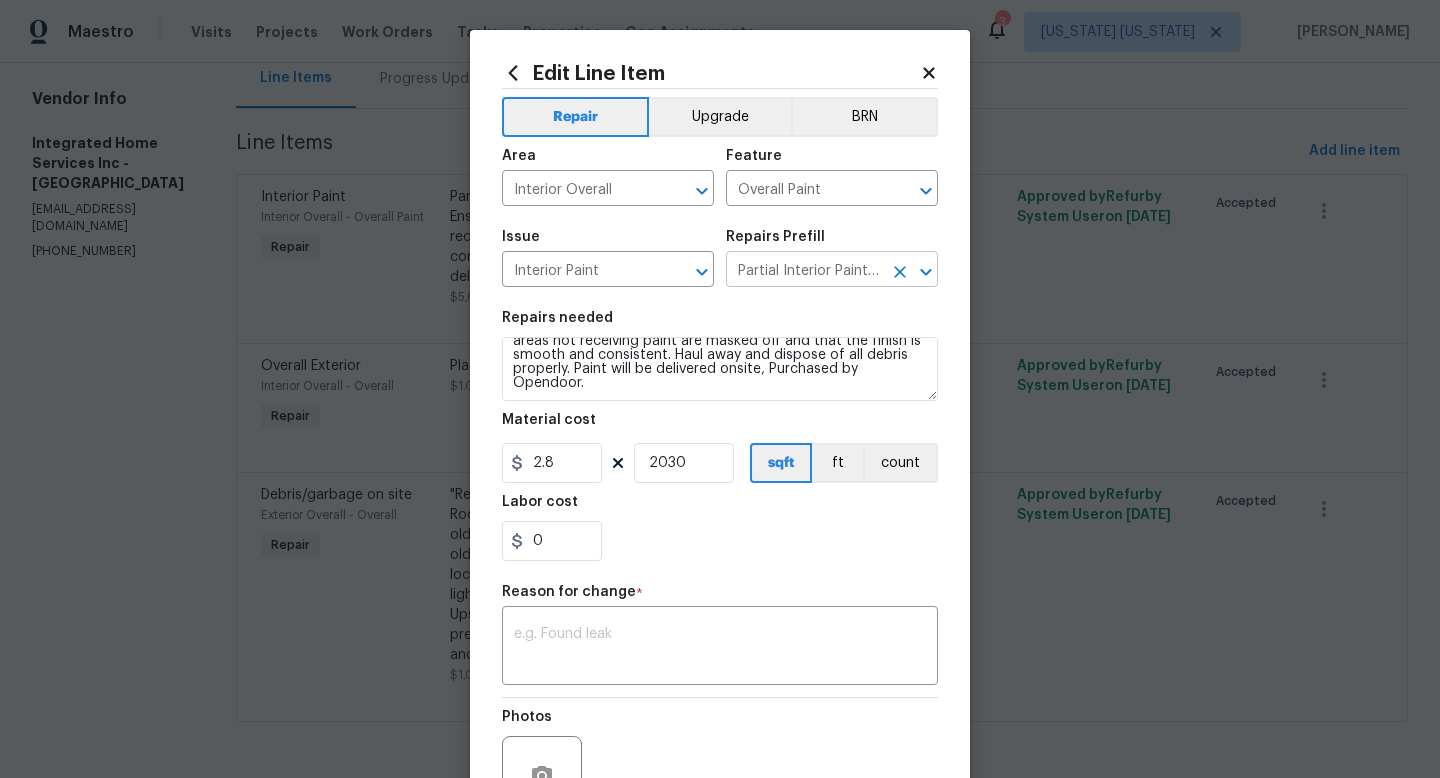 click on "Partial Interior Paint LABOR ONLY $2.80" at bounding box center (804, 271) 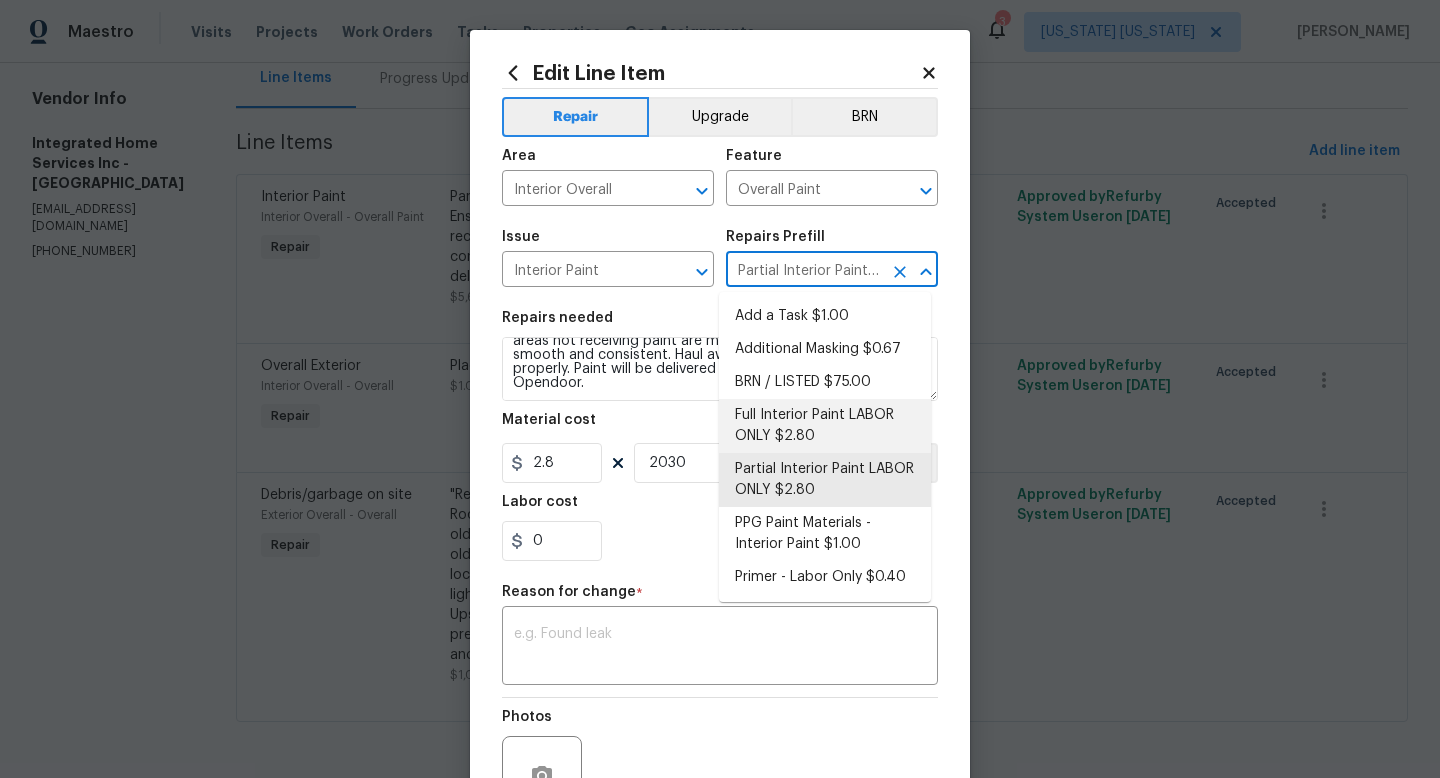 click on "Full Interior Paint LABOR ONLY $2.80" at bounding box center (825, 426) 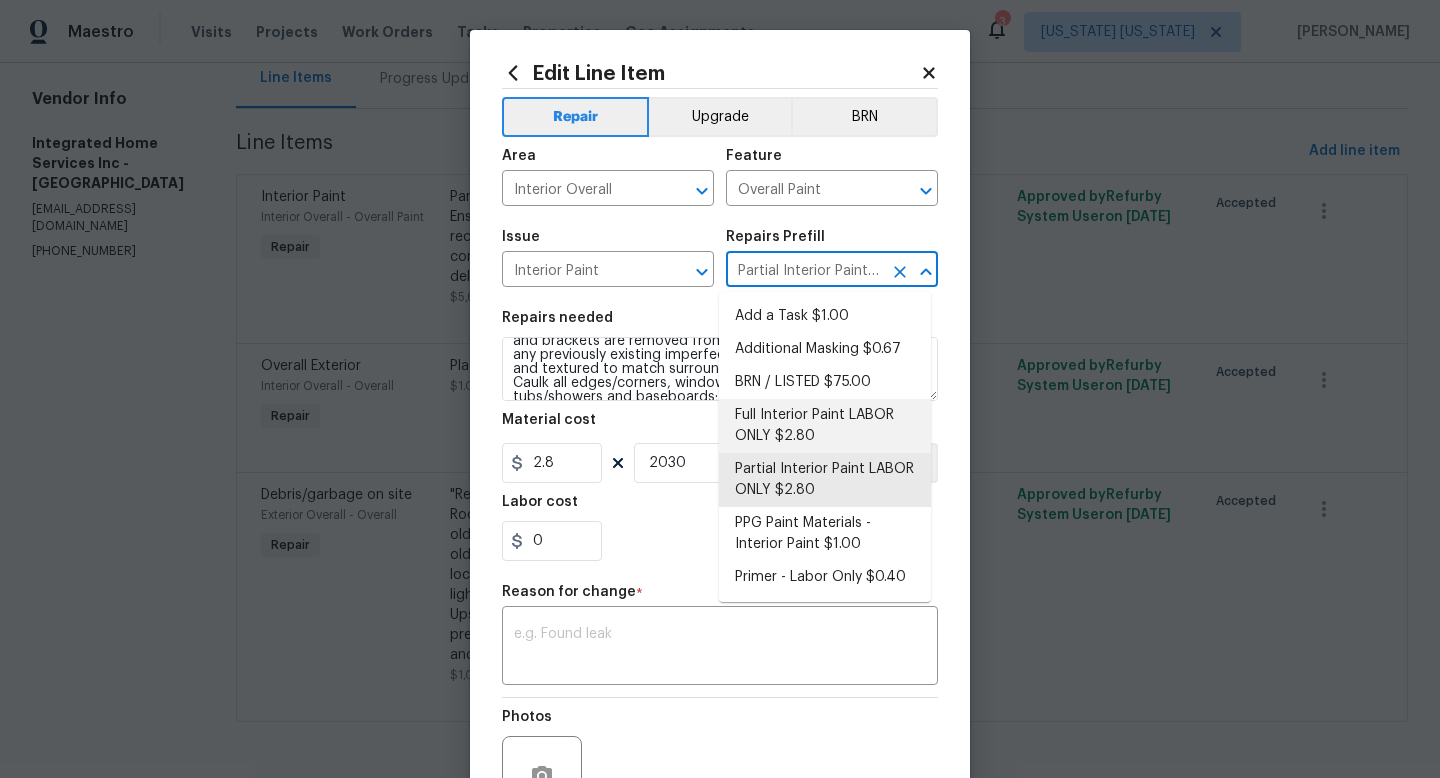 type on "Full Interior Paint LABOR ONLY $2.80" 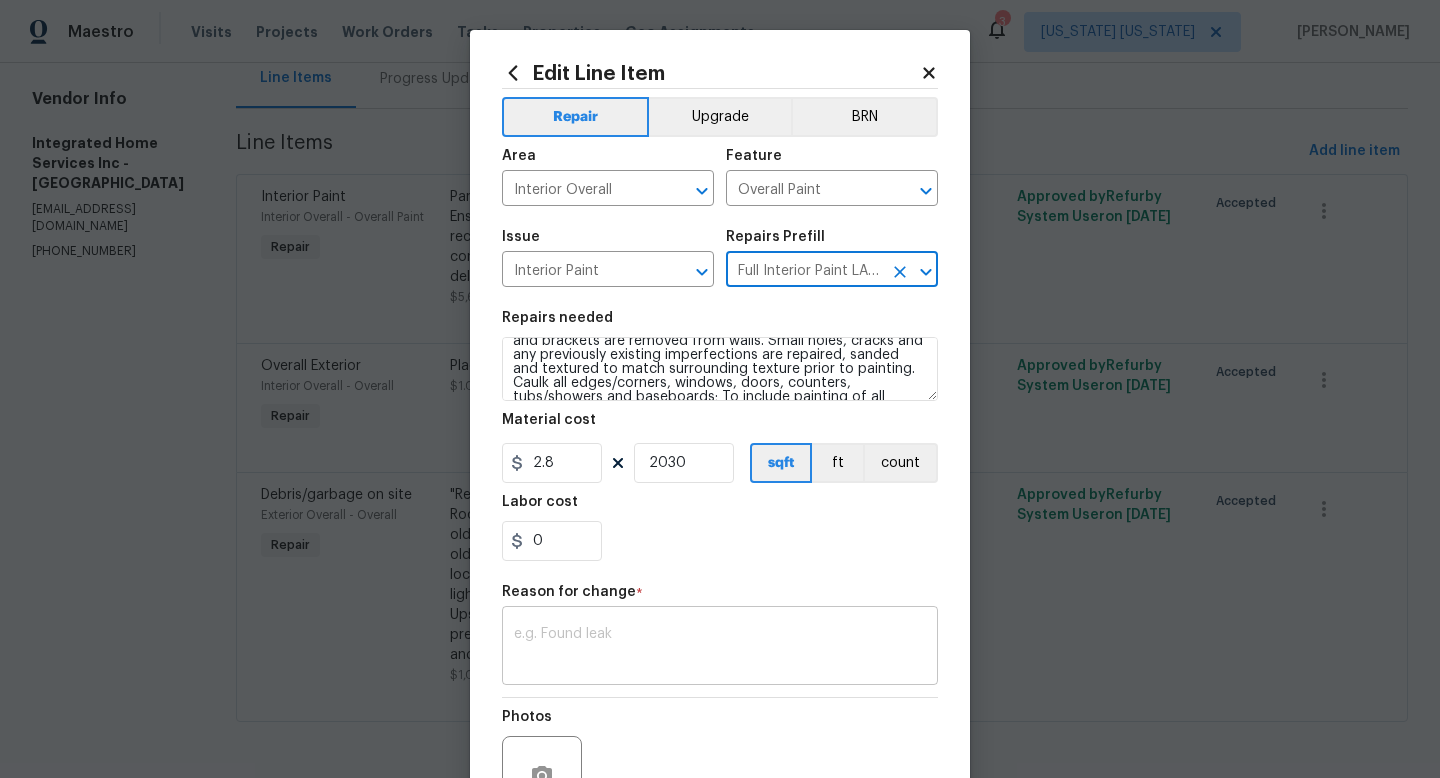 click at bounding box center [720, 648] 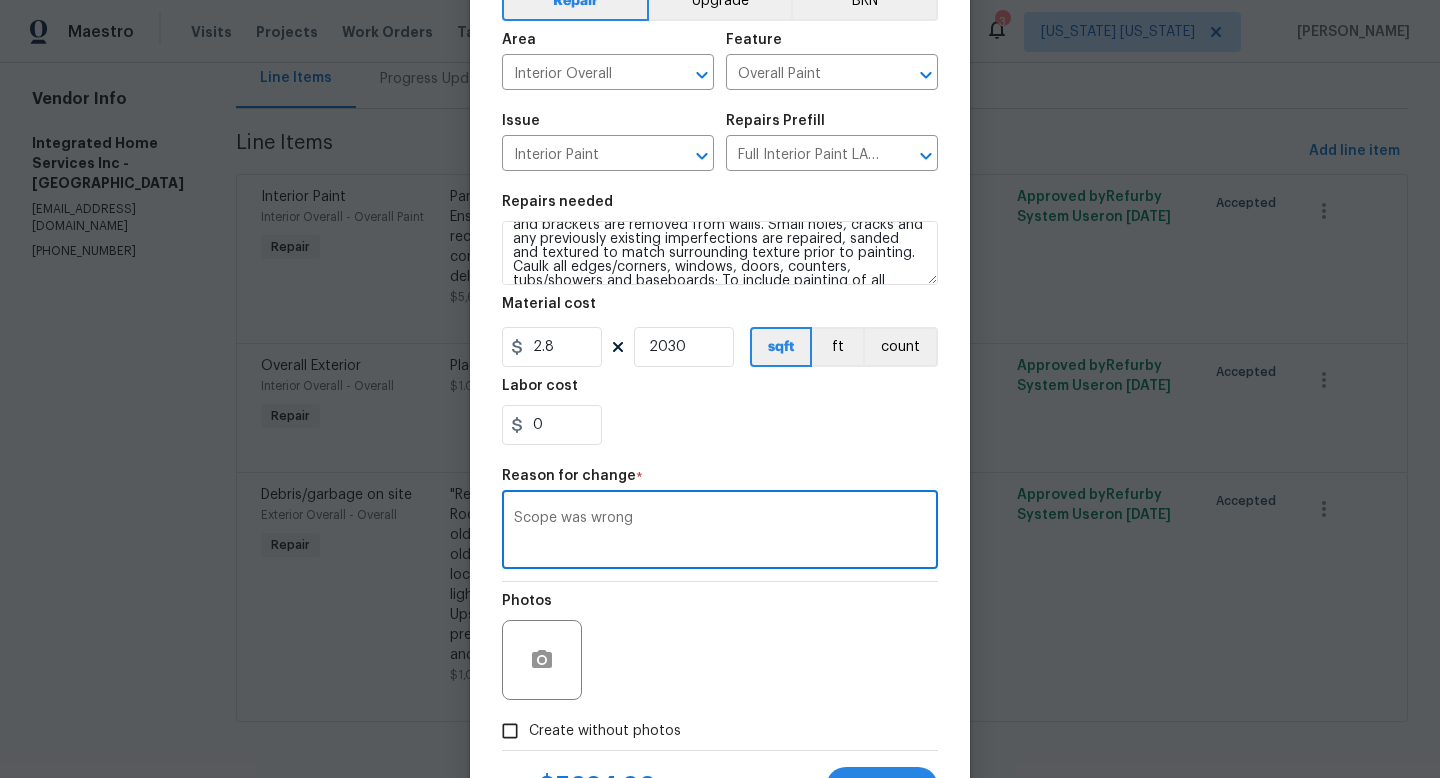 scroll, scrollTop: 208, scrollLeft: 0, axis: vertical 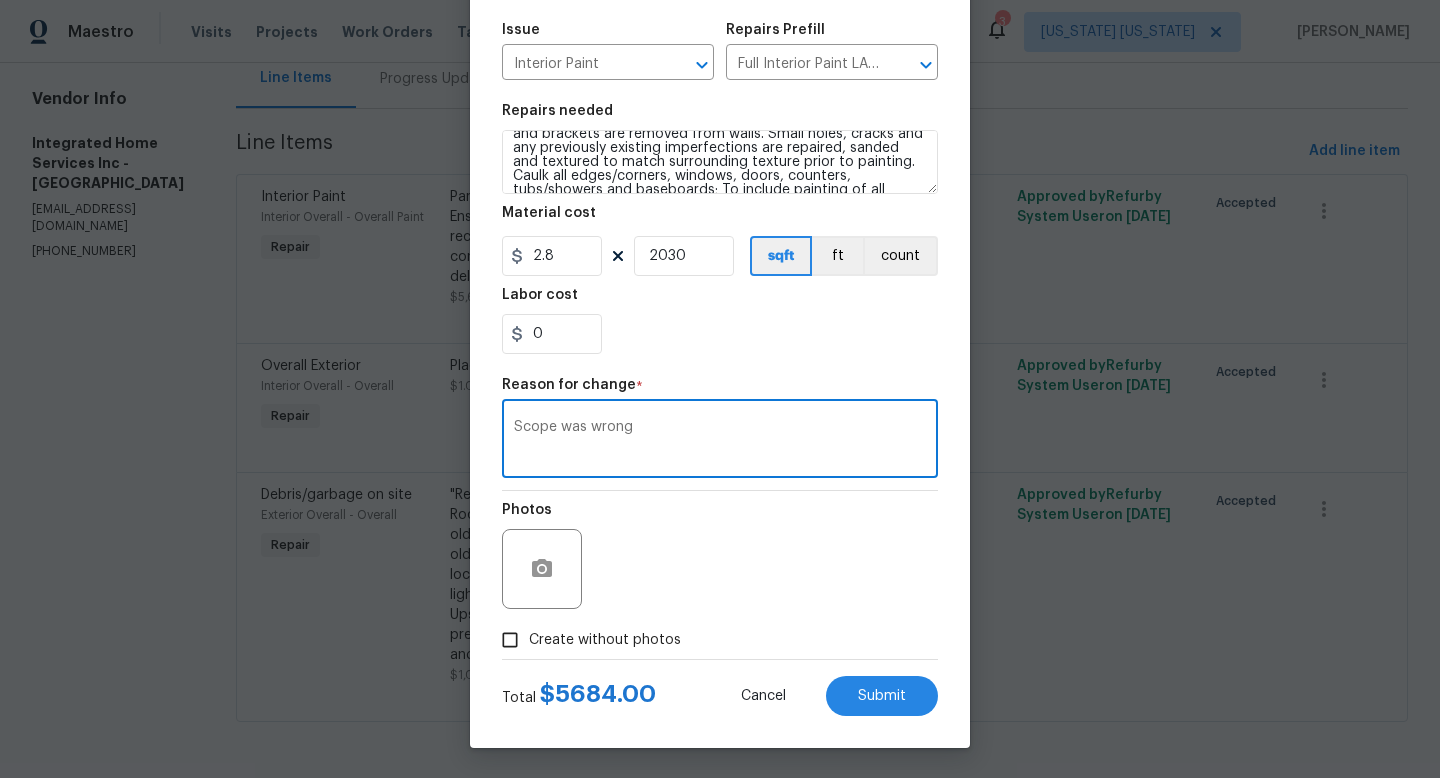 type on "Scope was wrong" 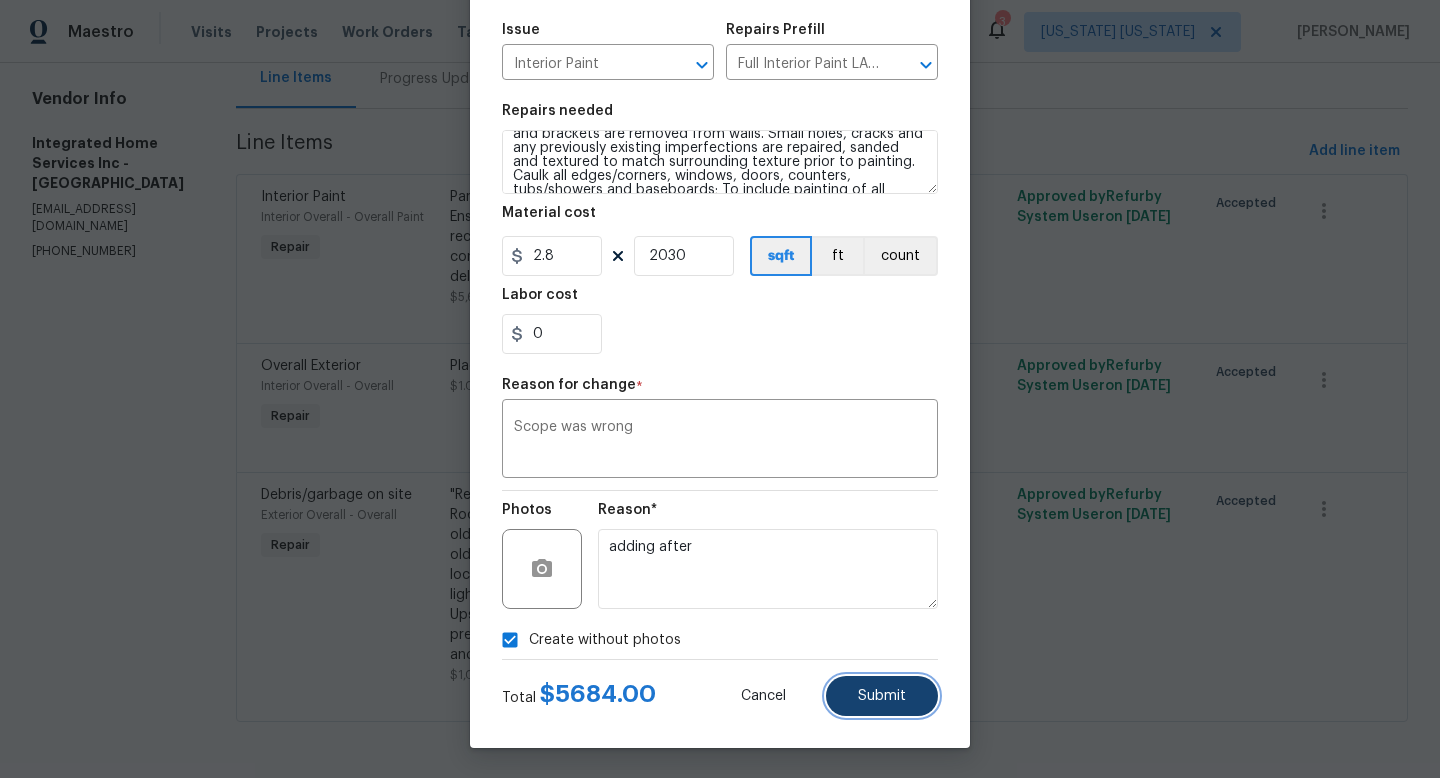 click on "Submit" at bounding box center (882, 696) 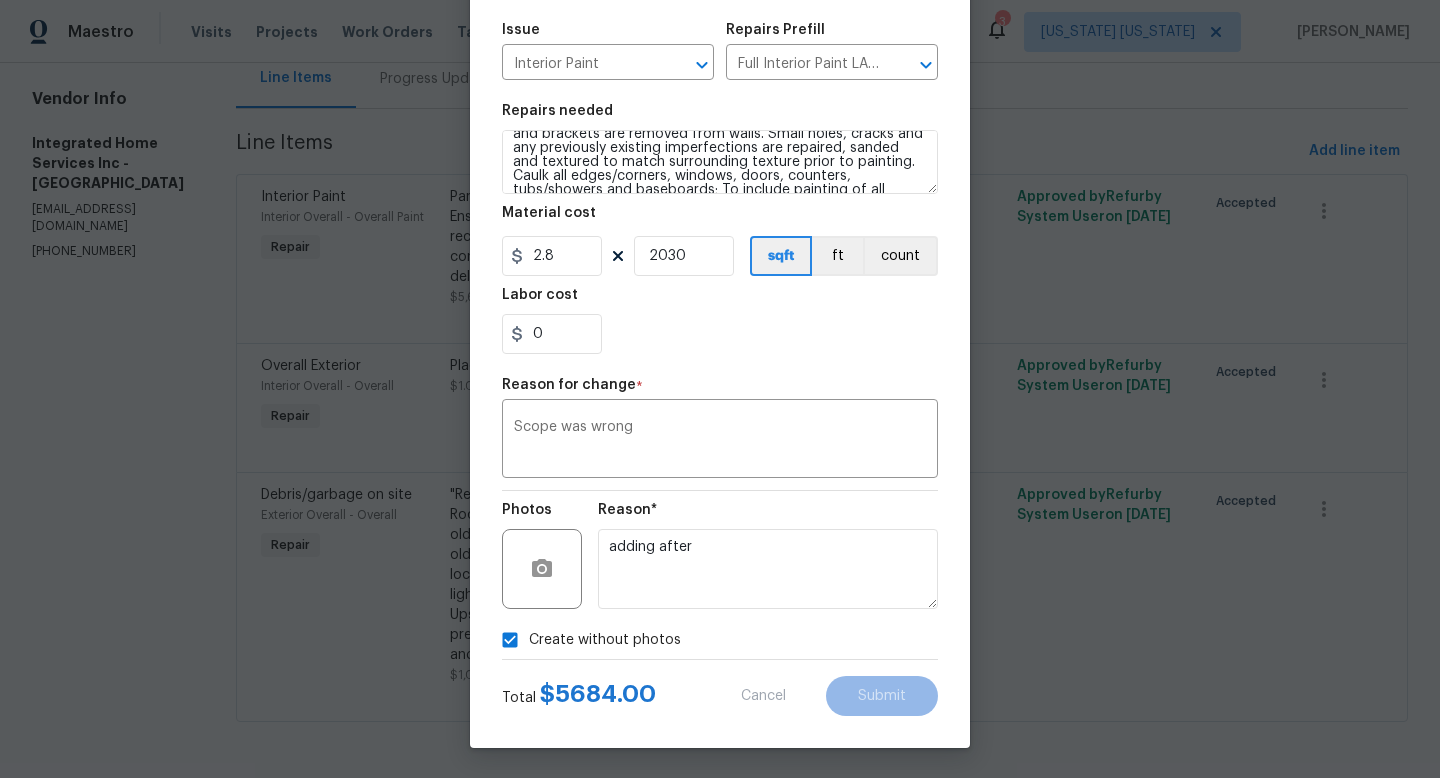 type on "Partial Interior Paint LABOR ONLY $2.80" 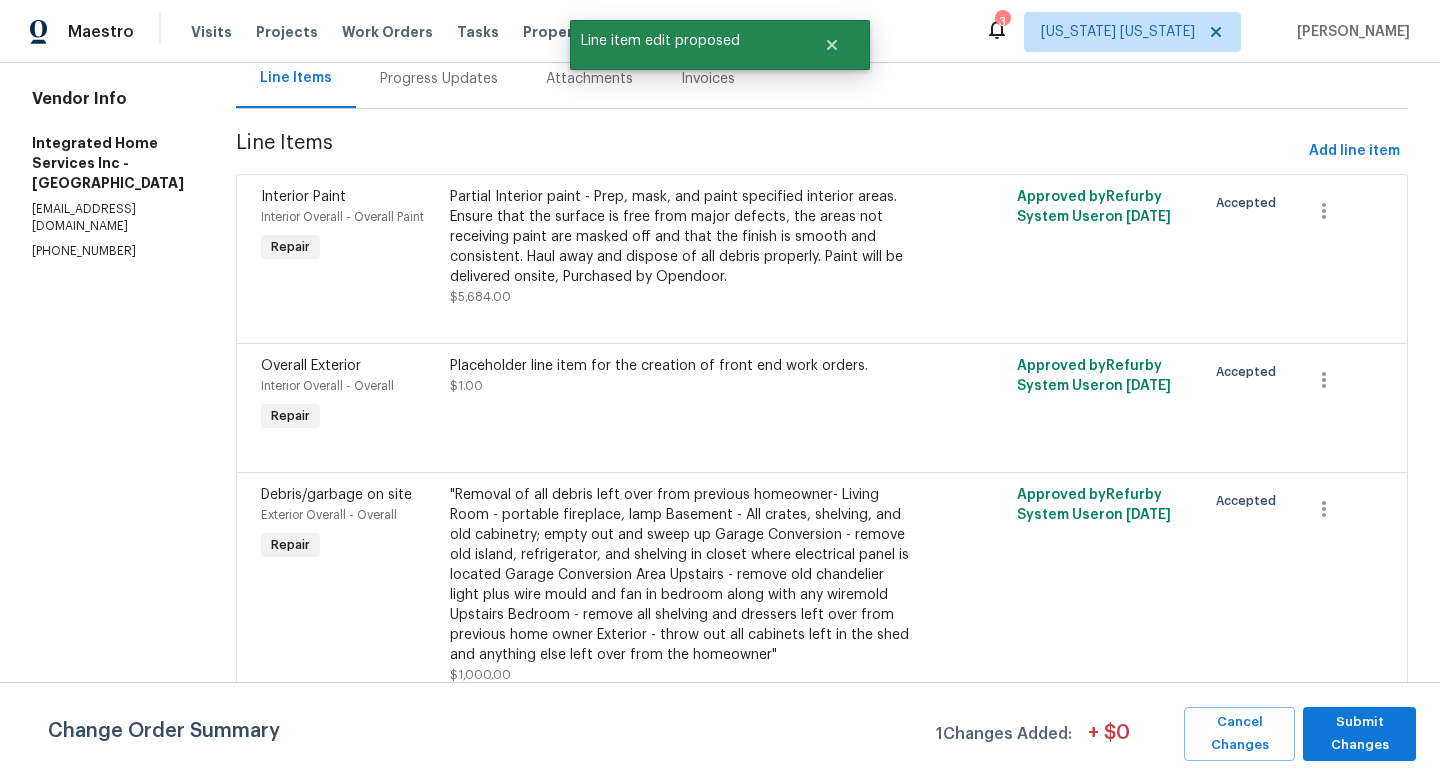 scroll, scrollTop: 0, scrollLeft: 0, axis: both 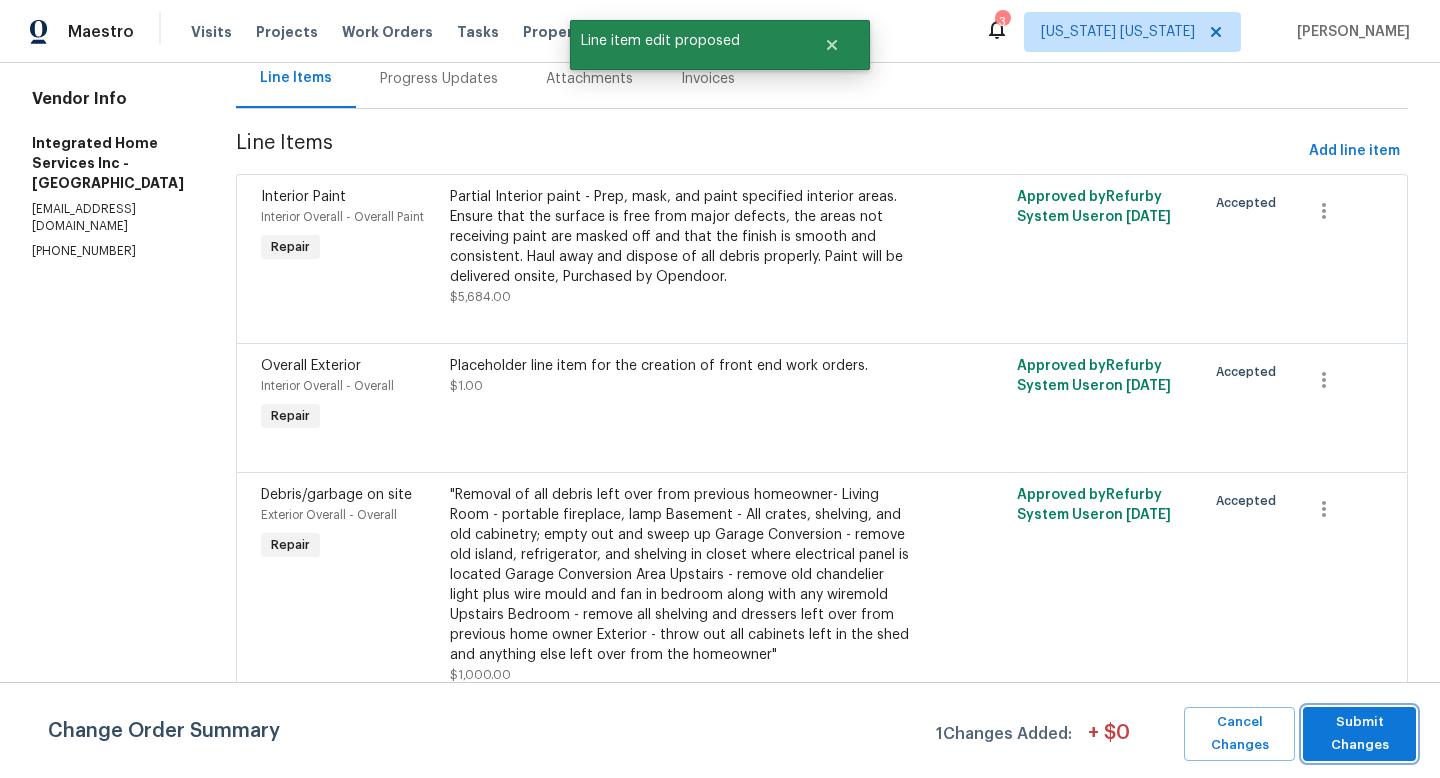 click on "Submit Changes" at bounding box center (1359, 734) 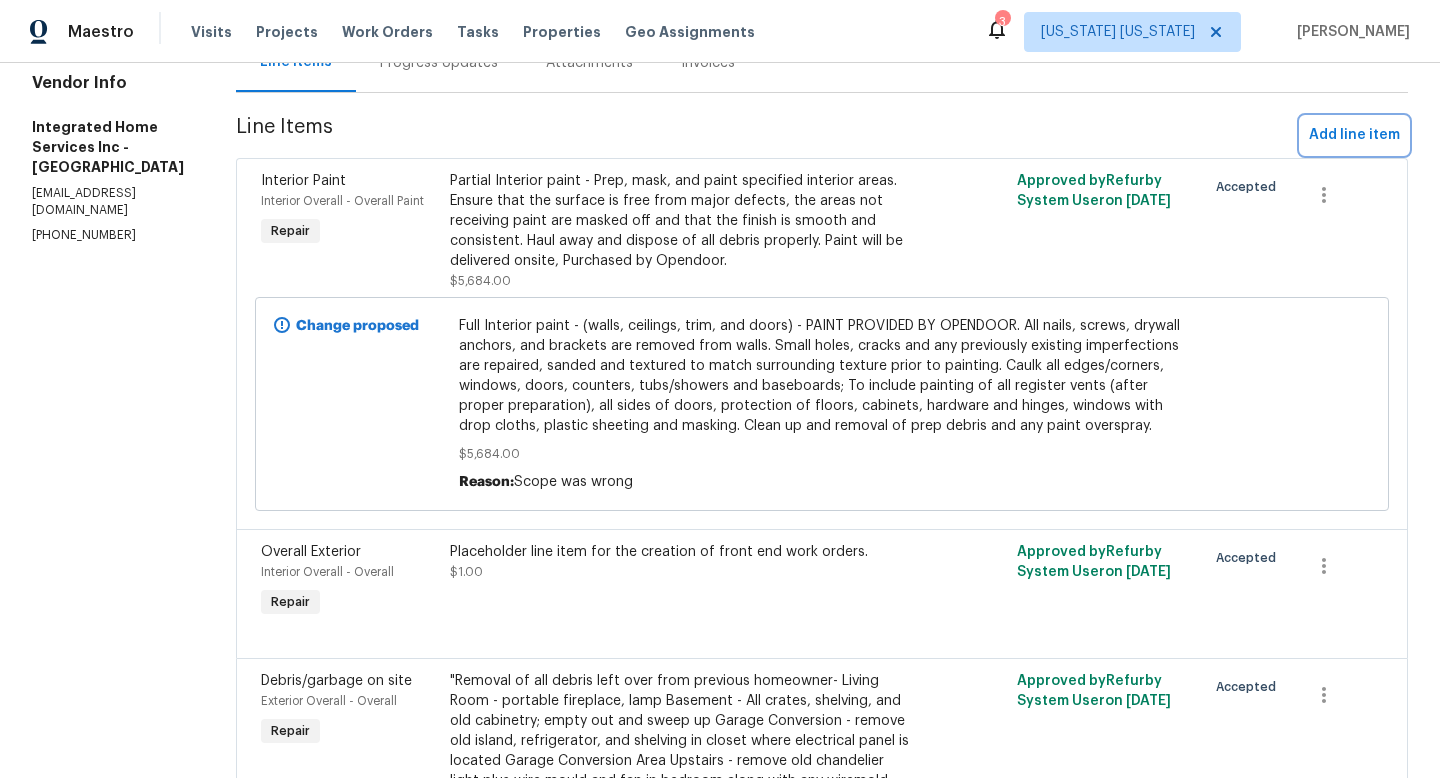 click on "Add line item" at bounding box center (1354, 135) 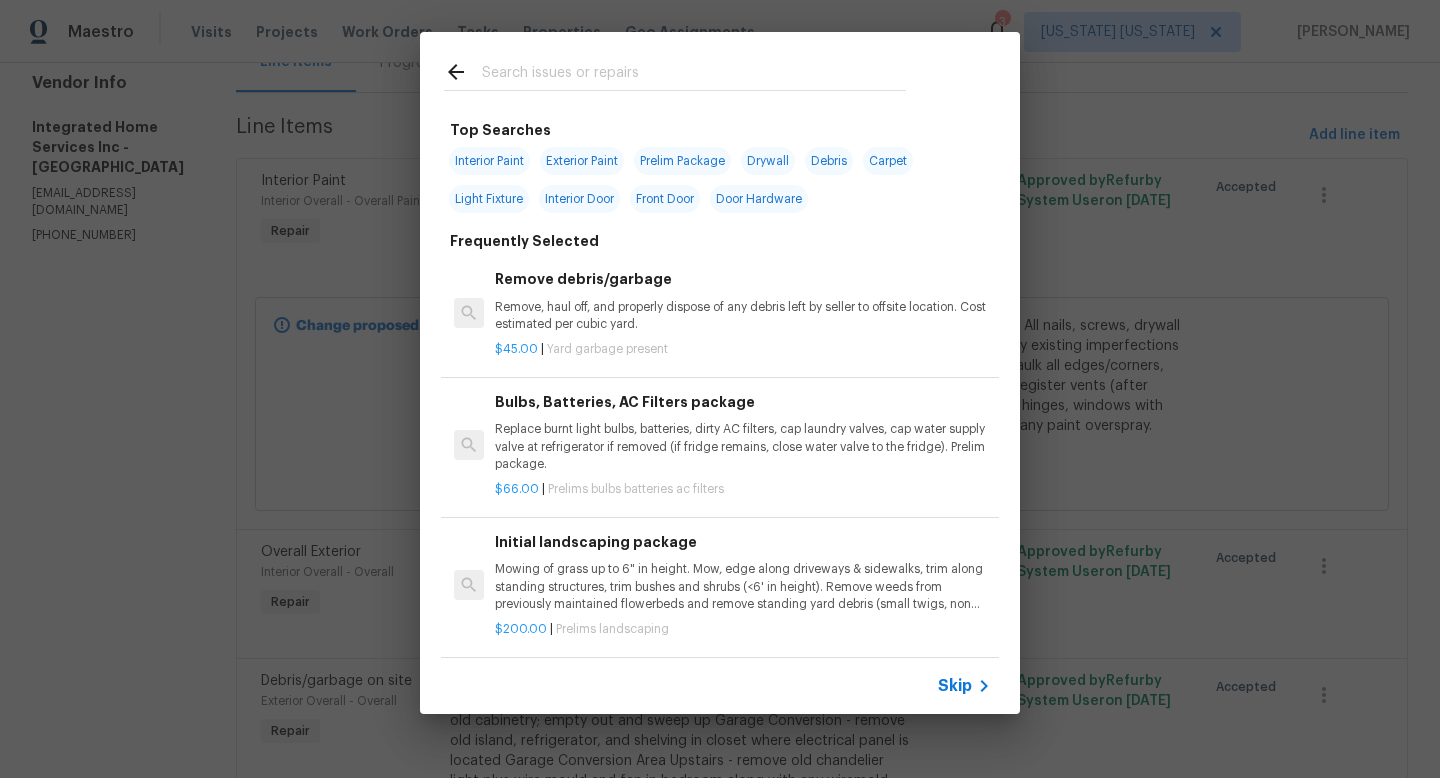 click at bounding box center [694, 75] 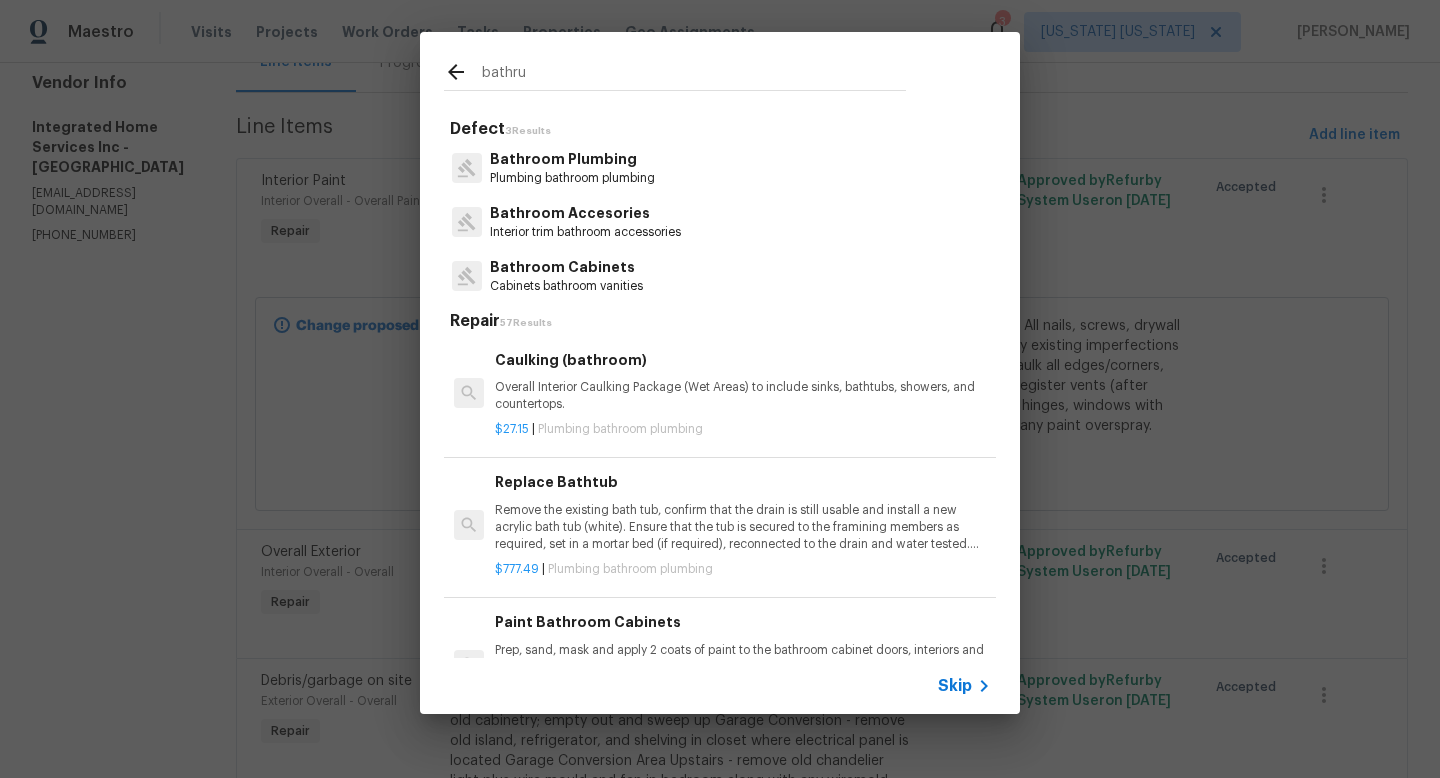 type on "bathru" 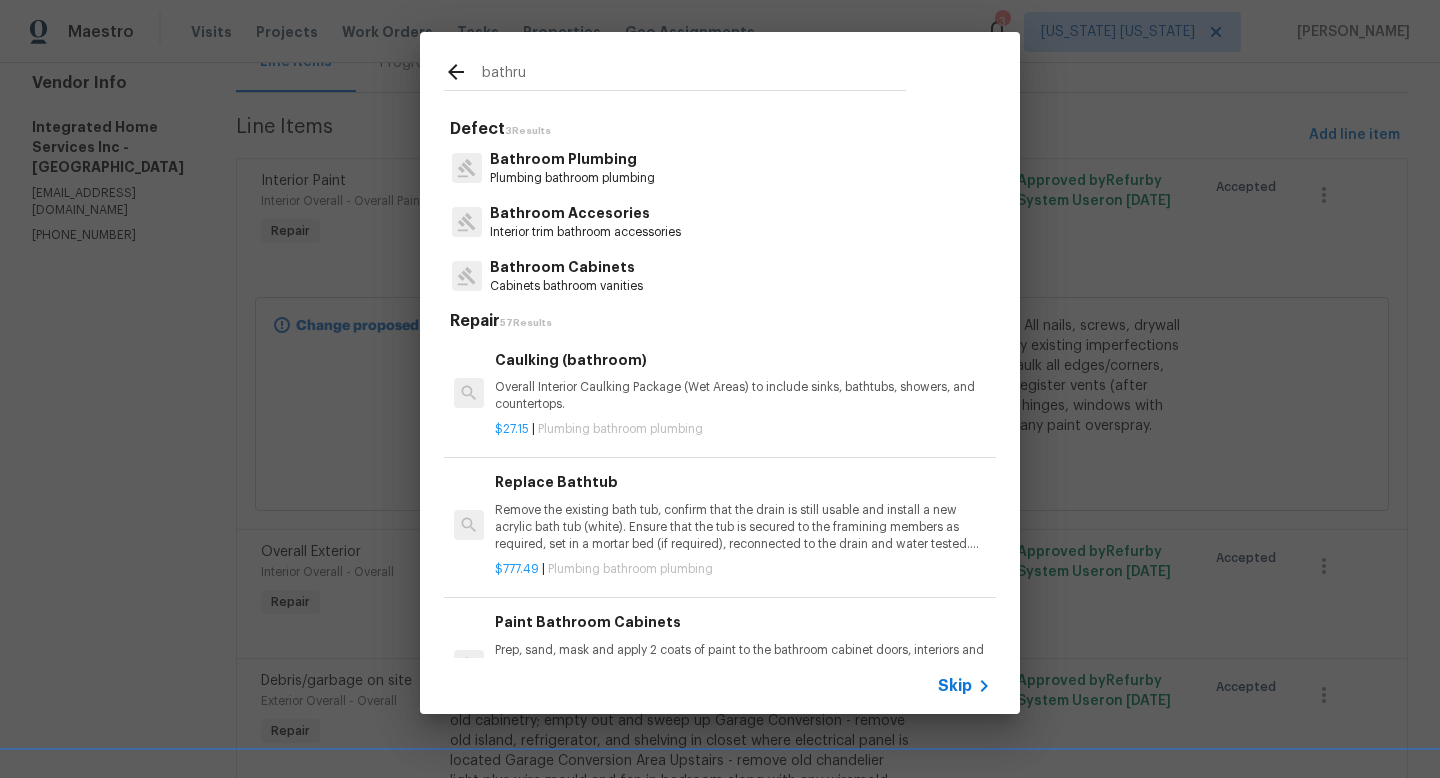 click on "Bathroom Accesories" at bounding box center (585, 213) 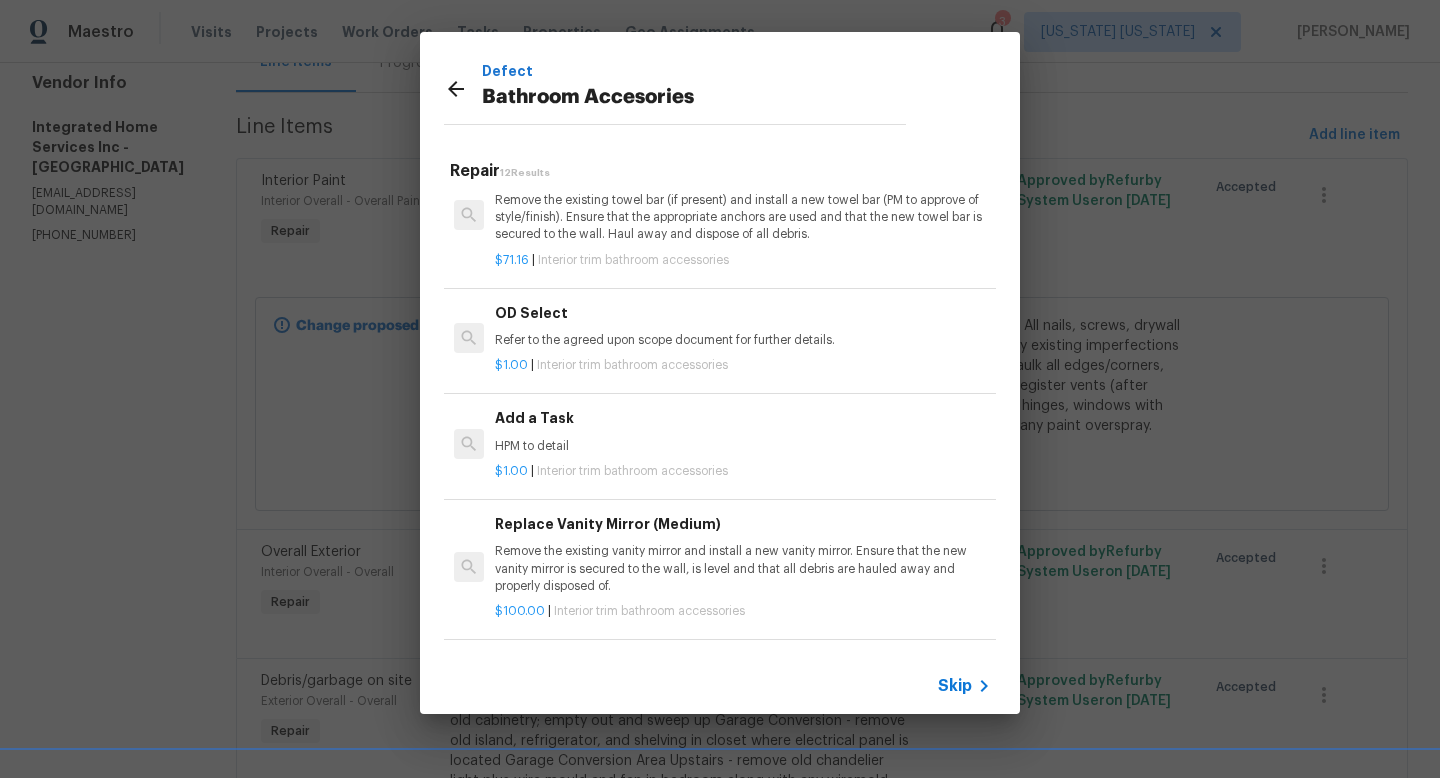 scroll, scrollTop: 724, scrollLeft: 0, axis: vertical 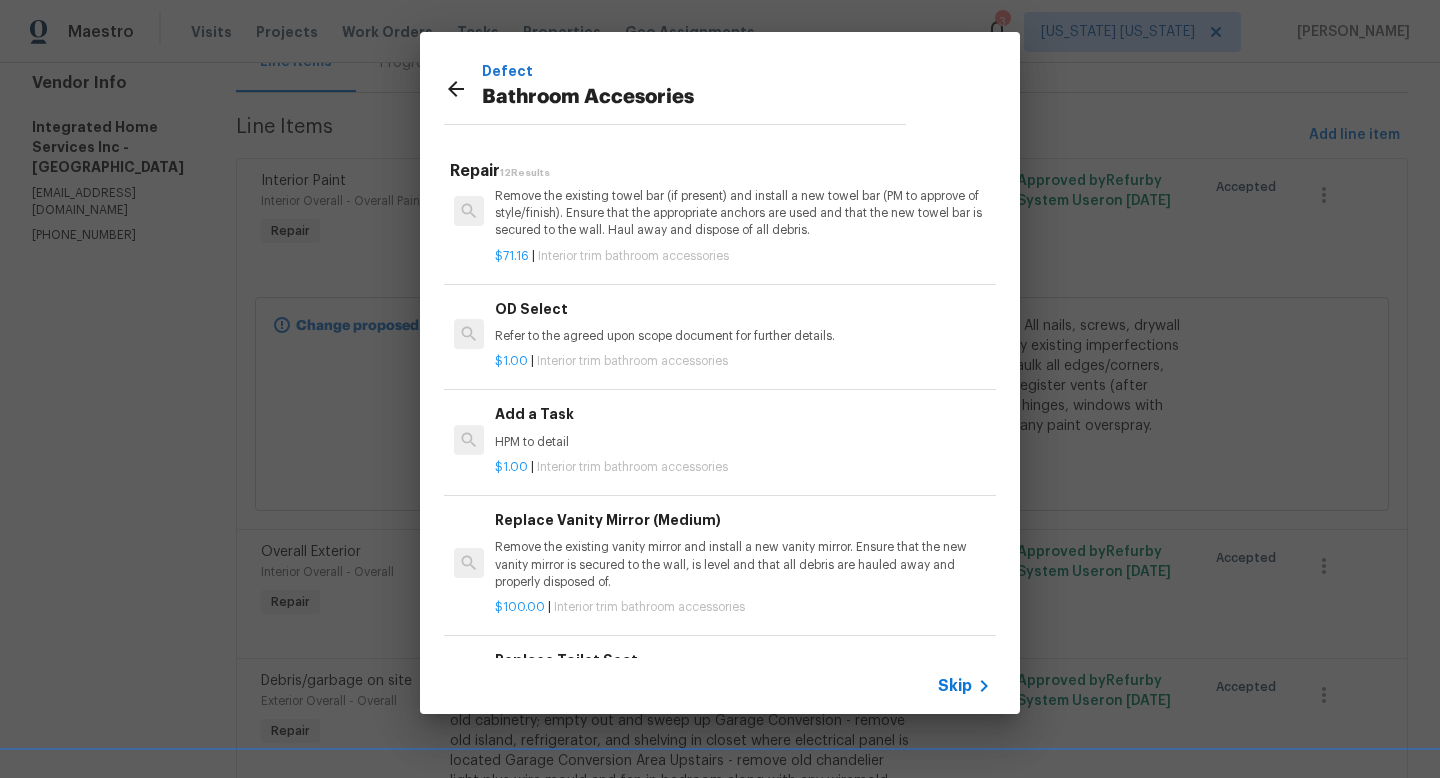 click on "Add a Task" at bounding box center (743, 414) 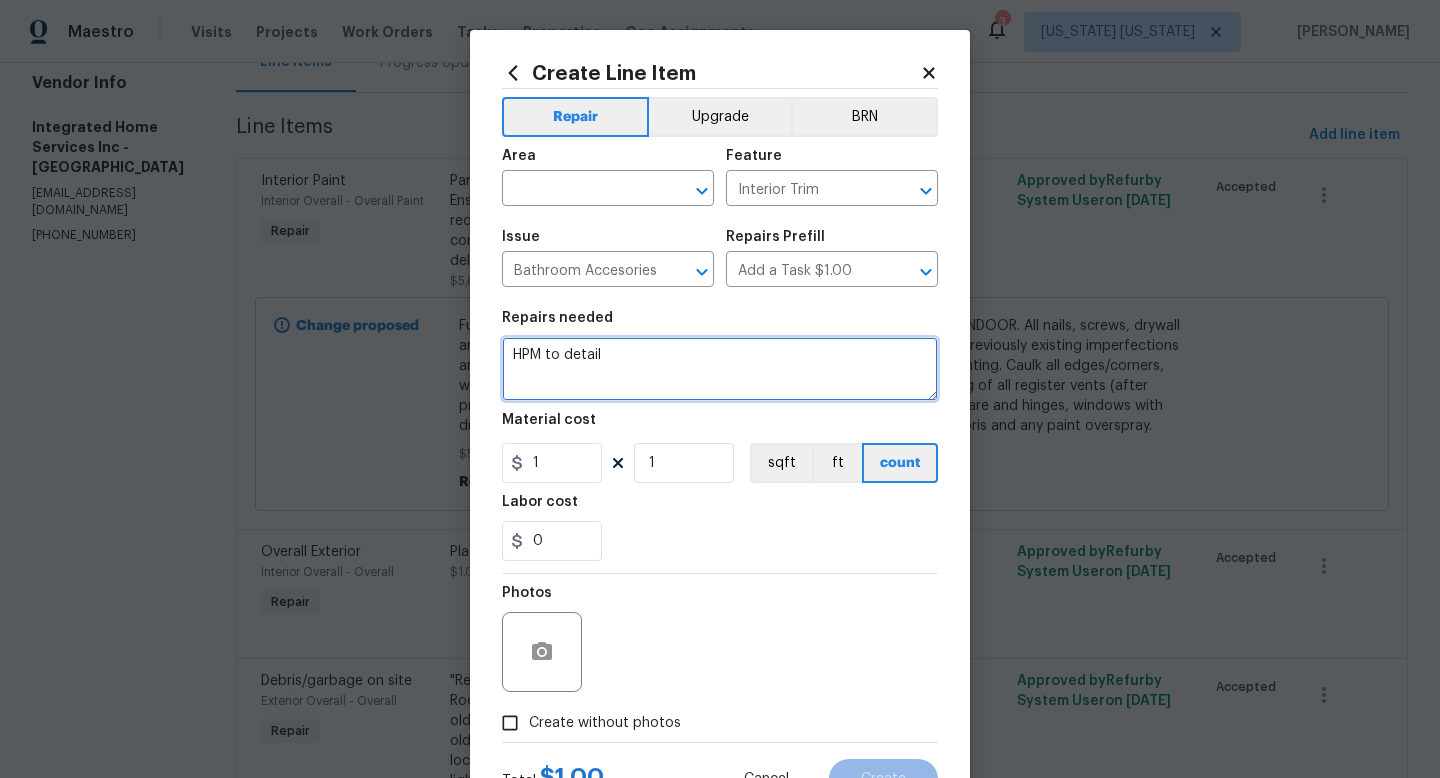 drag, startPoint x: 684, startPoint y: 386, endPoint x: 475, endPoint y: 347, distance: 212.60762 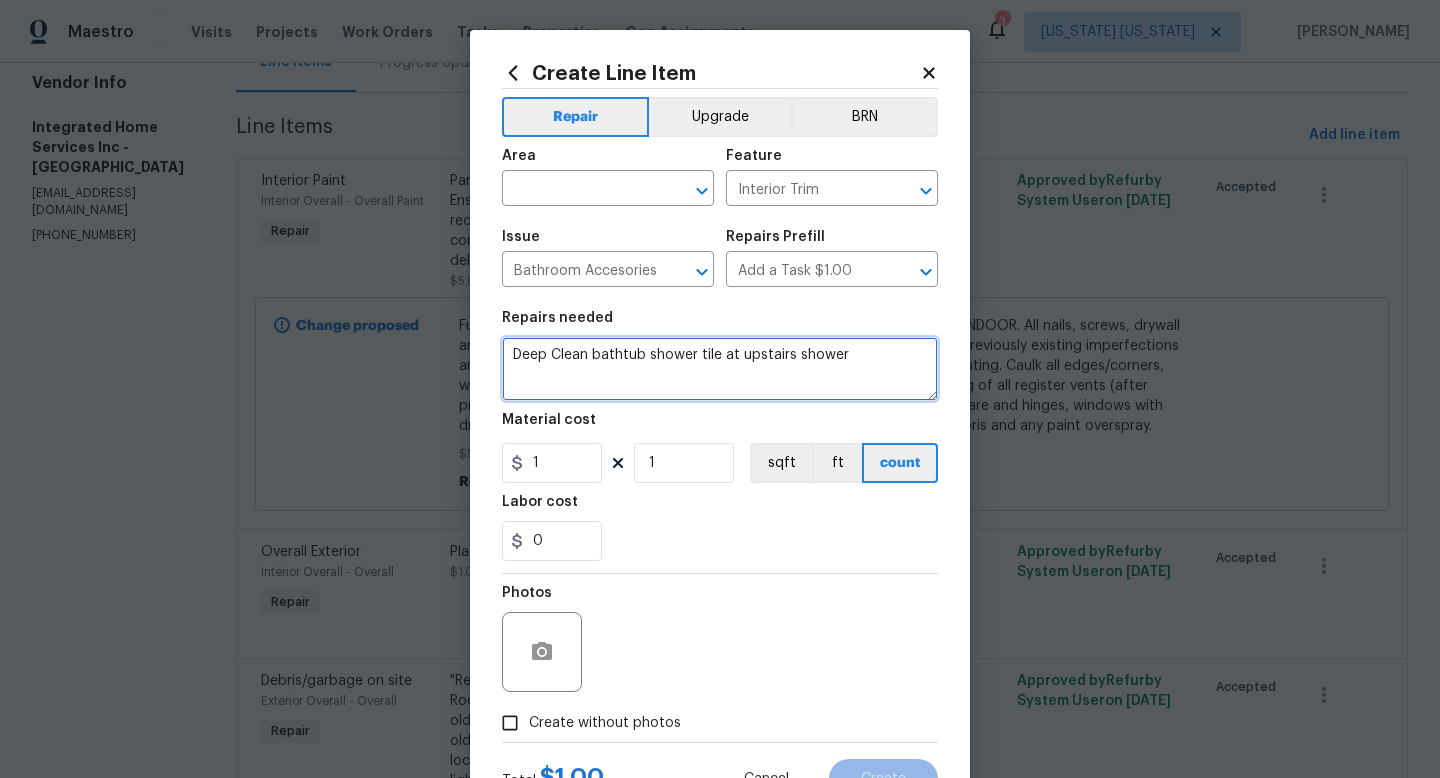 type on "Deep Clean bathtub shower tile at upstairs shower" 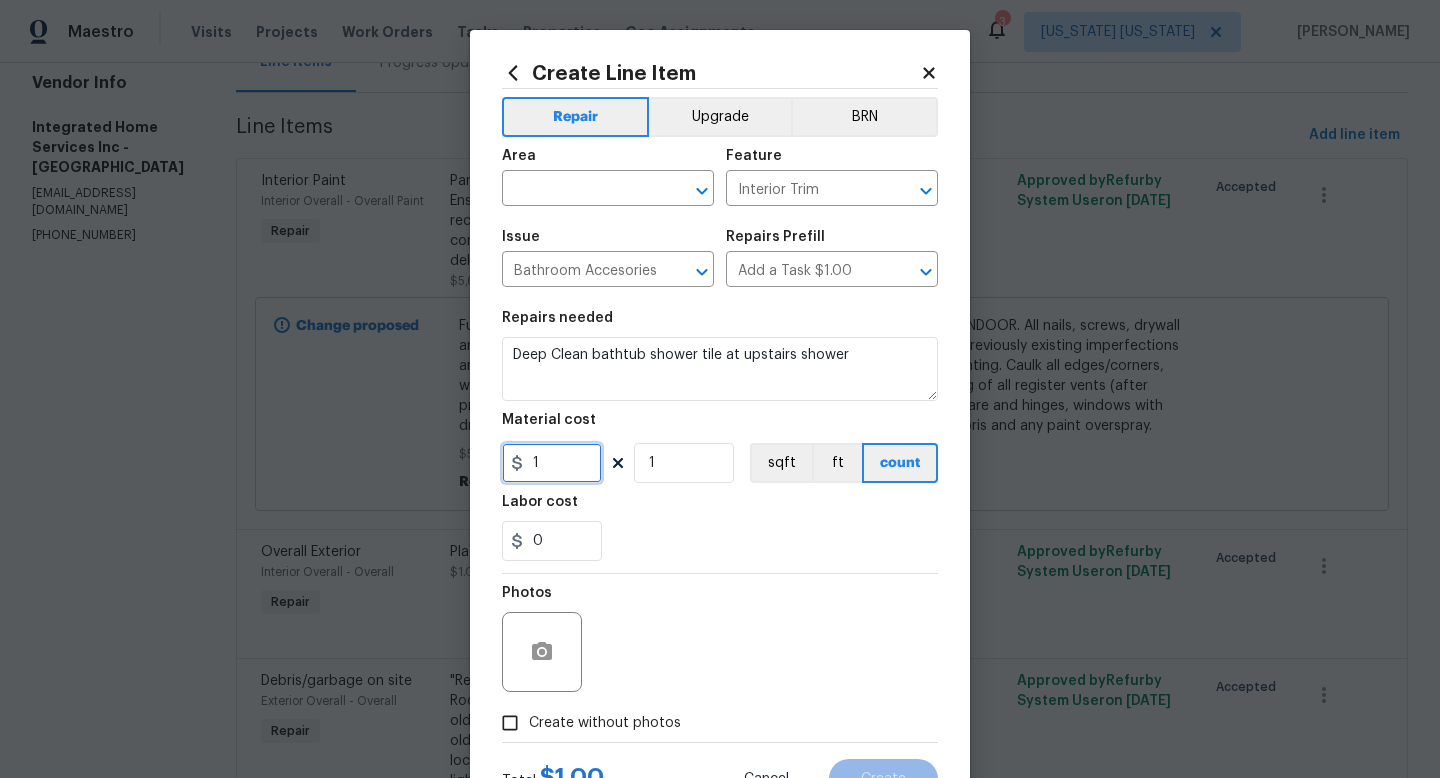 click on "1" at bounding box center (552, 463) 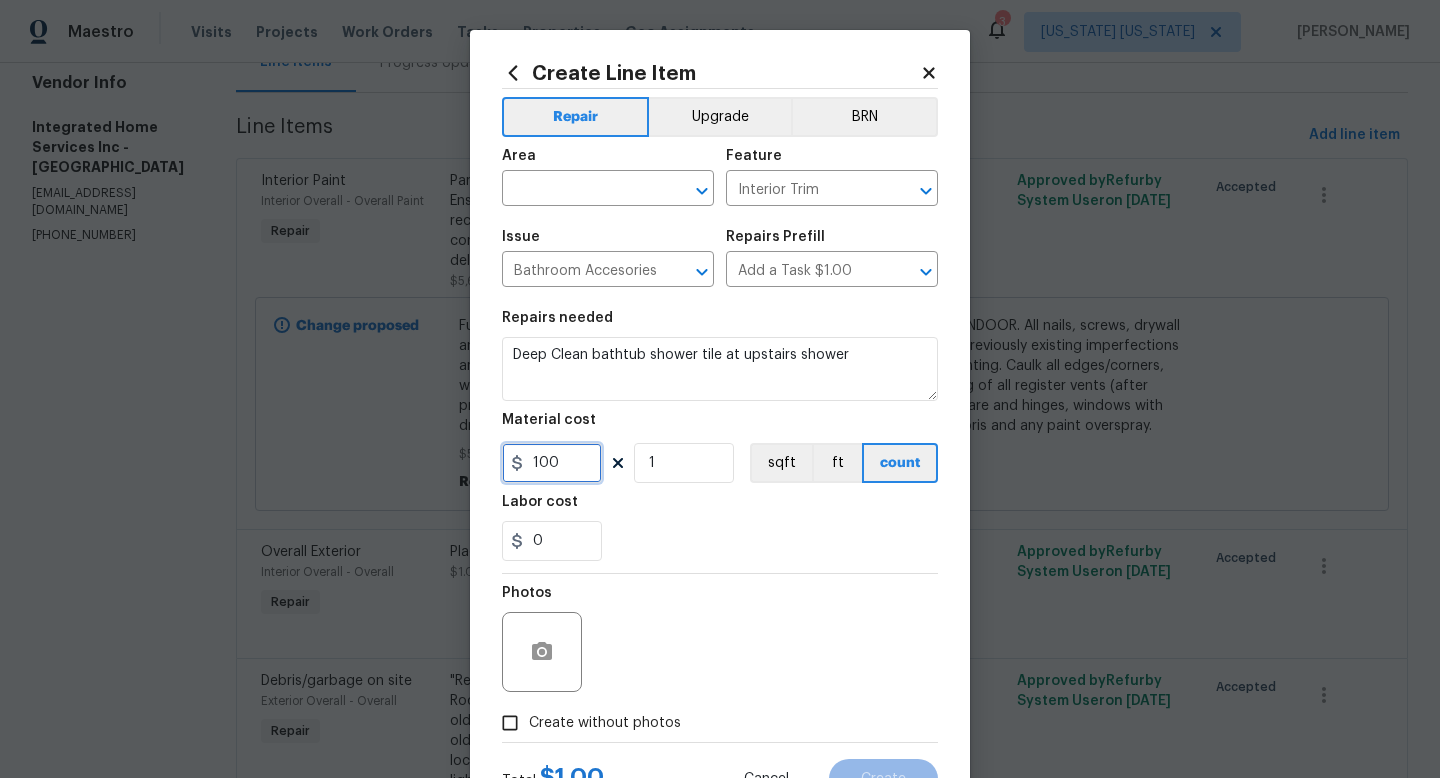 type on "100" 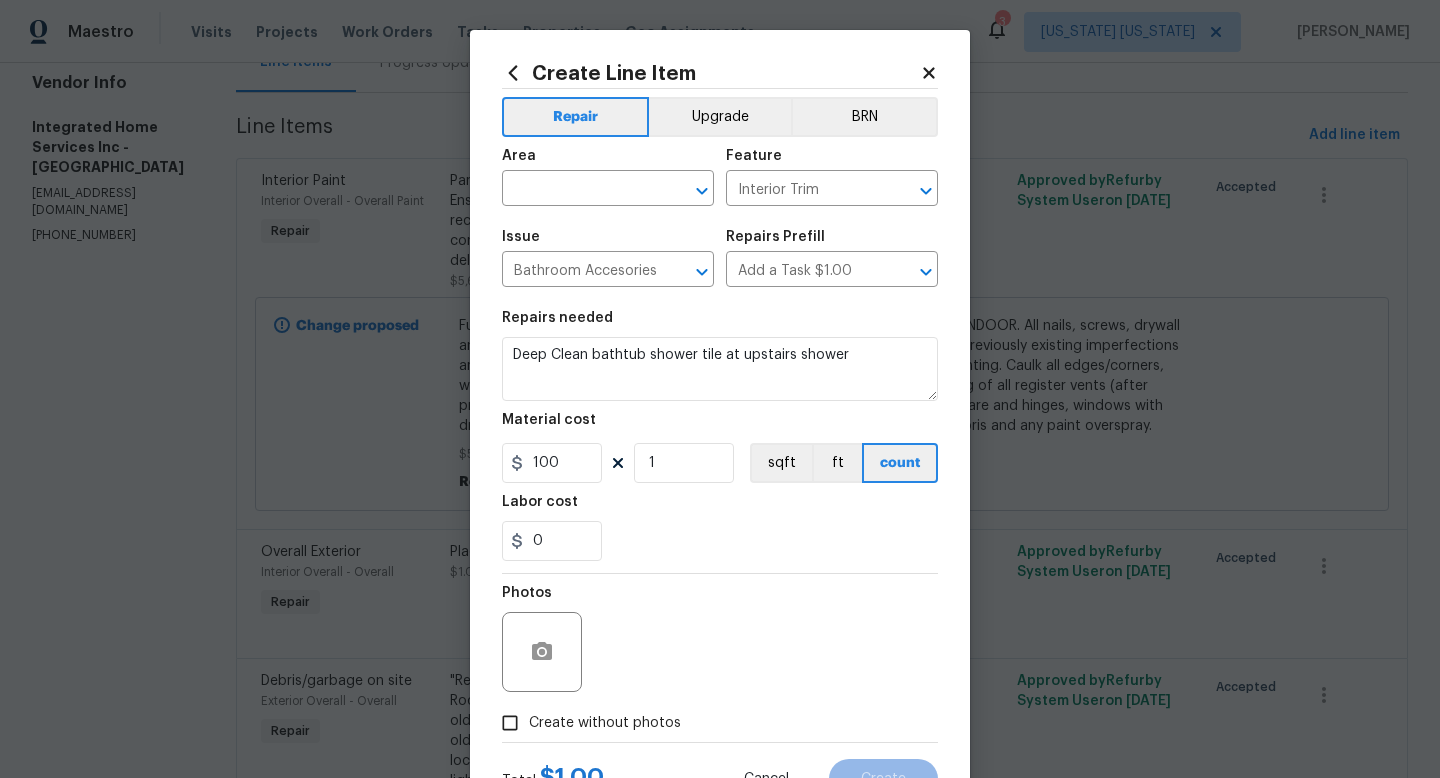 click on "Area" at bounding box center [608, 162] 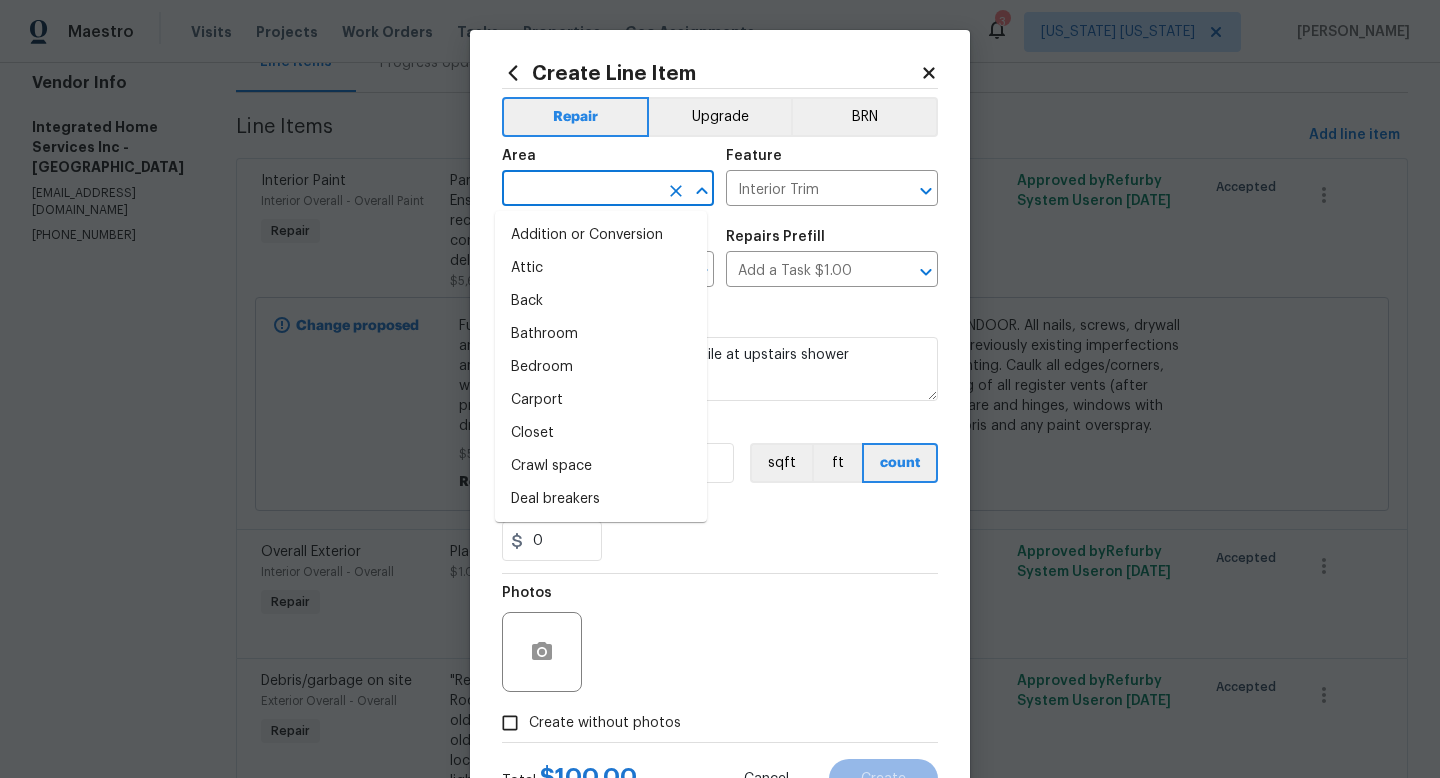 click at bounding box center (580, 190) 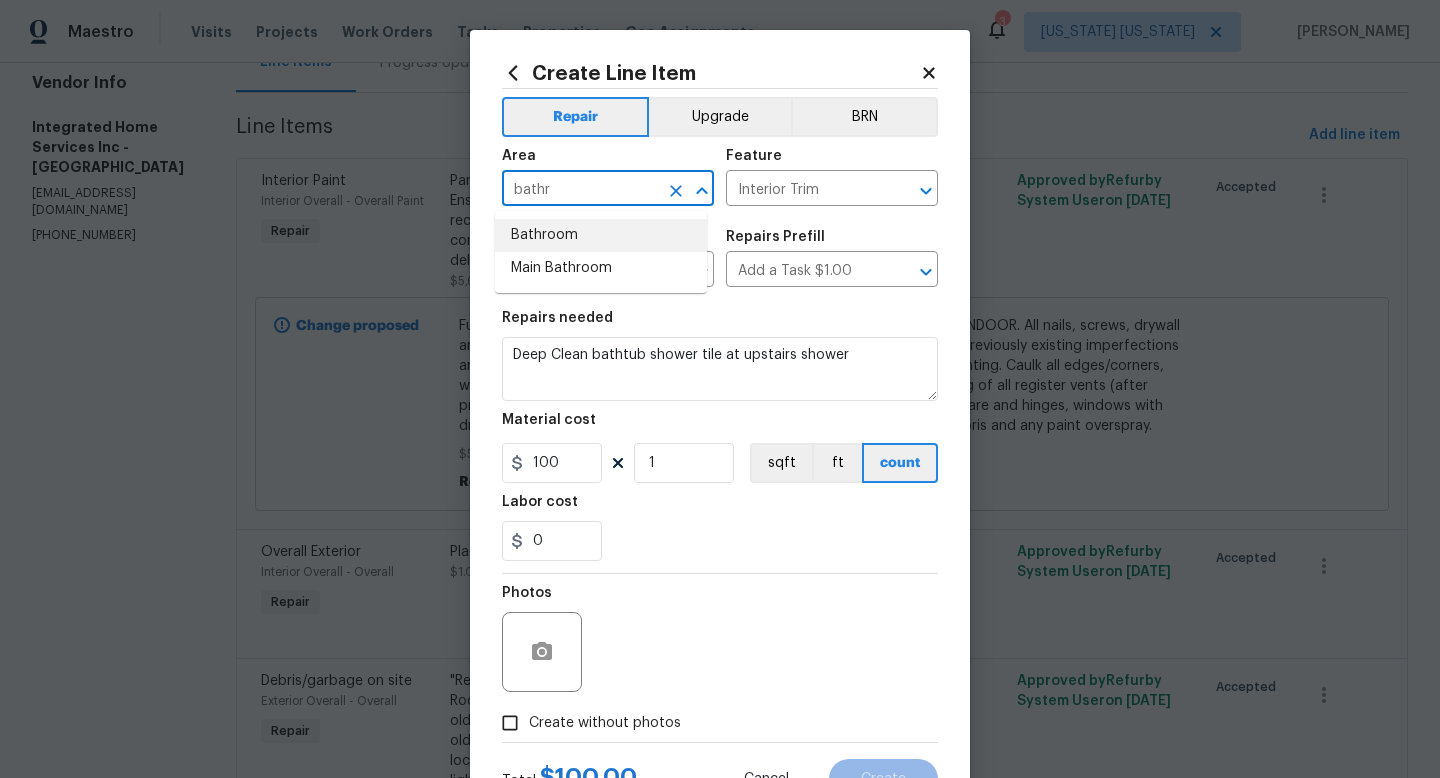 click on "Main Bathroom" at bounding box center (601, 268) 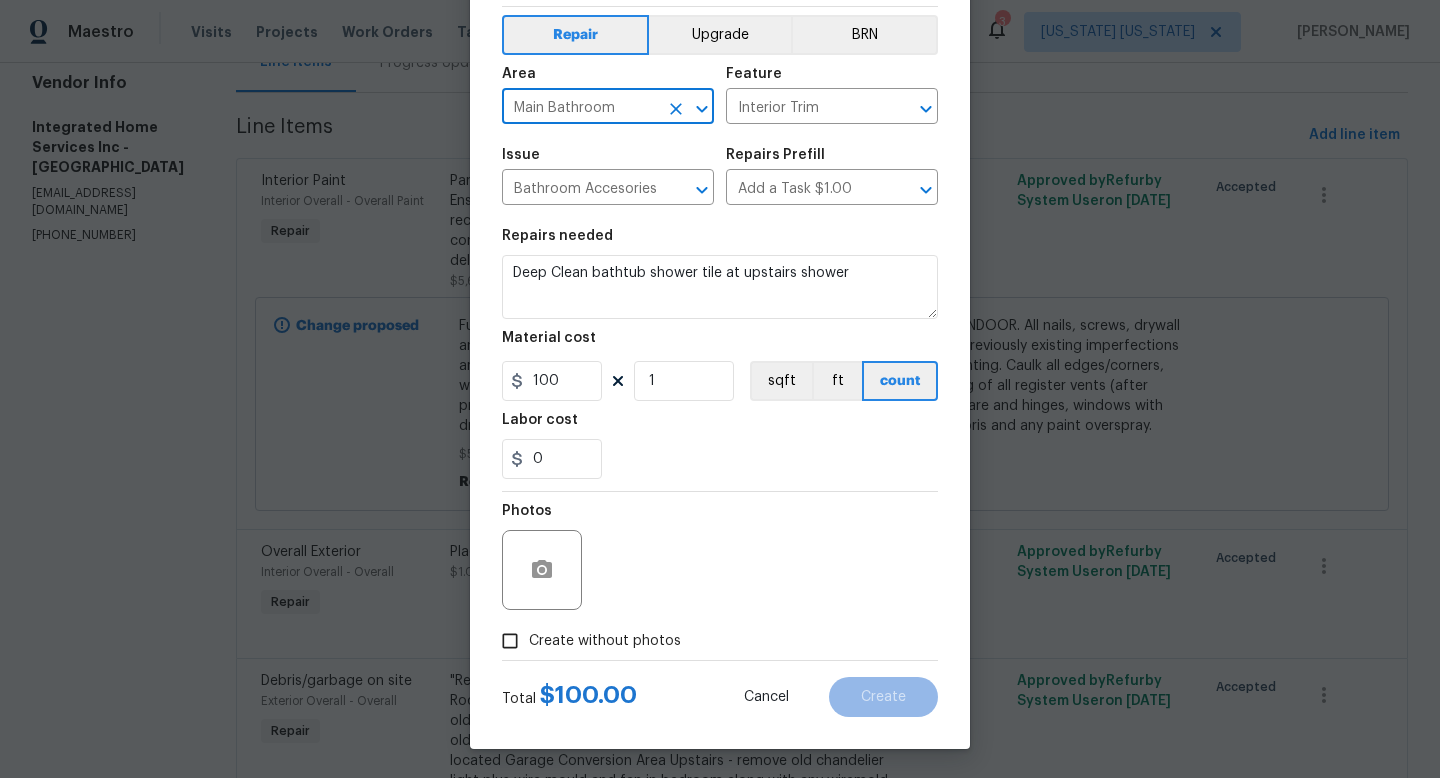 scroll, scrollTop: 84, scrollLeft: 0, axis: vertical 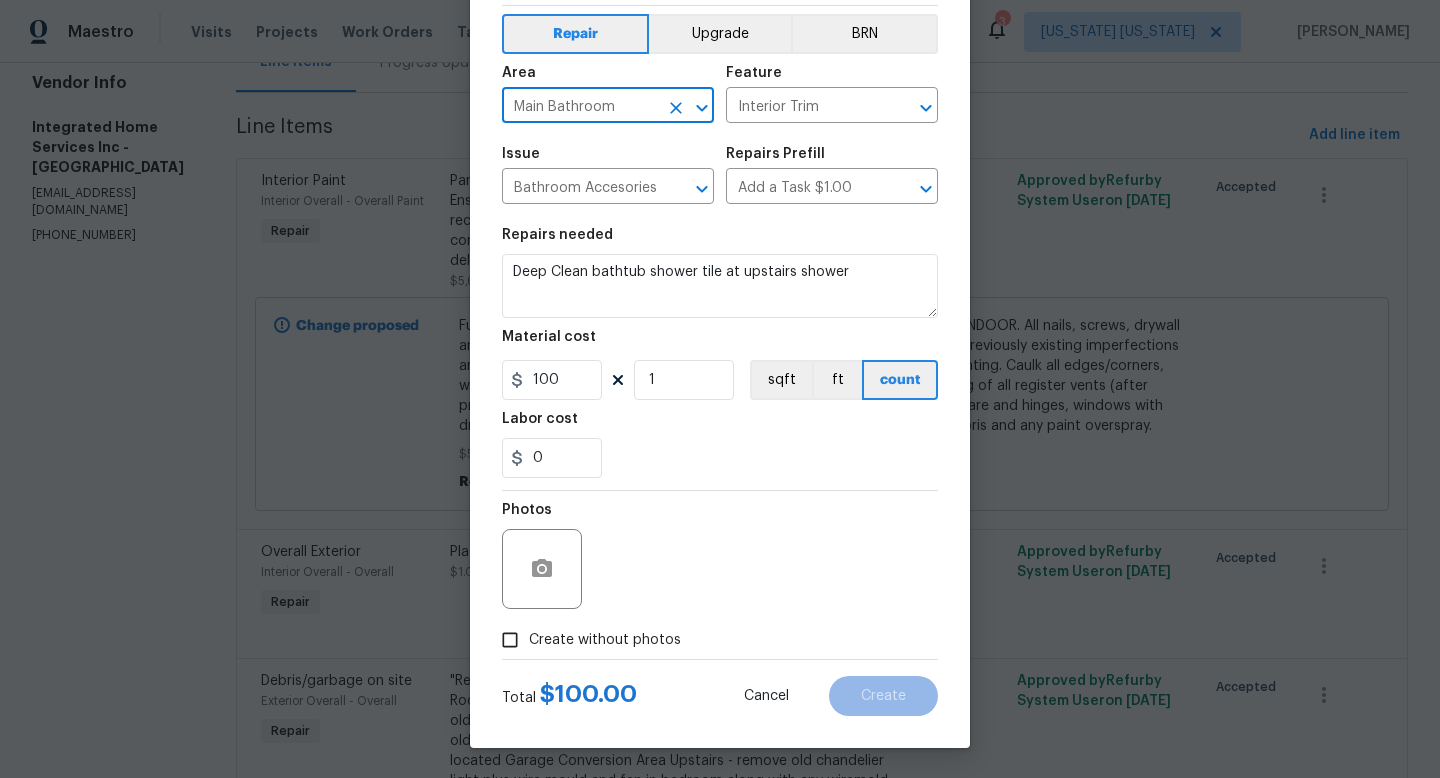 type on "Main Bathroom" 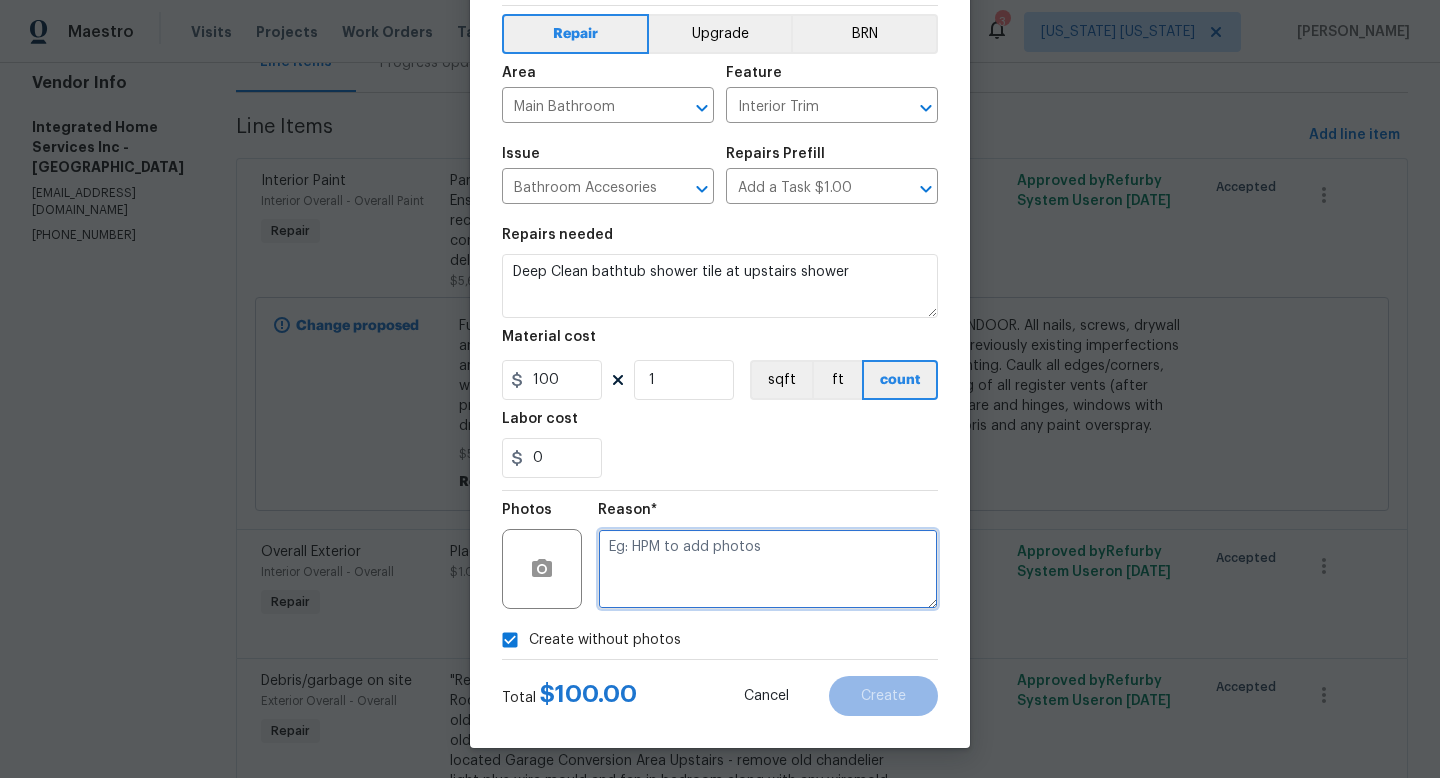 click at bounding box center [768, 569] 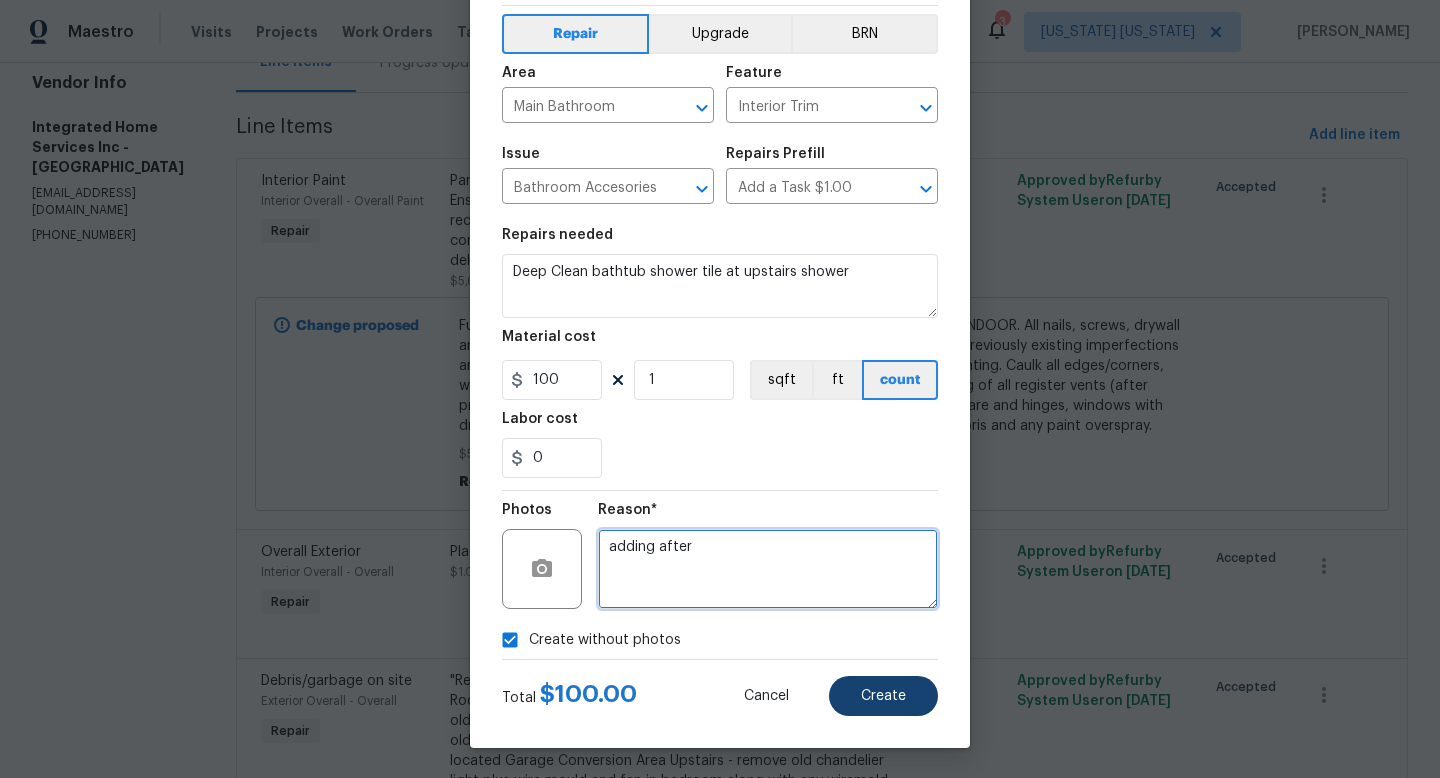 type on "adding after" 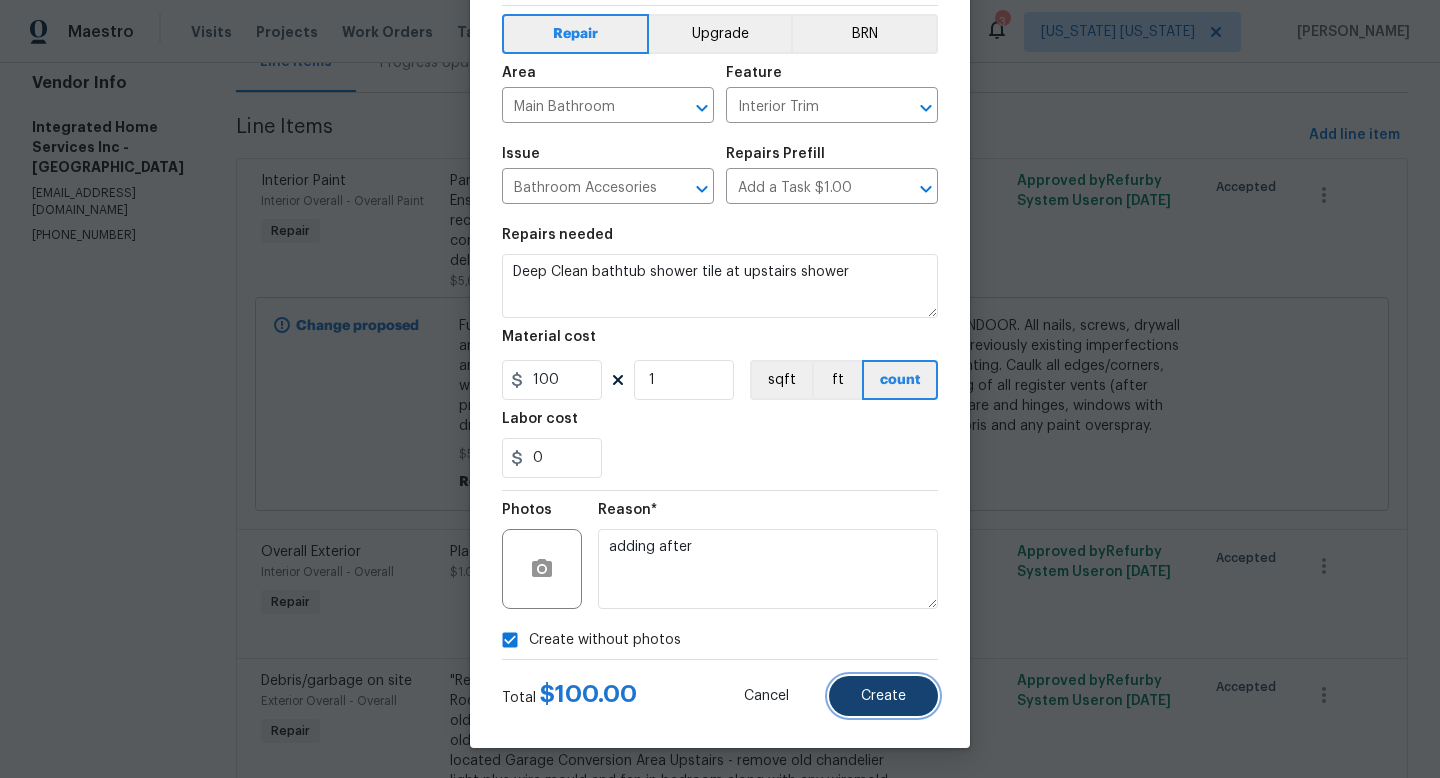 click on "Create" at bounding box center (883, 696) 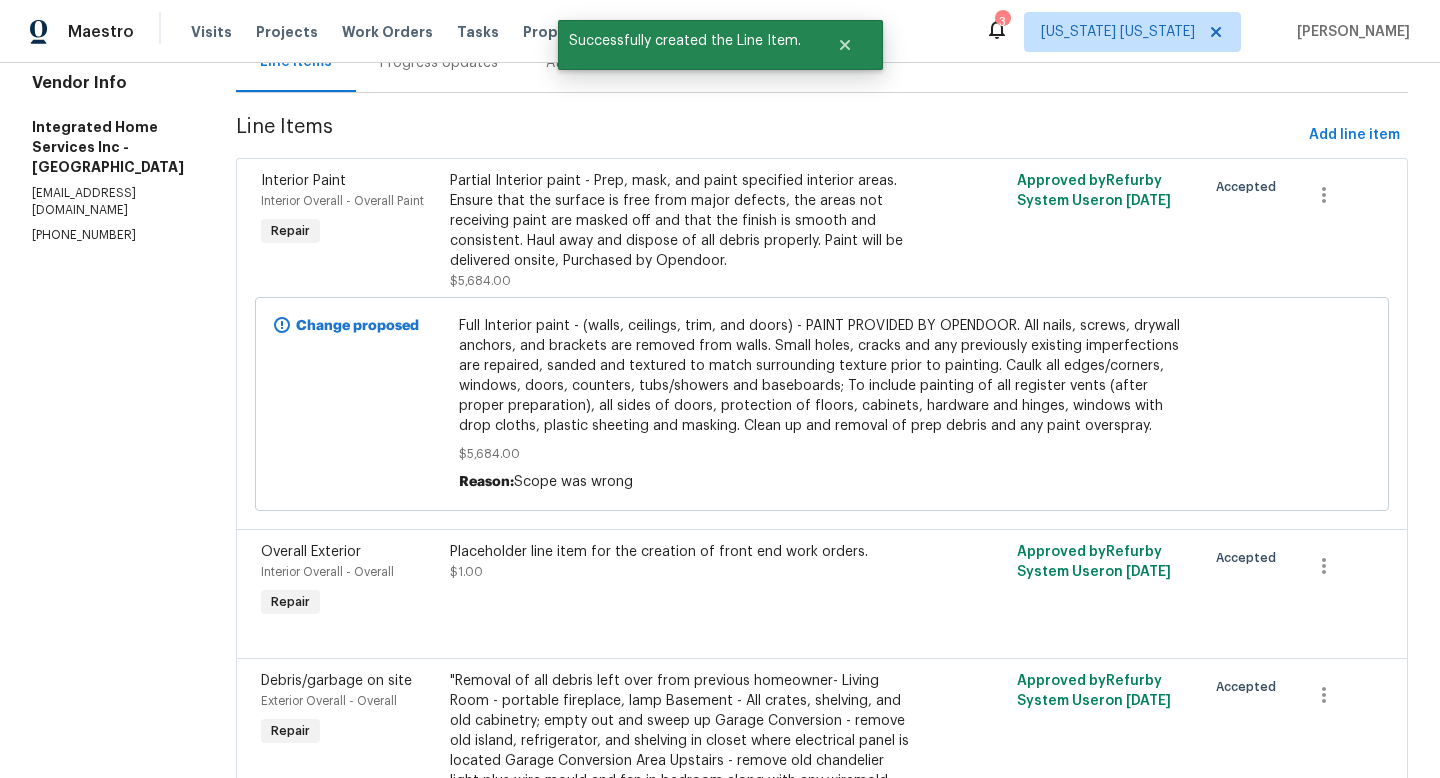 scroll, scrollTop: 0, scrollLeft: 0, axis: both 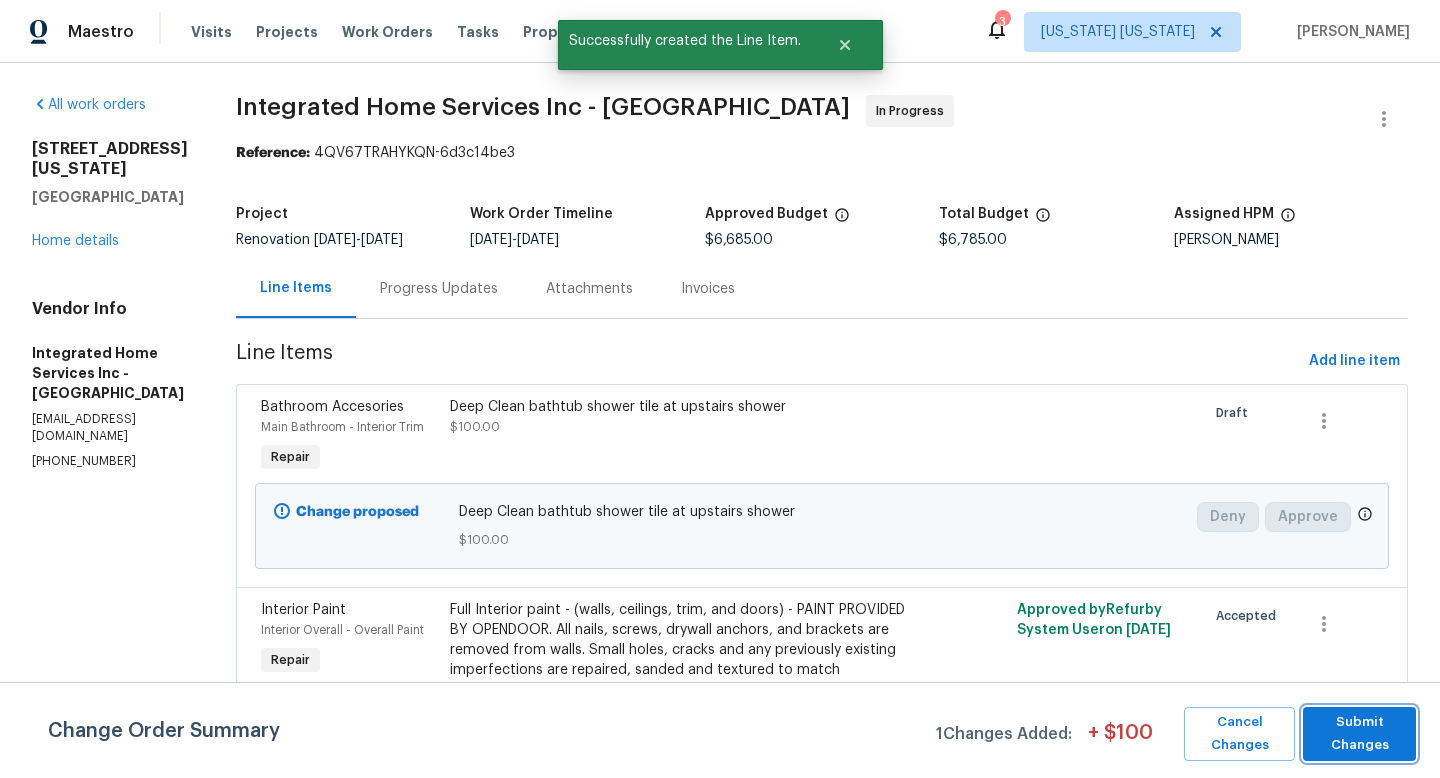 click on "Submit Changes" at bounding box center (1359, 734) 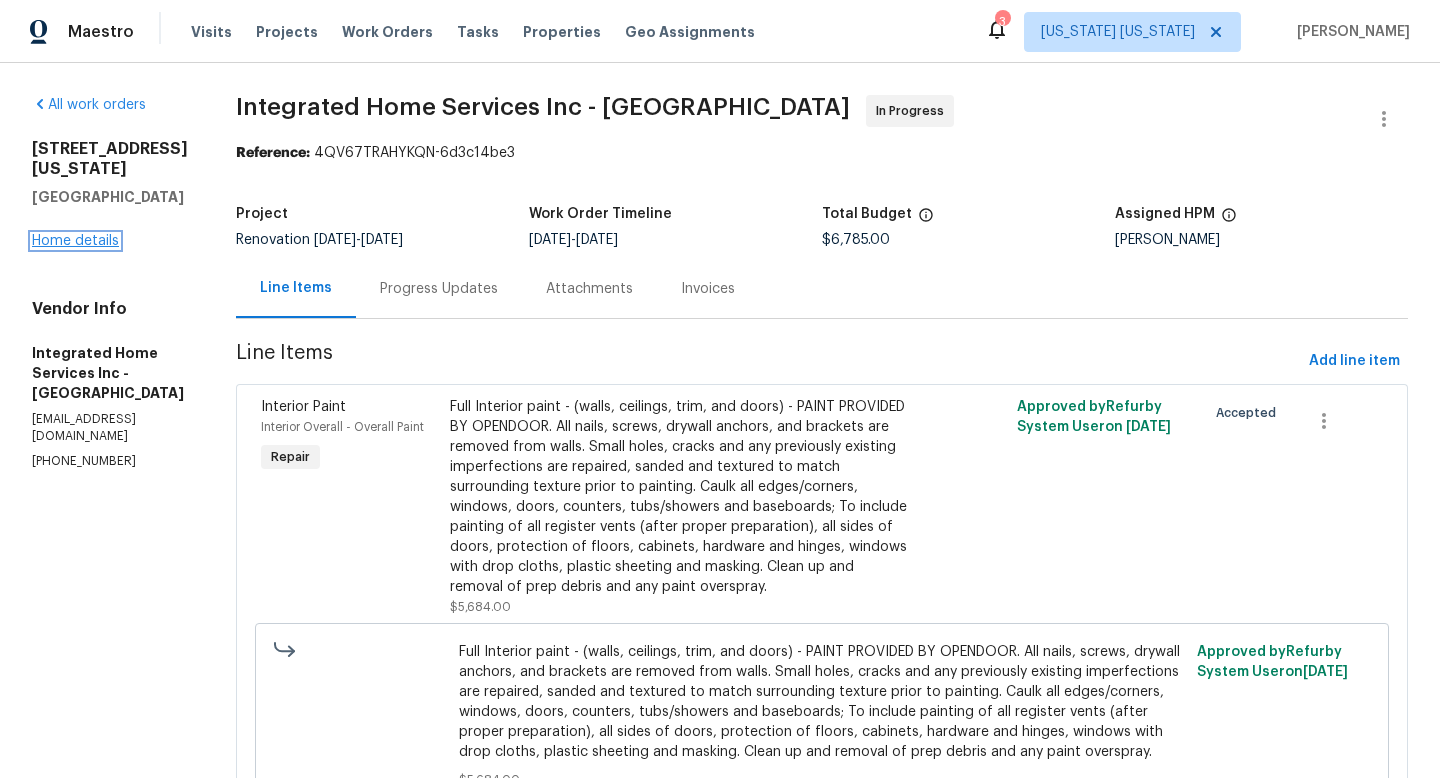 click on "Home details" at bounding box center [75, 241] 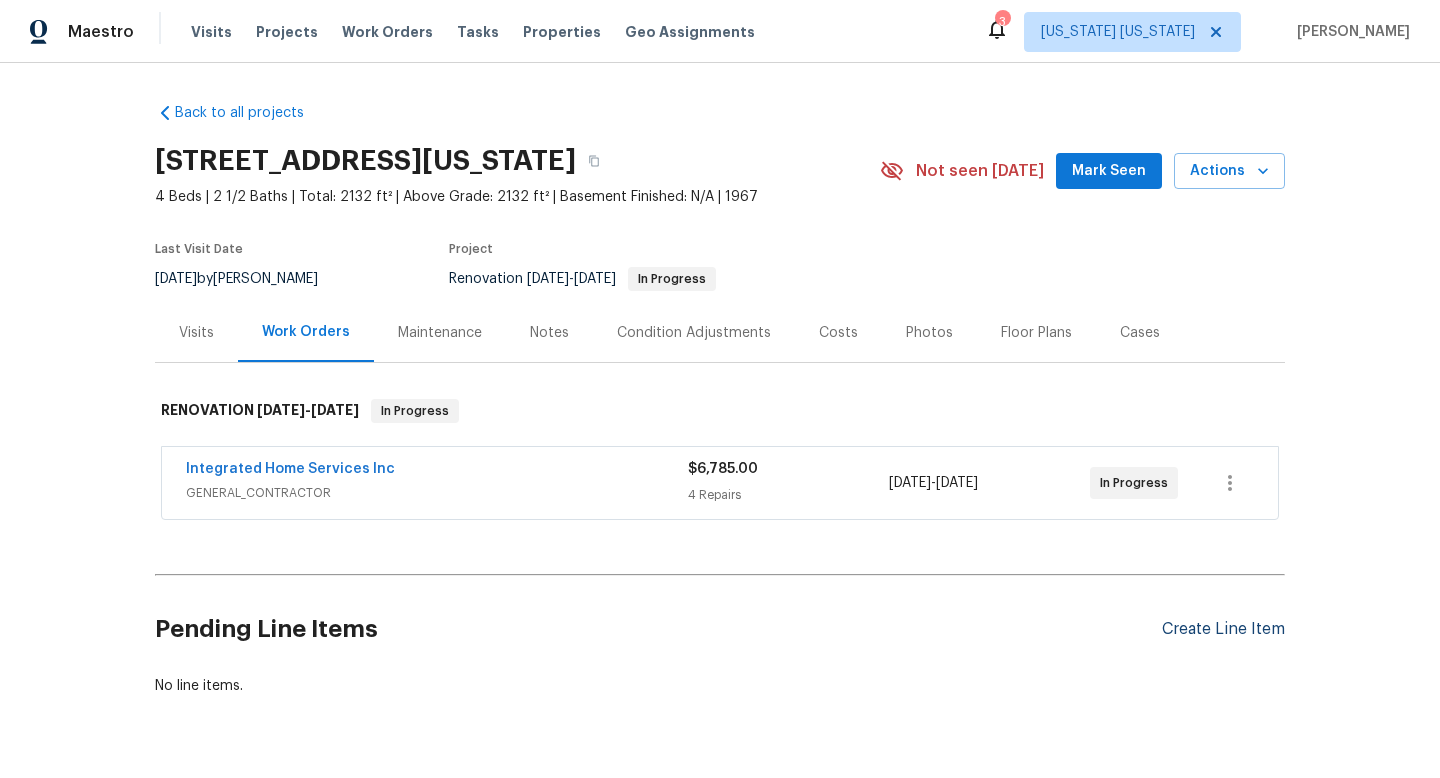 click on "Create Line Item" at bounding box center (1223, 629) 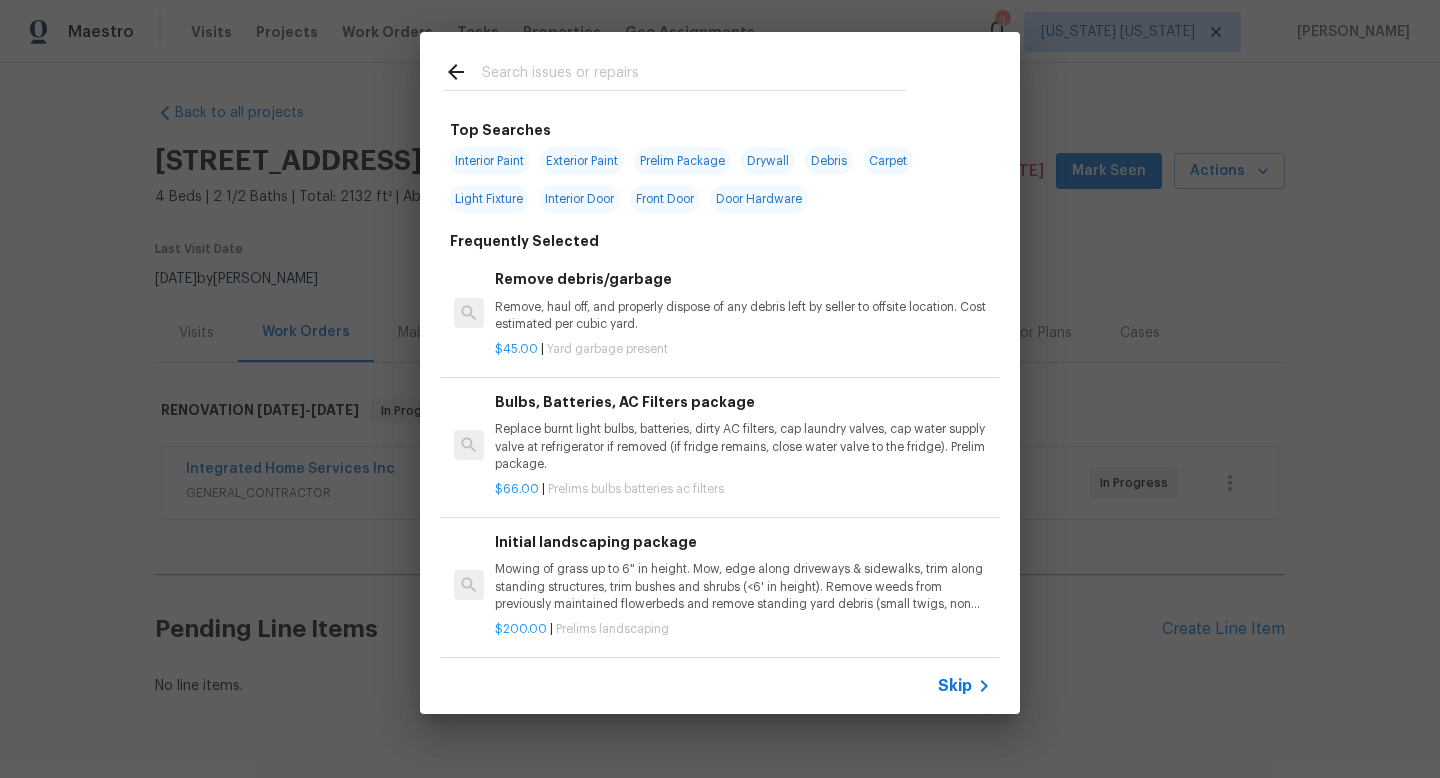 click at bounding box center [694, 75] 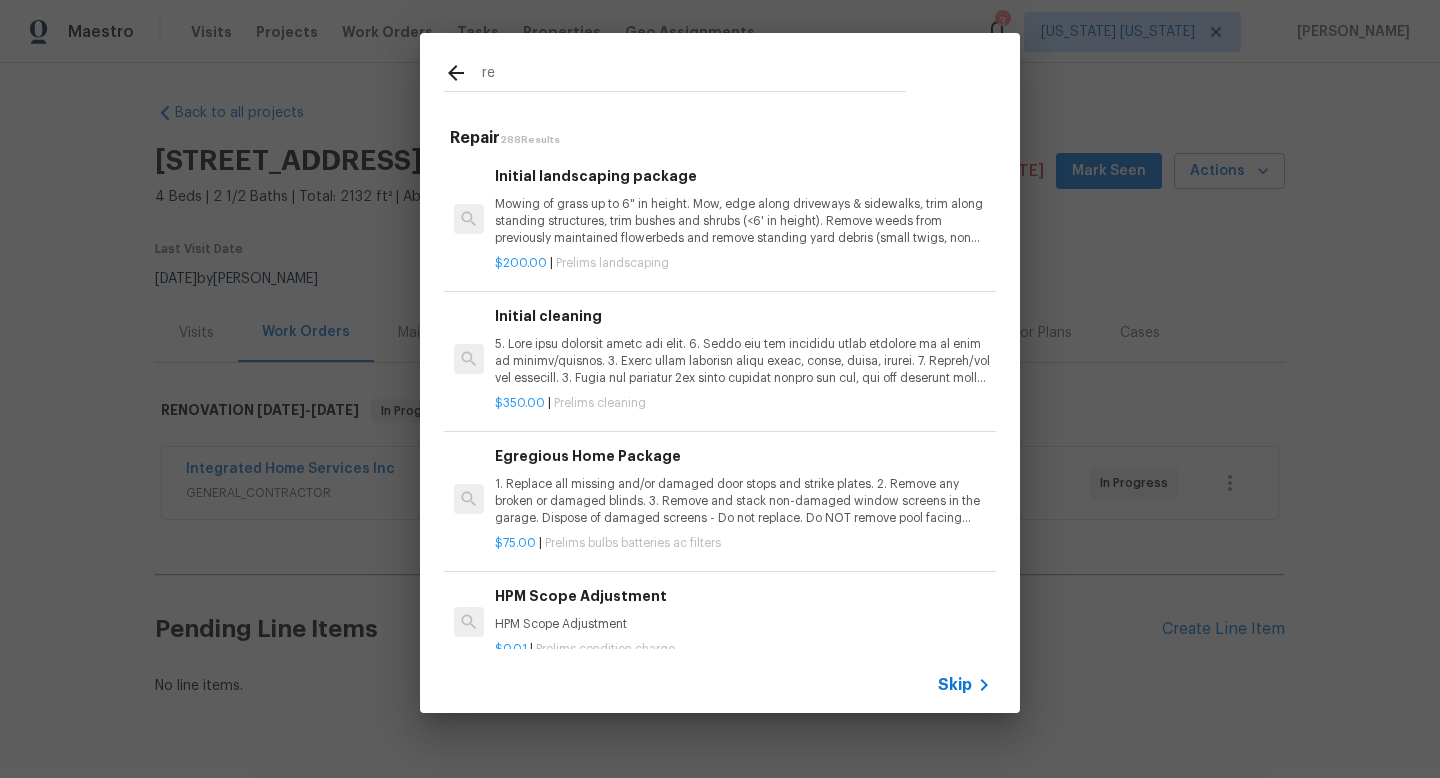 type on "r" 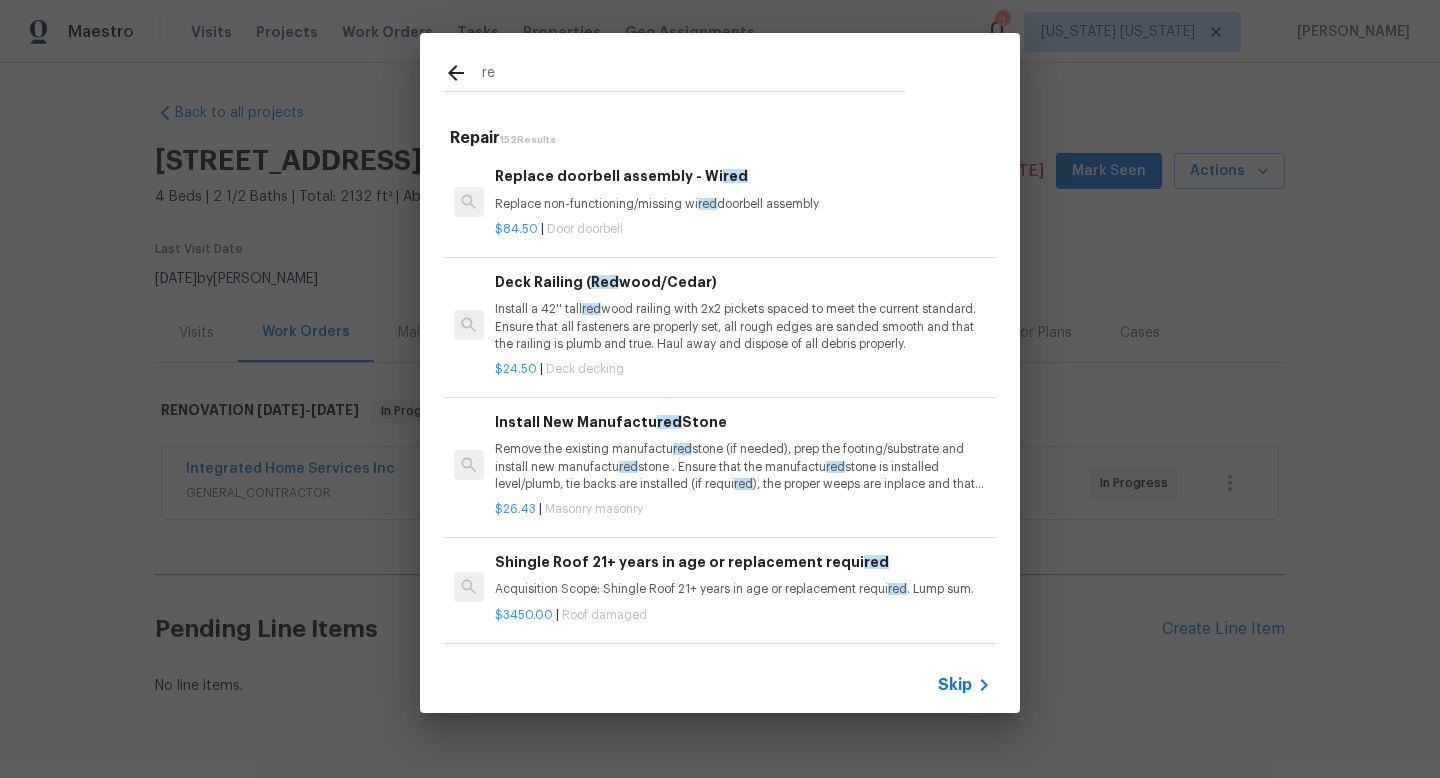 type on "r" 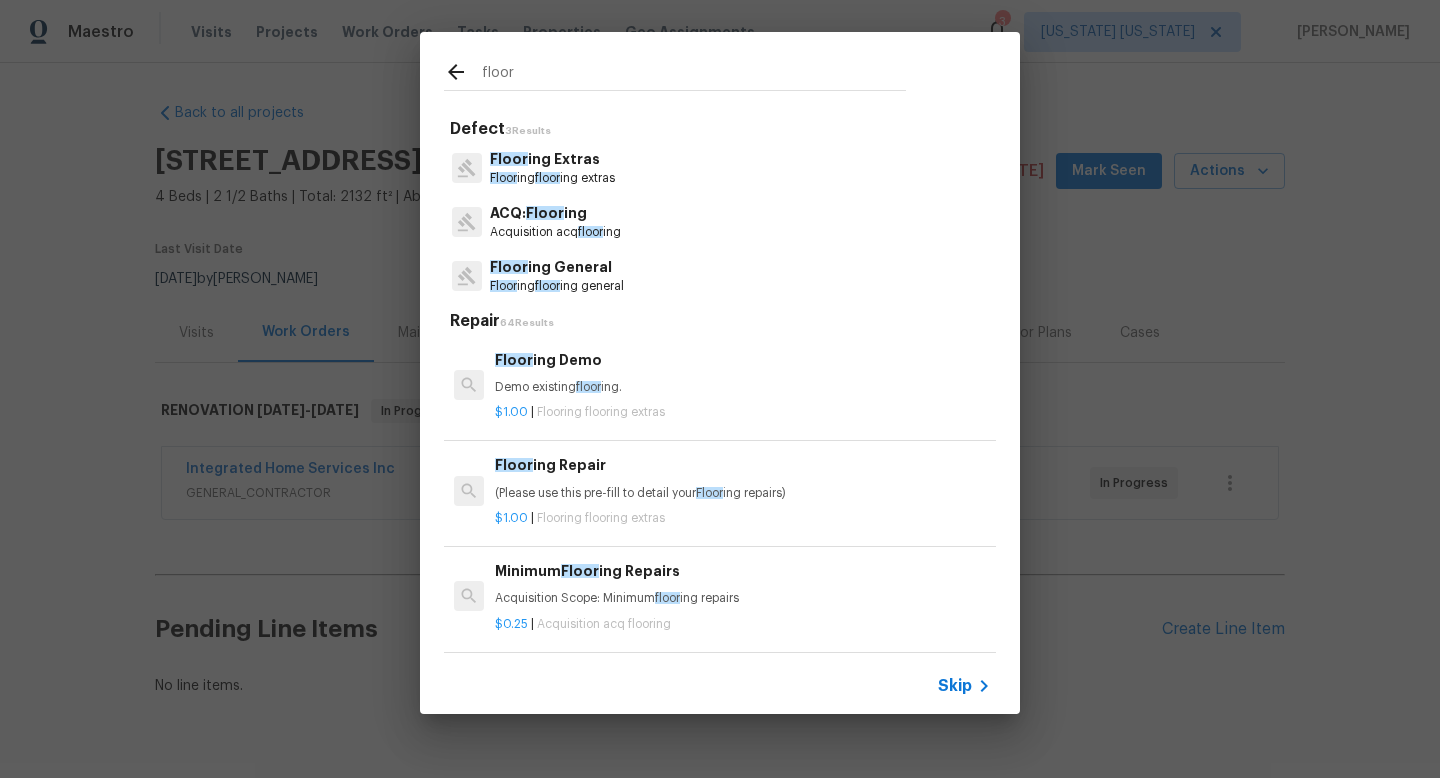 type on "floor" 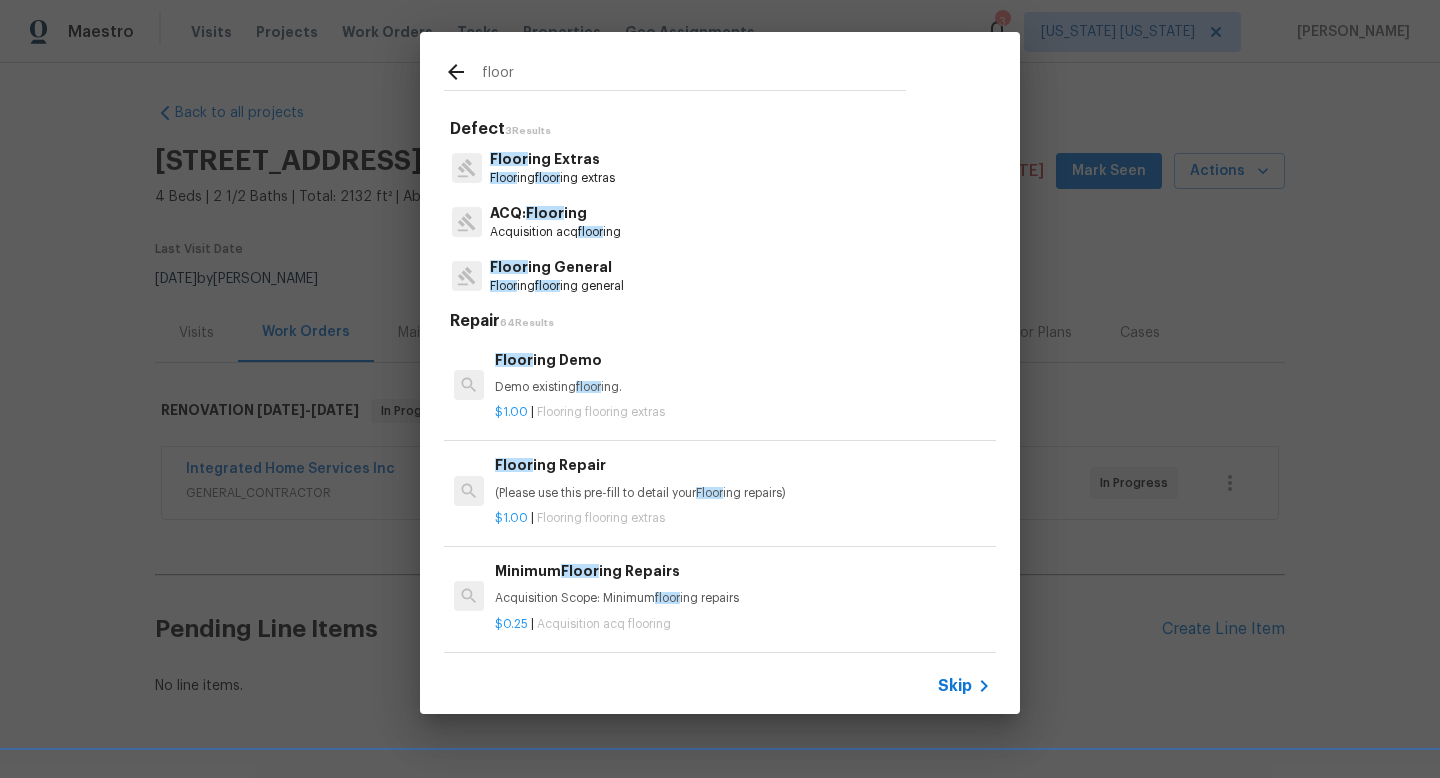 click on "Floor ing Extras Floor ing  floor ing extras" at bounding box center [720, 168] 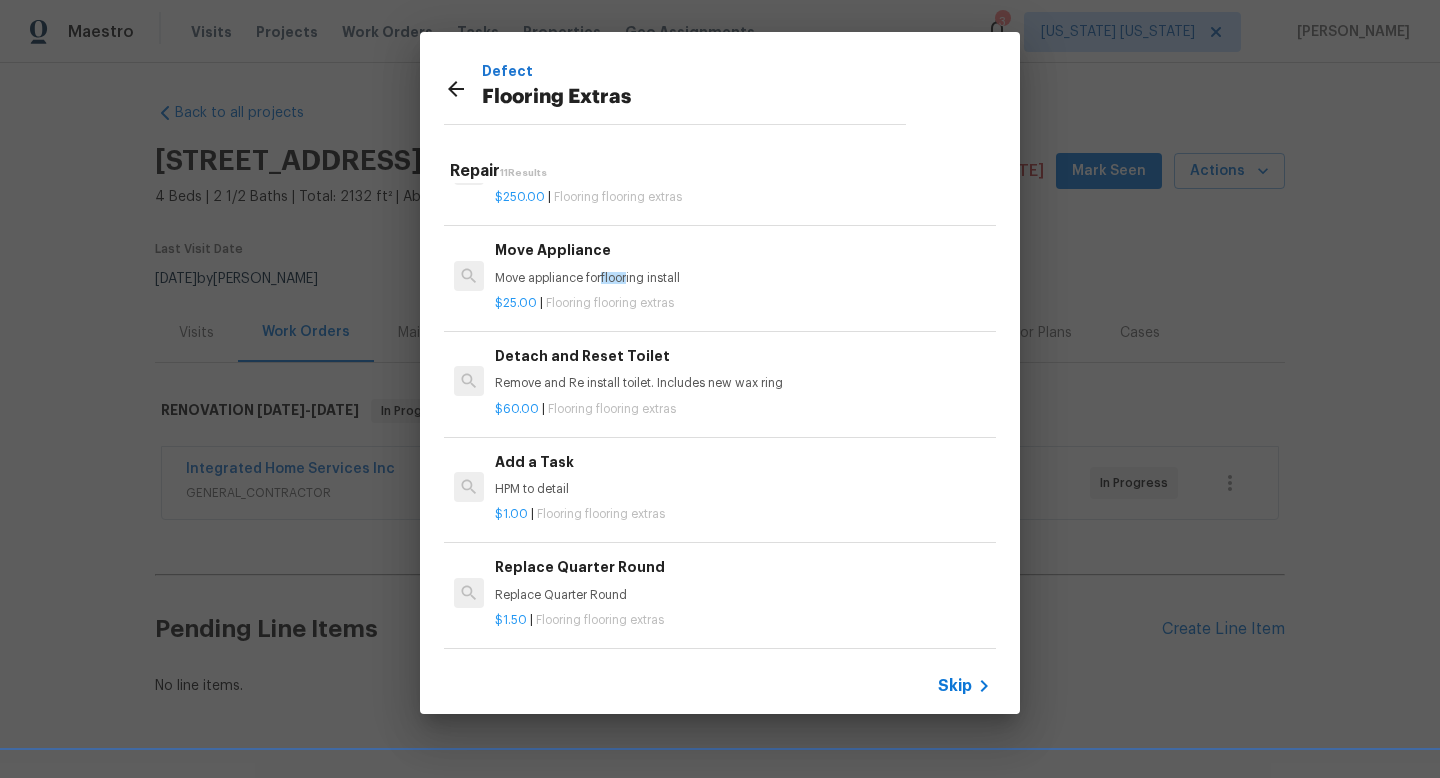 scroll, scrollTop: 681, scrollLeft: 0, axis: vertical 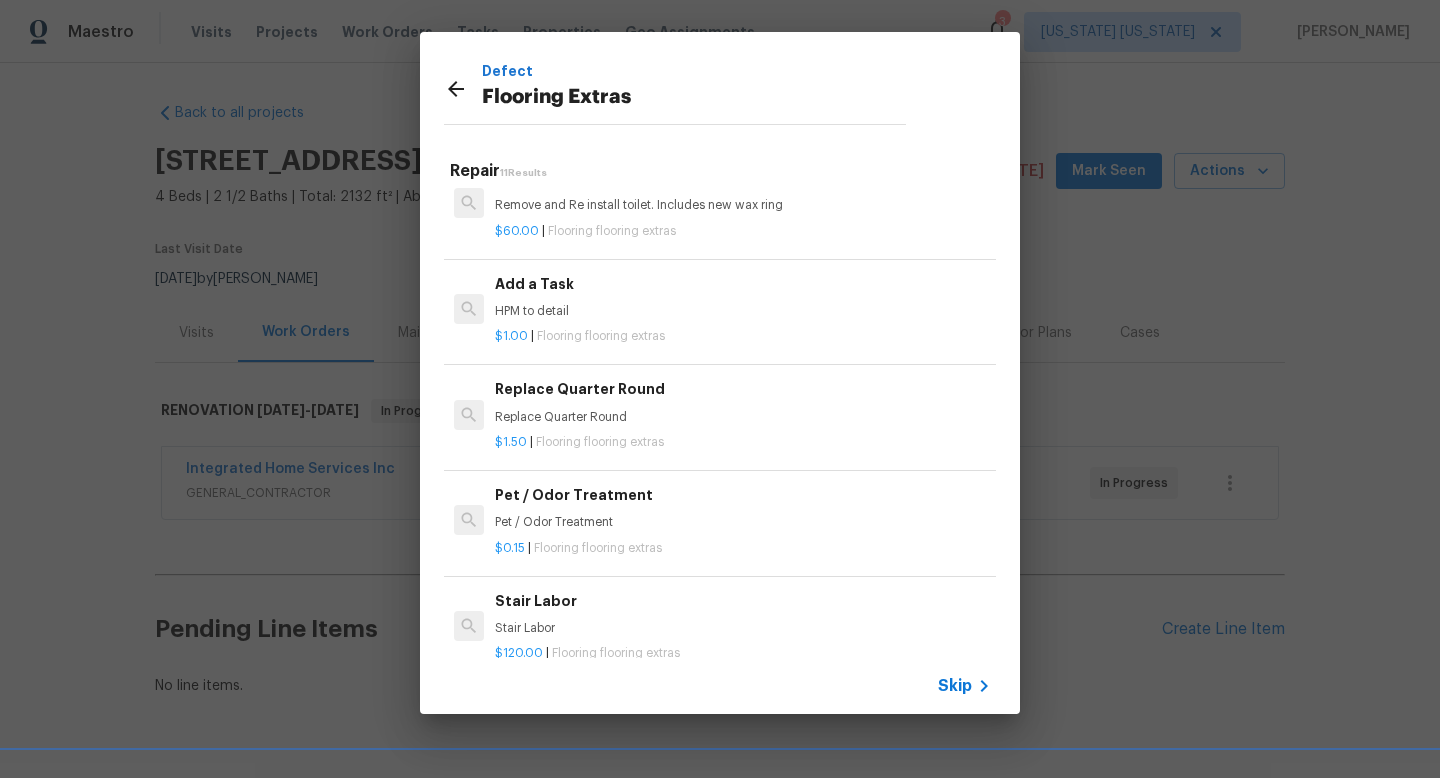 click on "Add a Task" at bounding box center [743, 284] 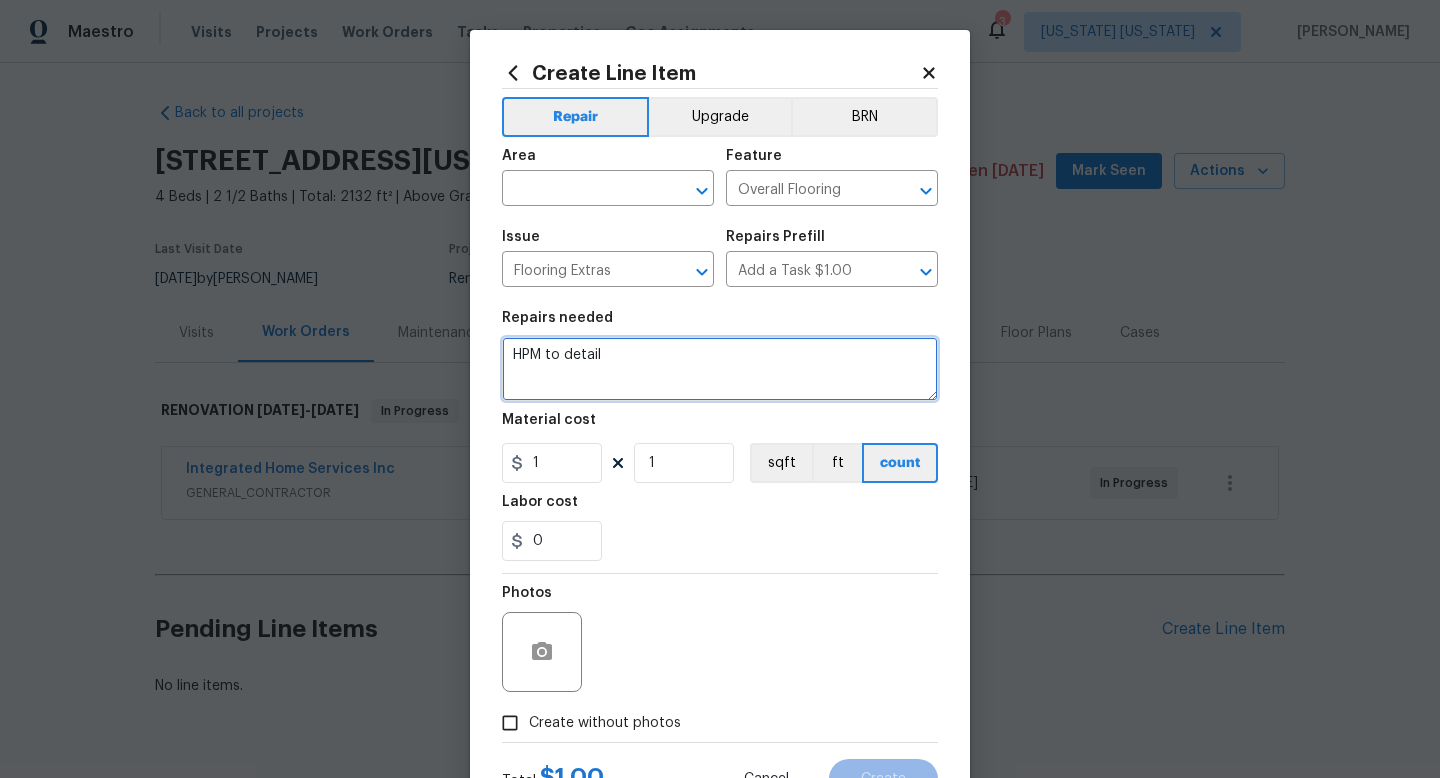 drag, startPoint x: 606, startPoint y: 366, endPoint x: 459, endPoint y: 347, distance: 148.22281 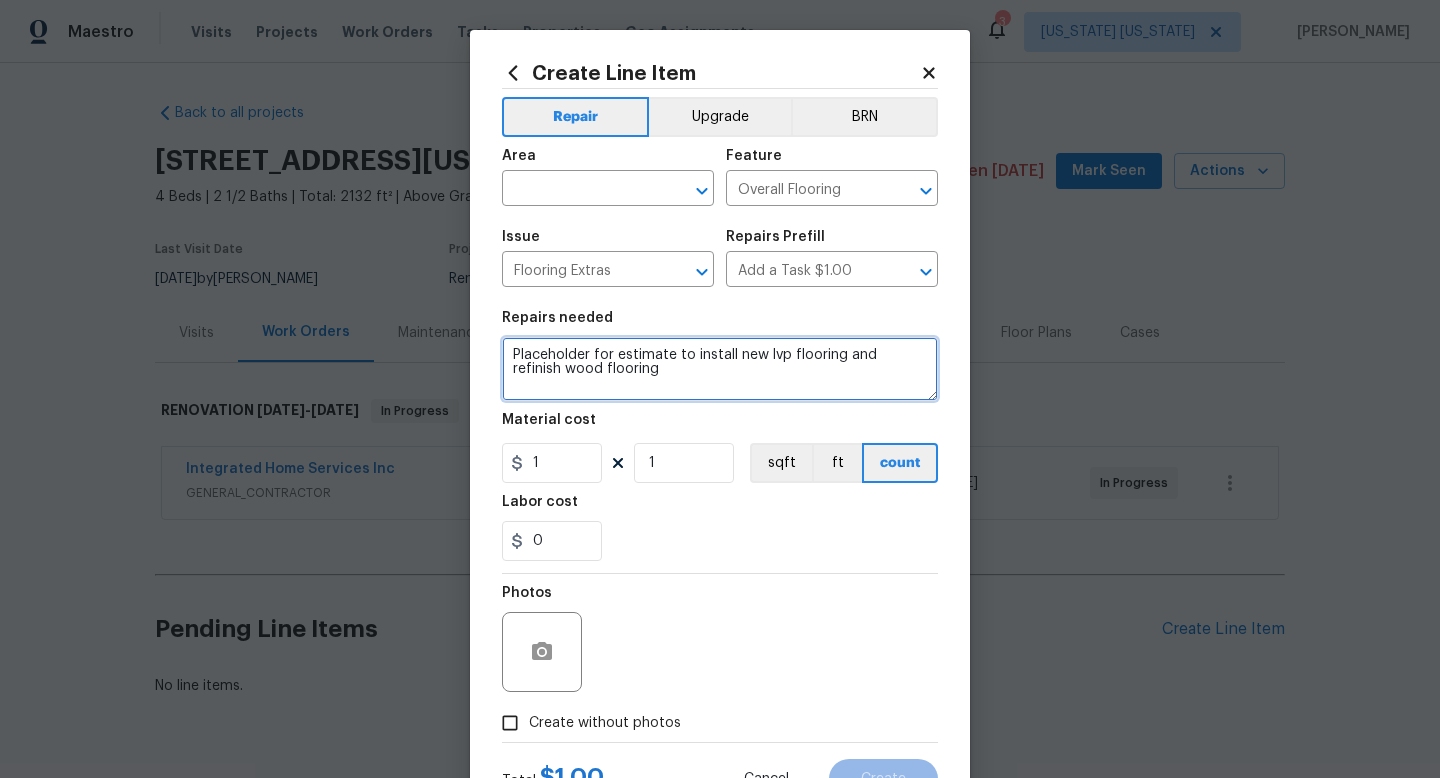 type on "Placeholder for estimate to install new lvp flooring and refinish wood flooring" 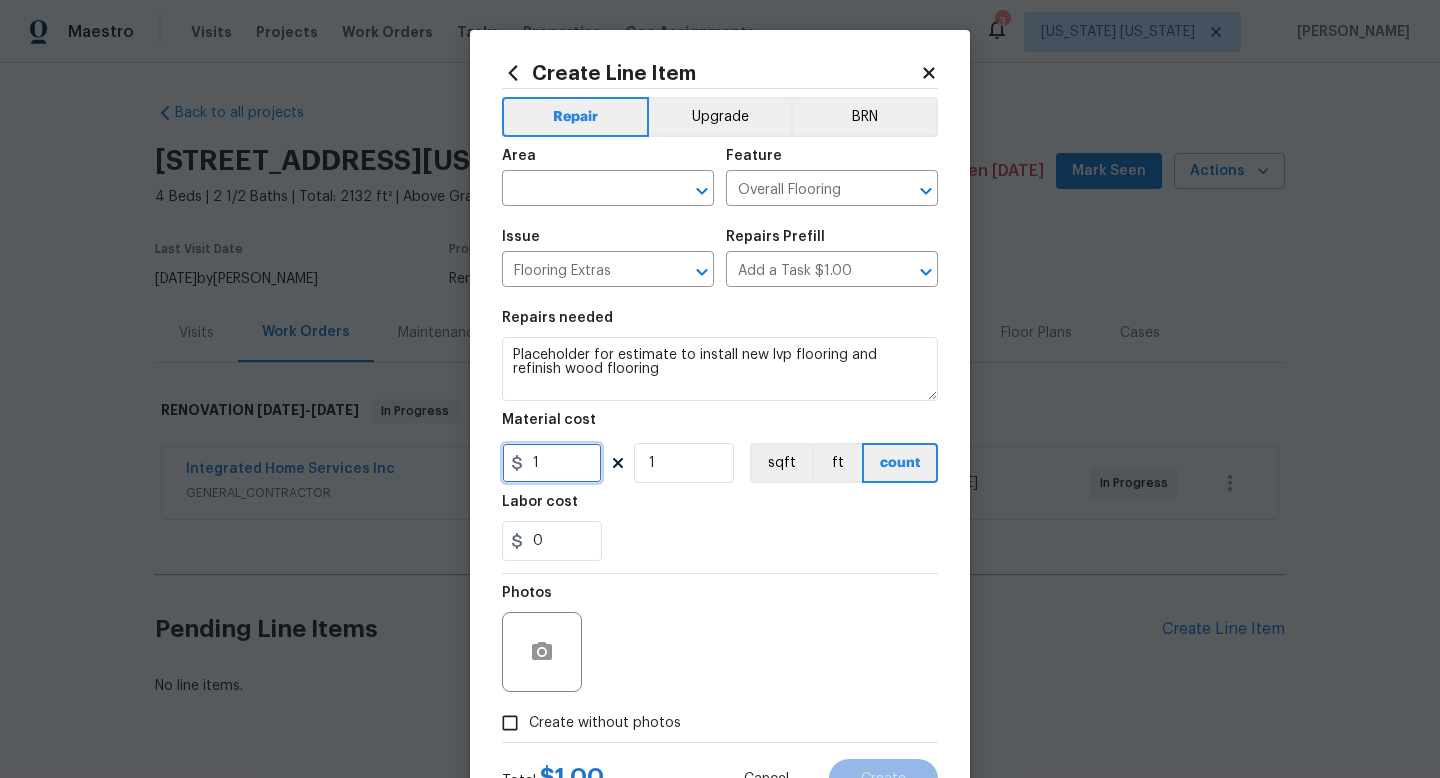 click on "1" at bounding box center (552, 463) 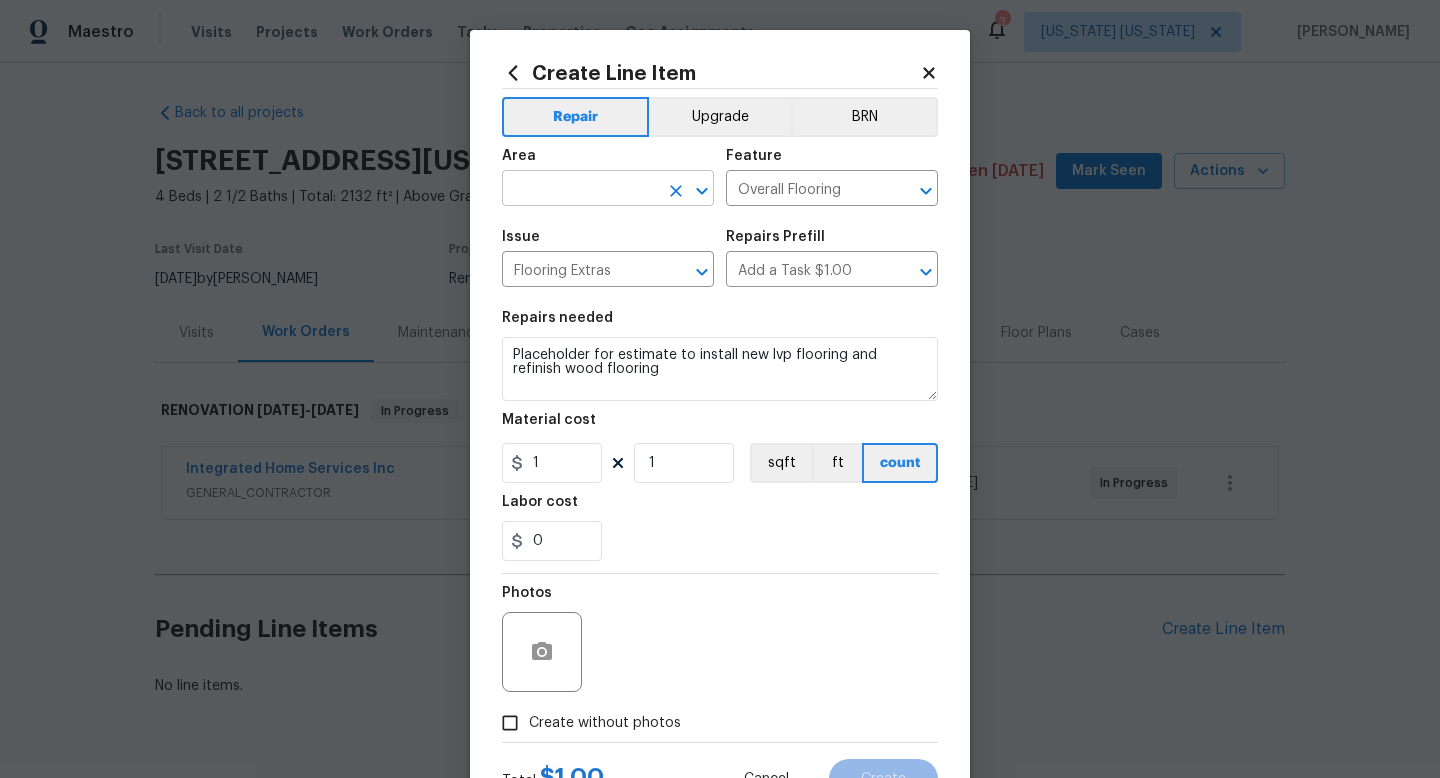 click at bounding box center (580, 190) 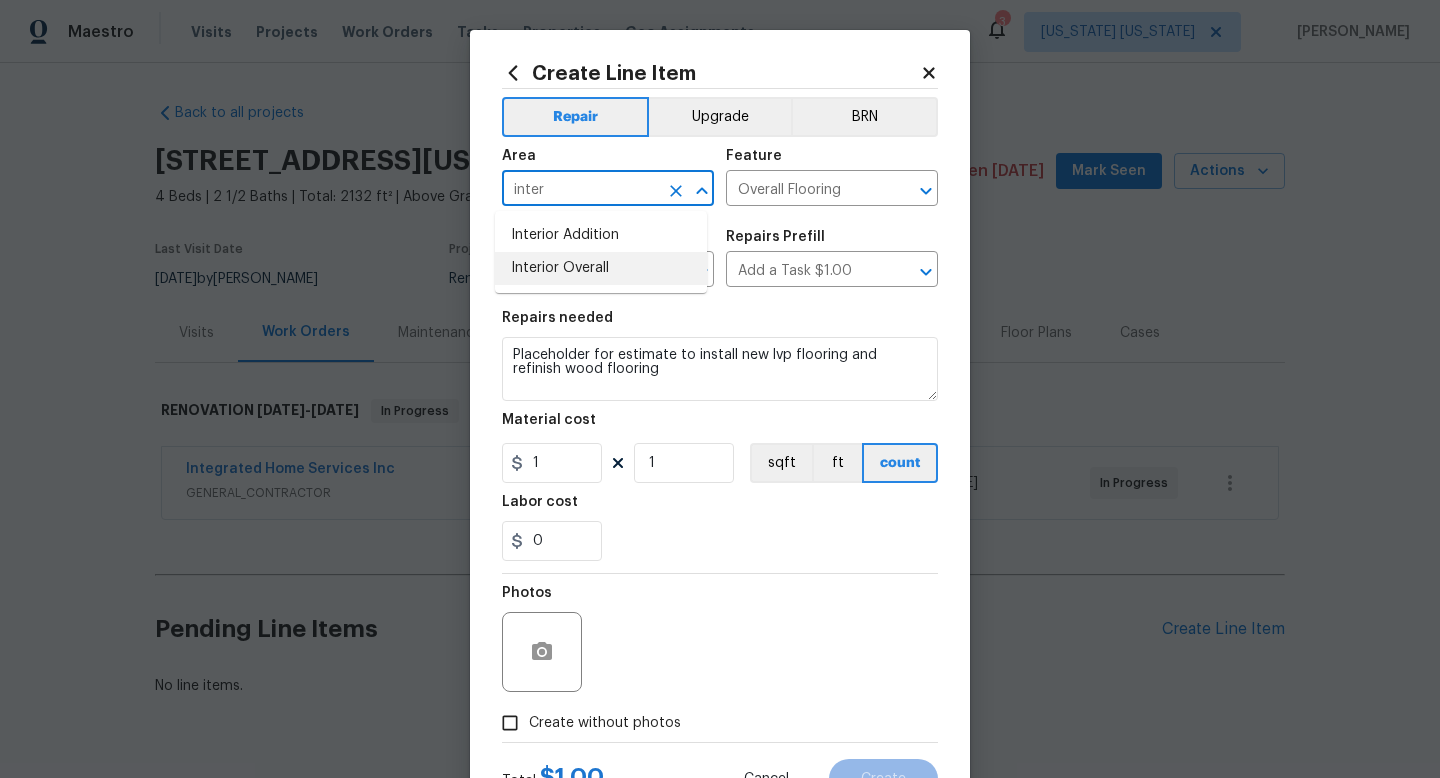 click on "Interior Overall" at bounding box center (601, 268) 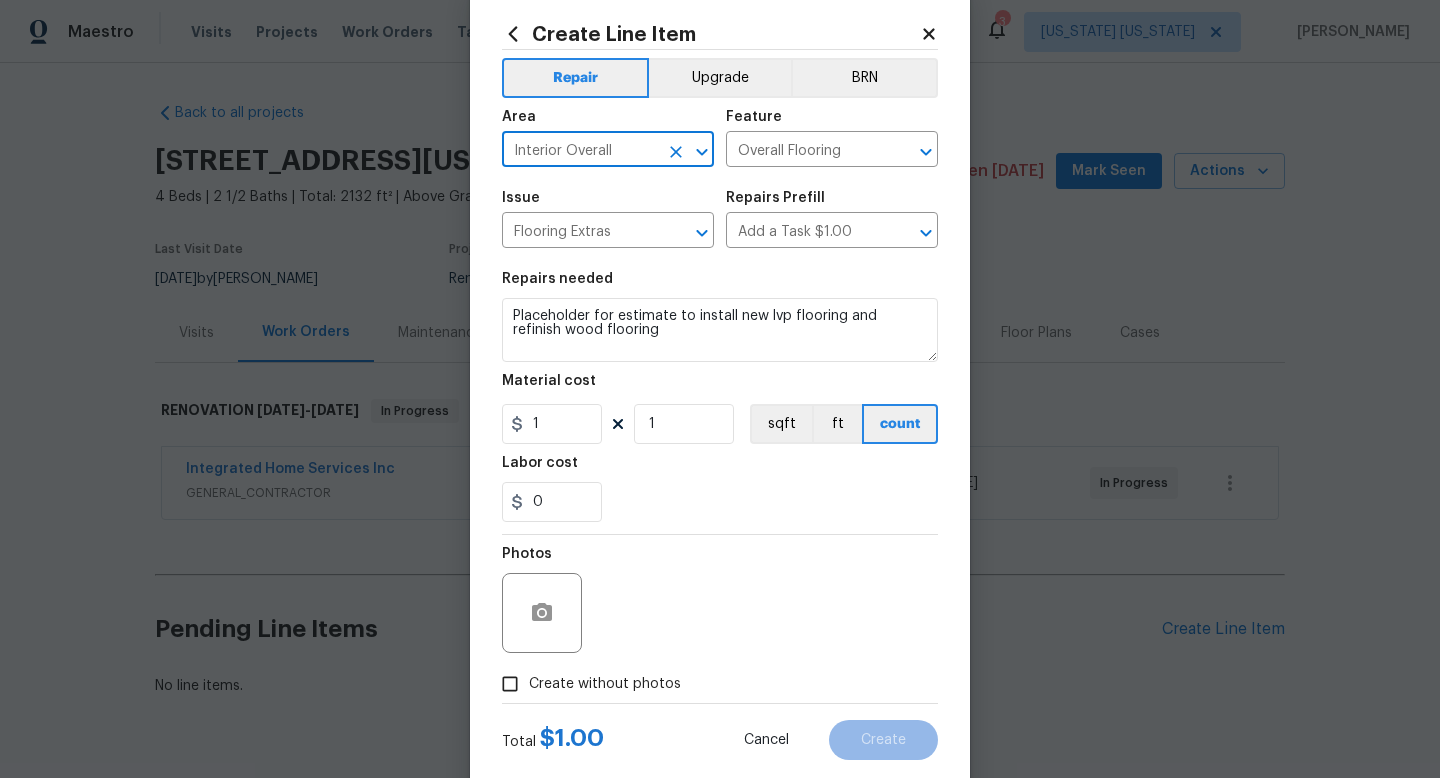 scroll, scrollTop: 84, scrollLeft: 0, axis: vertical 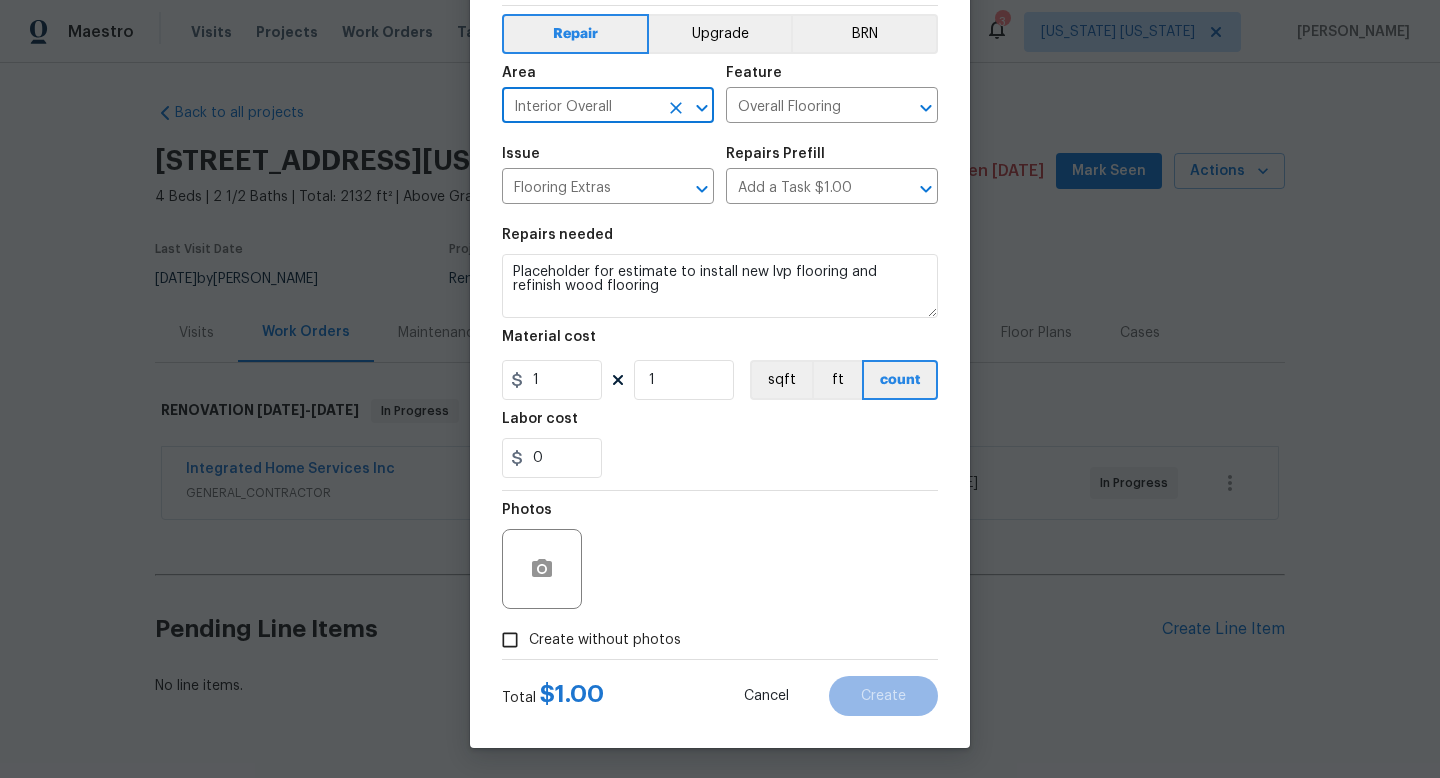 type on "Interior Overall" 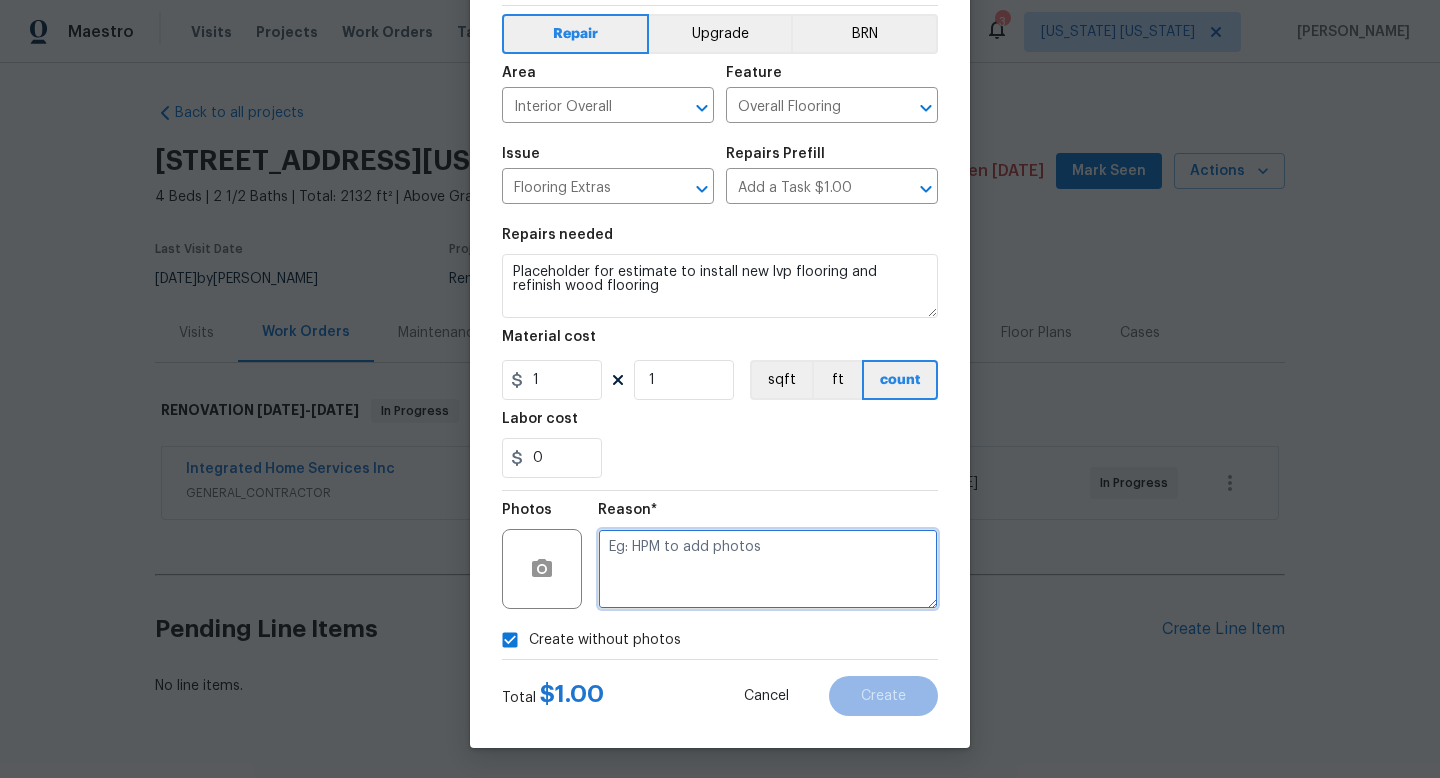 click at bounding box center [768, 569] 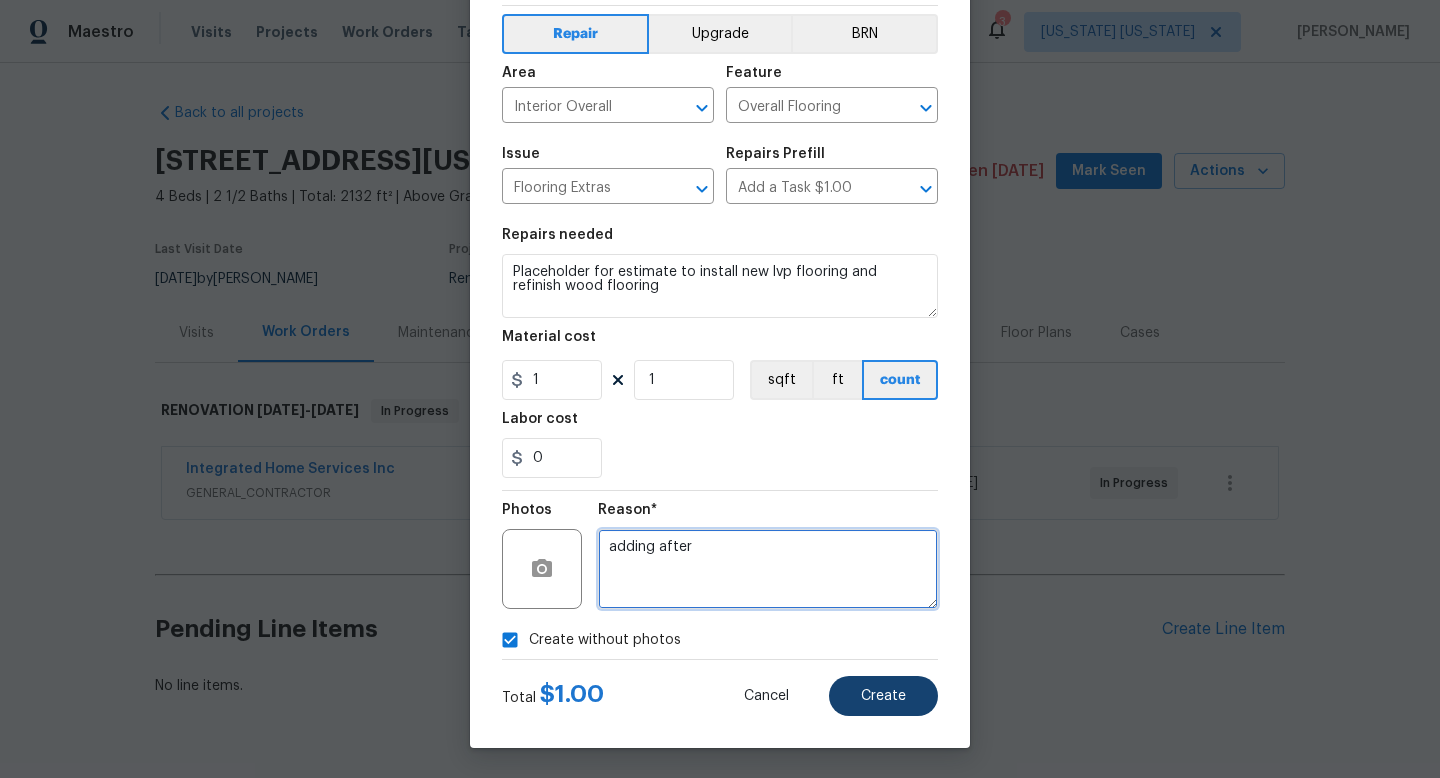 type on "adding after" 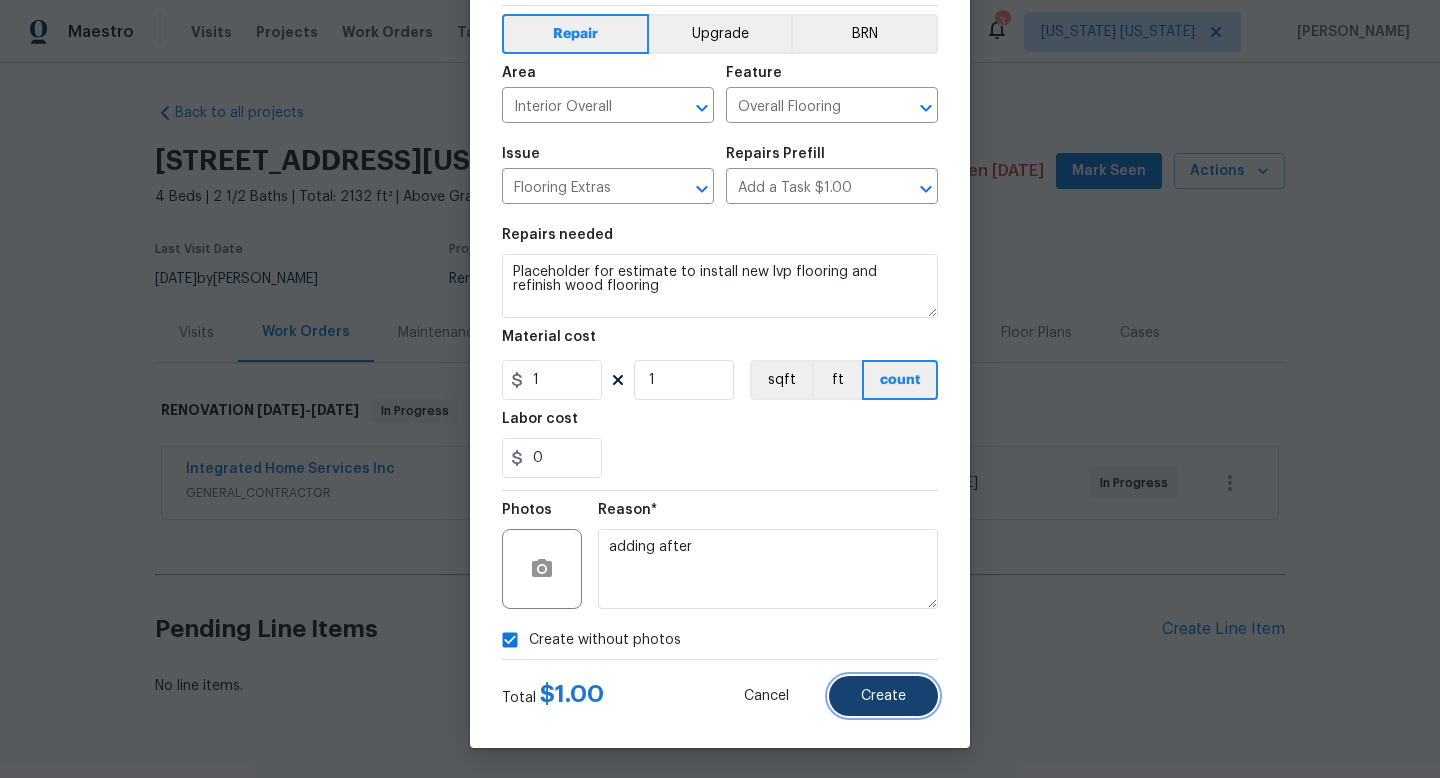 click on "Create" at bounding box center (883, 696) 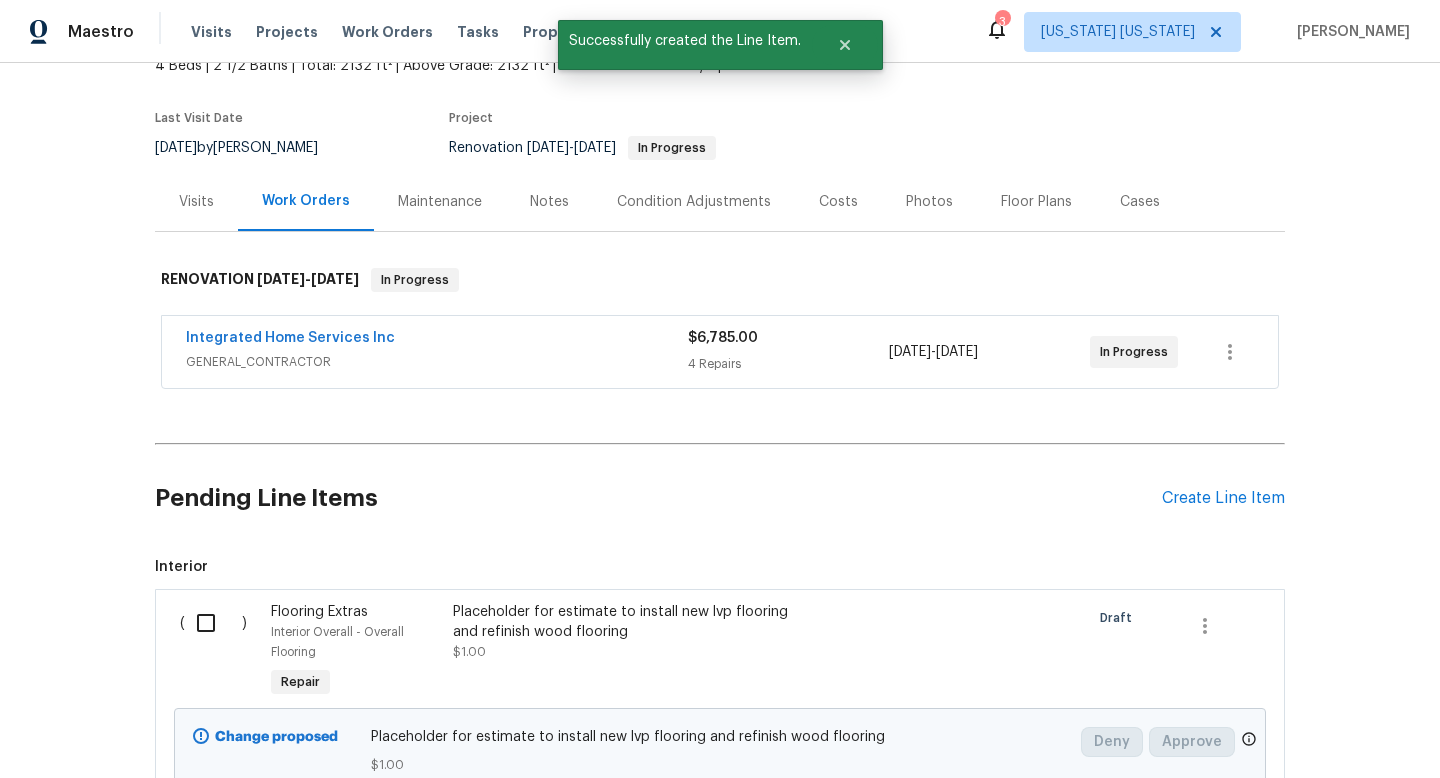 scroll, scrollTop: 233, scrollLeft: 0, axis: vertical 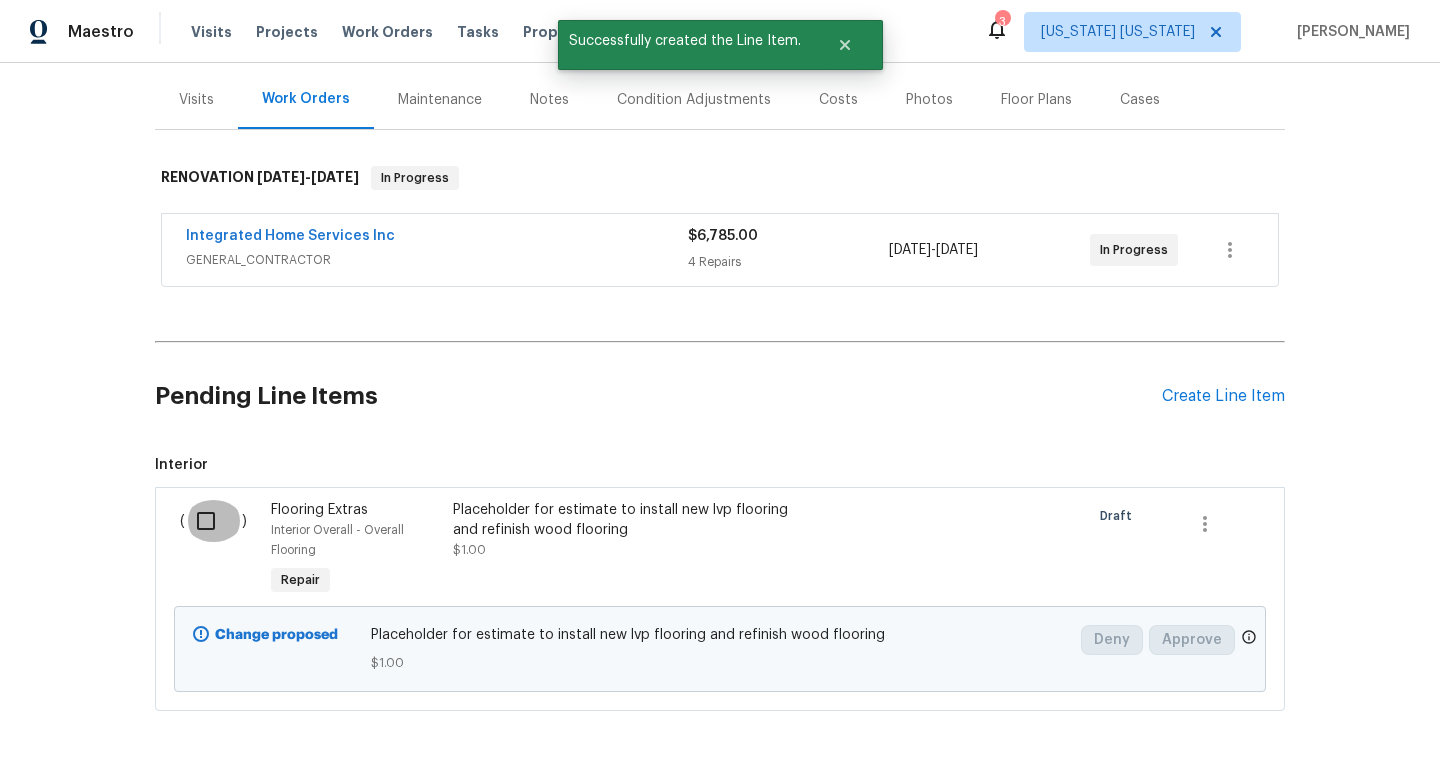 click at bounding box center [213, 521] 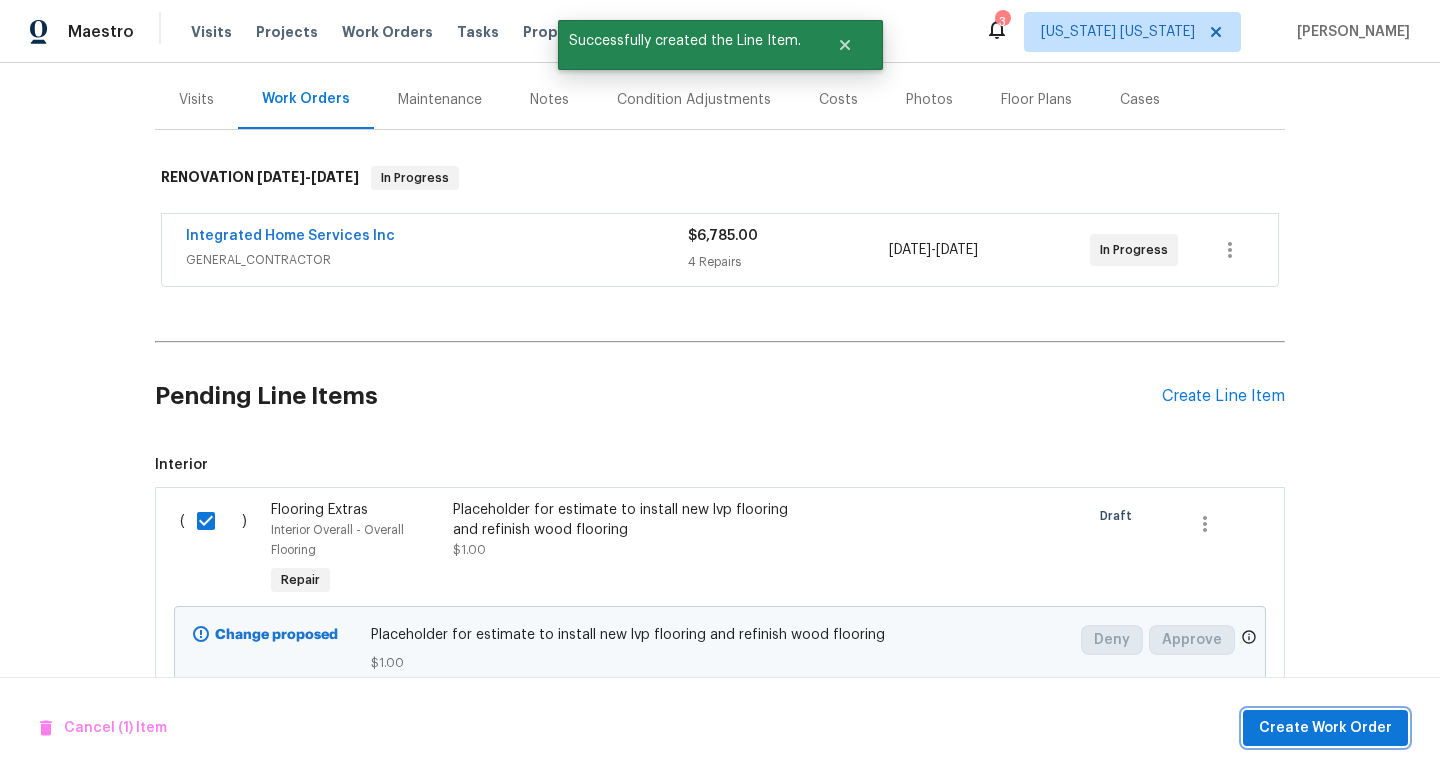 click on "Create Work Order" at bounding box center (1325, 728) 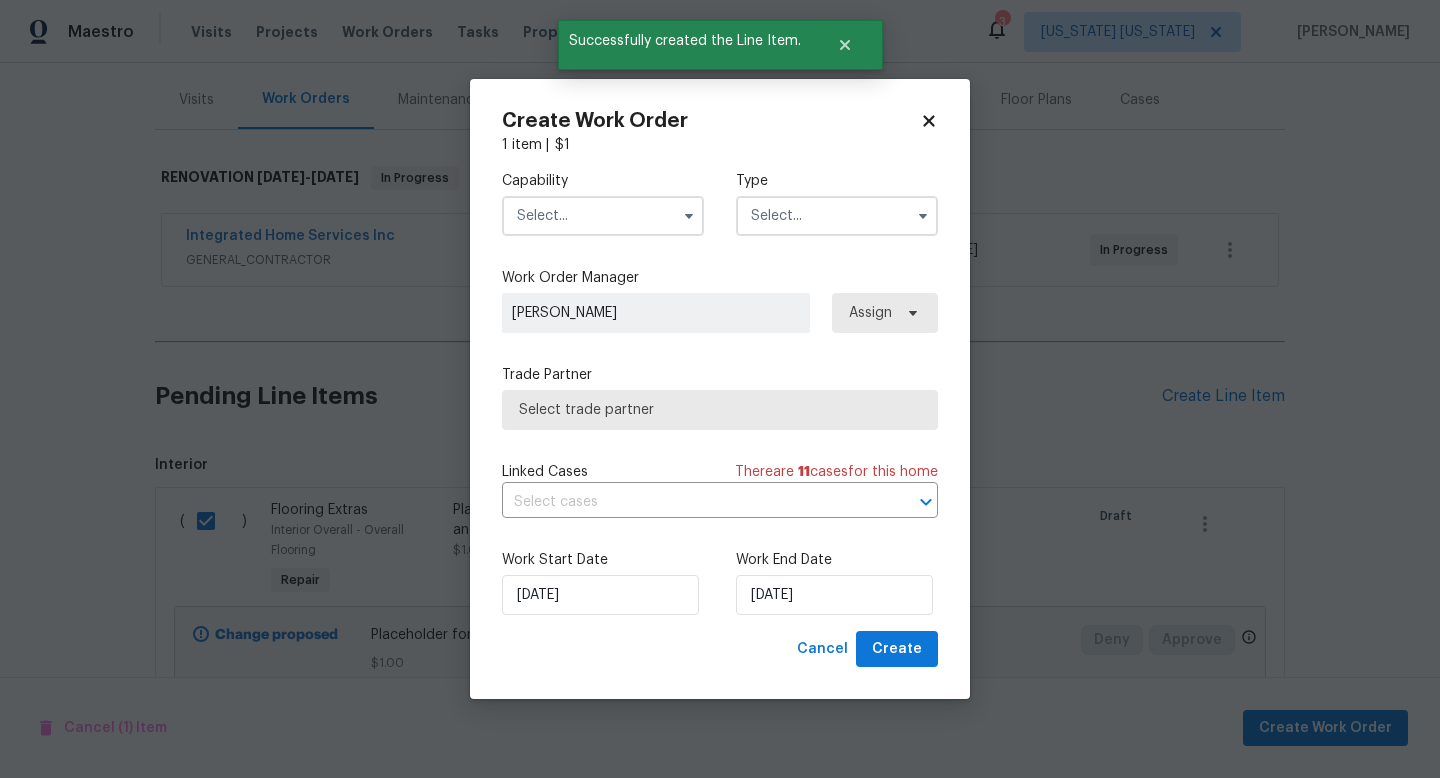 click at bounding box center (603, 216) 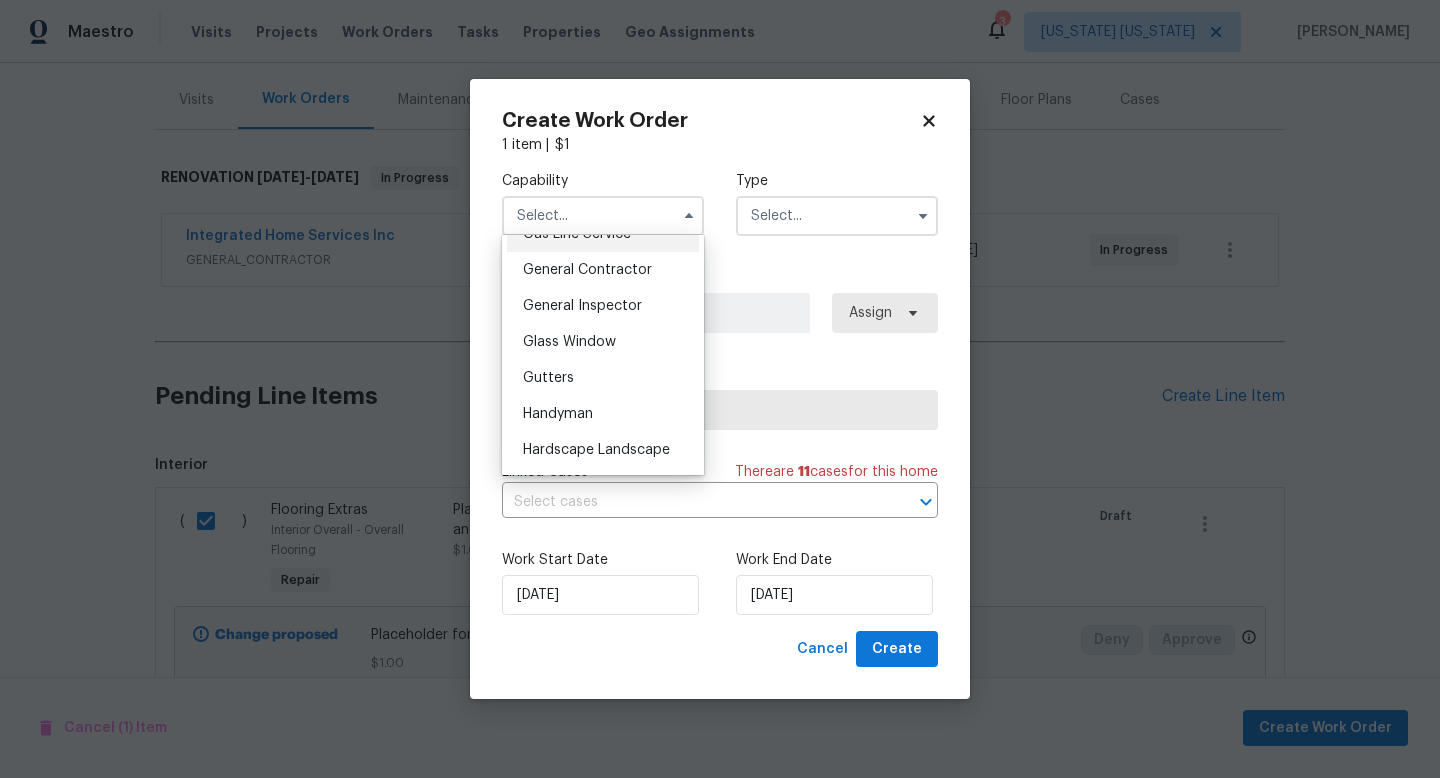 scroll, scrollTop: 944, scrollLeft: 0, axis: vertical 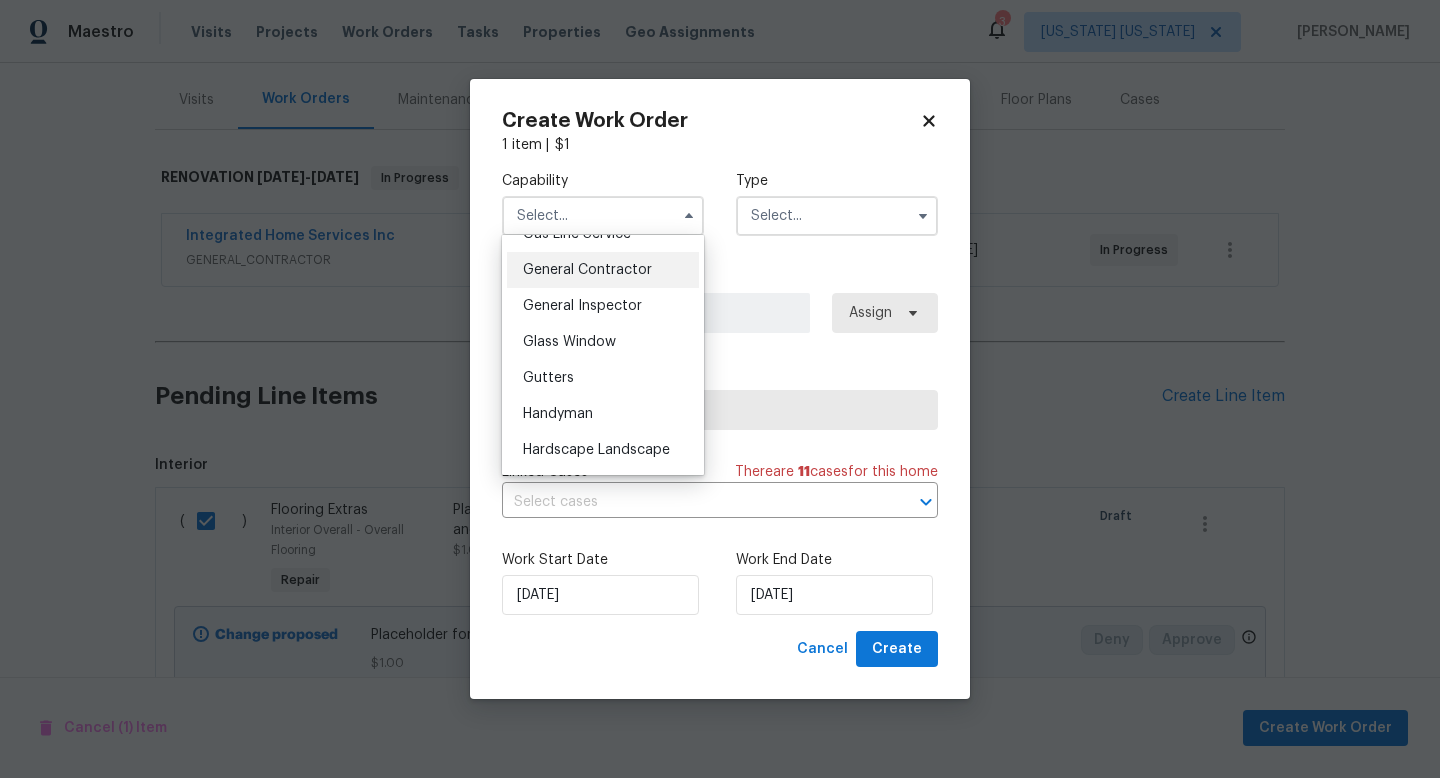click on "General Contractor" at bounding box center (587, 270) 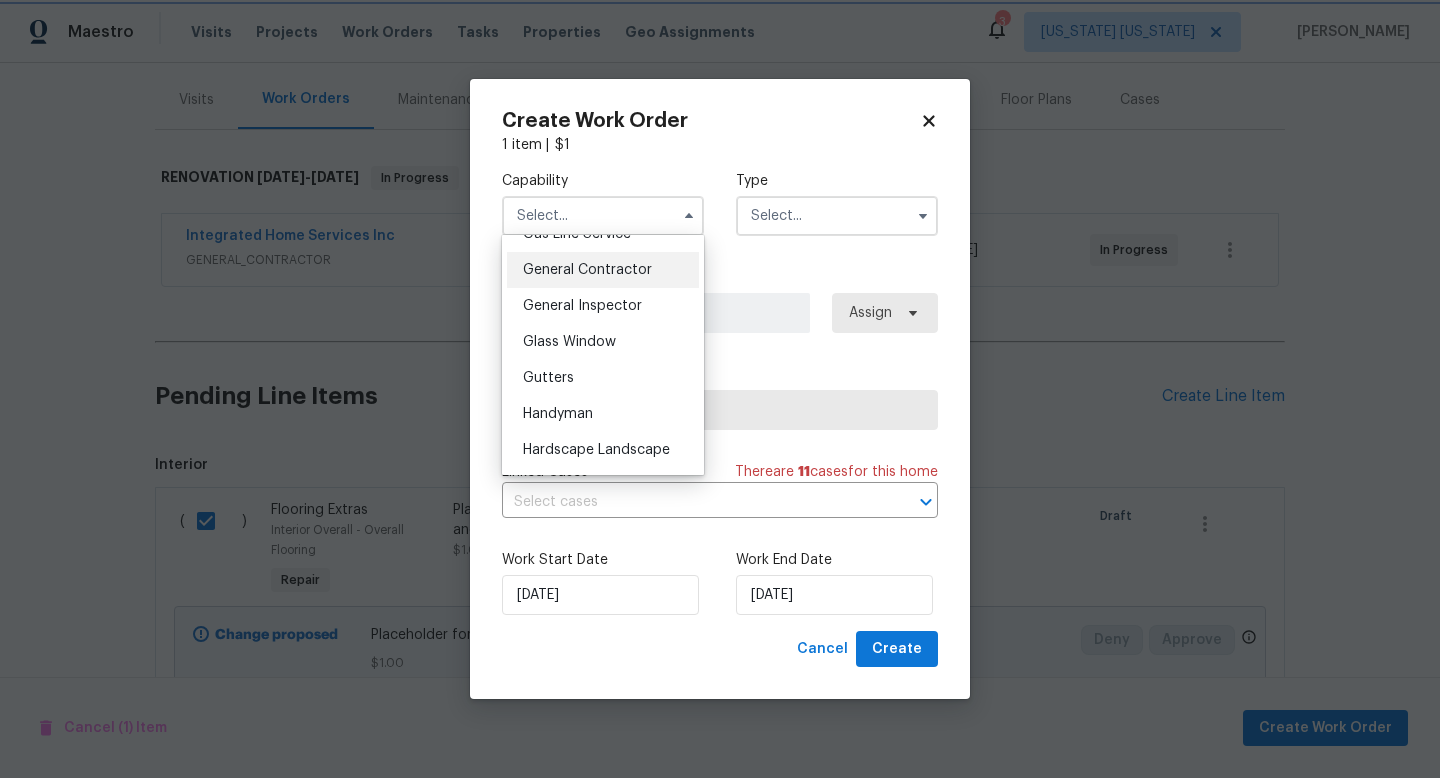 type on "General Contractor" 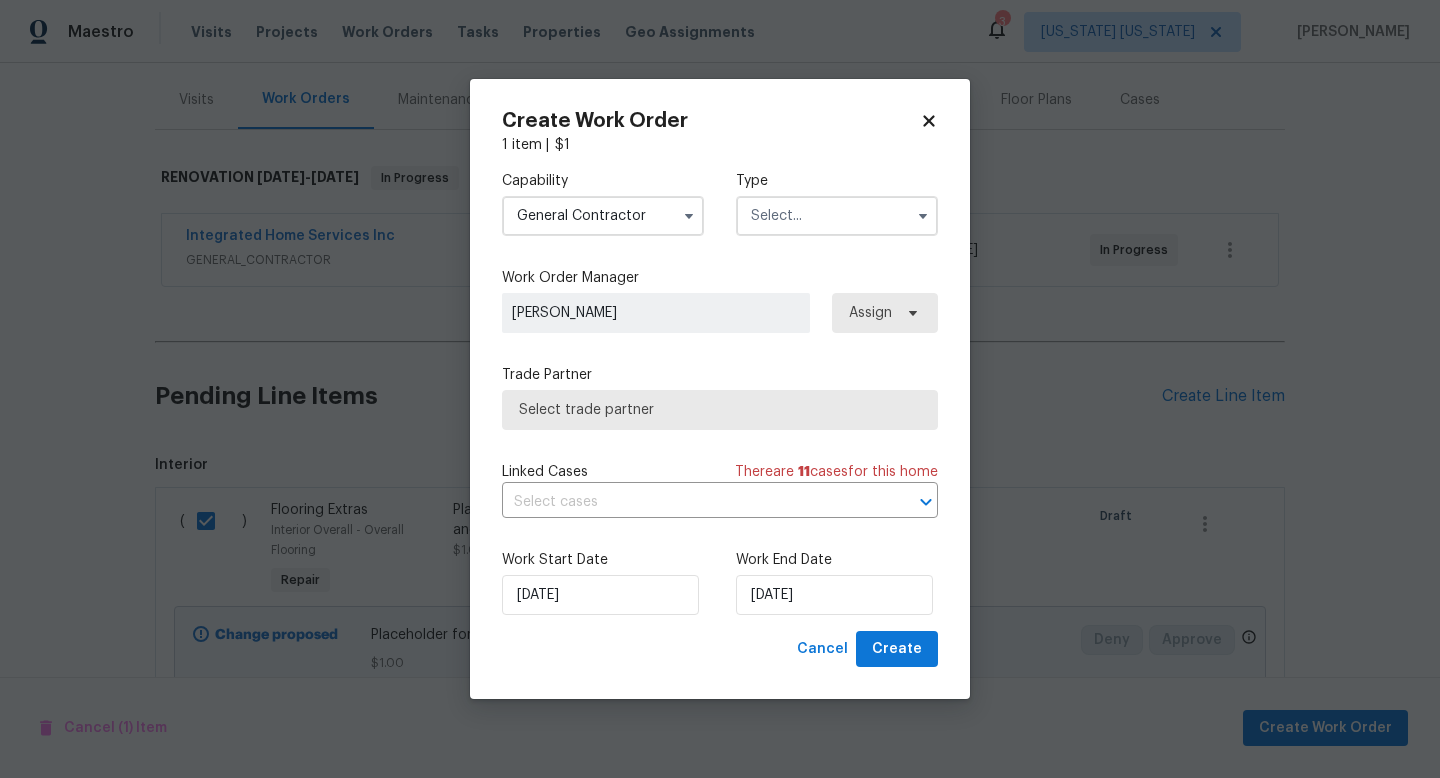 click at bounding box center [837, 216] 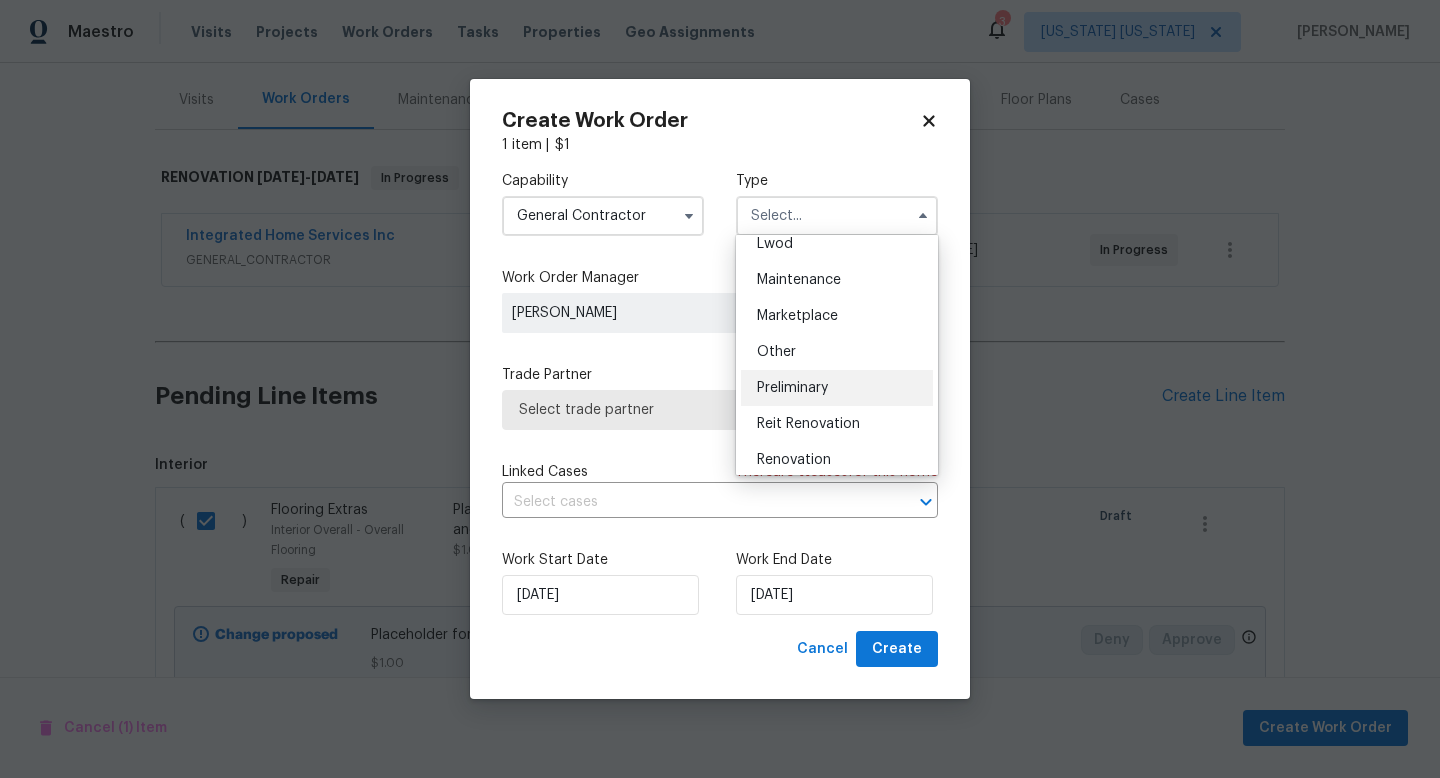 scroll, scrollTop: 321, scrollLeft: 0, axis: vertical 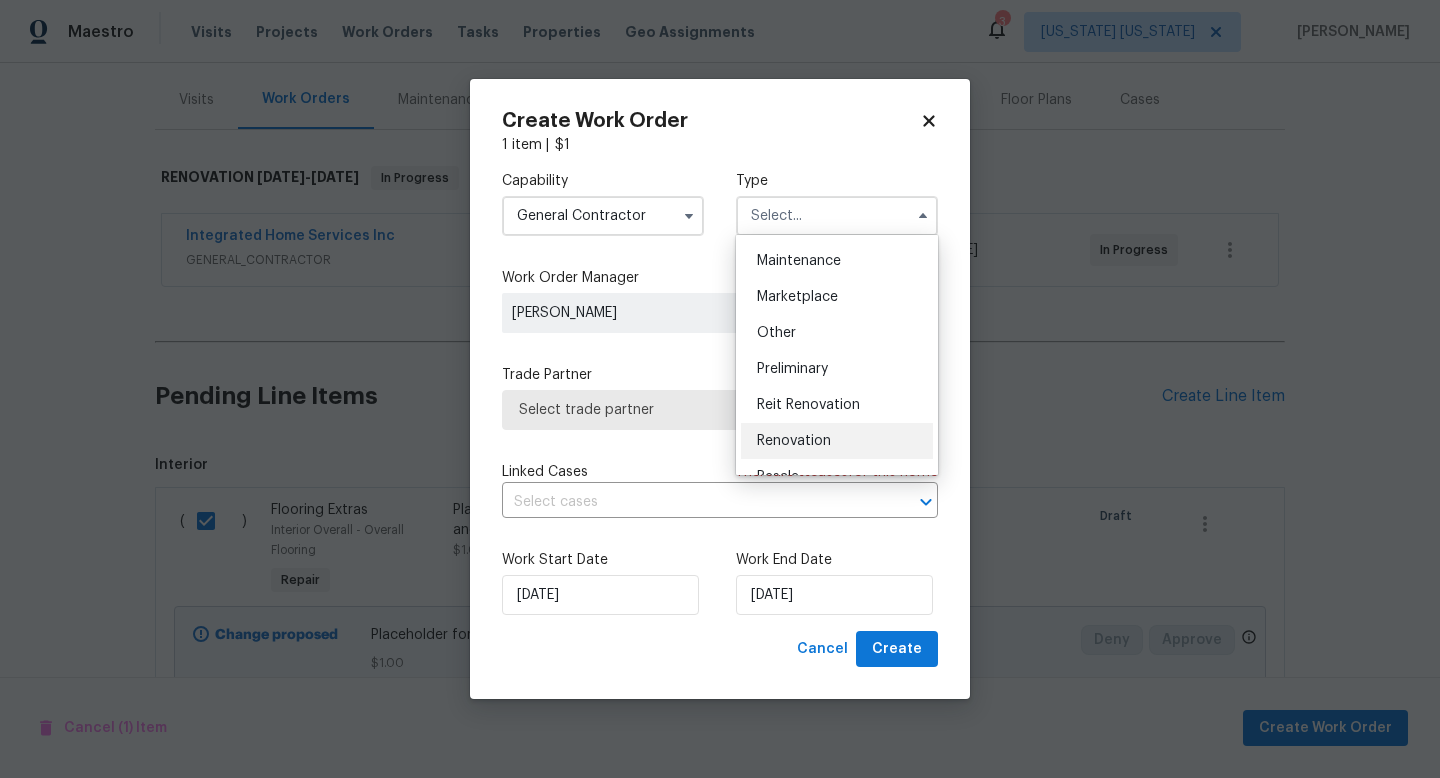 click on "Renovation" at bounding box center [837, 441] 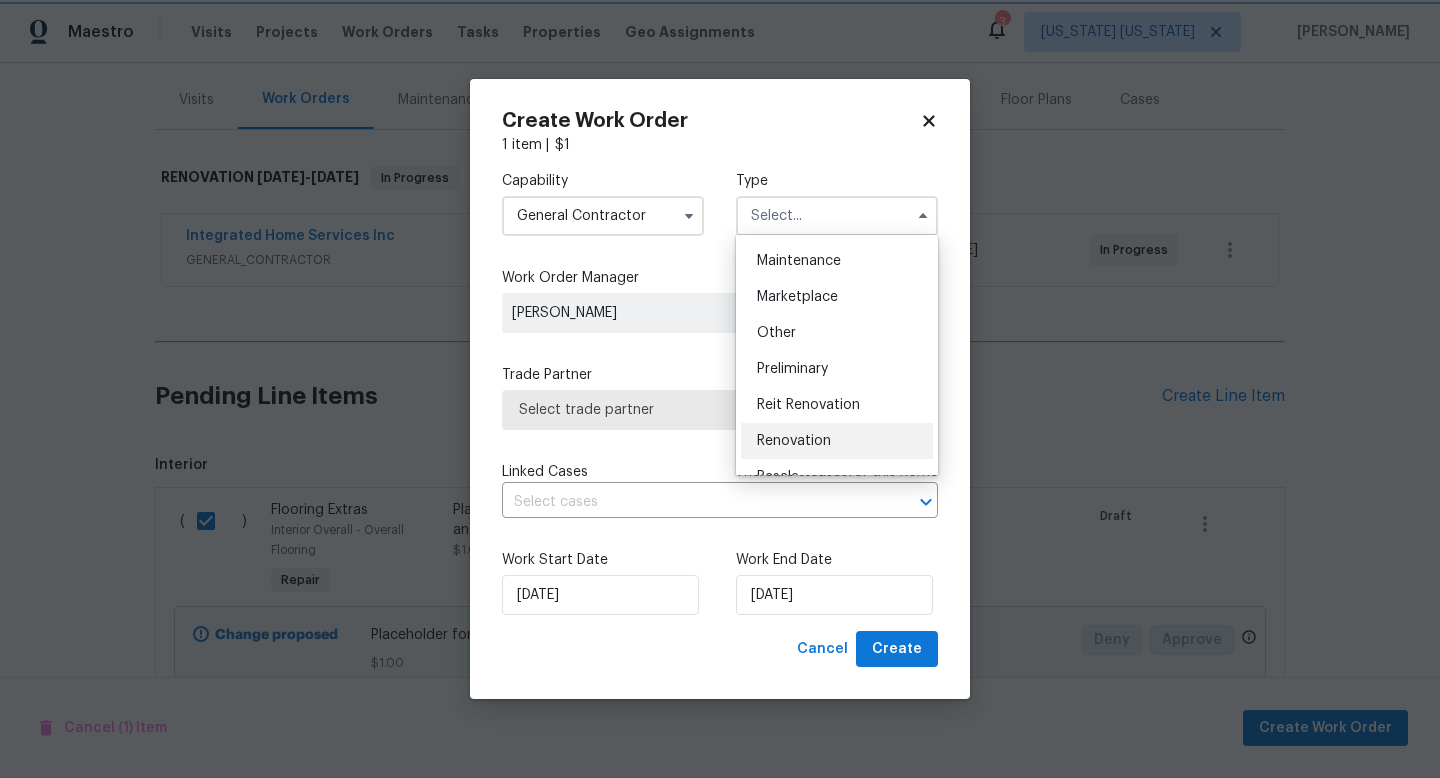 type on "Renovation" 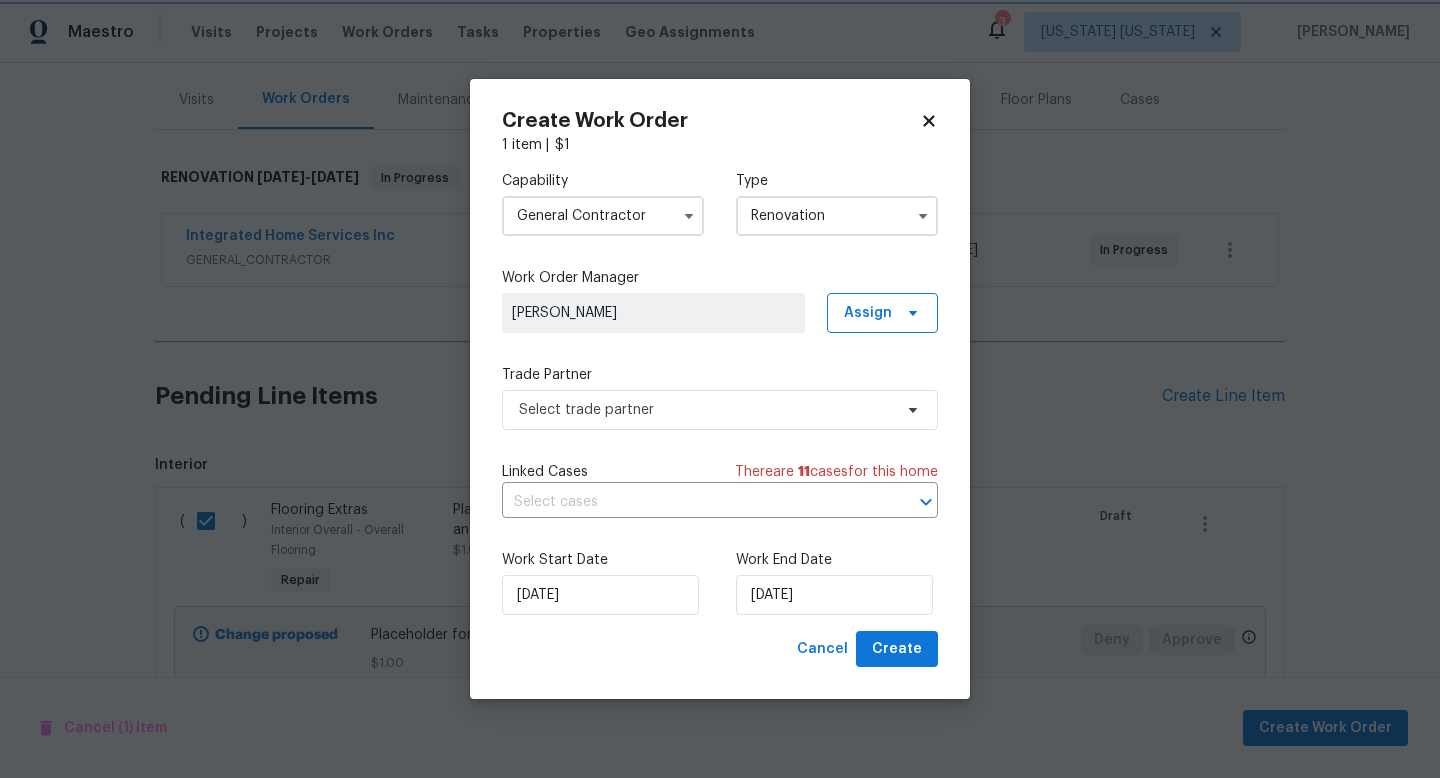 scroll, scrollTop: 0, scrollLeft: 0, axis: both 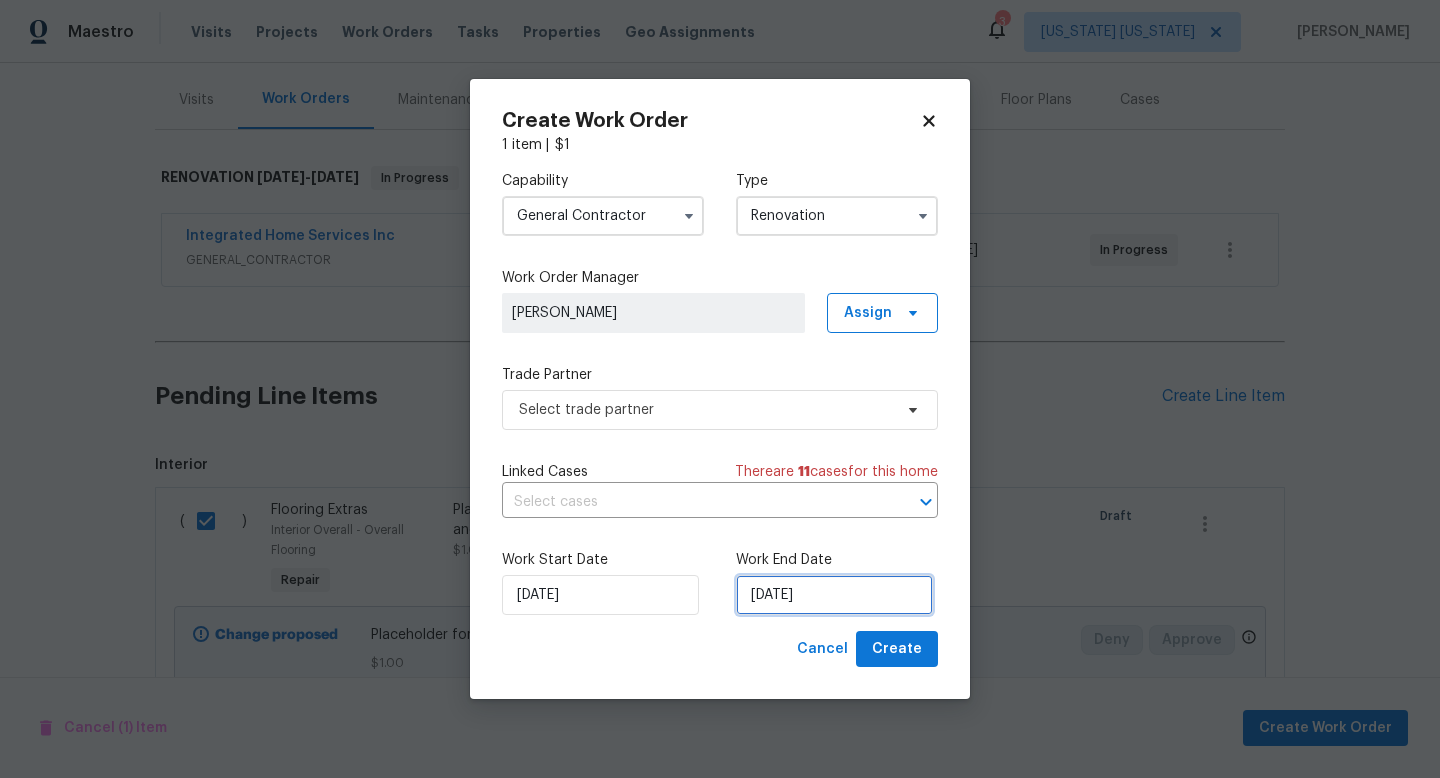 click on "[DATE]" at bounding box center (834, 595) 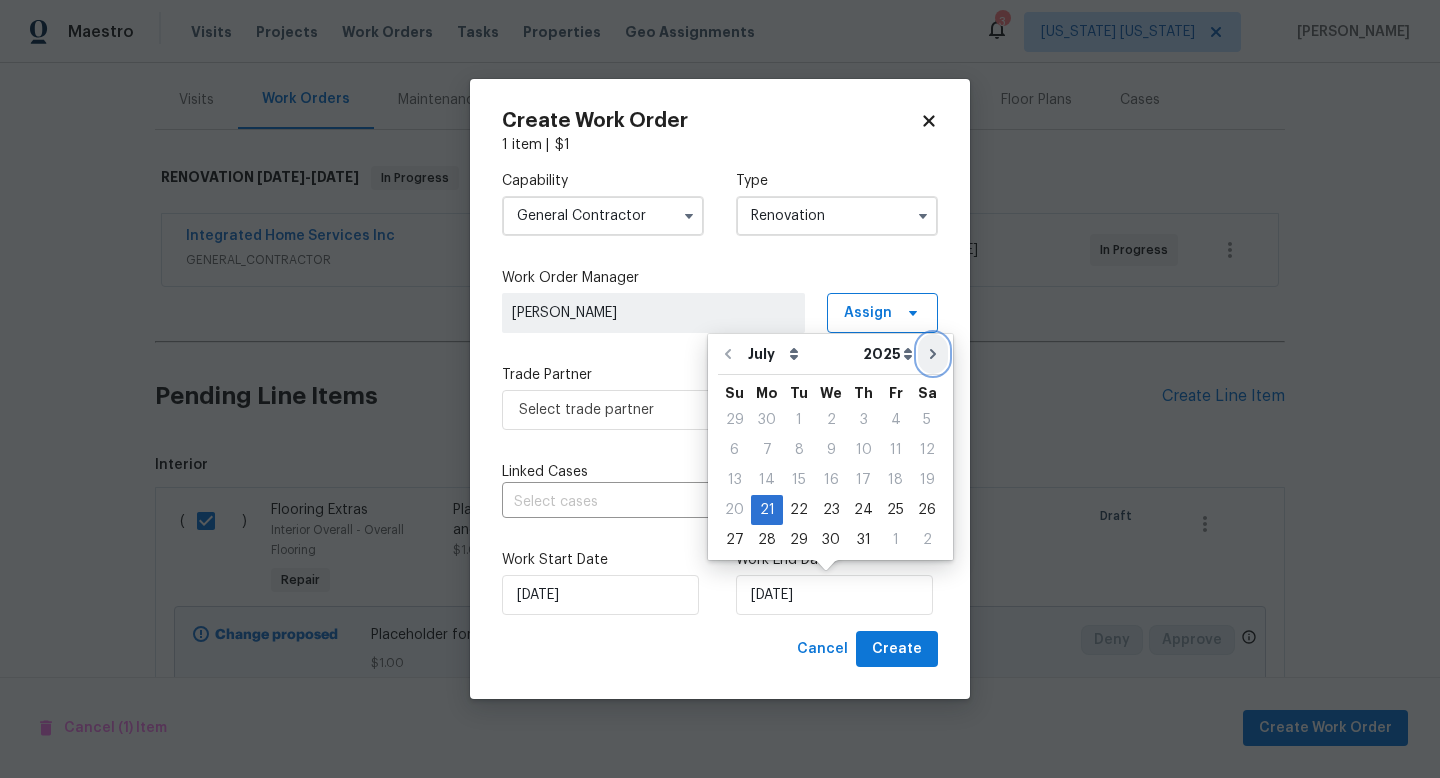 click 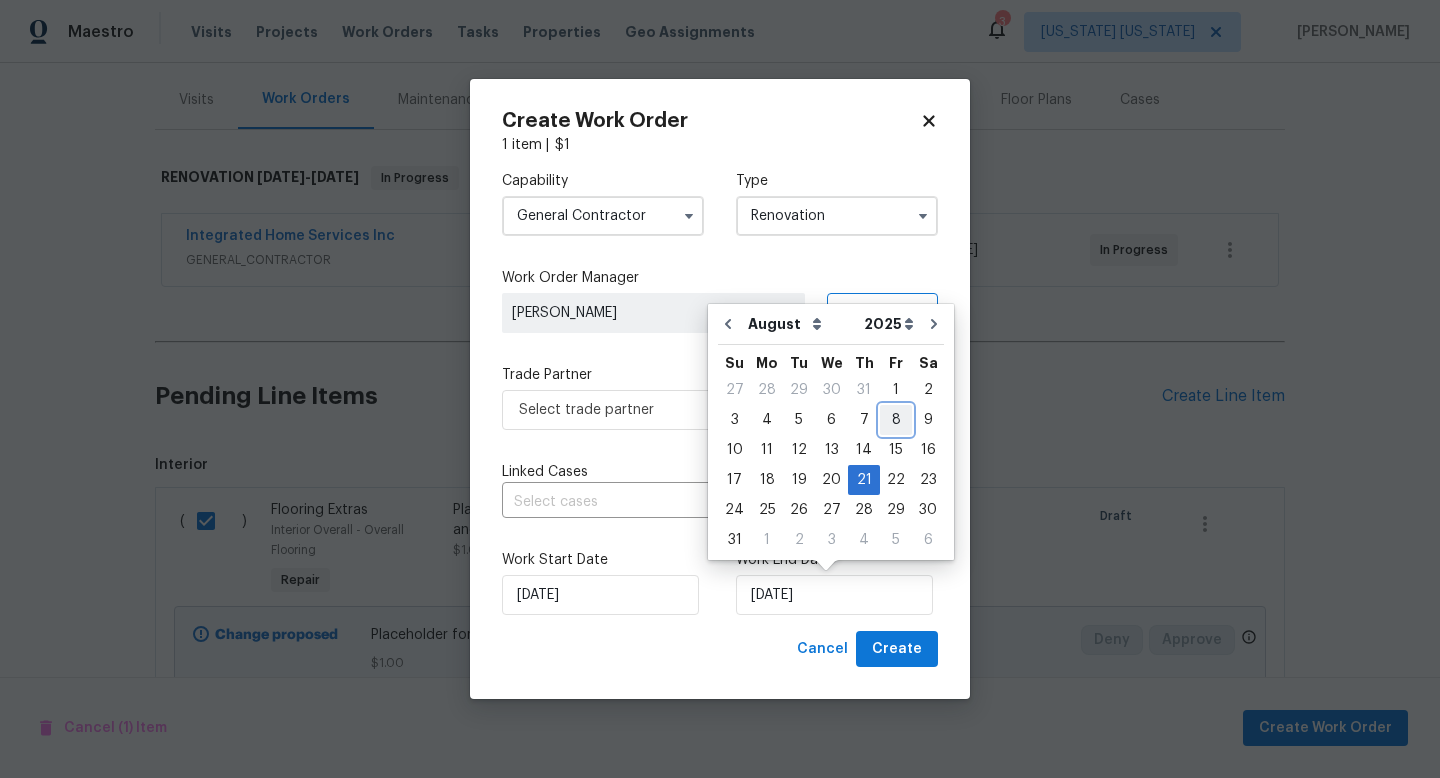 click on "8" at bounding box center [896, 420] 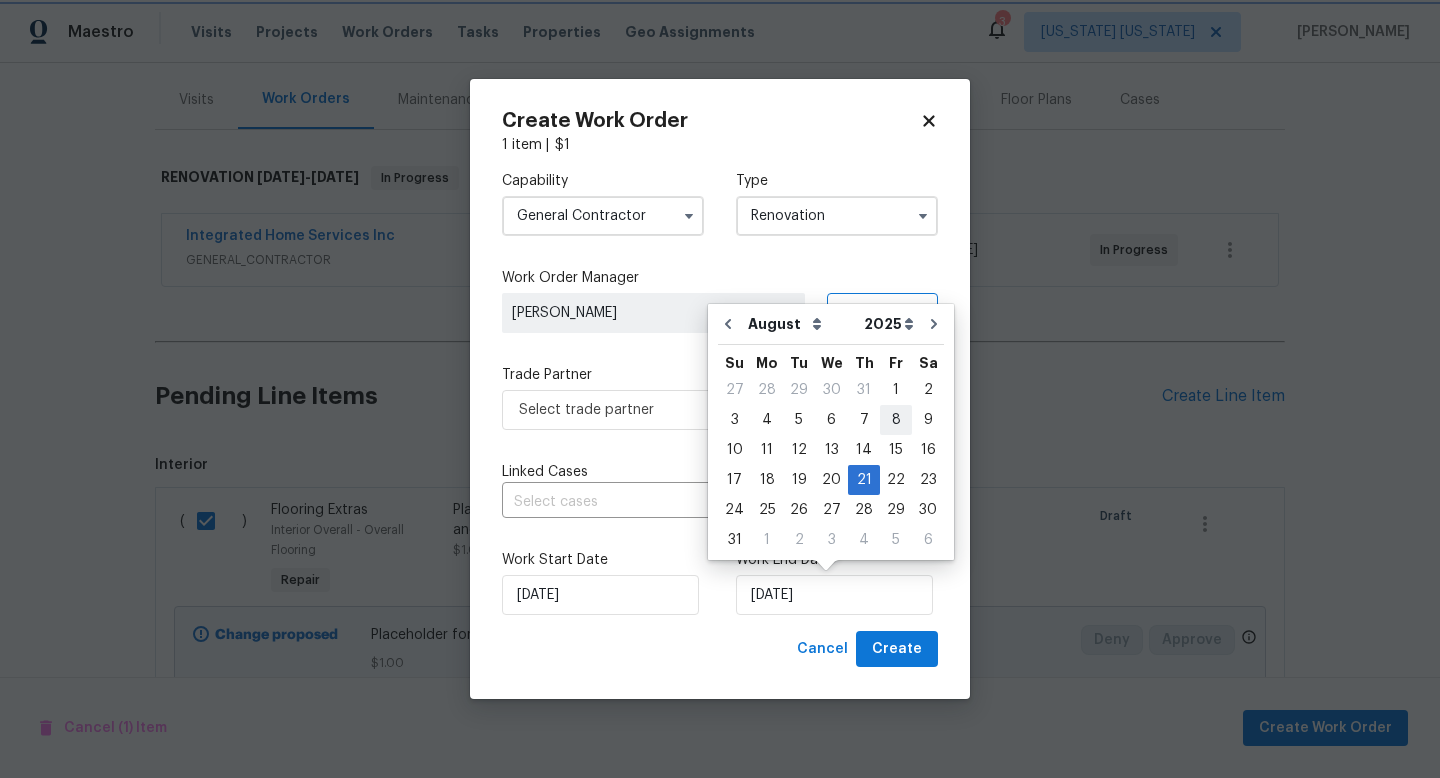 type on "[DATE]" 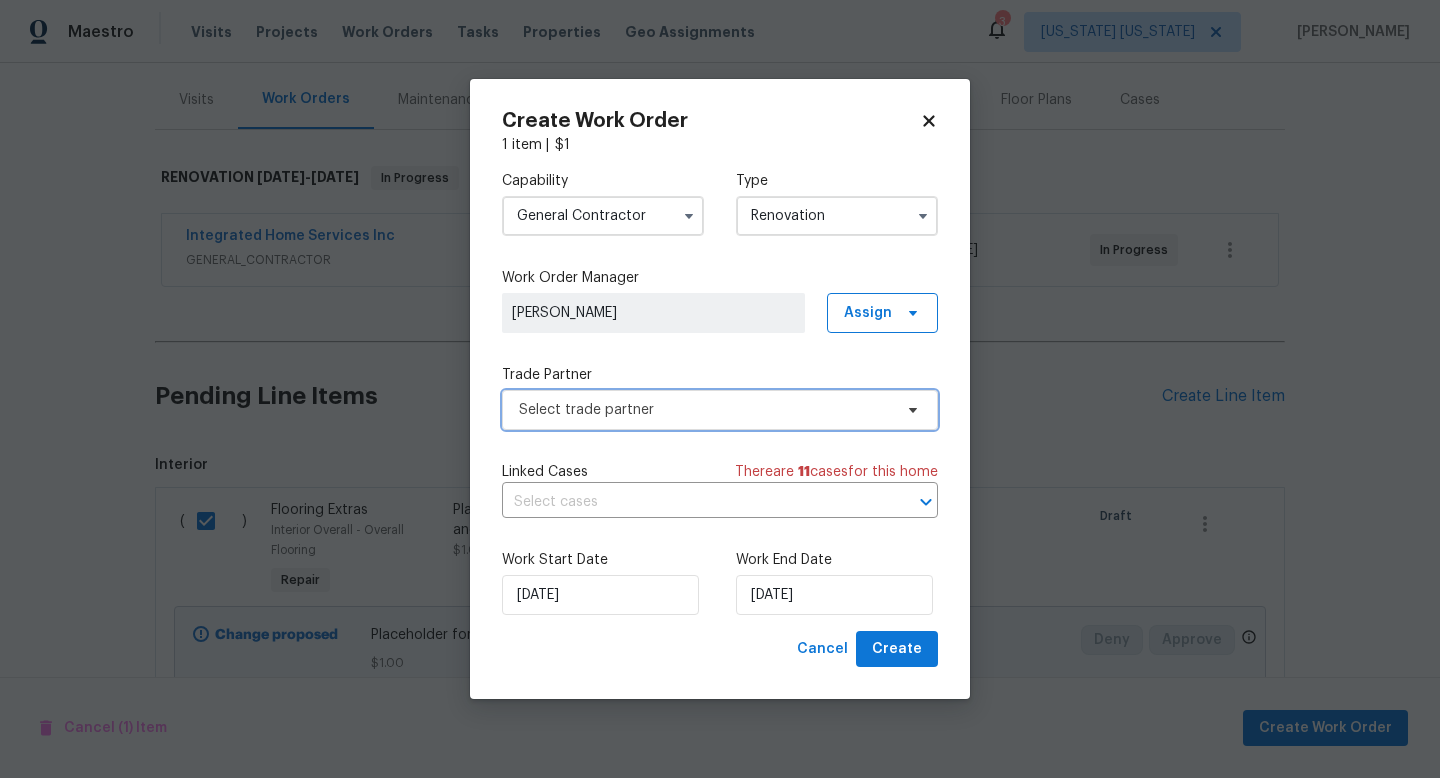 click on "Select trade partner" at bounding box center [720, 410] 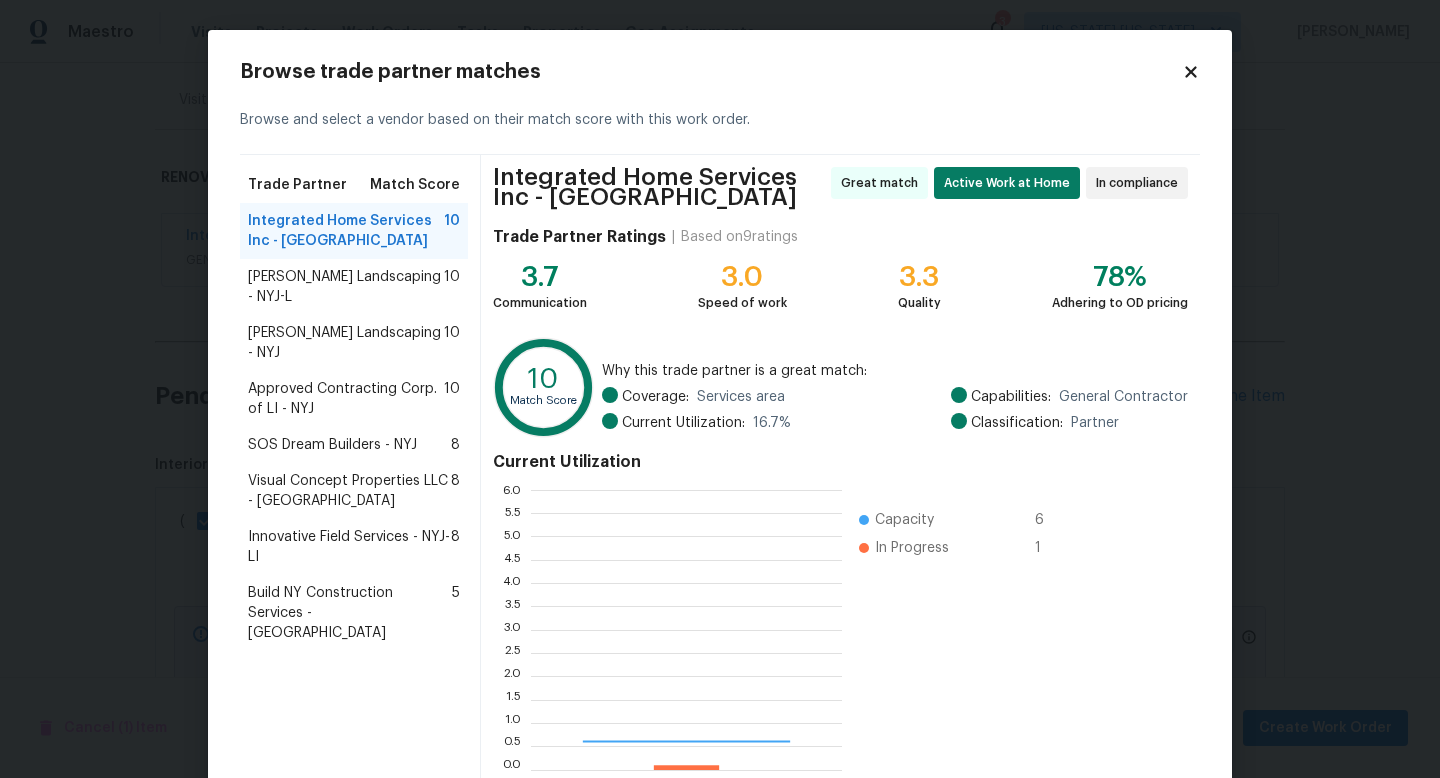 scroll, scrollTop: 2, scrollLeft: 2, axis: both 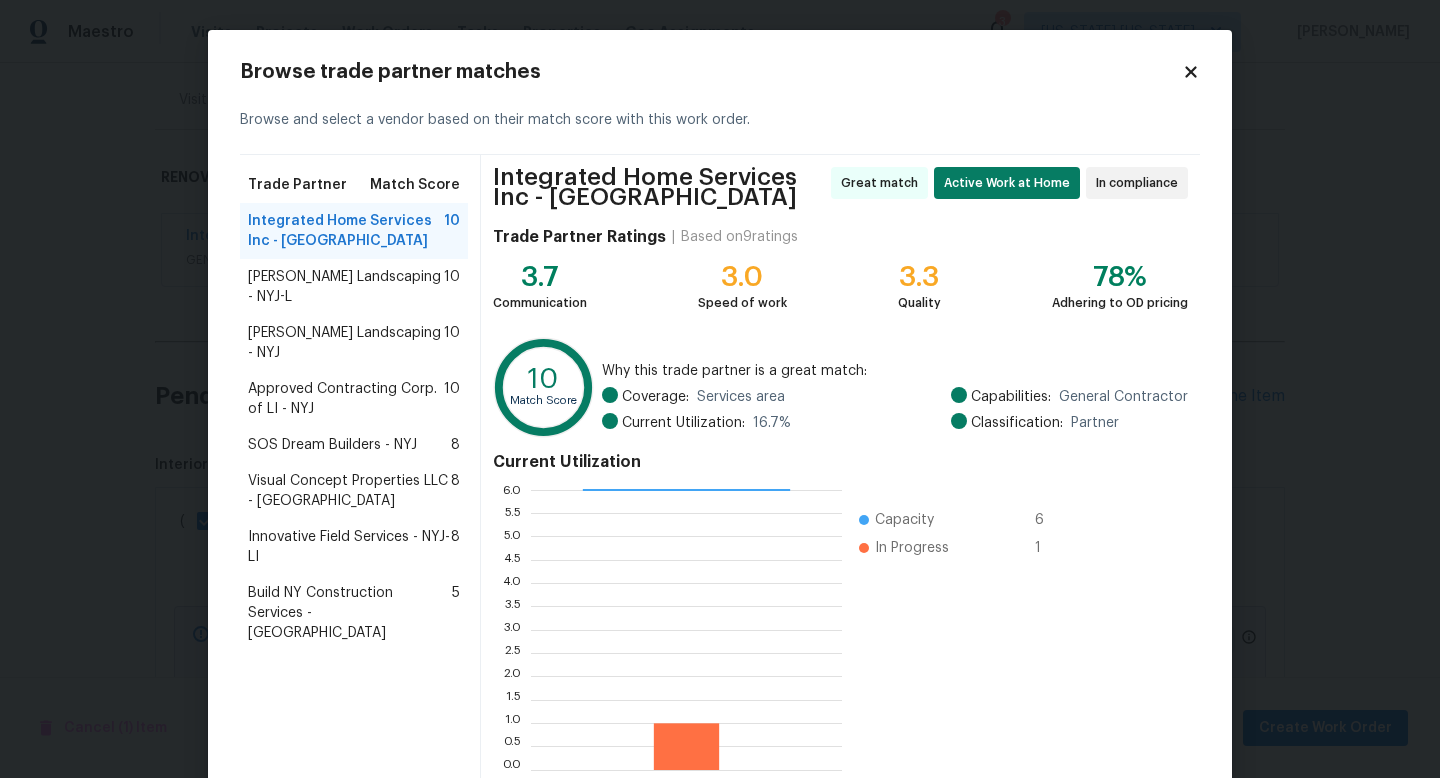 click 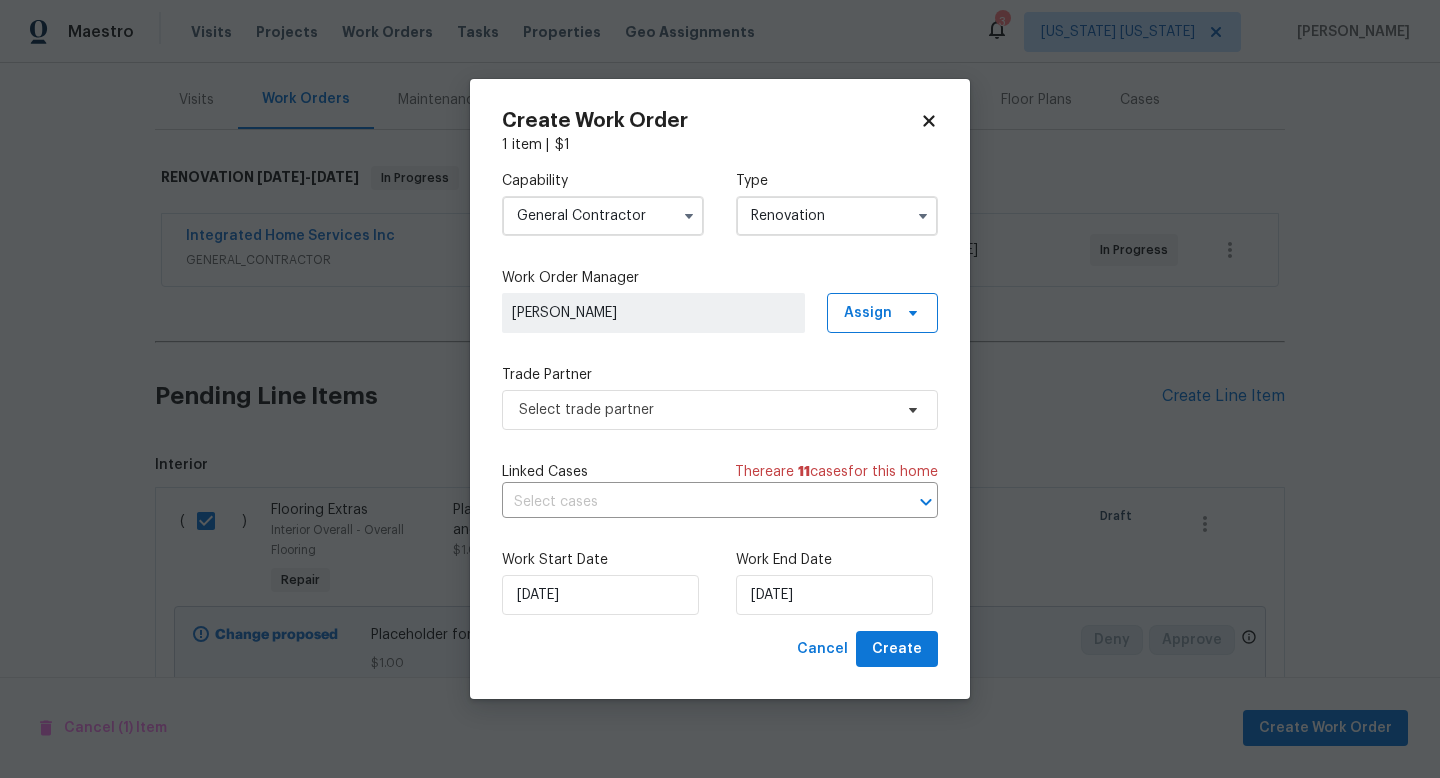 click on "General Contractor" at bounding box center [603, 216] 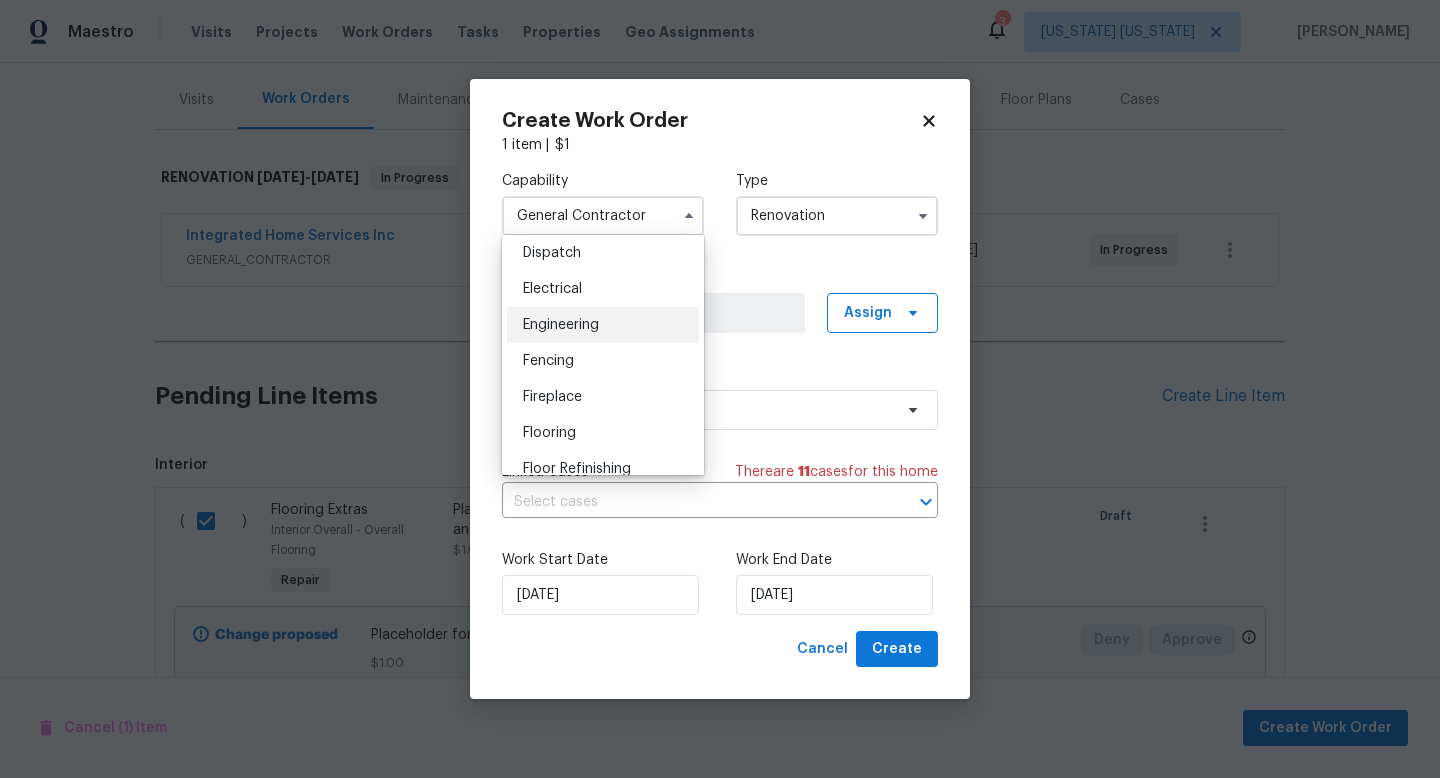 scroll, scrollTop: 620, scrollLeft: 0, axis: vertical 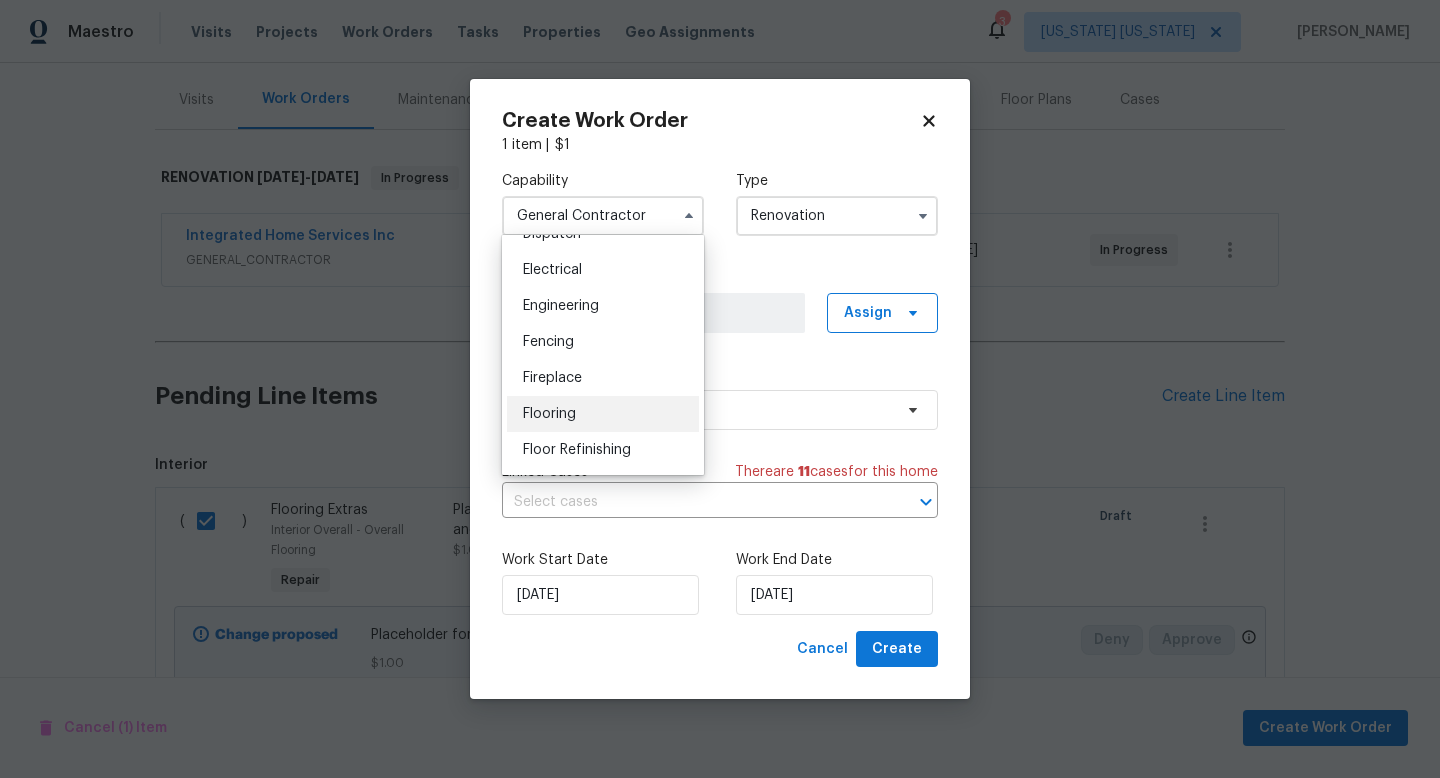 click on "Flooring" at bounding box center [603, 414] 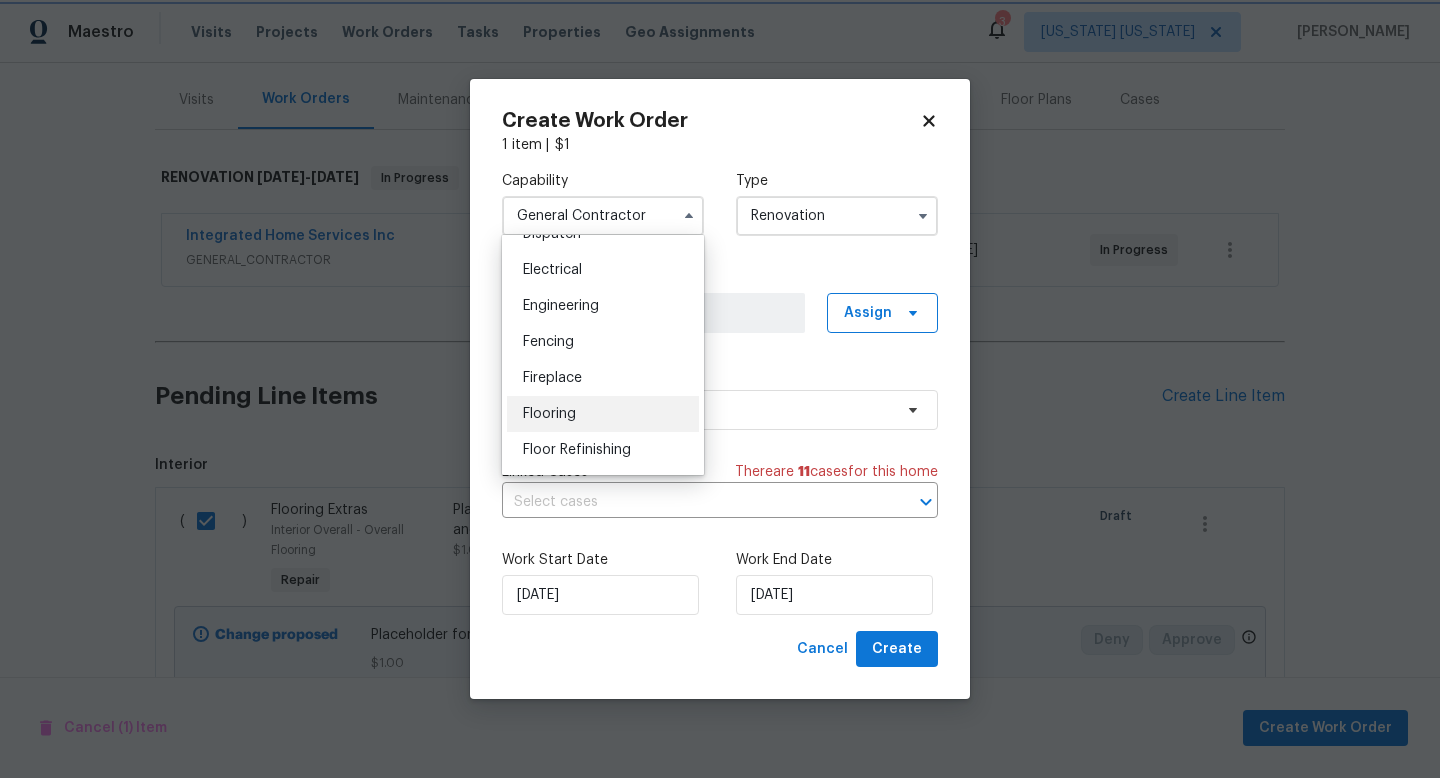 type on "Flooring" 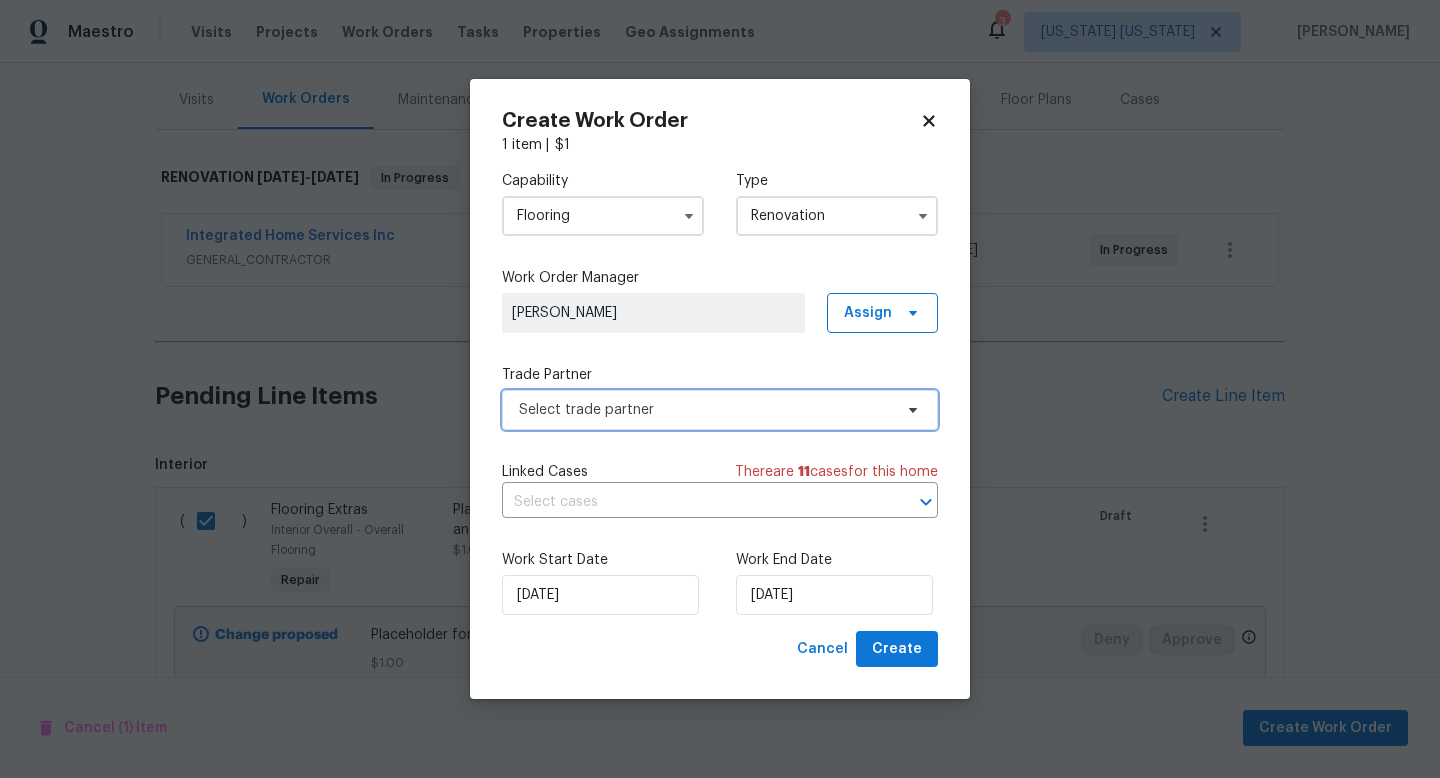 click on "Select trade partner" at bounding box center (705, 410) 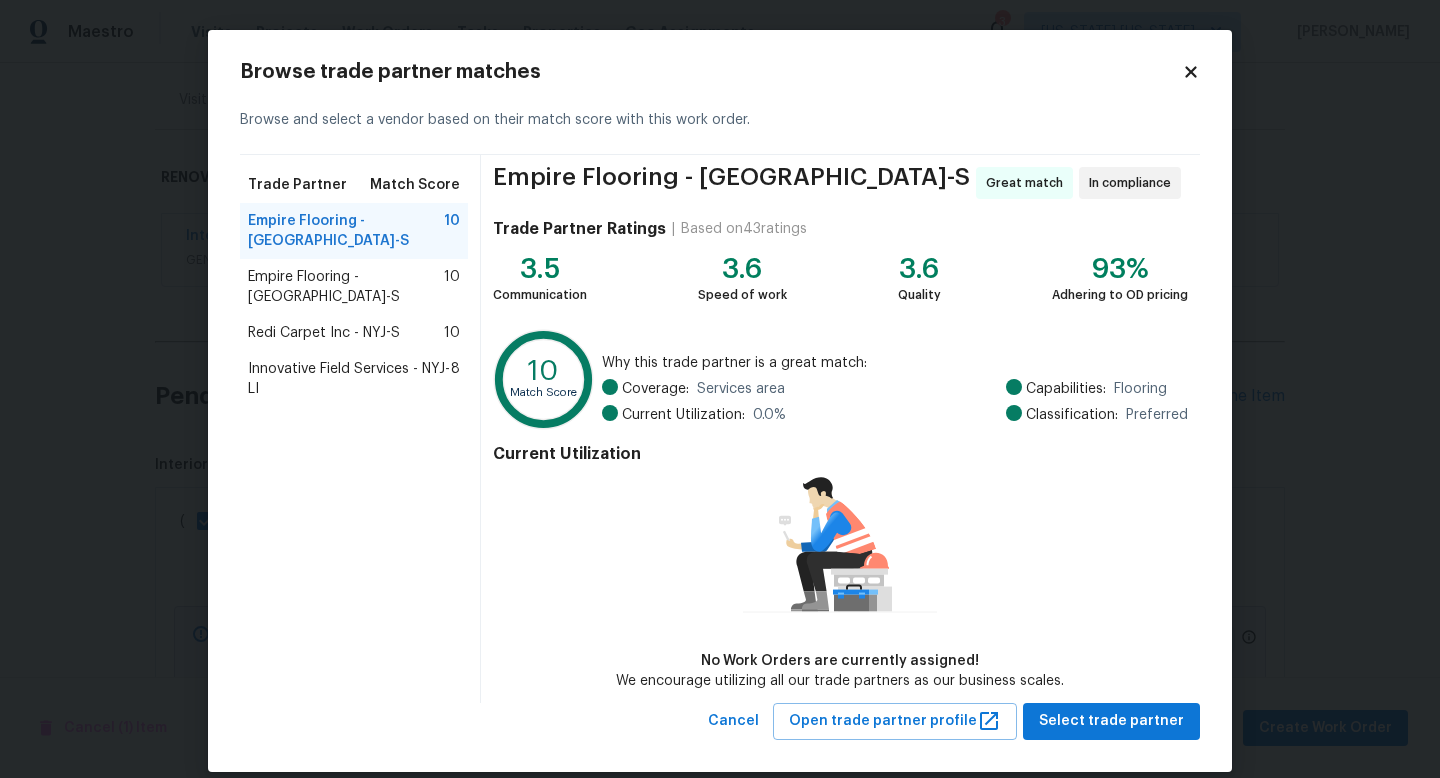 click on "Redi Carpet Inc - NYJ-S" at bounding box center [324, 333] 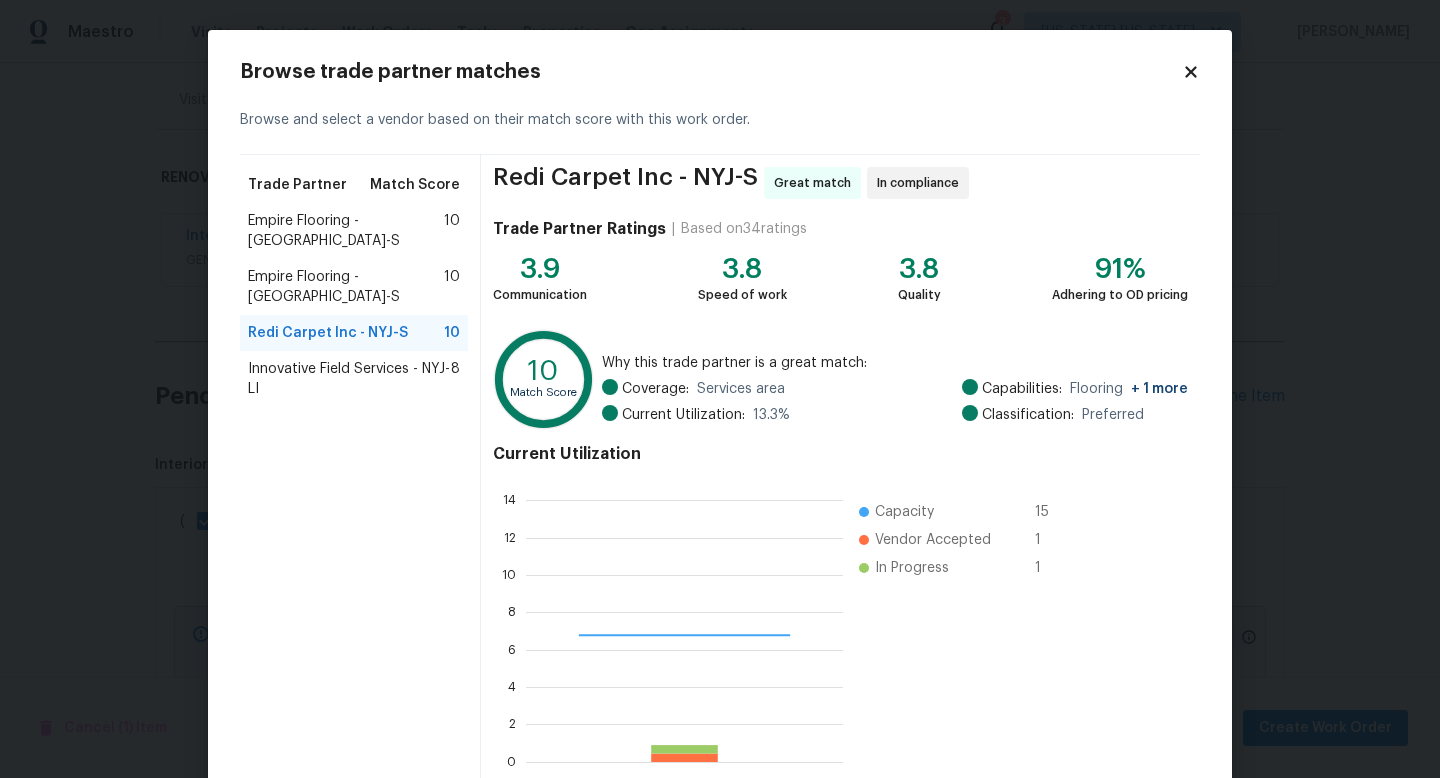 scroll, scrollTop: 2, scrollLeft: 2, axis: both 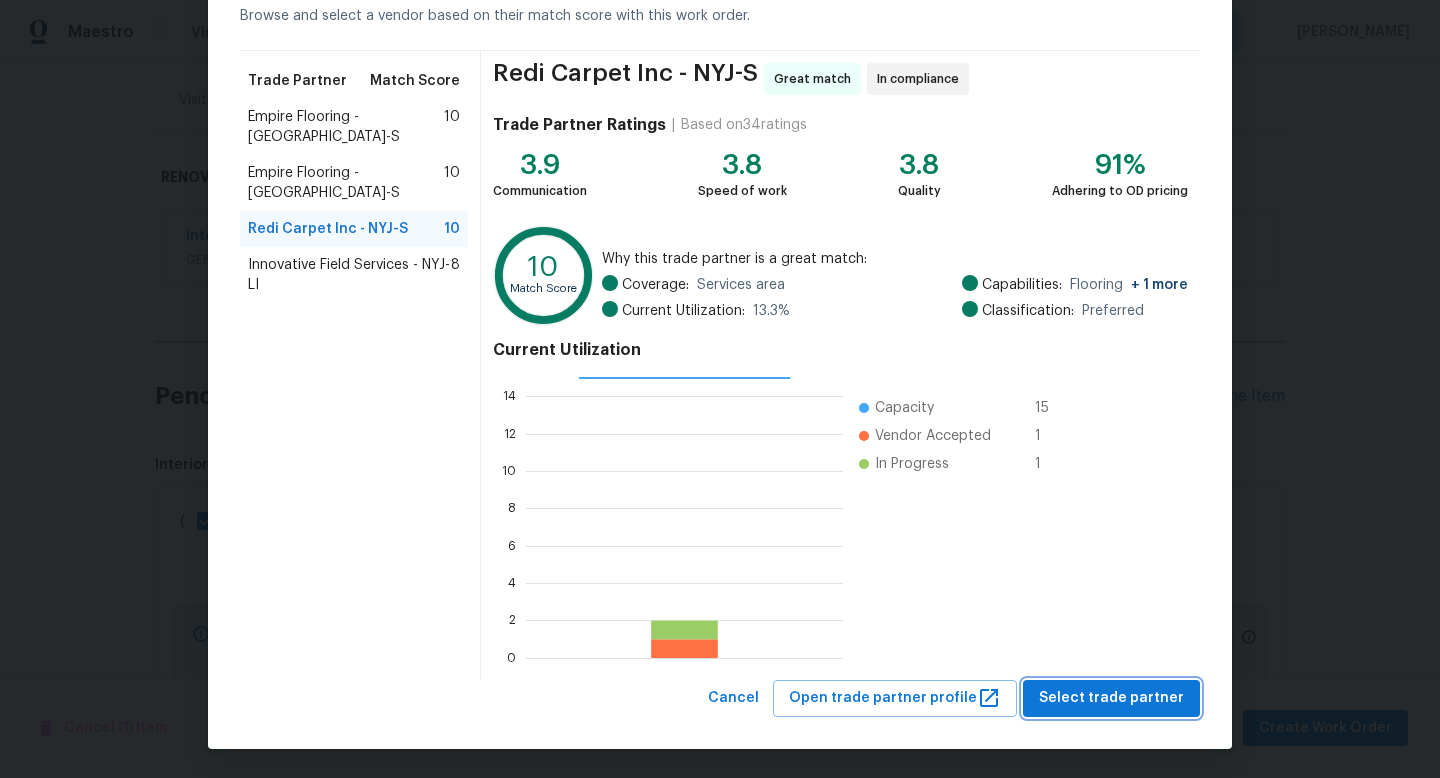 click on "Select trade partner" at bounding box center (1111, 698) 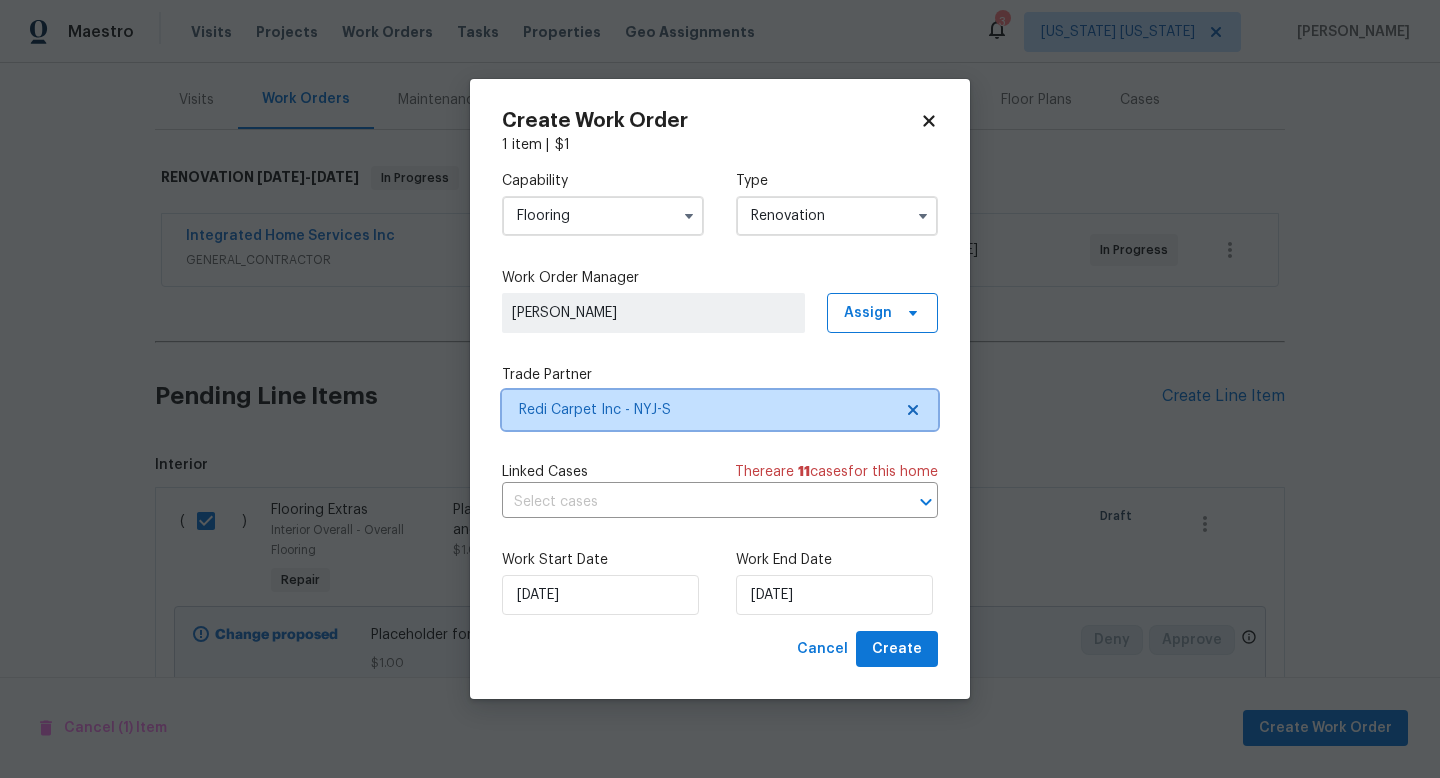 scroll, scrollTop: 0, scrollLeft: 0, axis: both 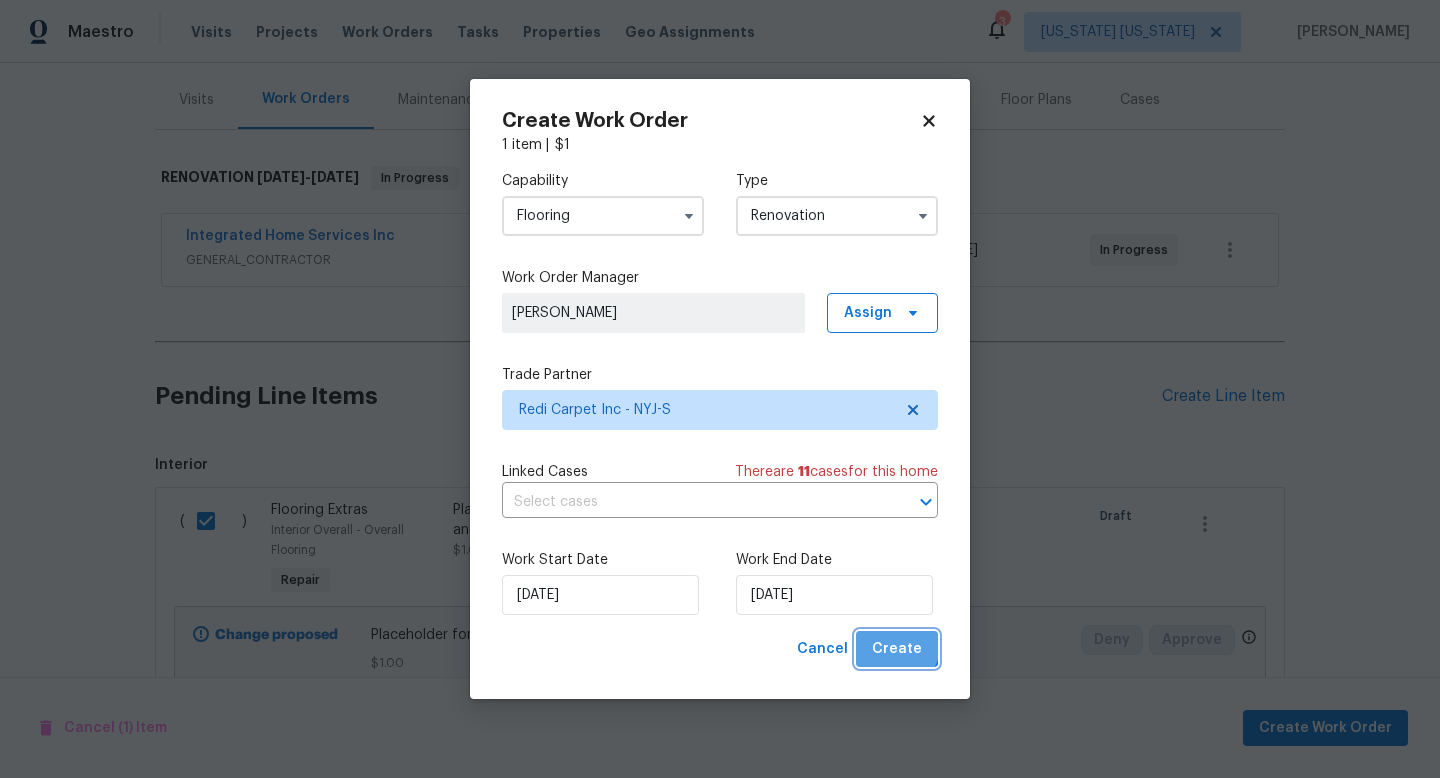 click on "Create" at bounding box center [897, 649] 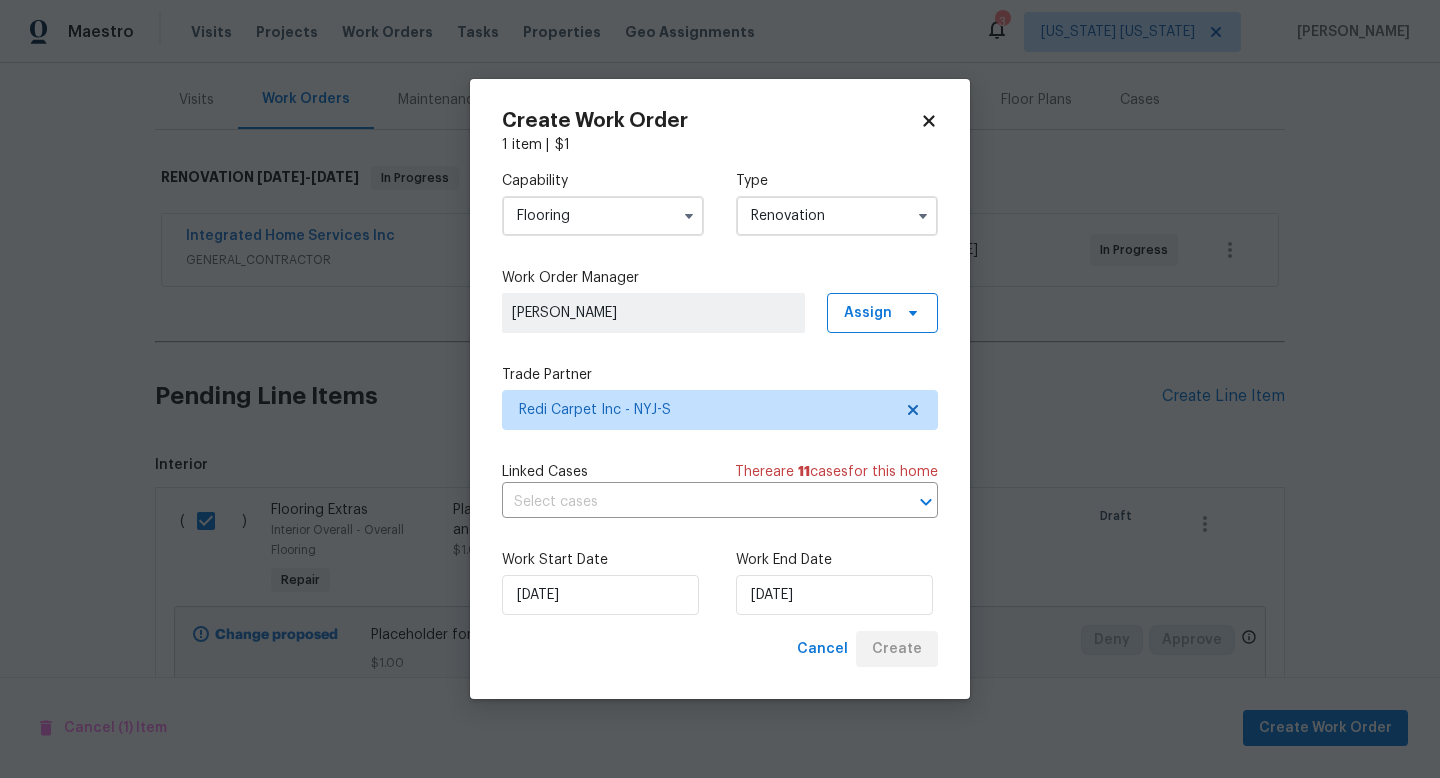 scroll, scrollTop: 142, scrollLeft: 0, axis: vertical 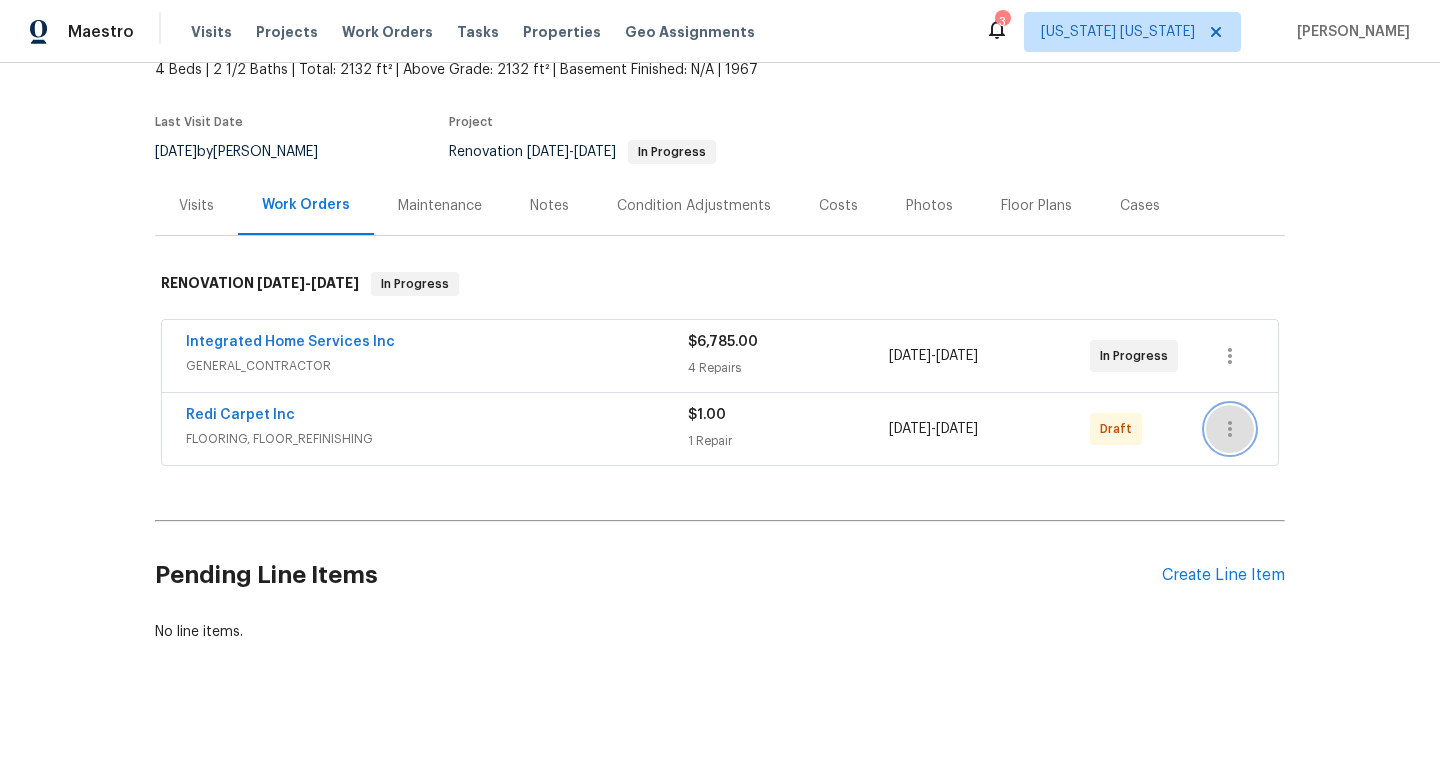 click at bounding box center (1230, 429) 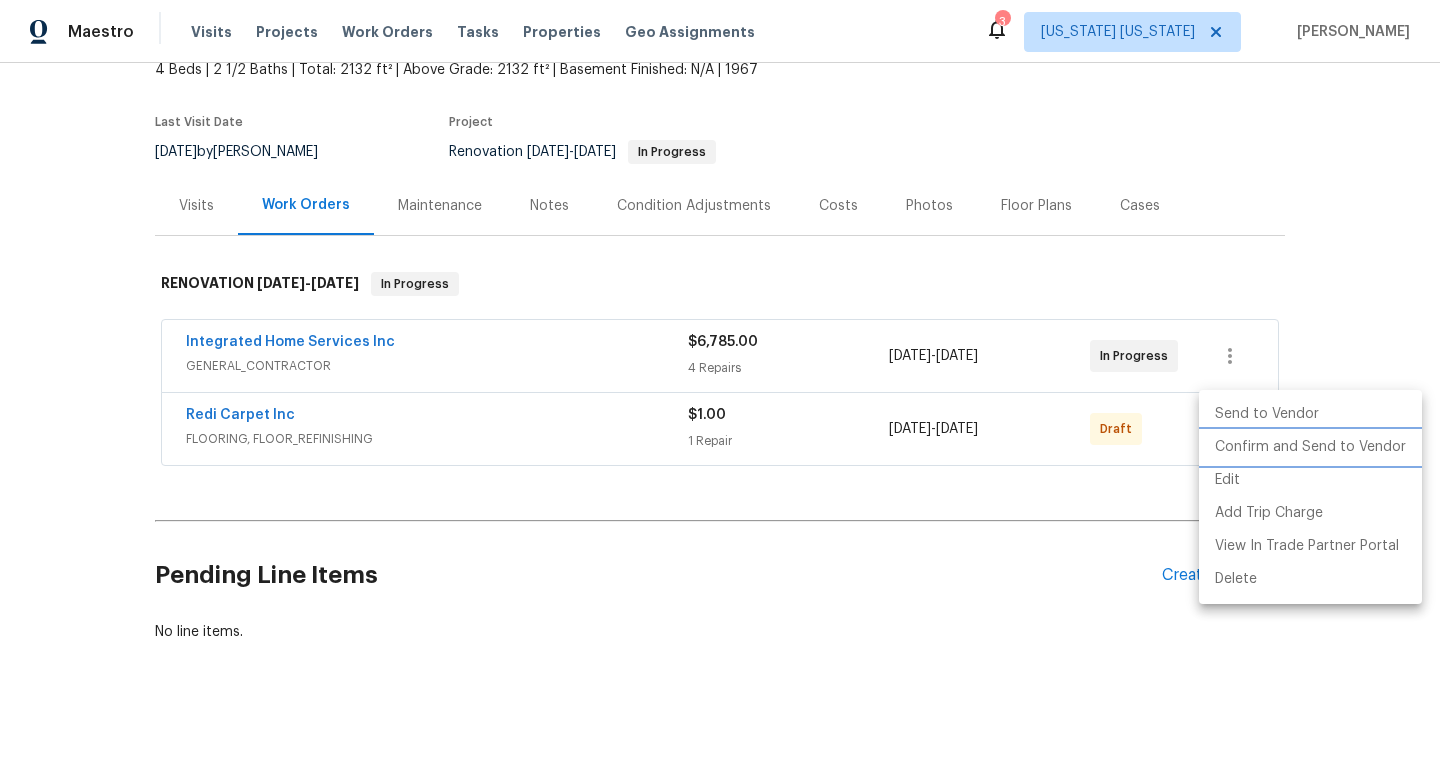 click on "Confirm and Send to Vendor" at bounding box center [1310, 447] 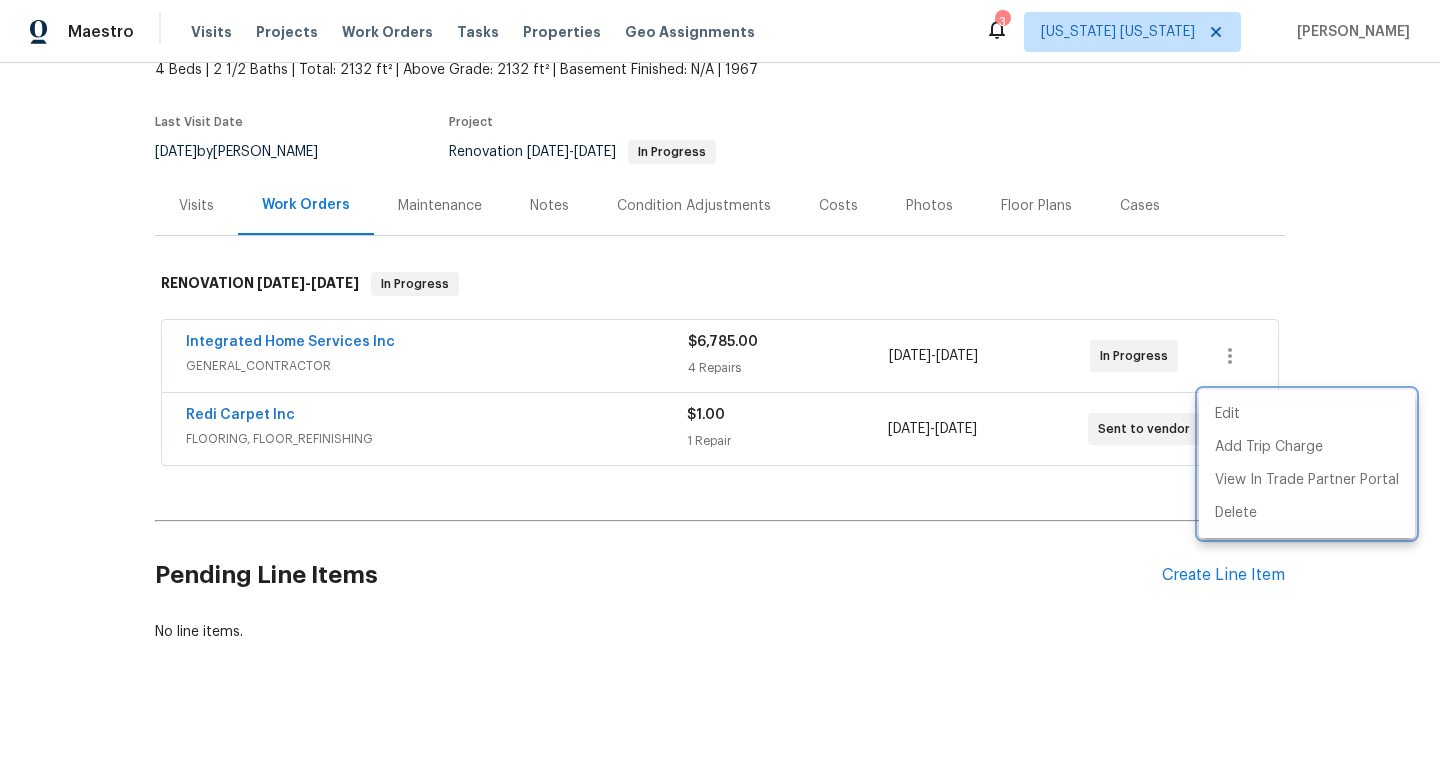click at bounding box center (720, 389) 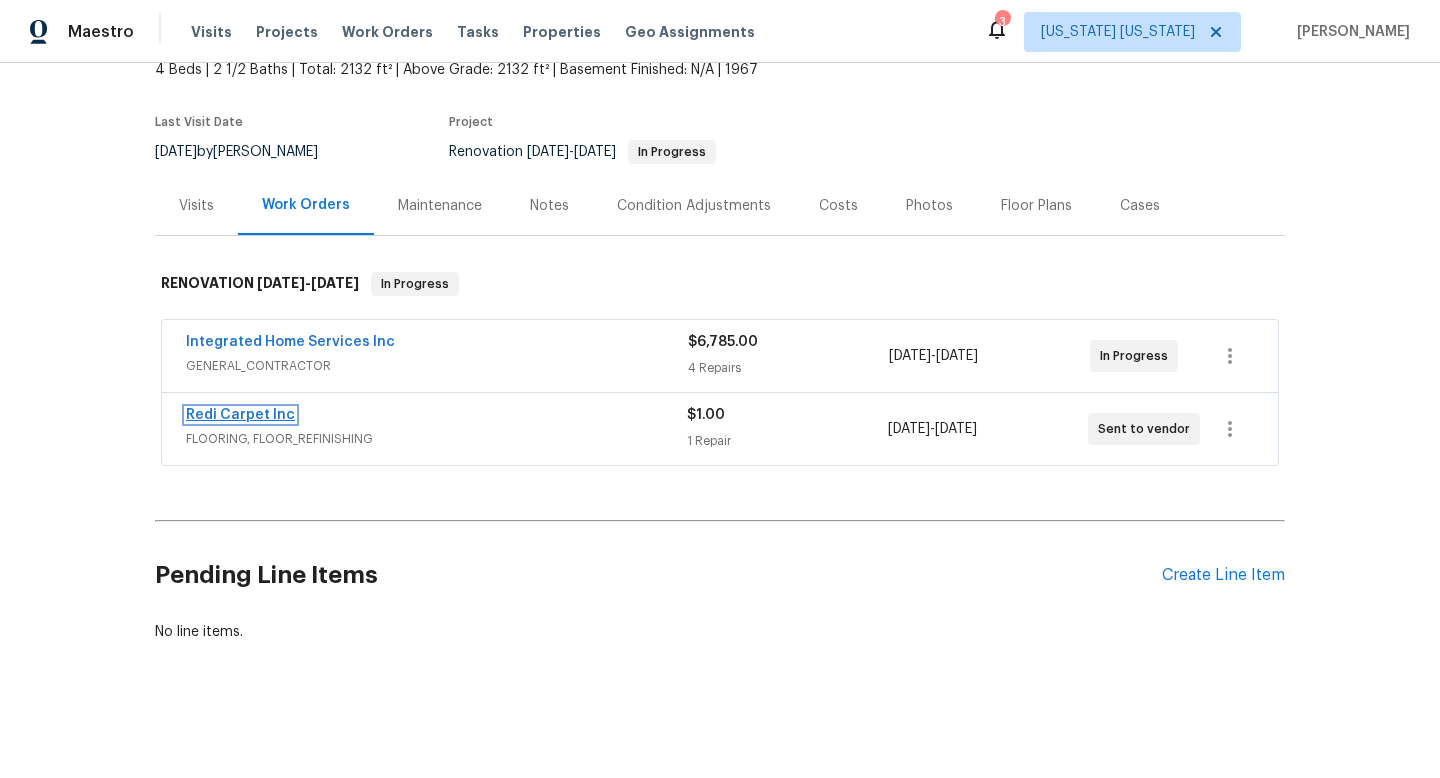 click on "Redi Carpet Inc" at bounding box center [240, 415] 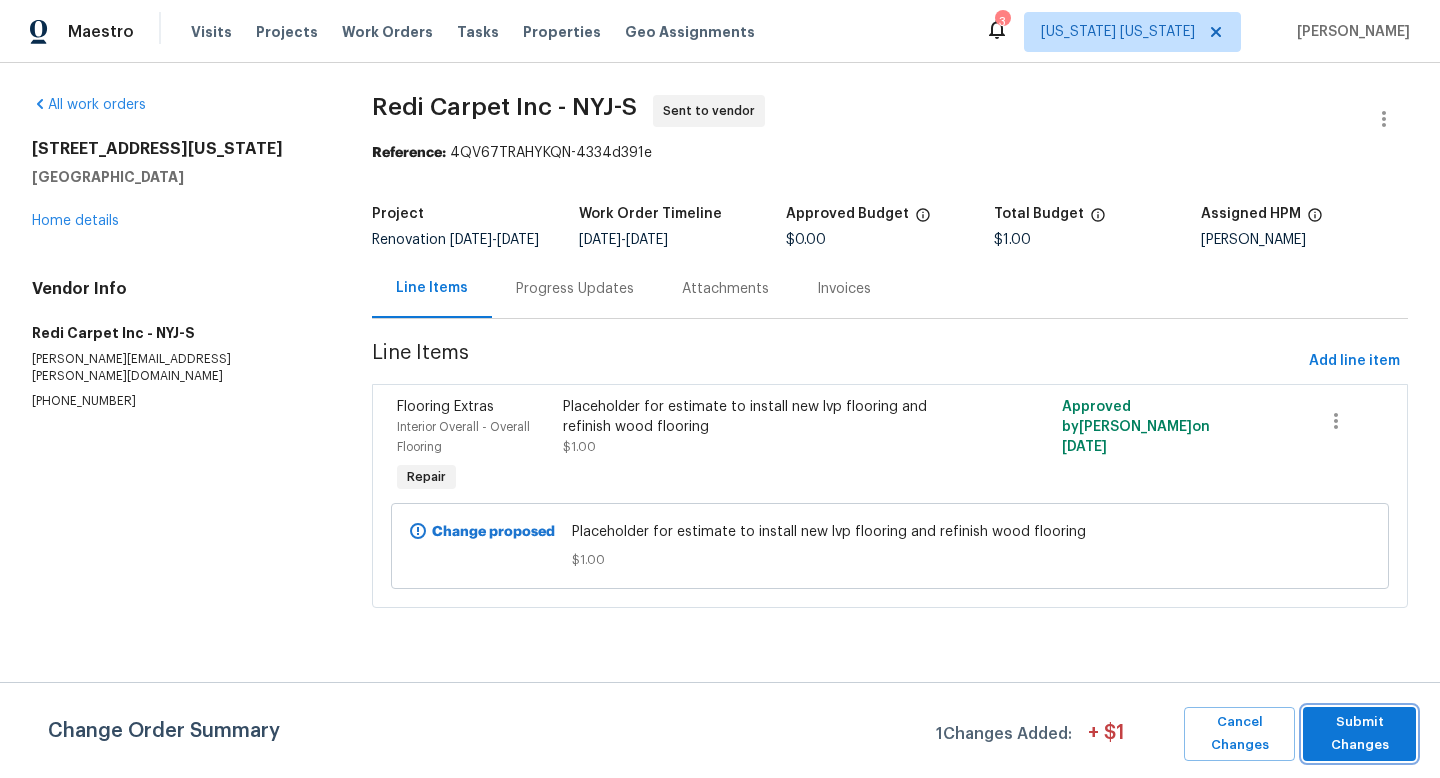 click on "Submit Changes" at bounding box center (1359, 734) 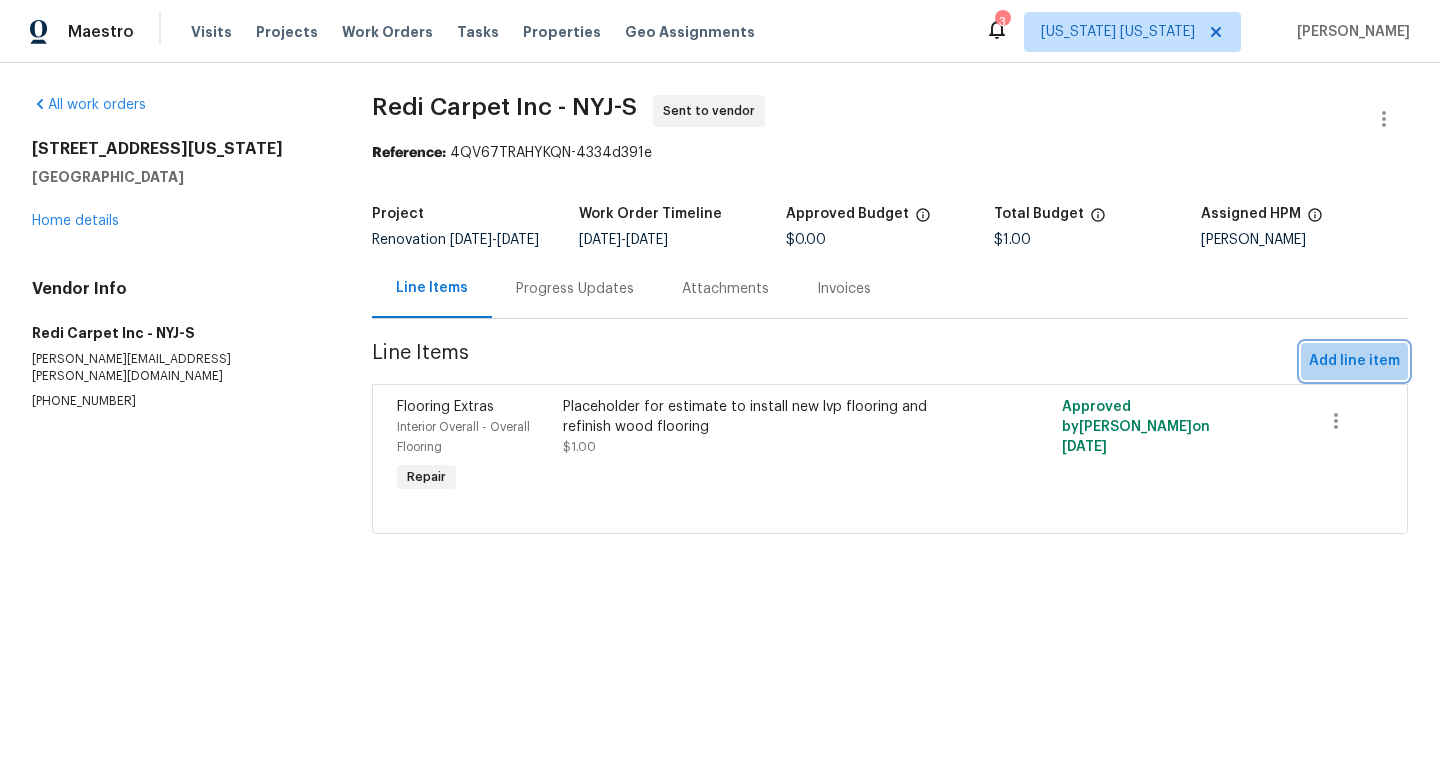 click on "Add line item" at bounding box center [1354, 361] 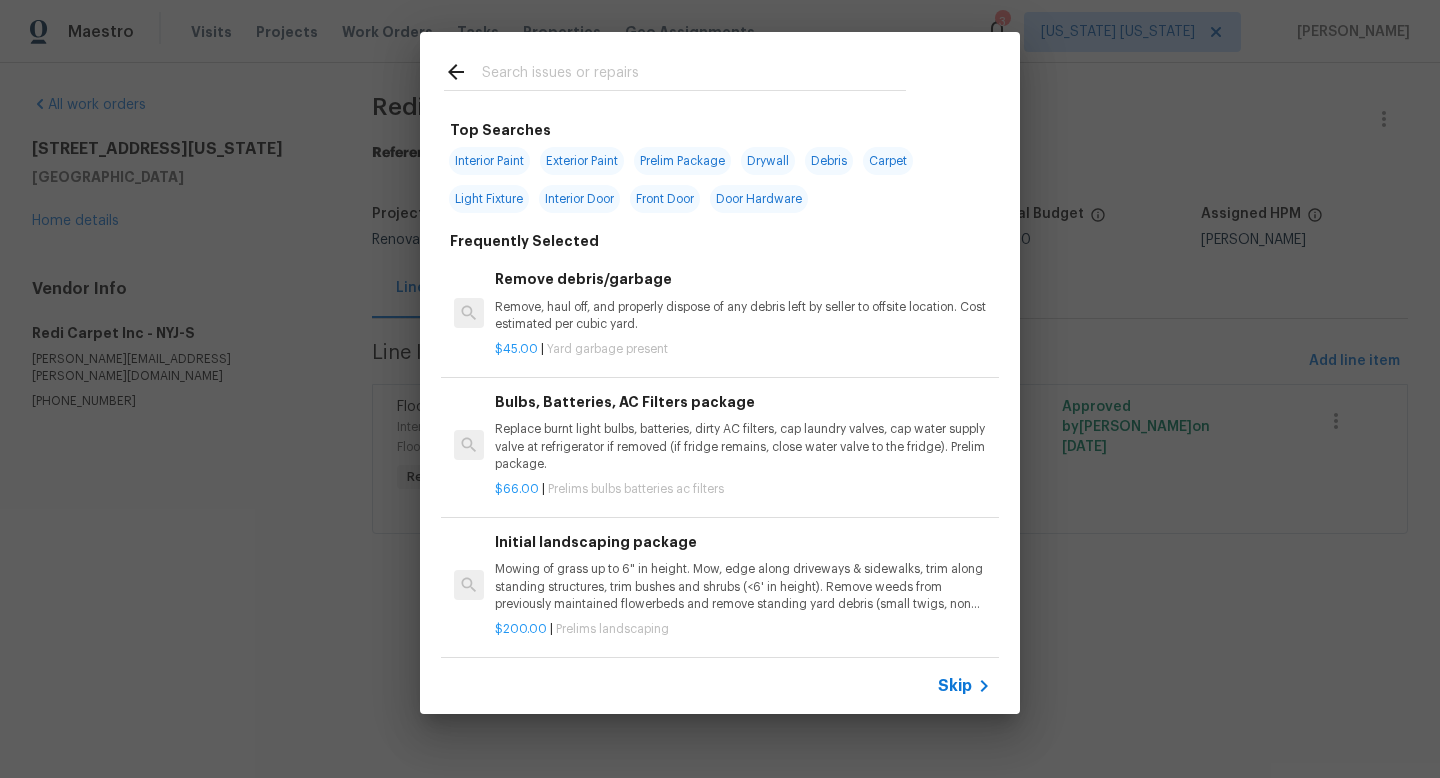 click at bounding box center (694, 75) 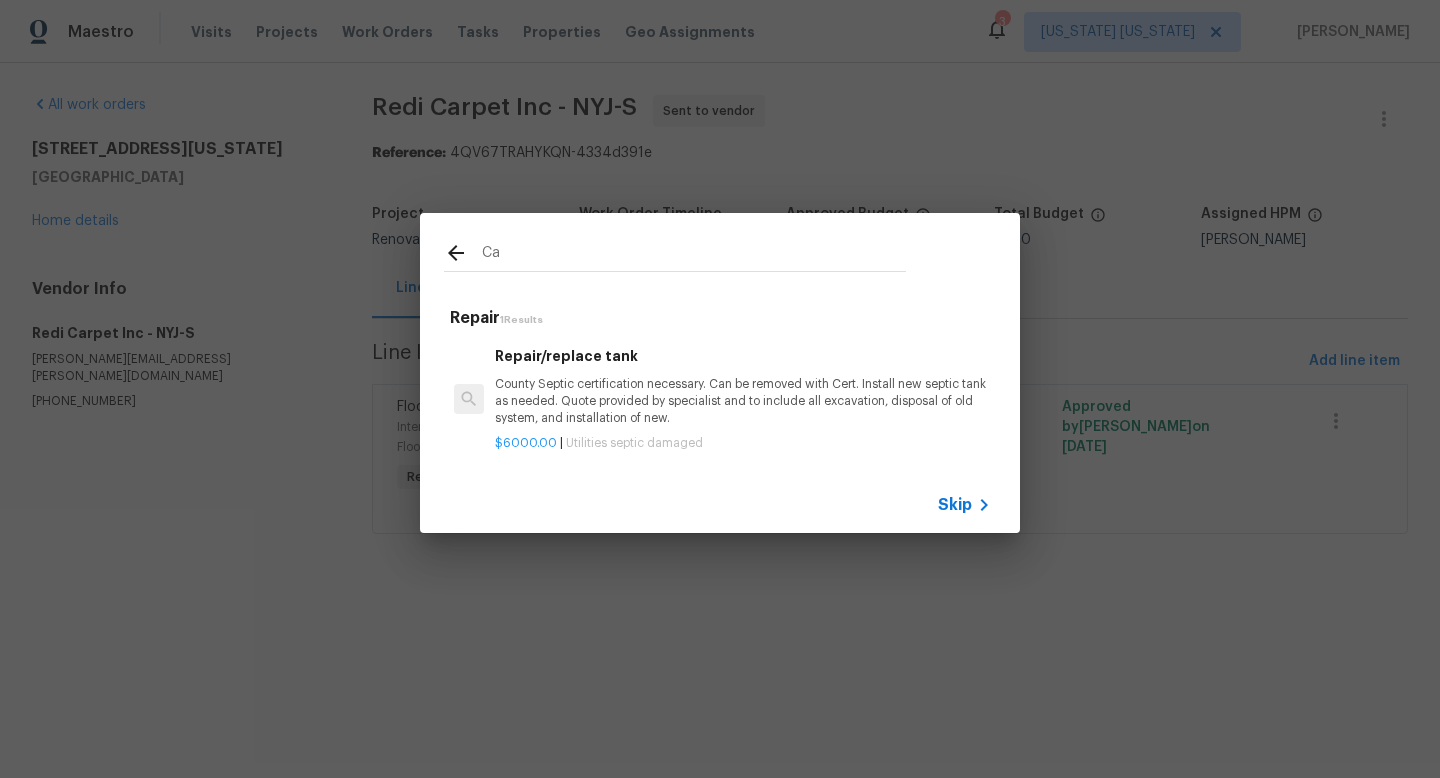 type on "C" 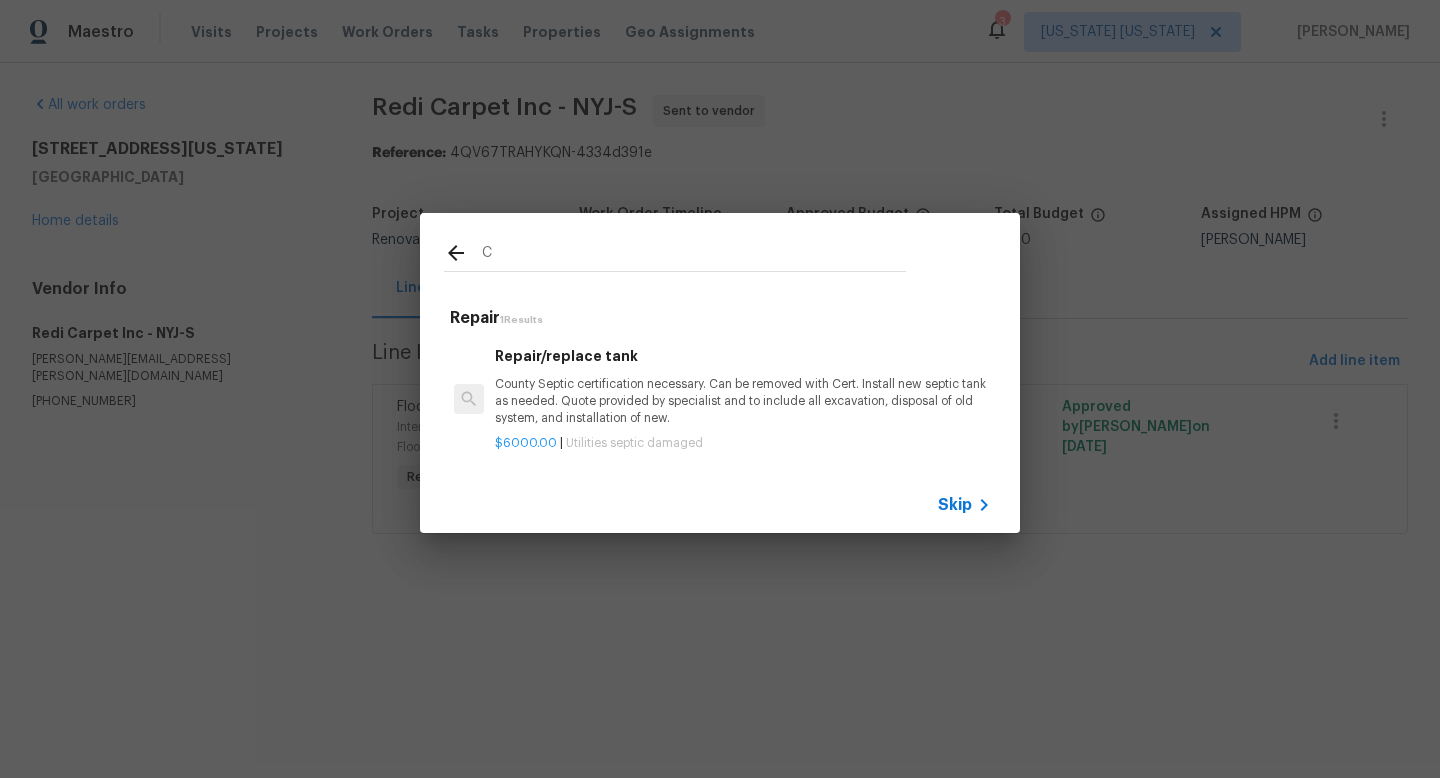 type 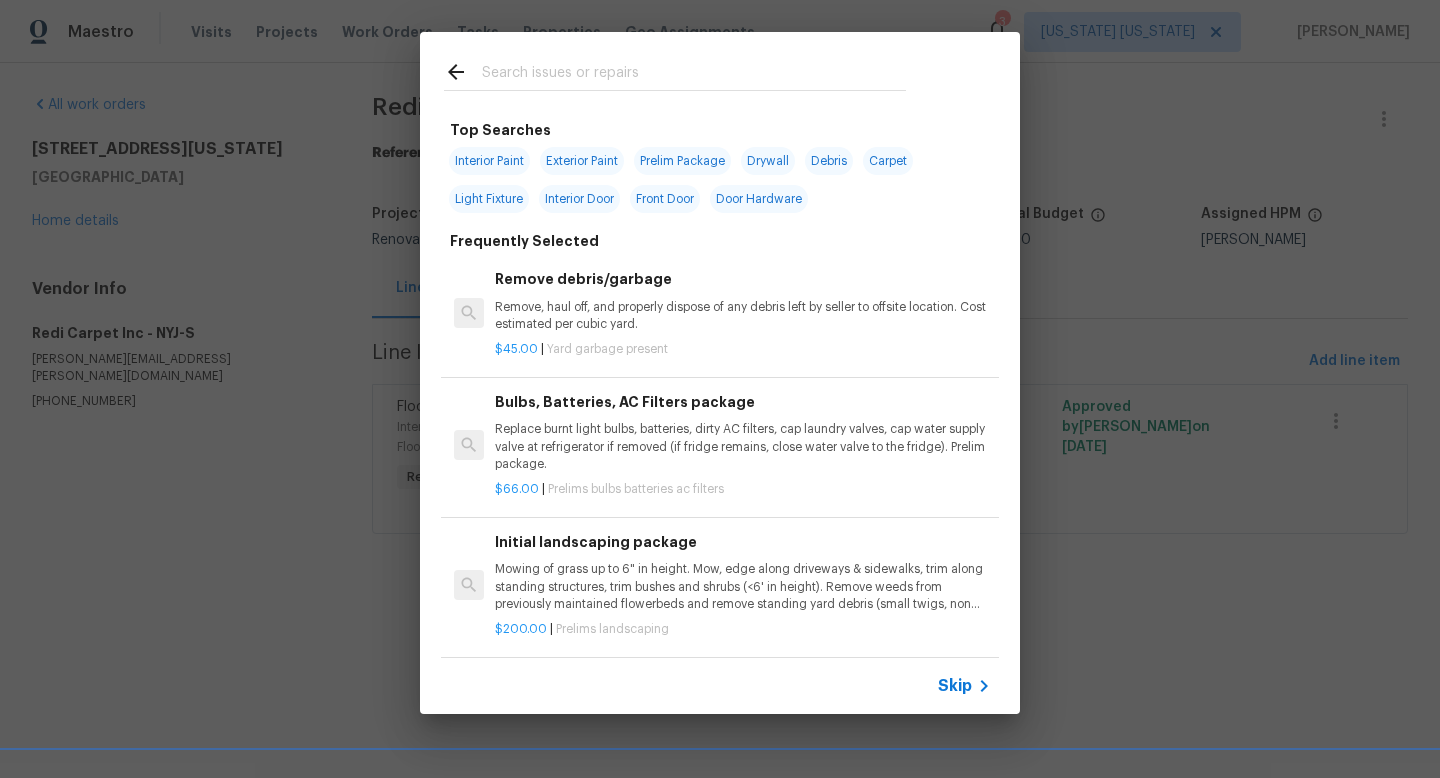 click 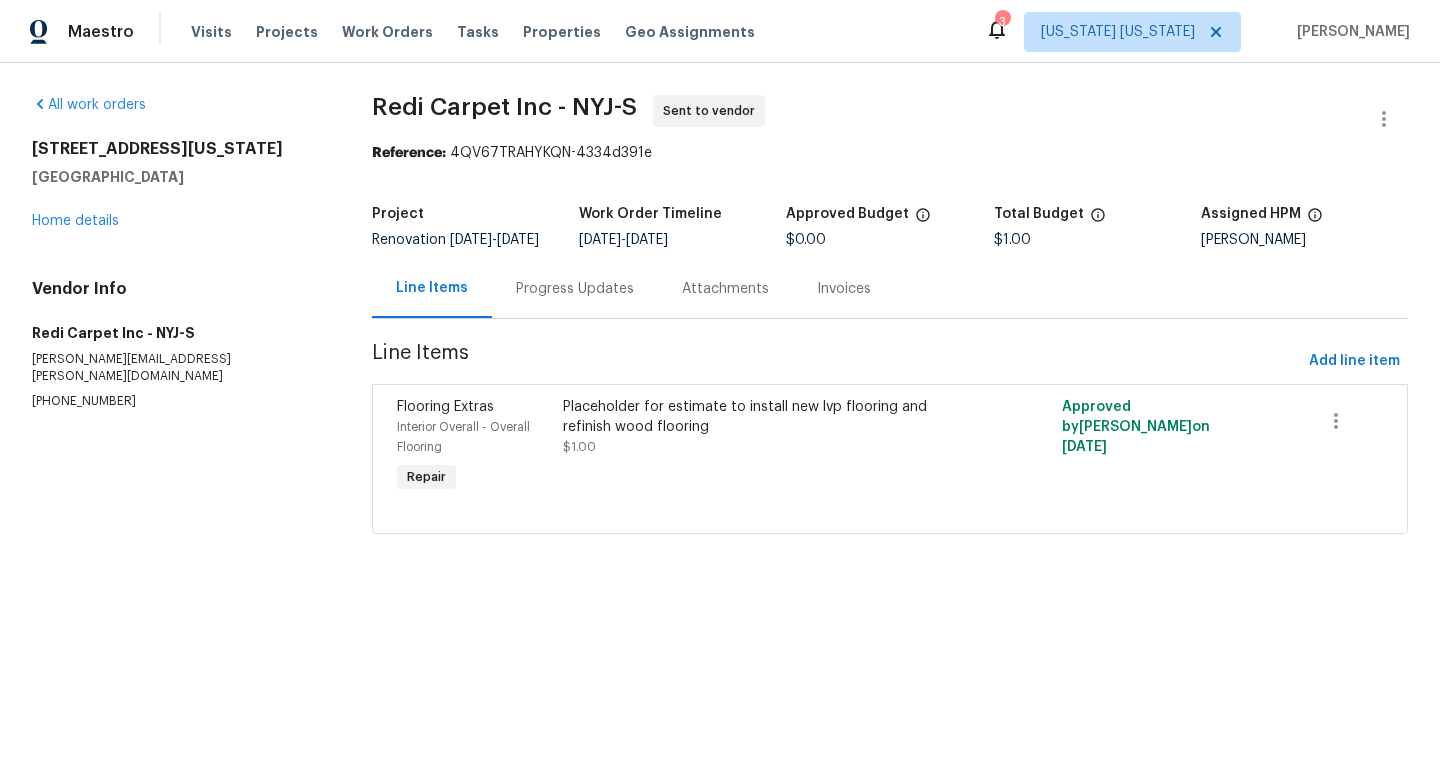 click on "Progress Updates" at bounding box center [575, 289] 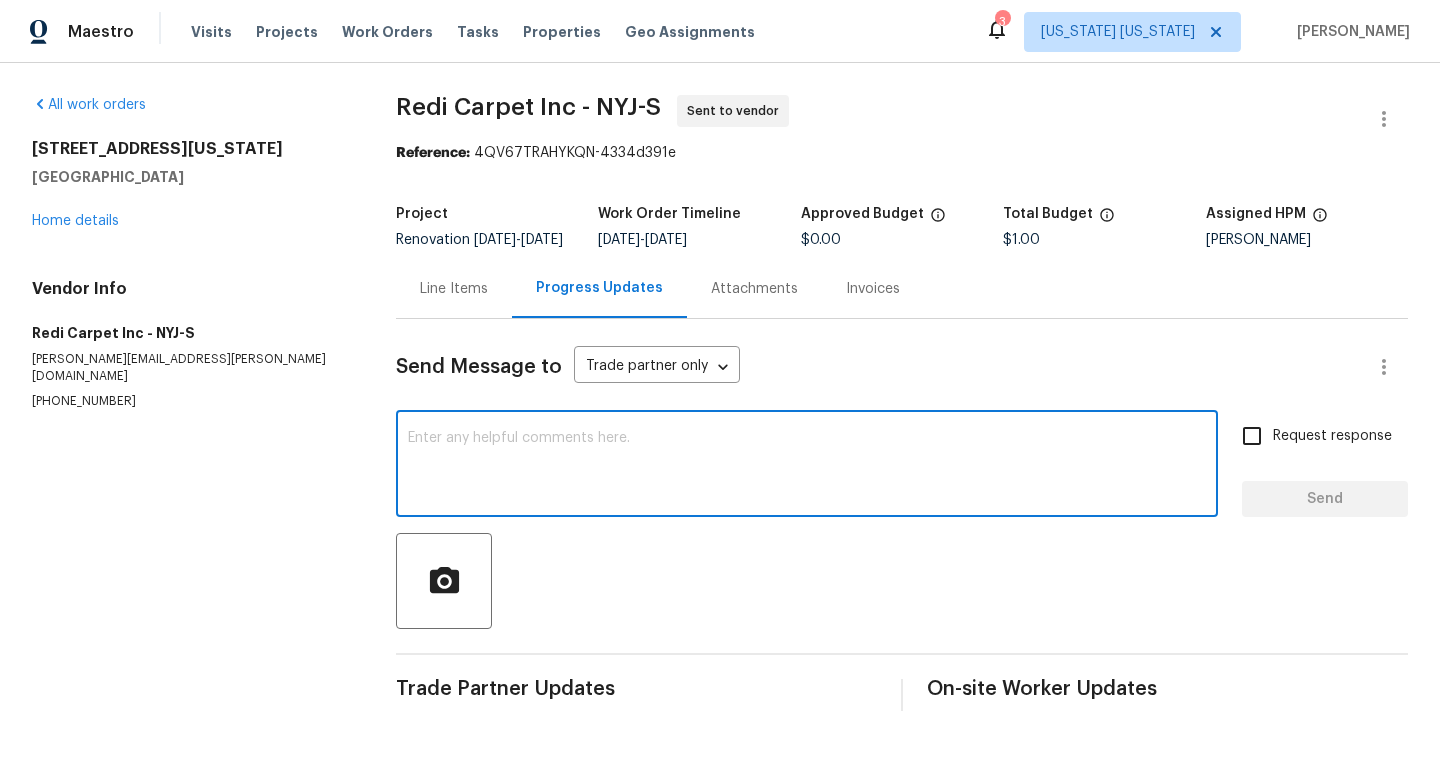 click at bounding box center [807, 466] 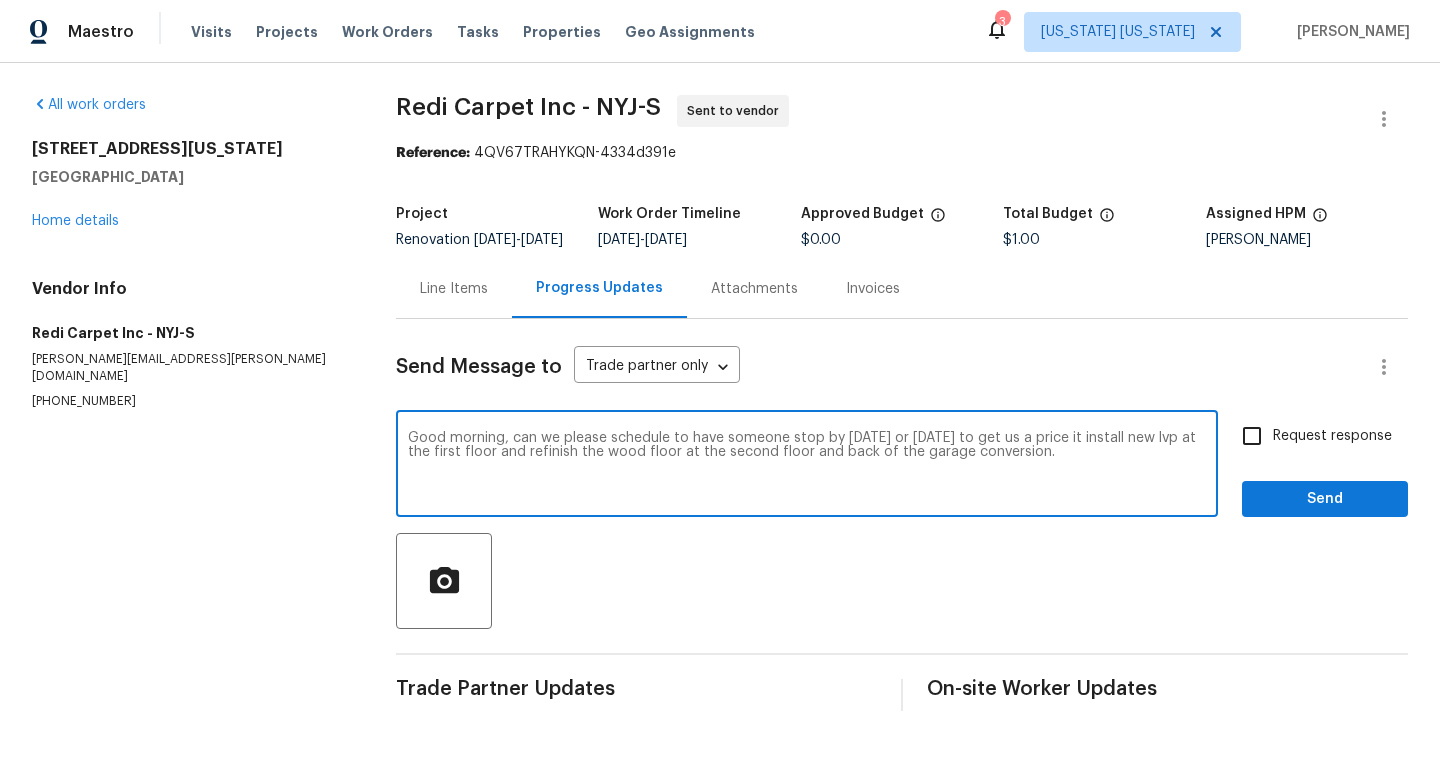 type on "Good morning, can we please schedule to have someone stop by [DATE] or [DATE] to get us a price it install new lvp at the first floor and refinish the wood floor at the second floor and back of the garage conversion." 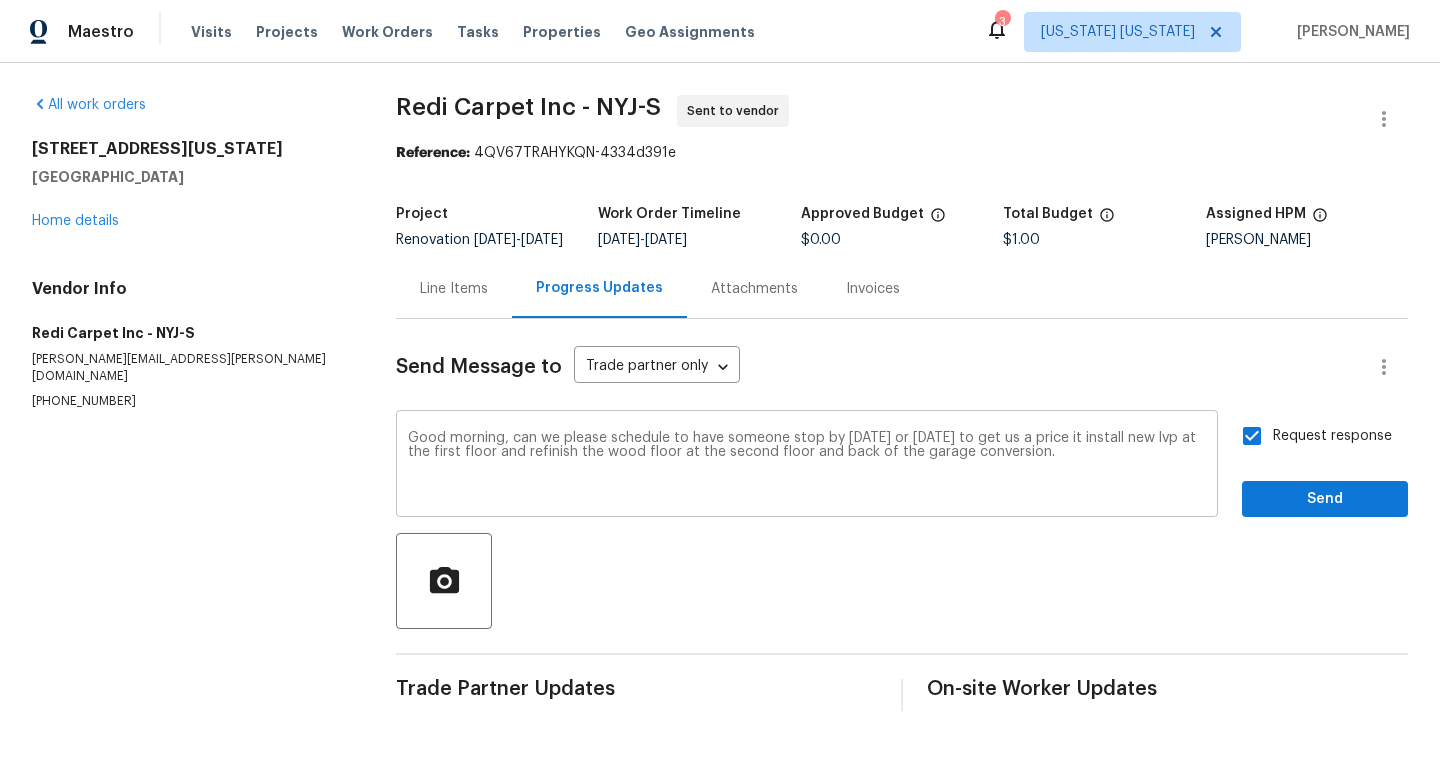 click on "Good morning, can we please schedule to have someone stop by [DATE] or [DATE] to get us a price it install new lvp at the first floor and refinish the wood floor at the second floor and back of the garage conversion." at bounding box center (807, 466) 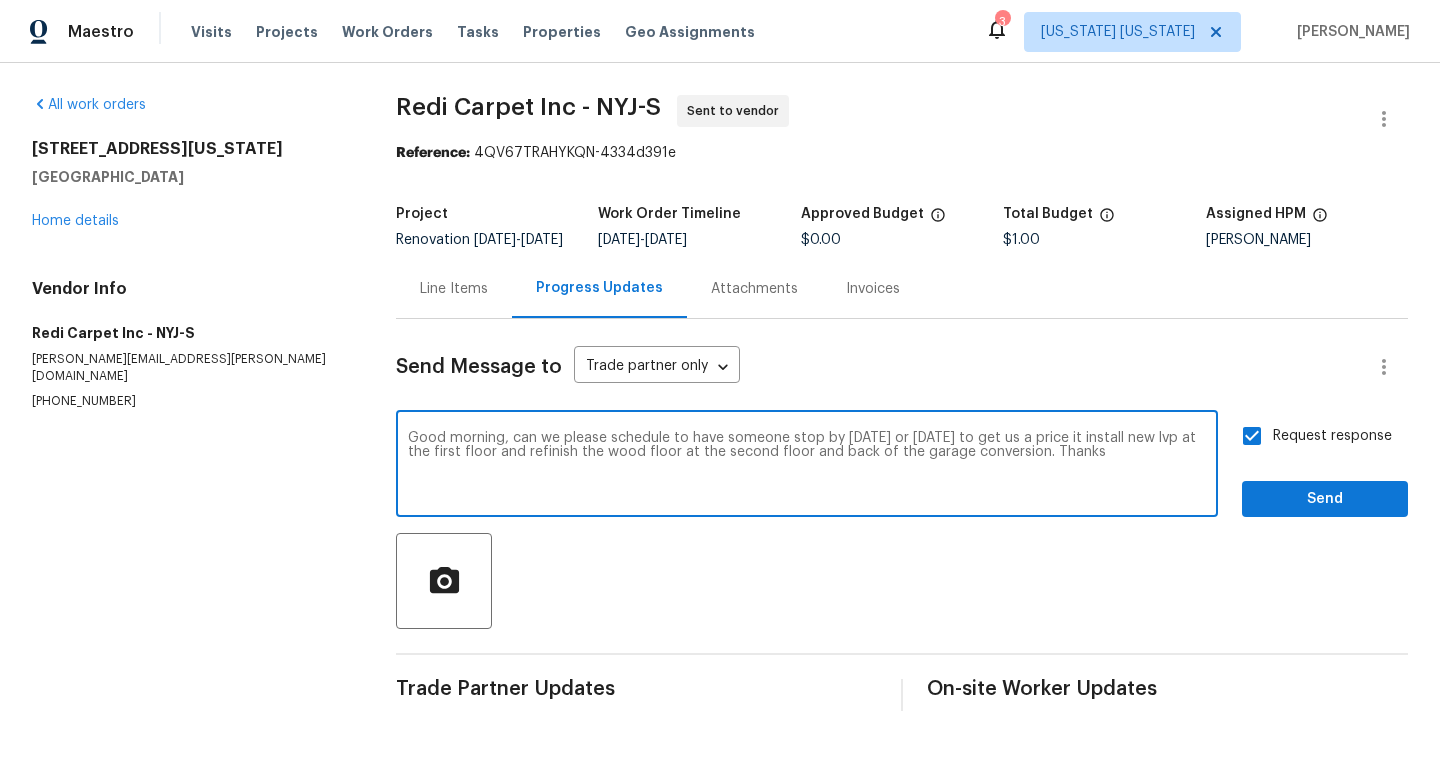 type on "Good morning, can we please schedule to have someone stop by [DATE] or [DATE] to get us a price it install new lvp at the first floor and refinish the wood floor at the second floor and back of the garage conversion. Thanks" 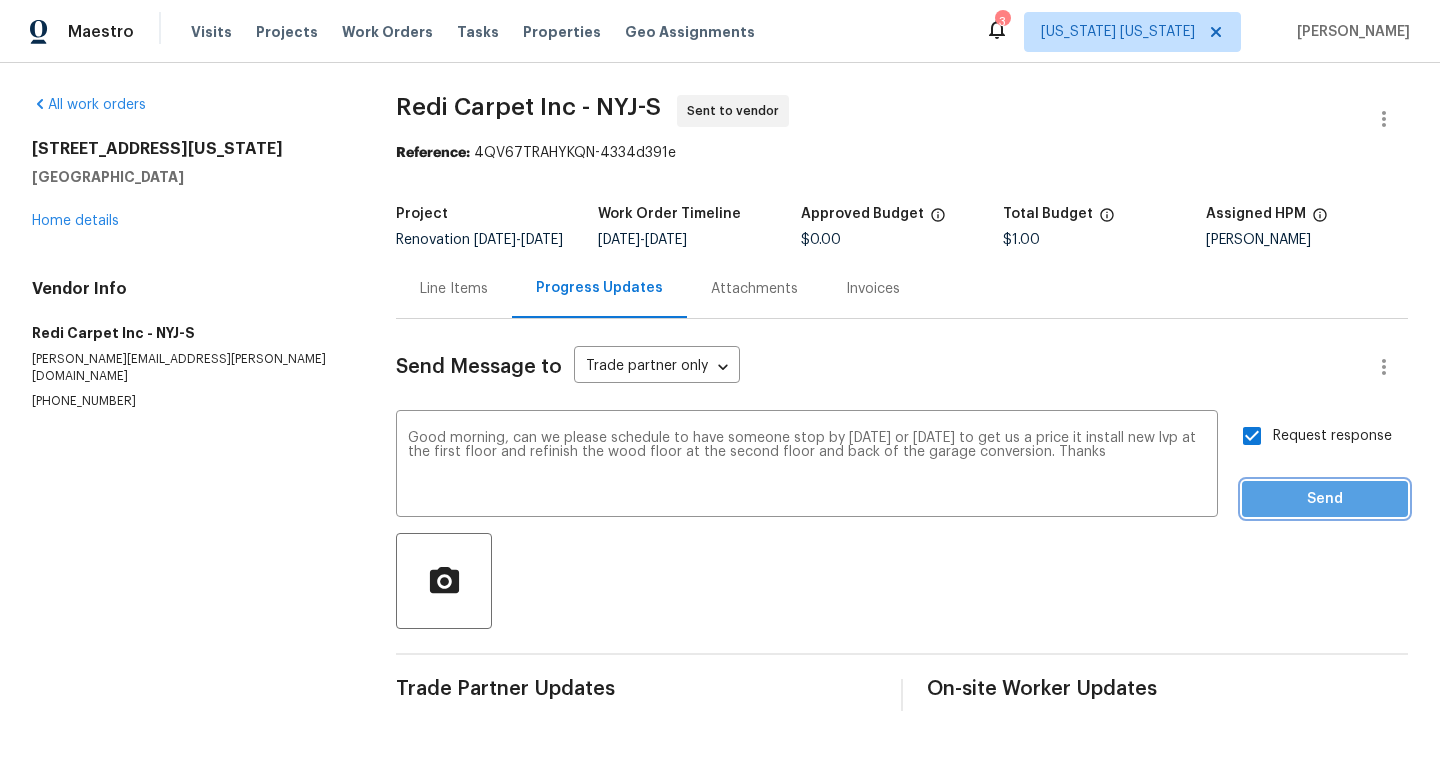 click on "Send" at bounding box center [1325, 499] 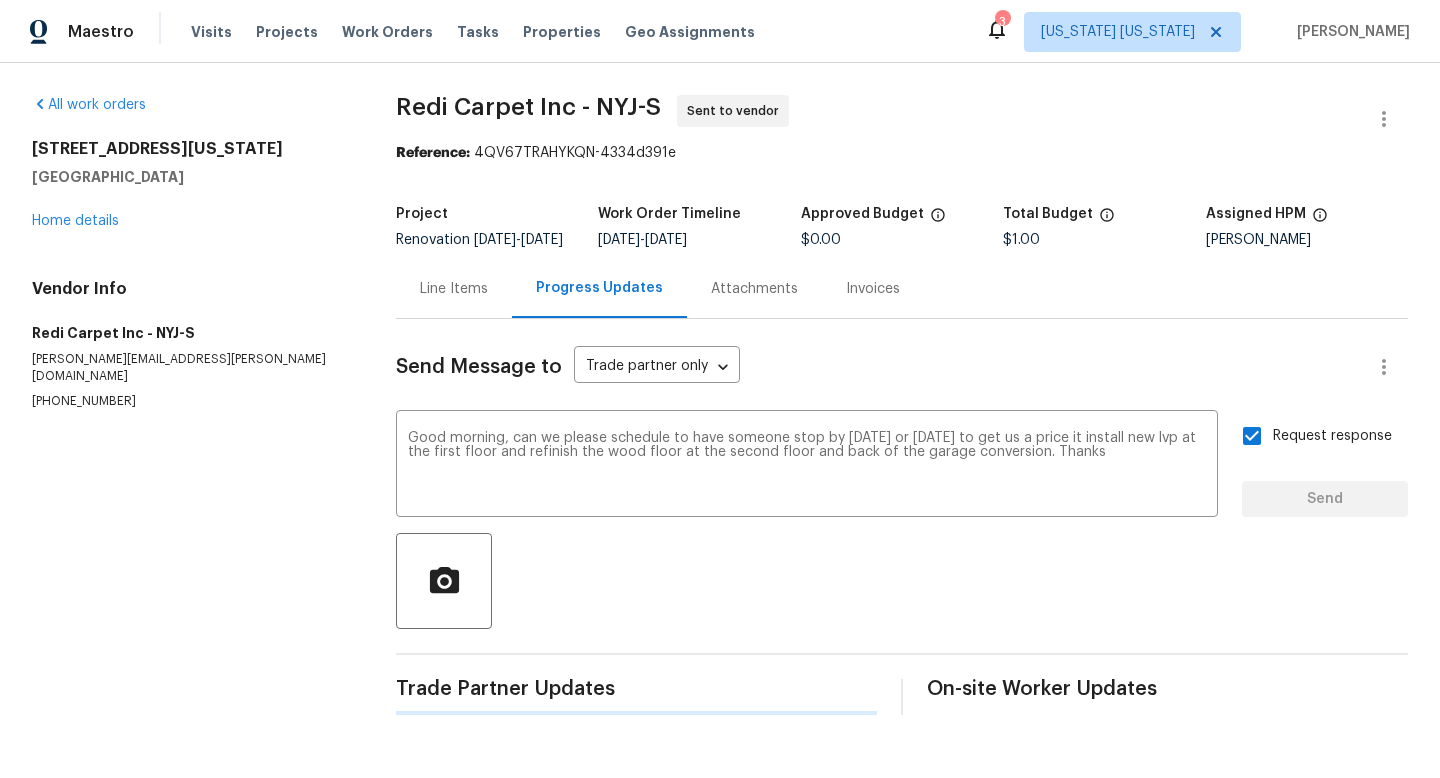 type 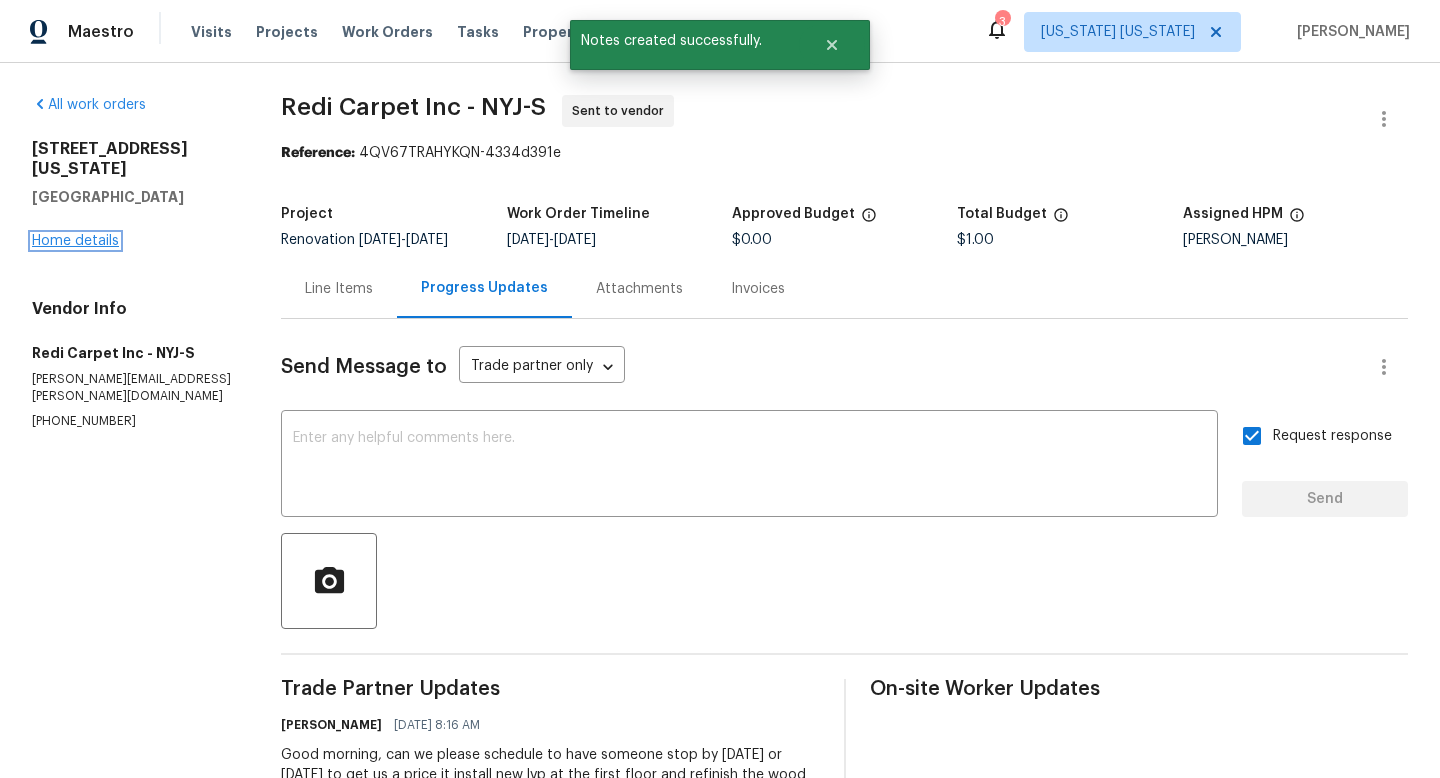 click on "Home details" at bounding box center (75, 241) 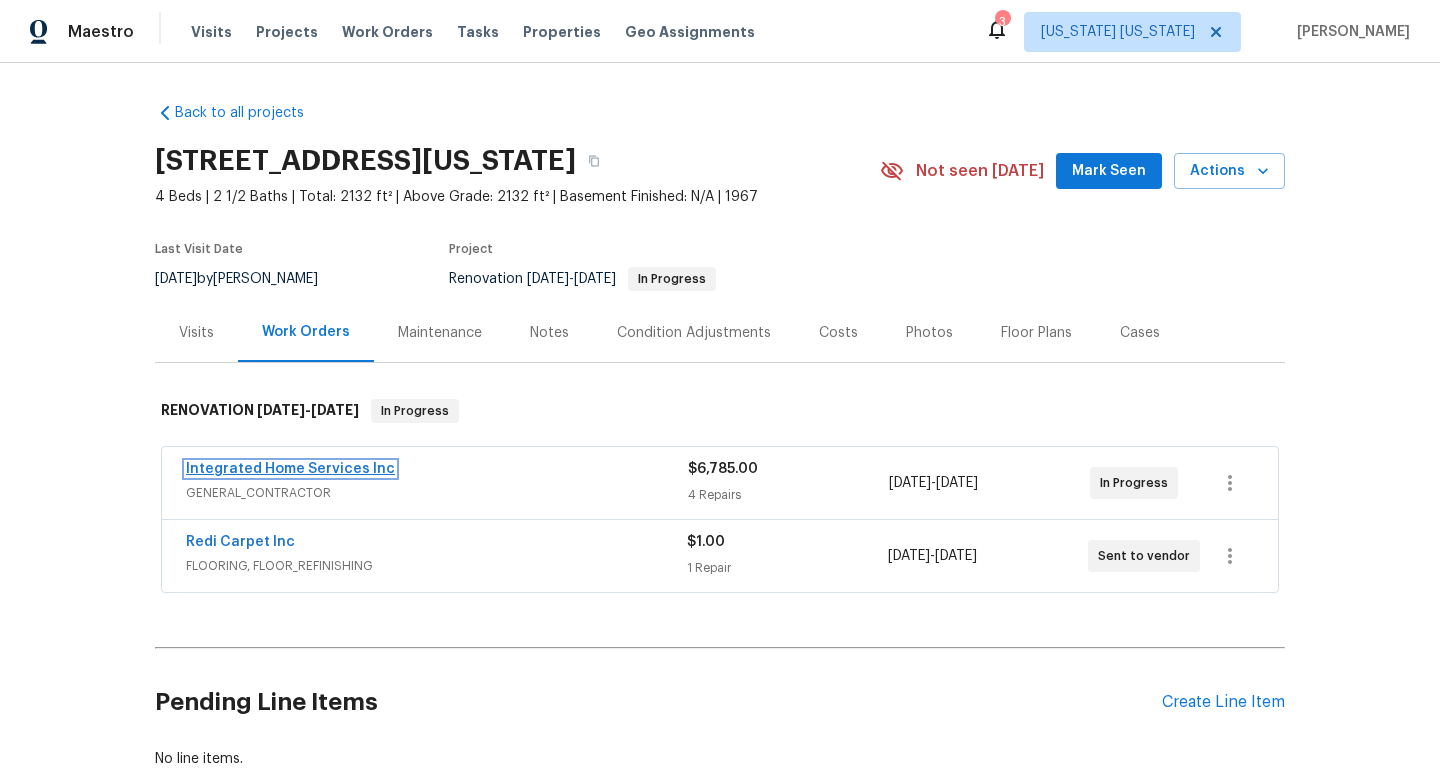 click on "Integrated Home Services Inc" at bounding box center [290, 469] 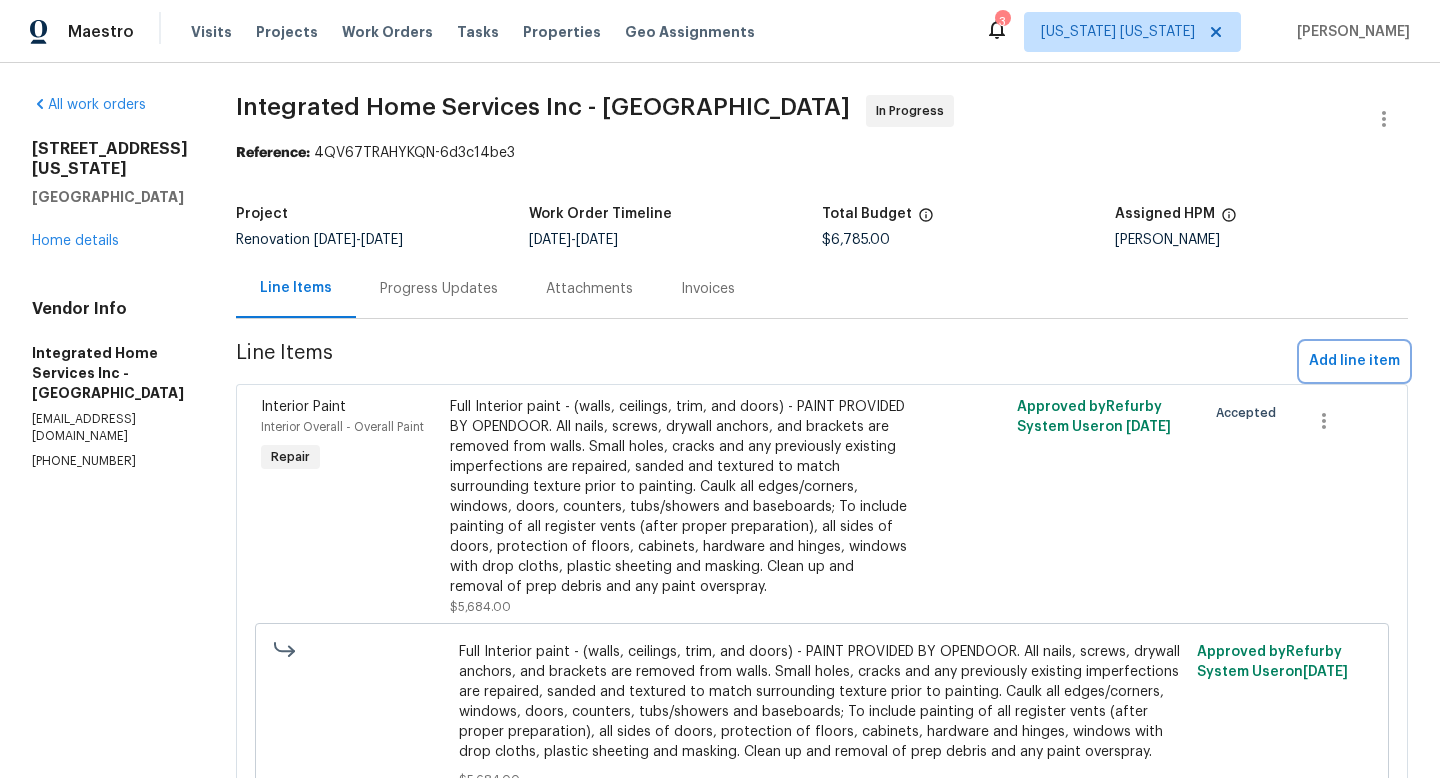 click on "Add line item" at bounding box center (1354, 361) 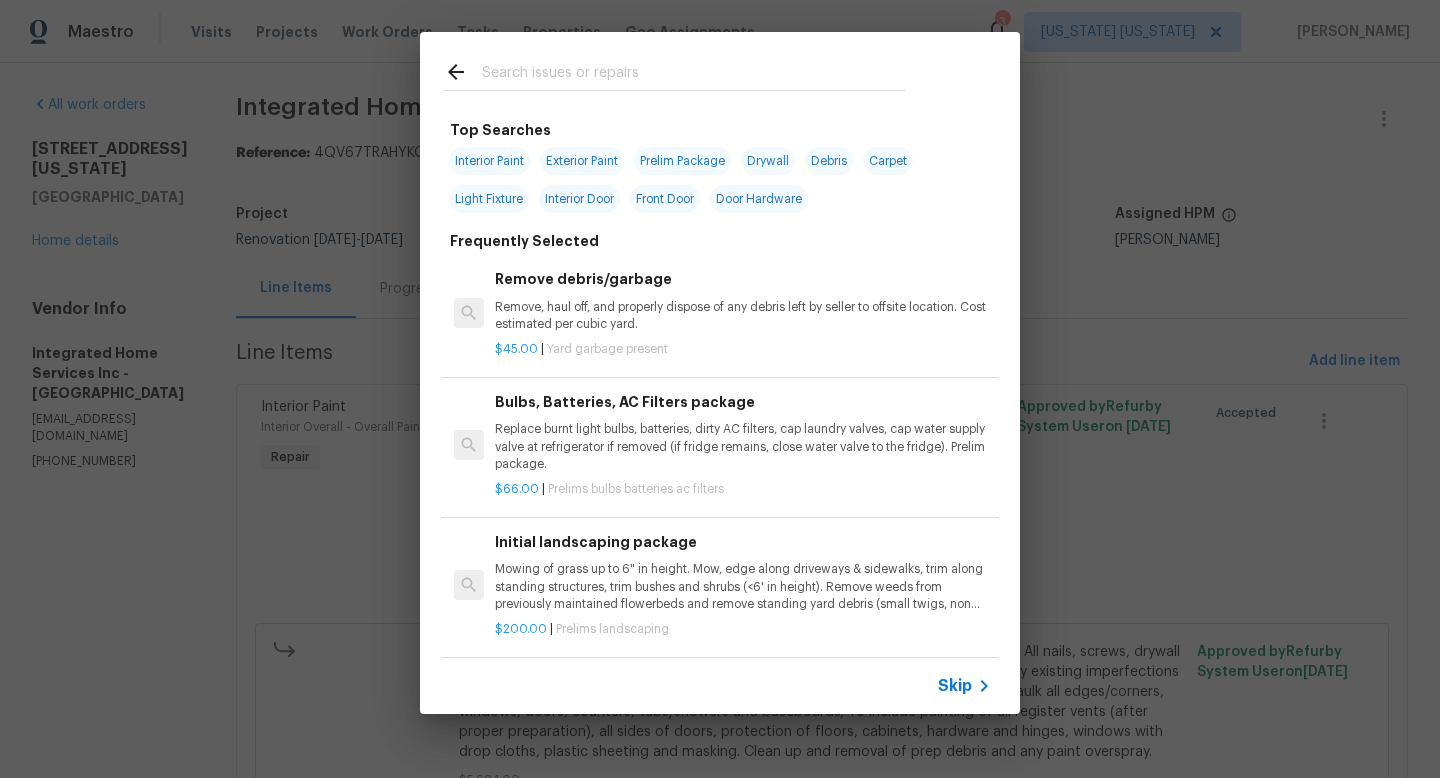 click at bounding box center [694, 75] 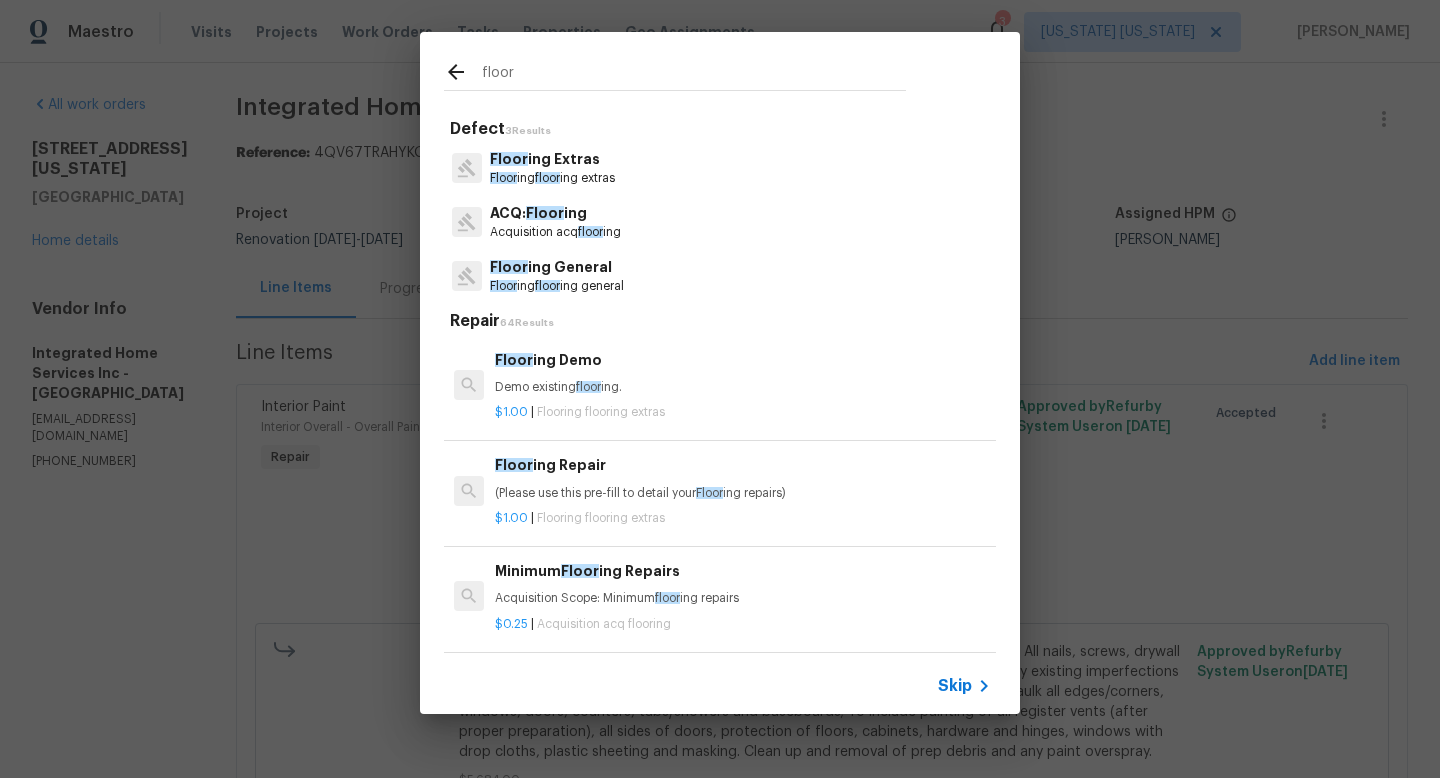 type on "floor" 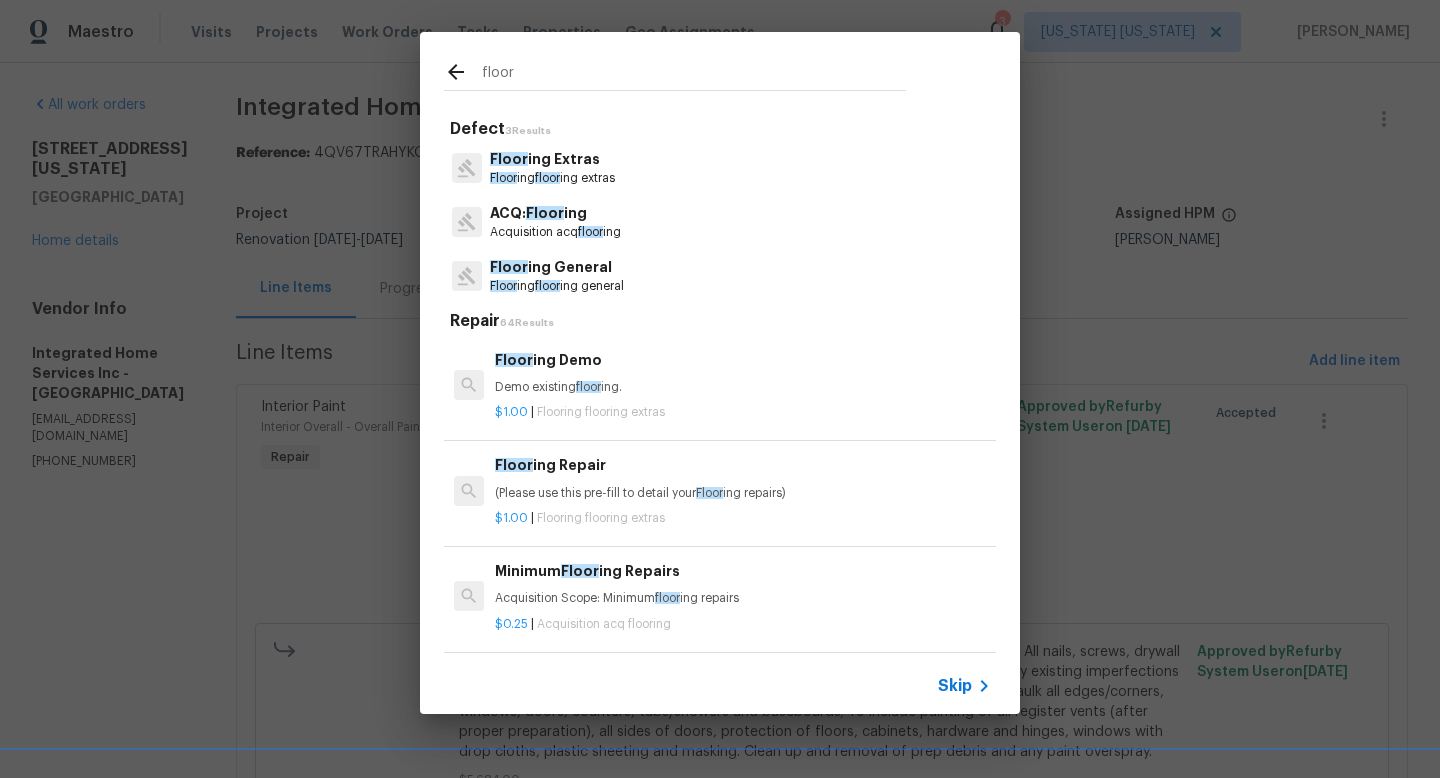click on "Floor ing  floor ing extras" at bounding box center (552, 178) 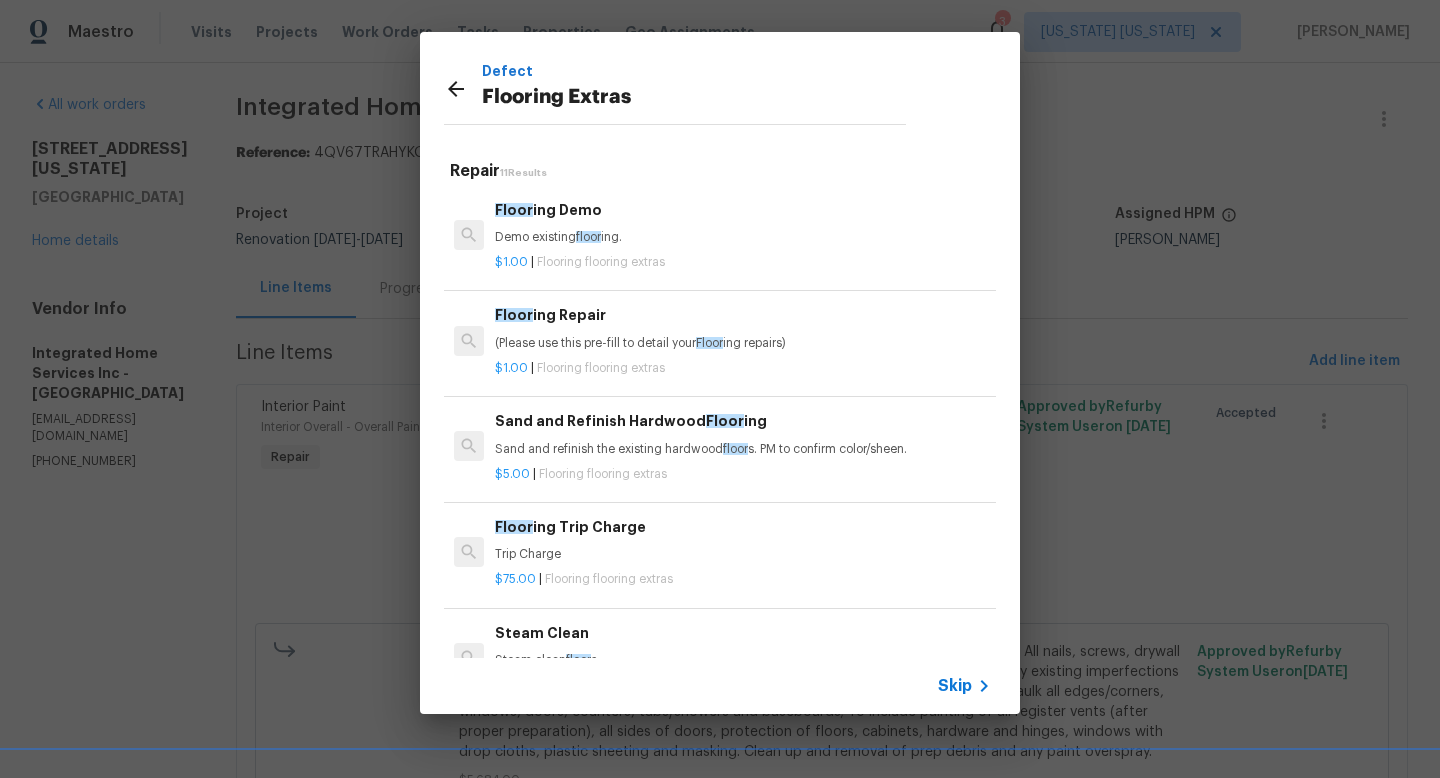 click on "Floor ing Demo" at bounding box center [743, 210] 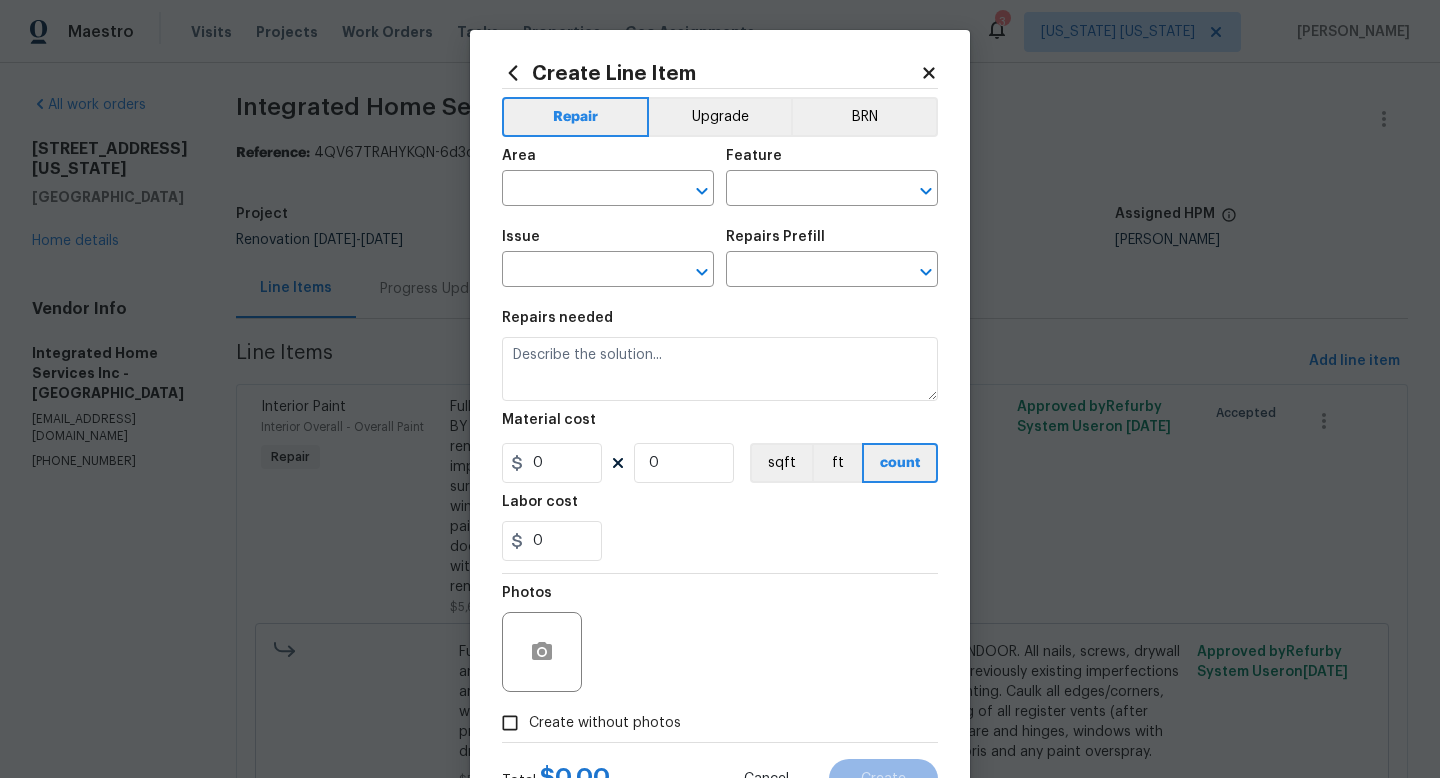 type on "Overall Flooring" 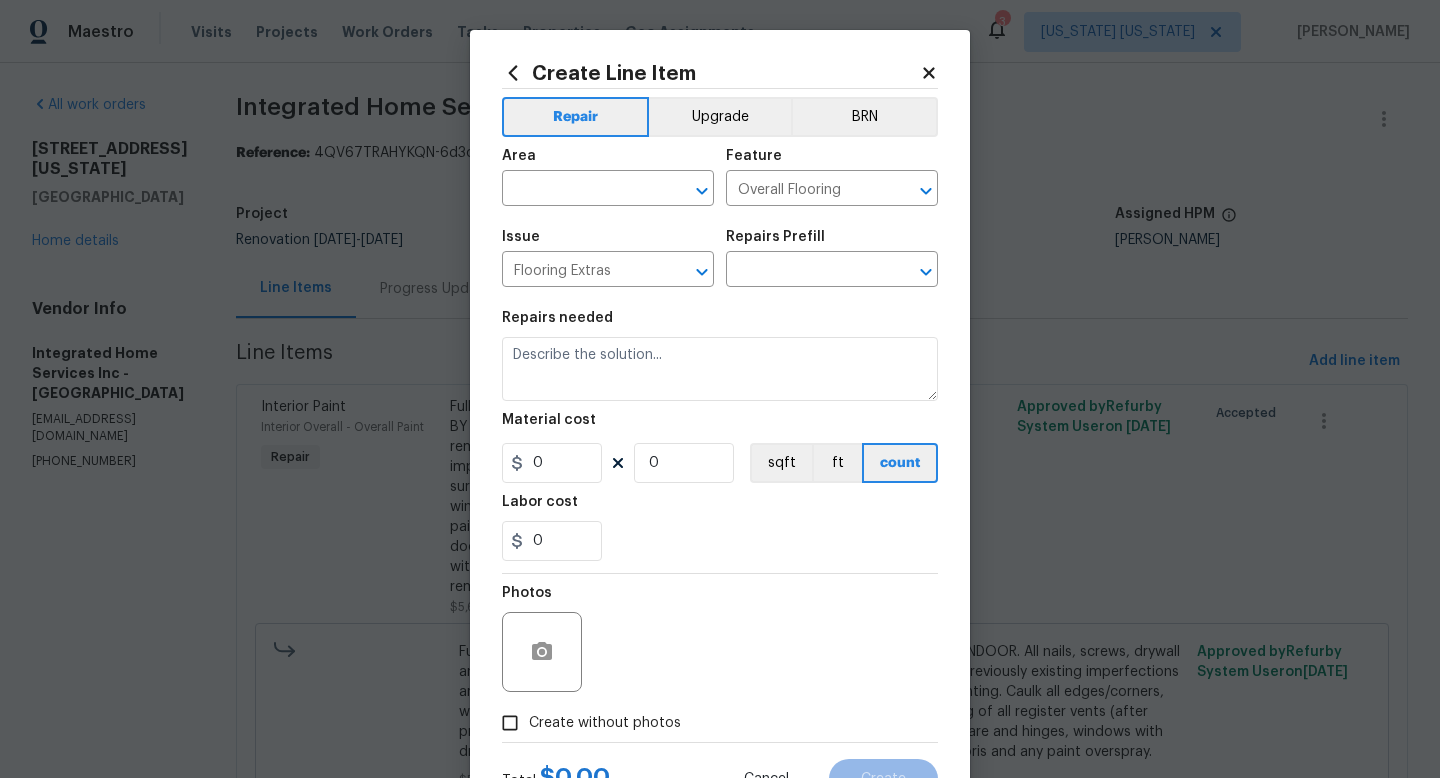 type on "Flooring Demo $1.00" 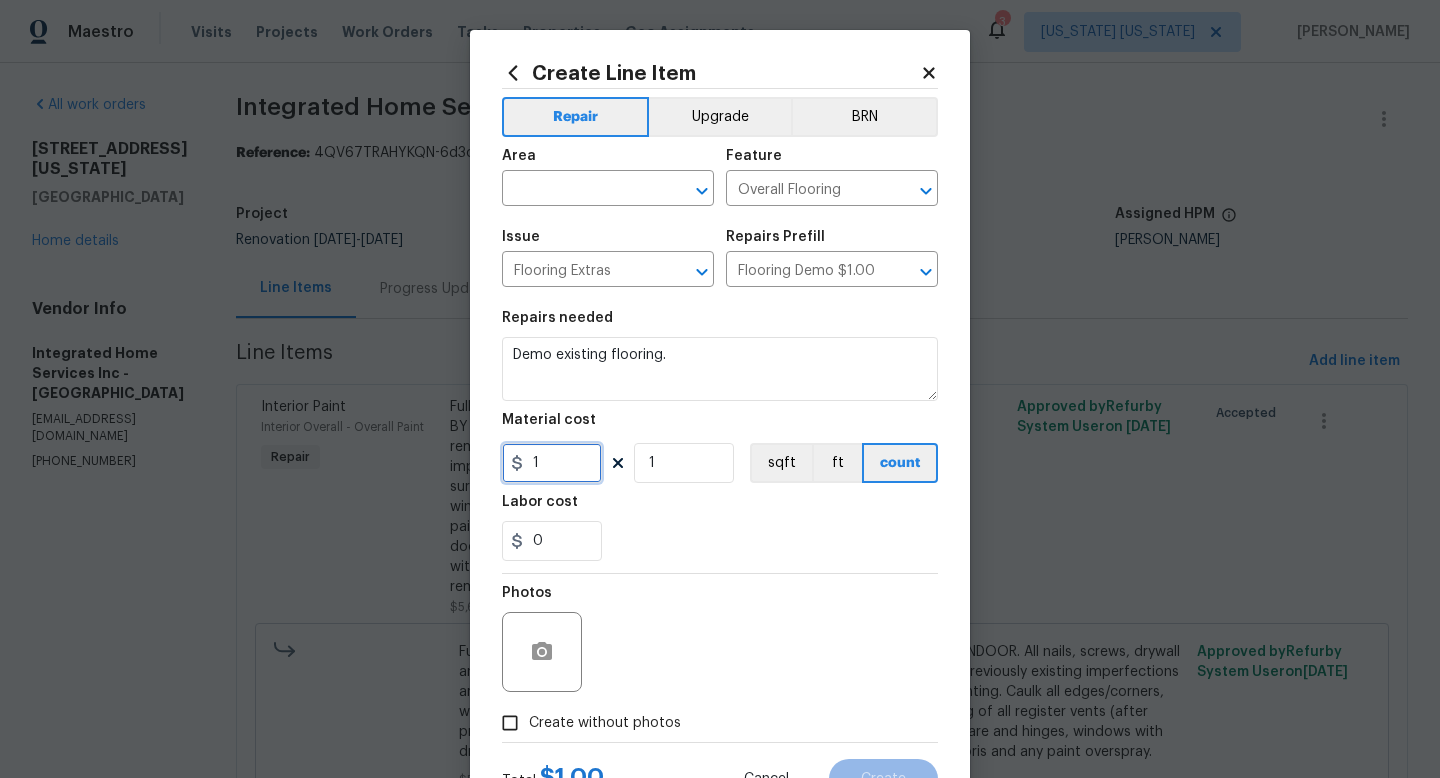 drag, startPoint x: 555, startPoint y: 478, endPoint x: 532, endPoint y: 479, distance: 23.021729 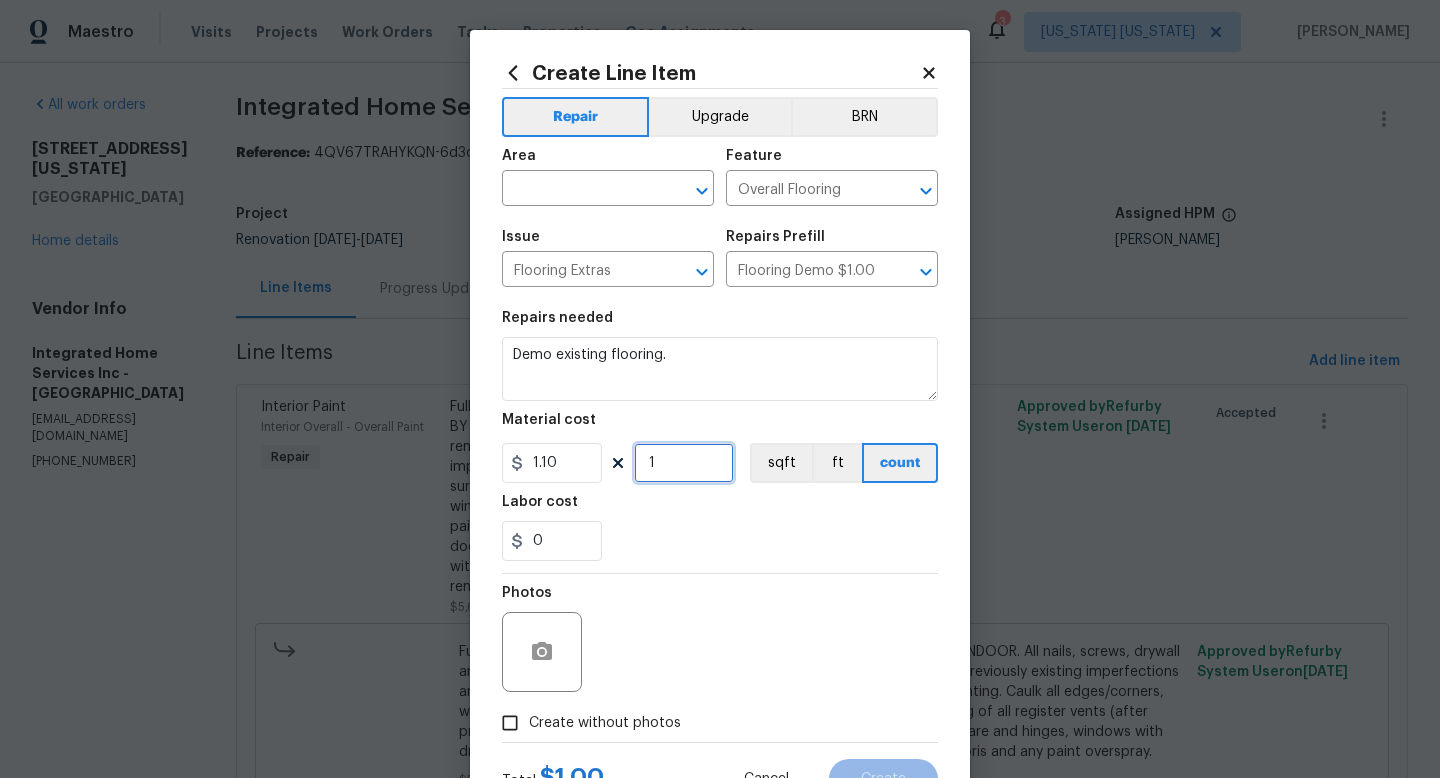 type on "1.1" 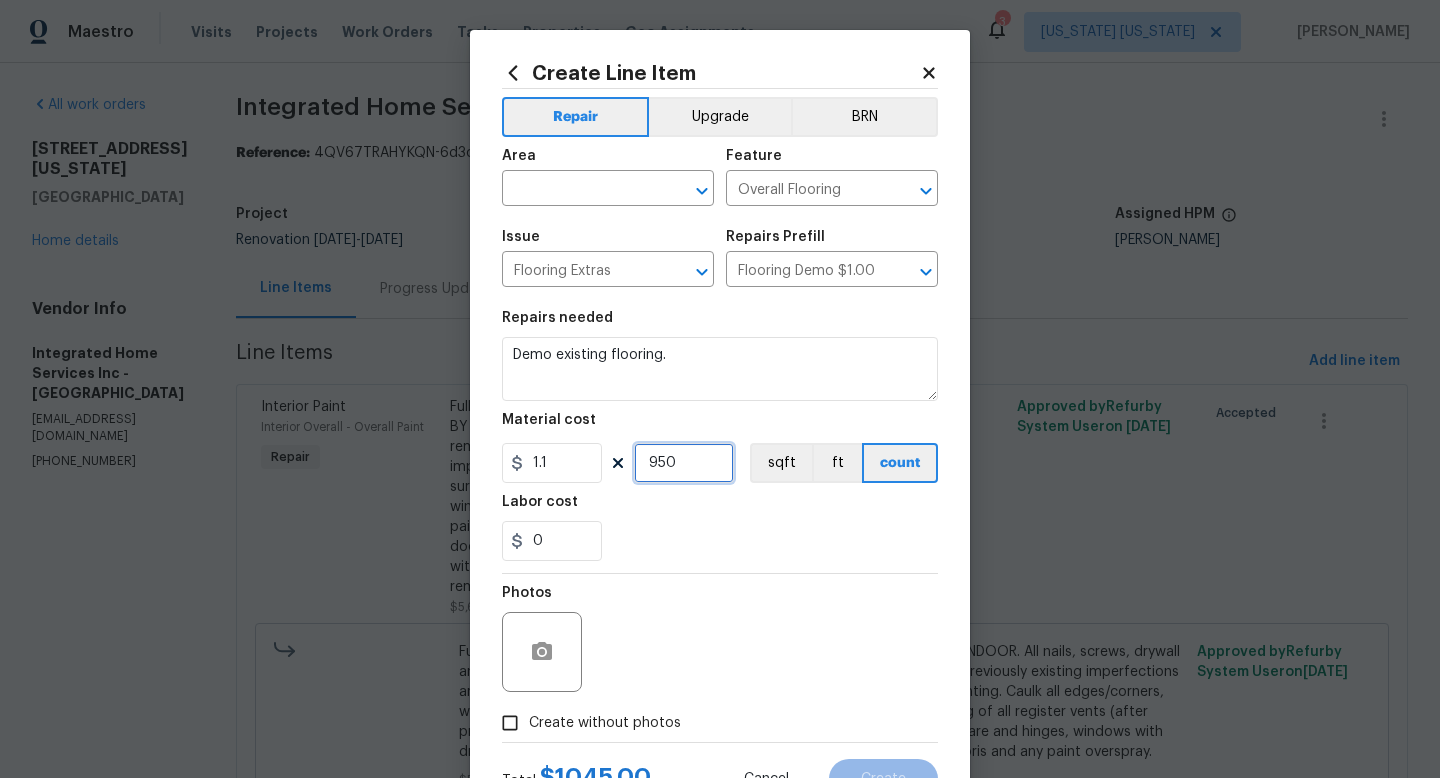 type on "950" 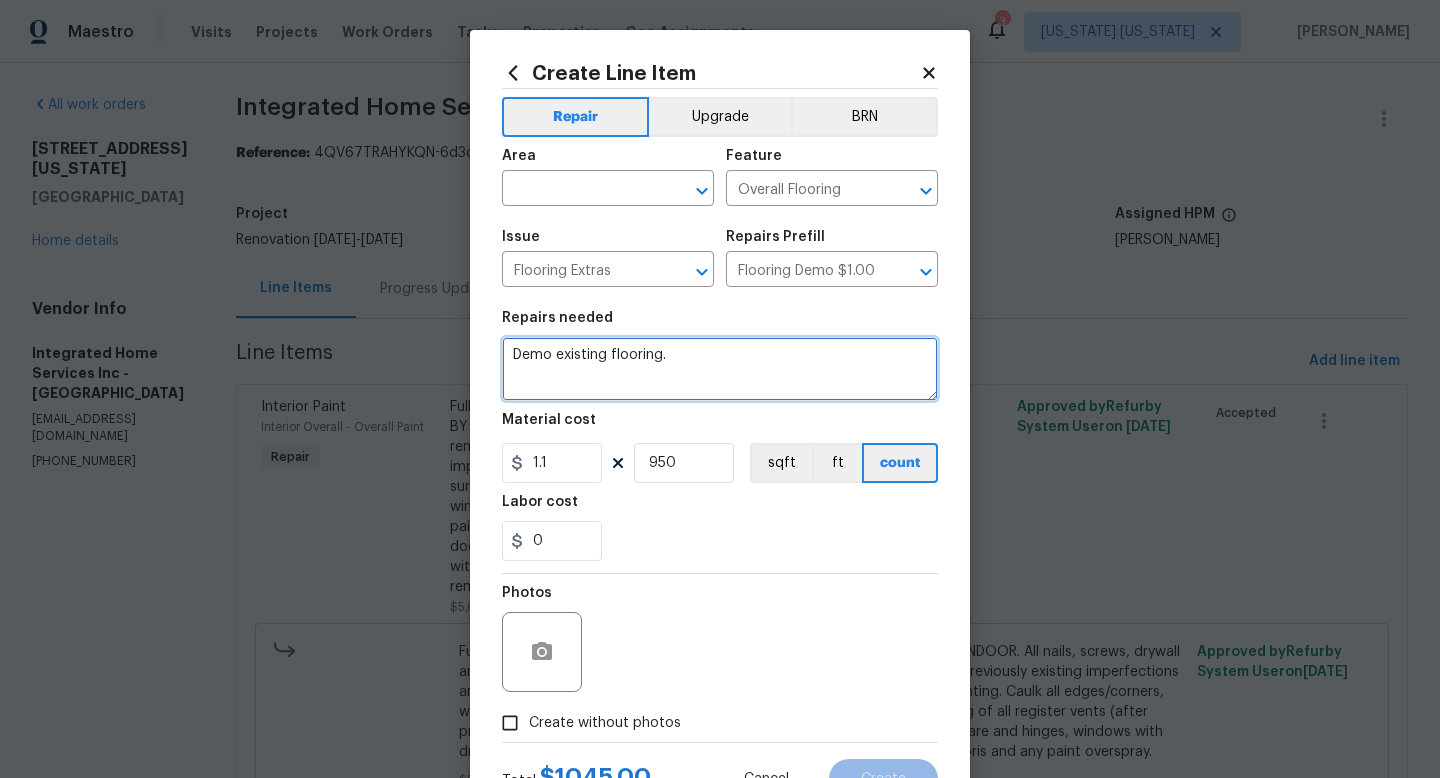 click on "Demo existing flooring." at bounding box center [720, 369] 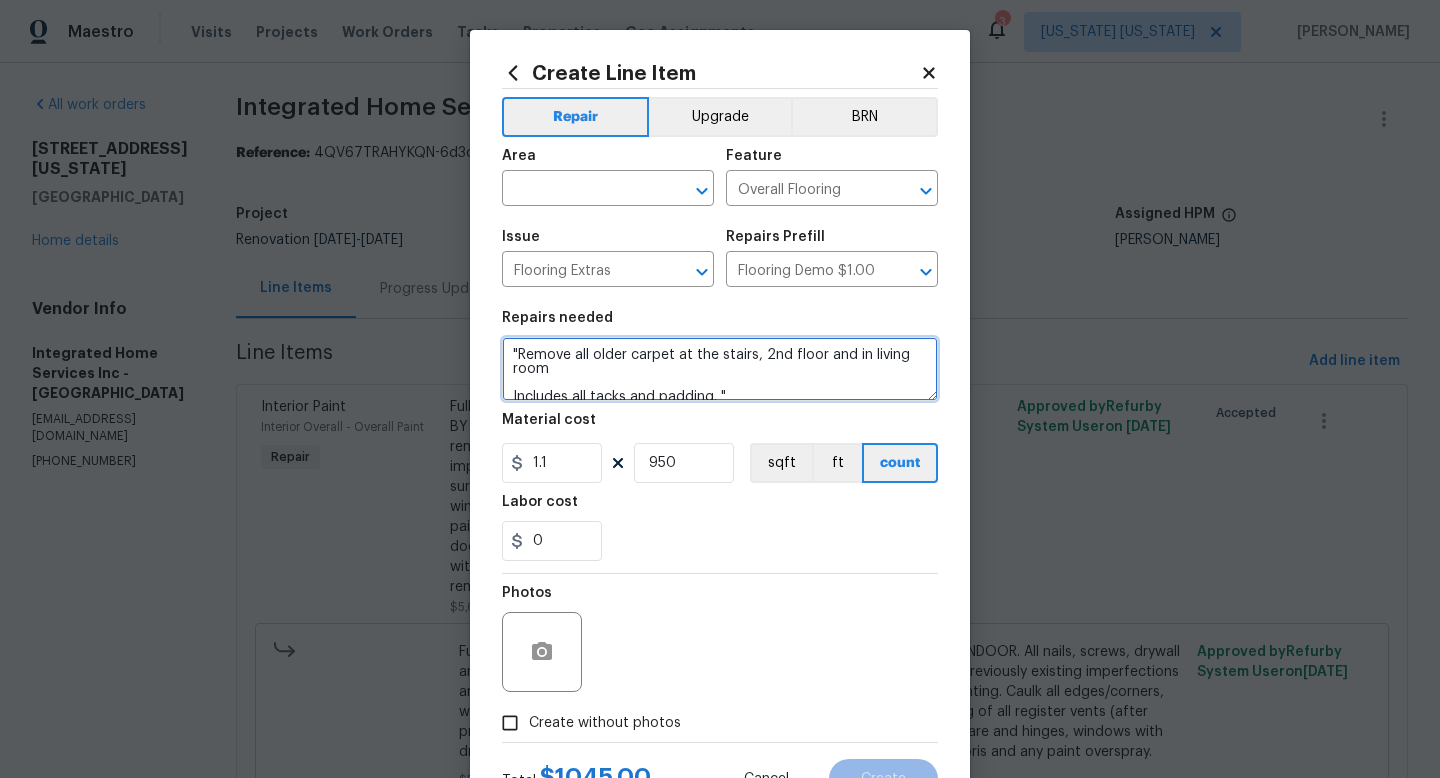 scroll, scrollTop: 4, scrollLeft: 0, axis: vertical 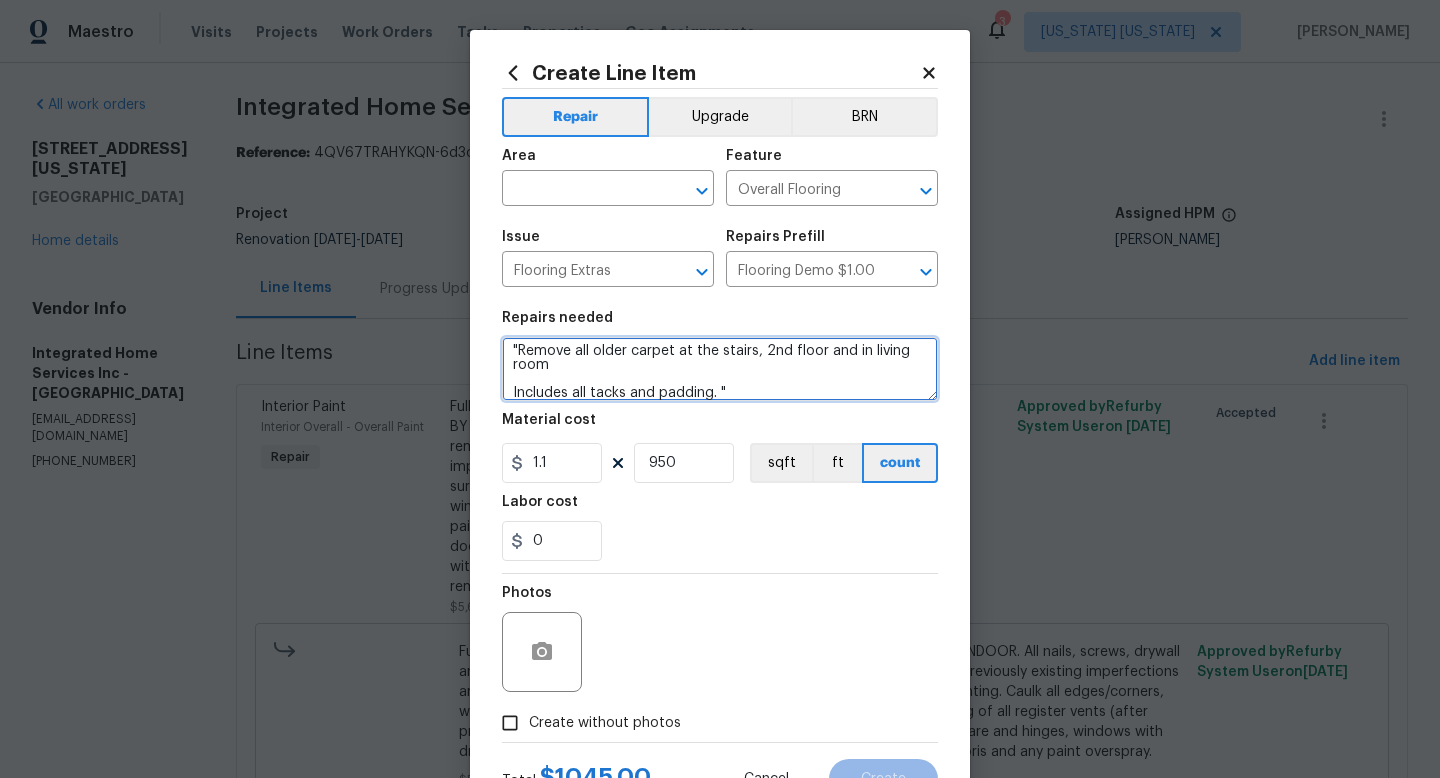 click on ""Remove all older carpet at the stairs, 2nd floor and in living room
Includes all tacks and padding. "" at bounding box center (720, 369) 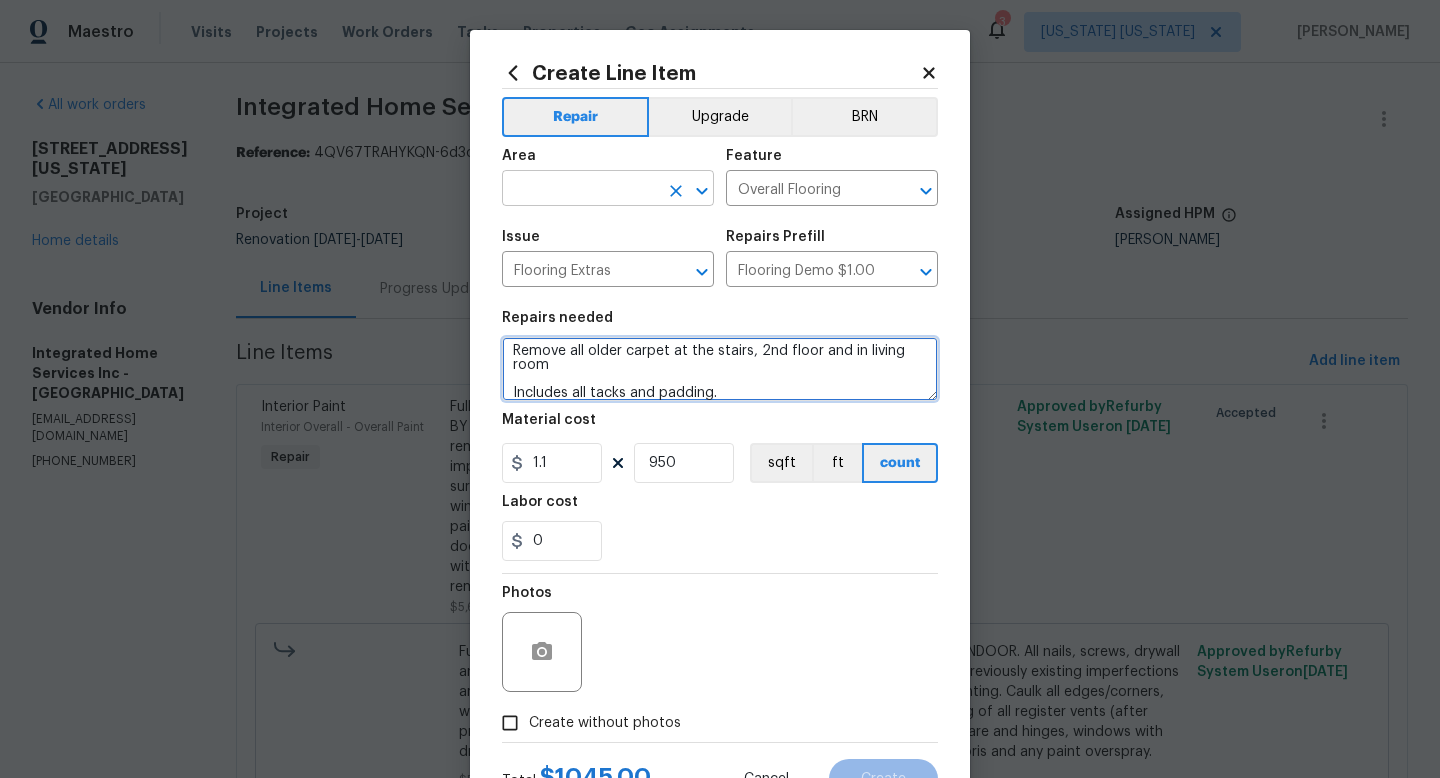 type on "Remove all older carpet at the stairs, 2nd floor and in living room
Includes all tacks and padding." 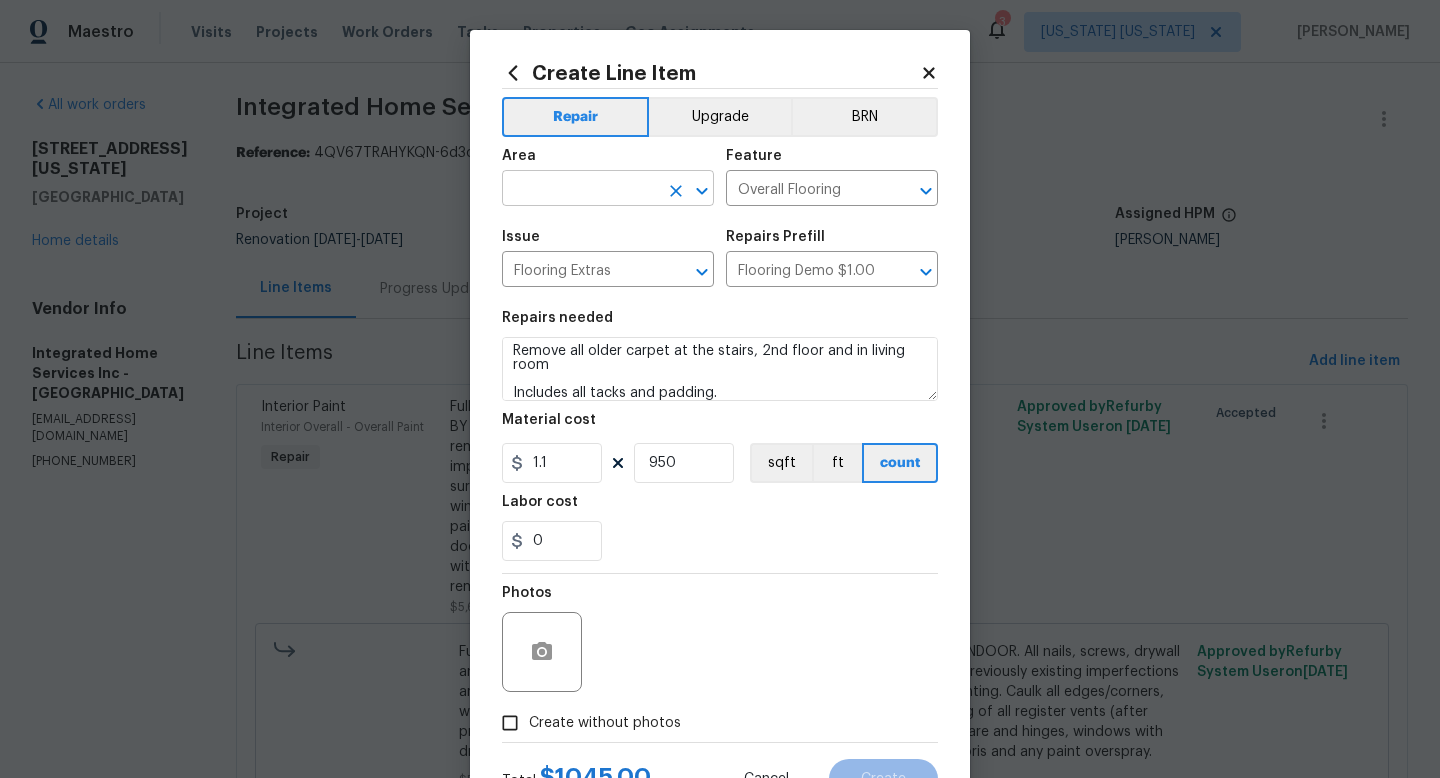 click at bounding box center (580, 190) 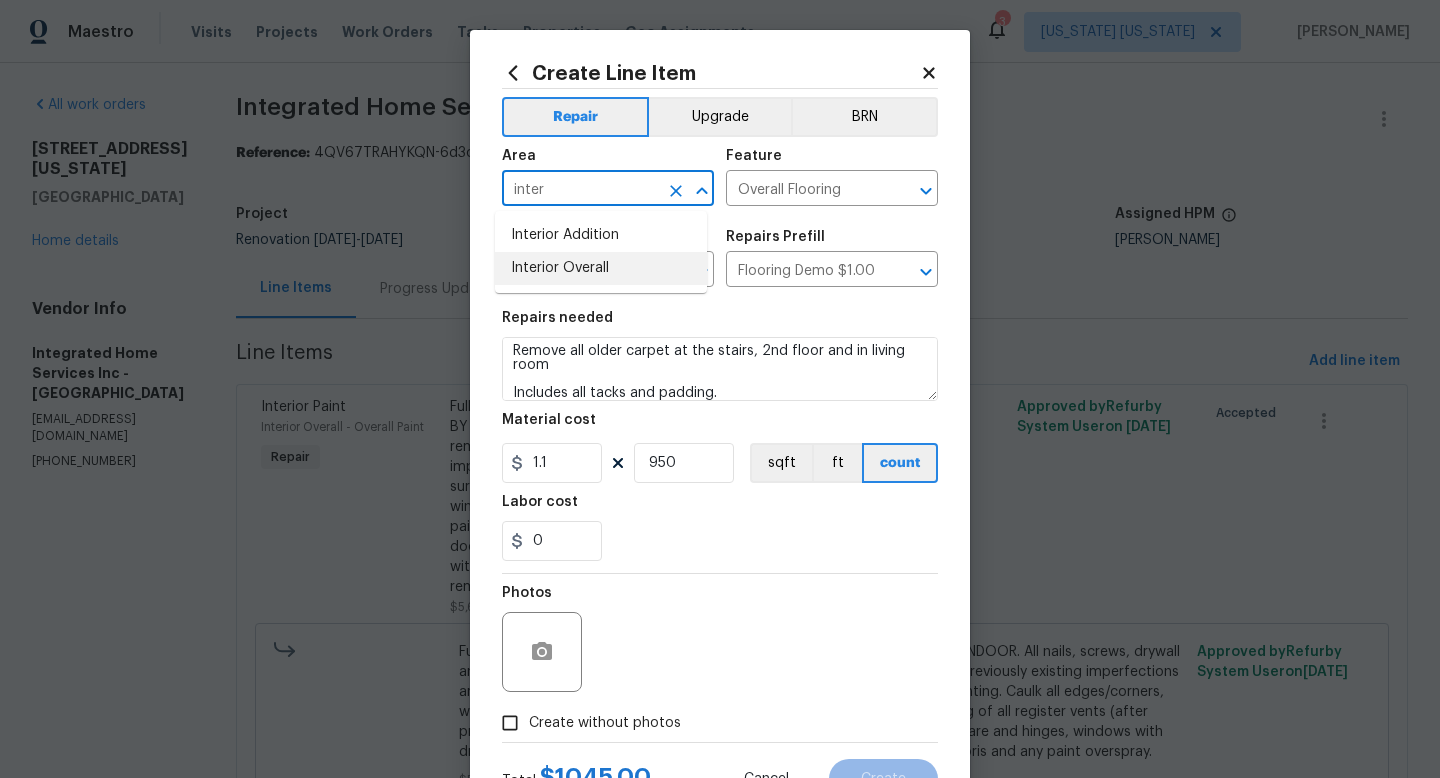 click on "Interior Overall" at bounding box center [601, 268] 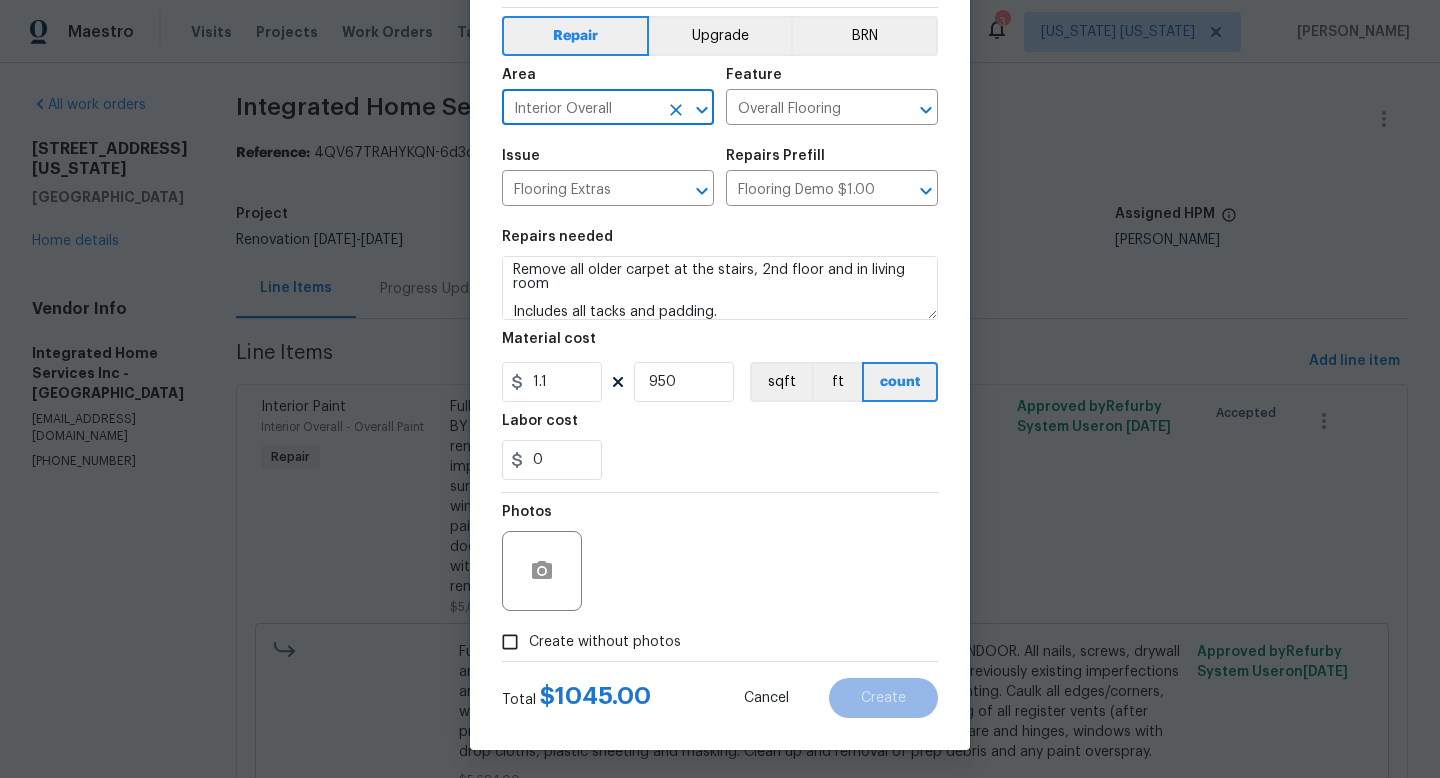 scroll, scrollTop: 84, scrollLeft: 0, axis: vertical 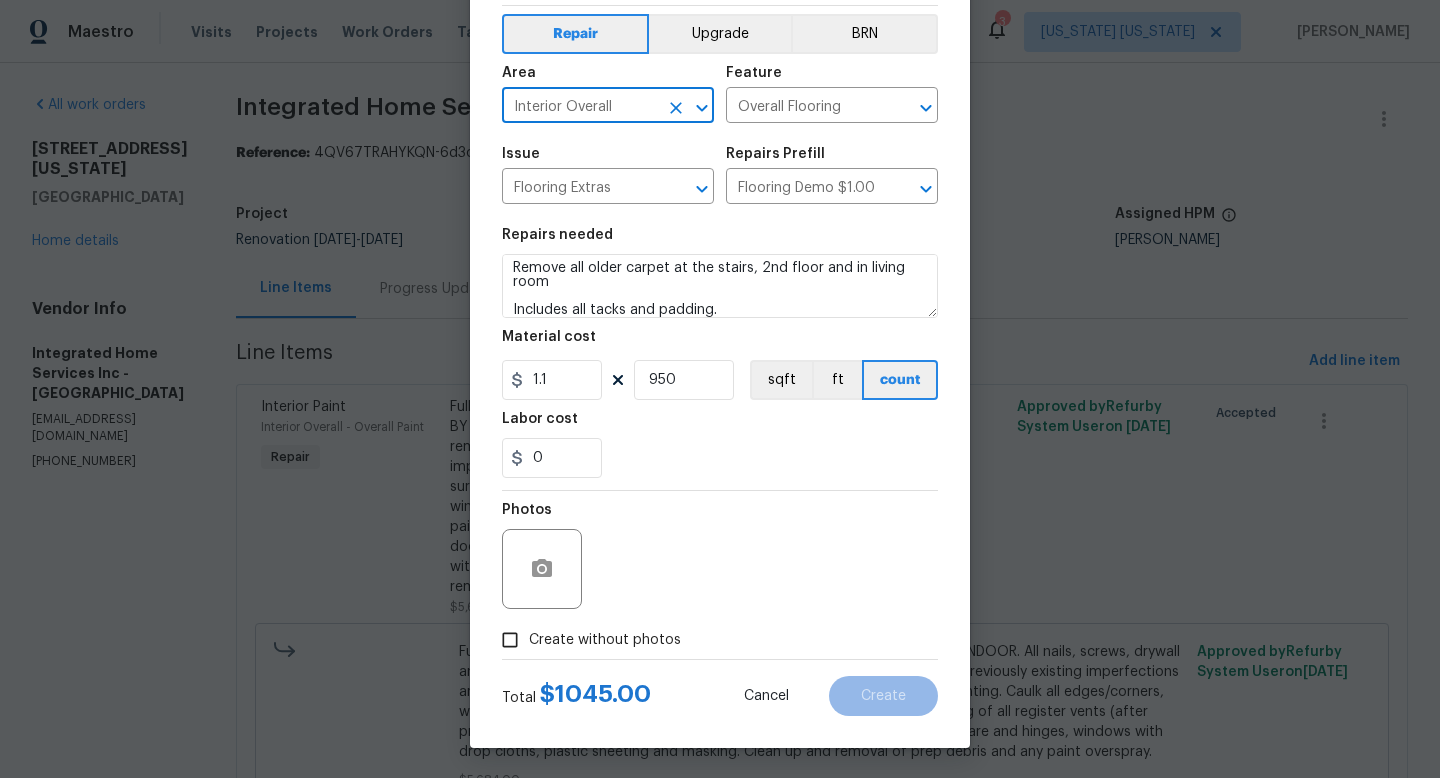 type on "Interior Overall" 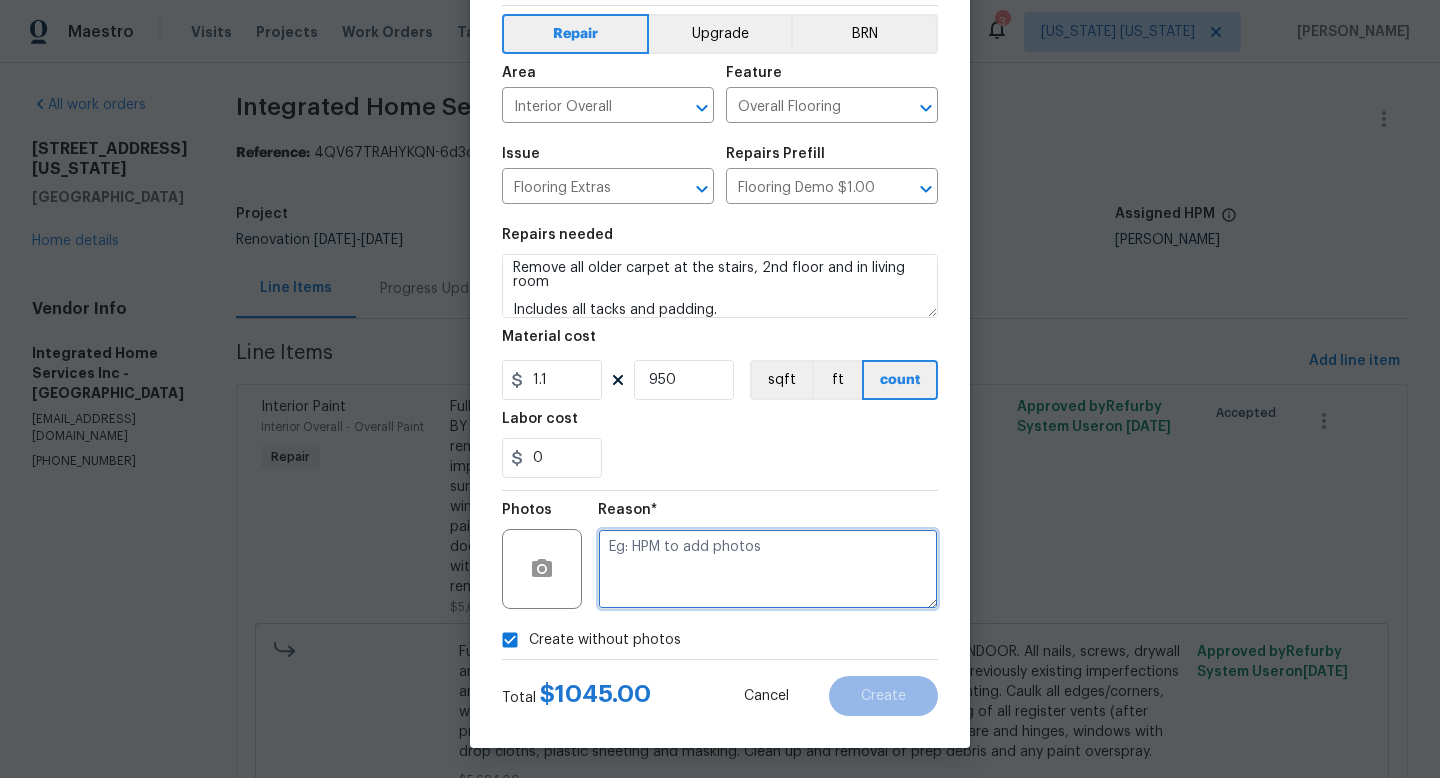 click at bounding box center [768, 569] 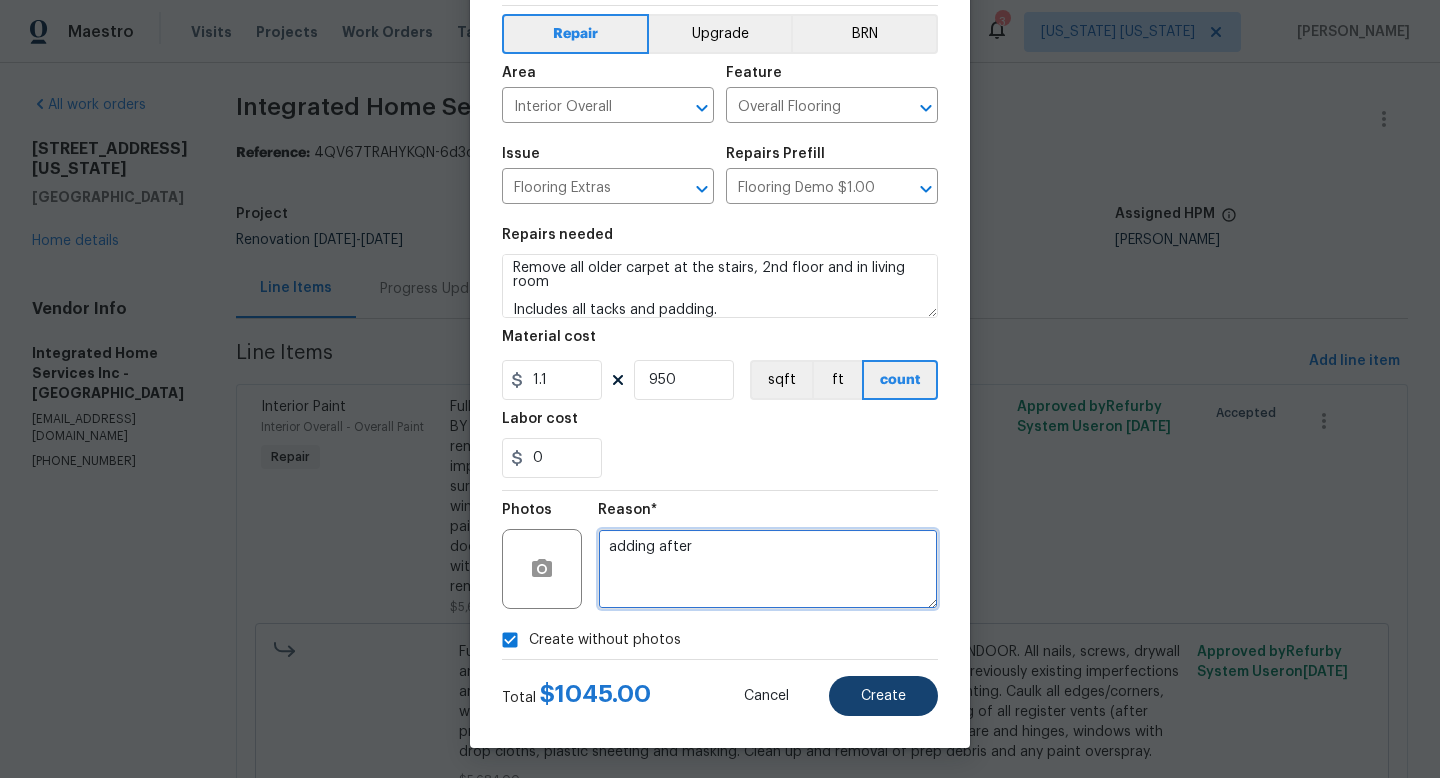 type on "adding after" 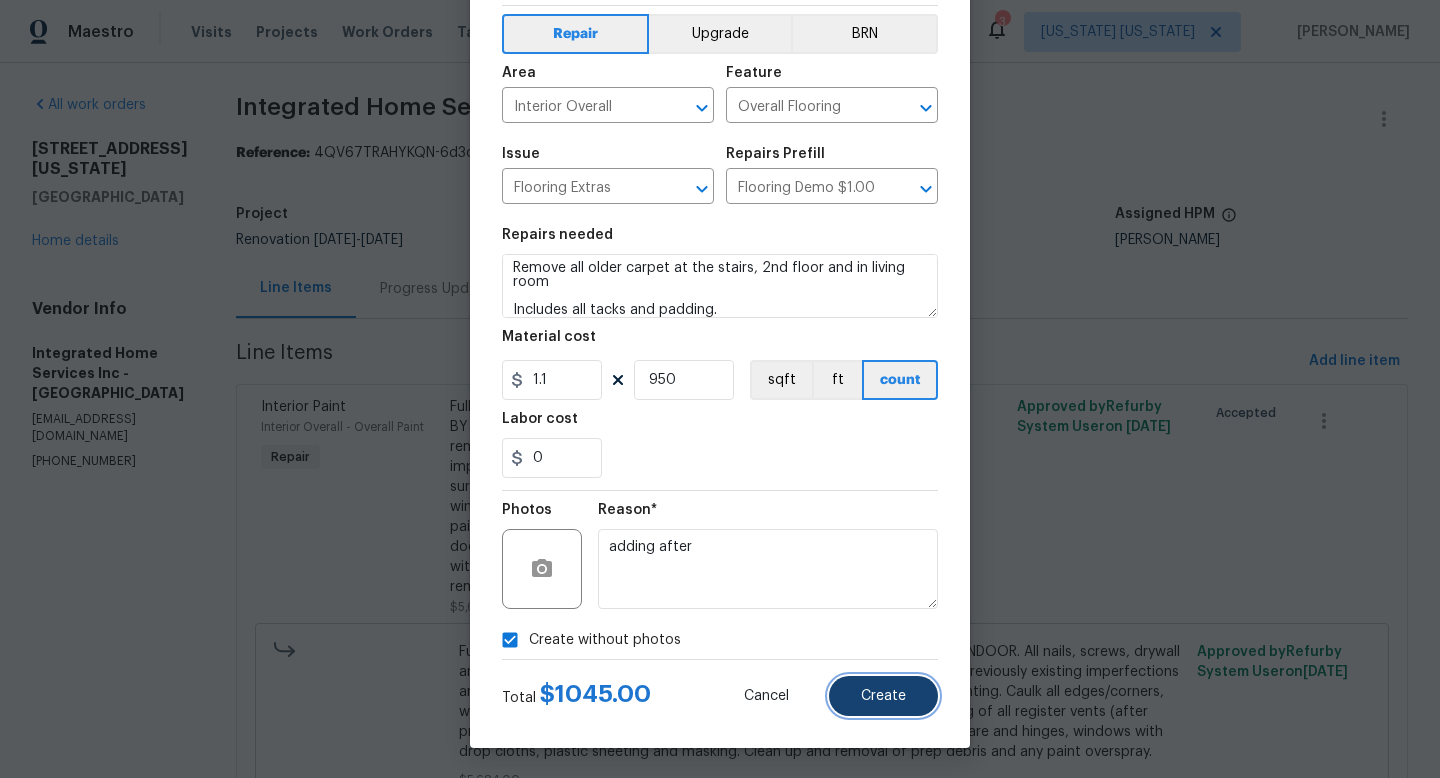 click on "Create" at bounding box center [883, 696] 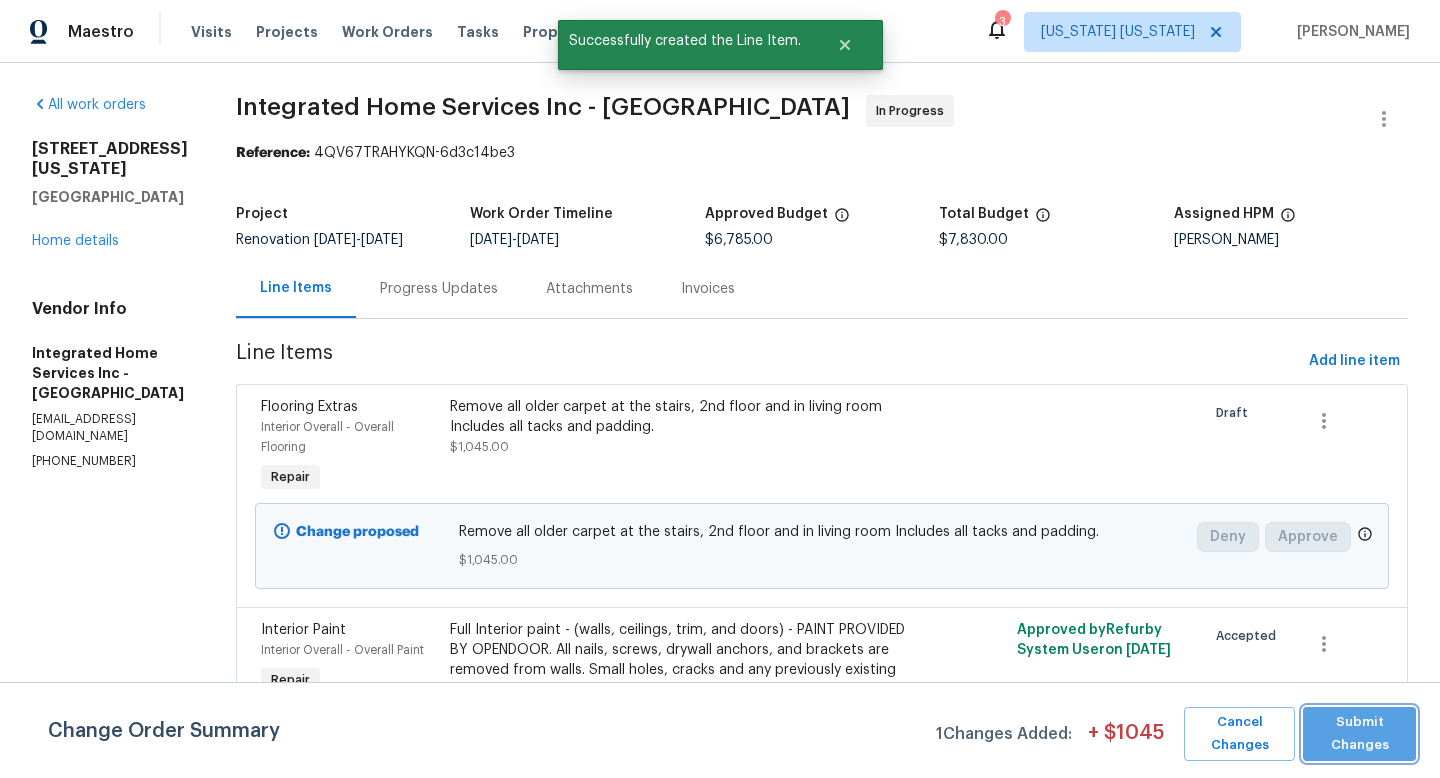 click on "Submit Changes" at bounding box center (1359, 734) 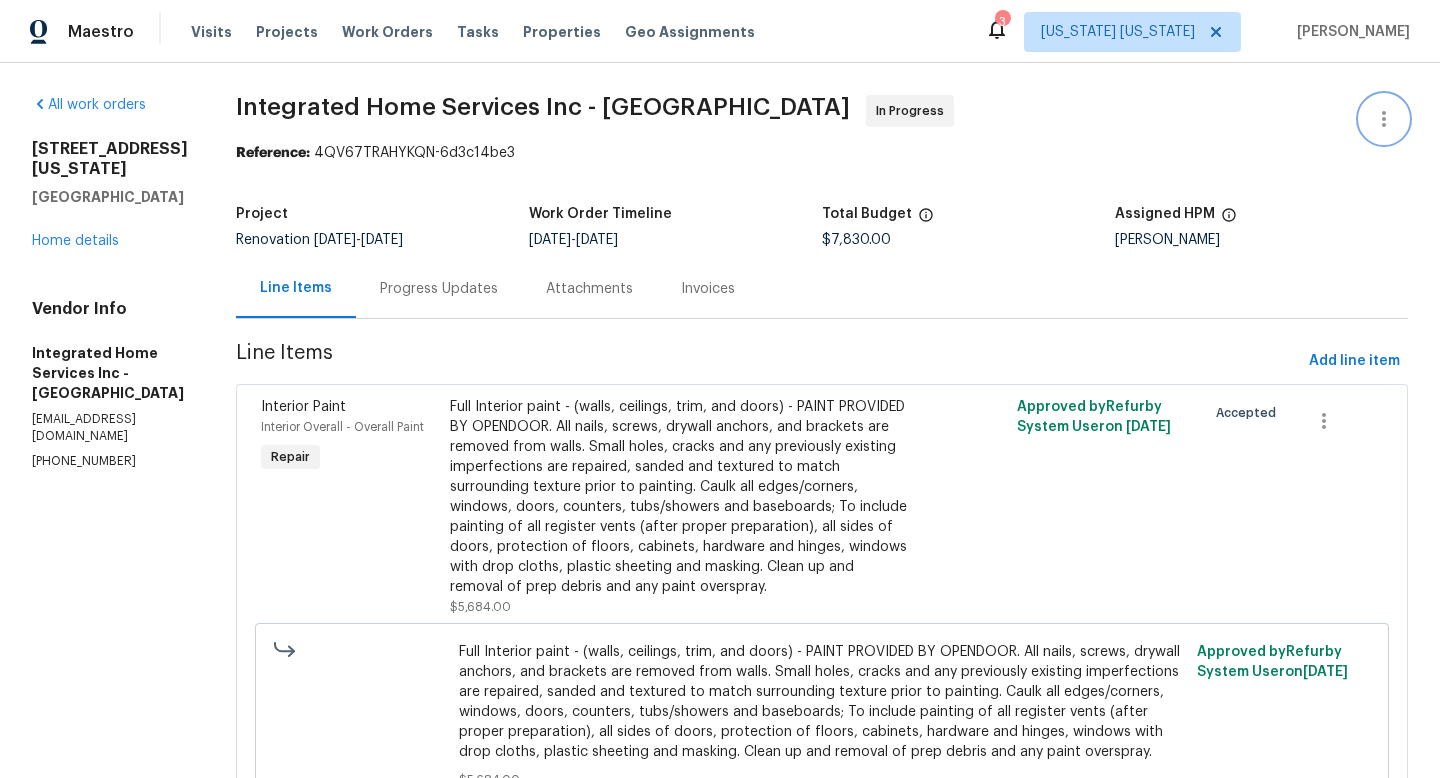 click at bounding box center [1384, 119] 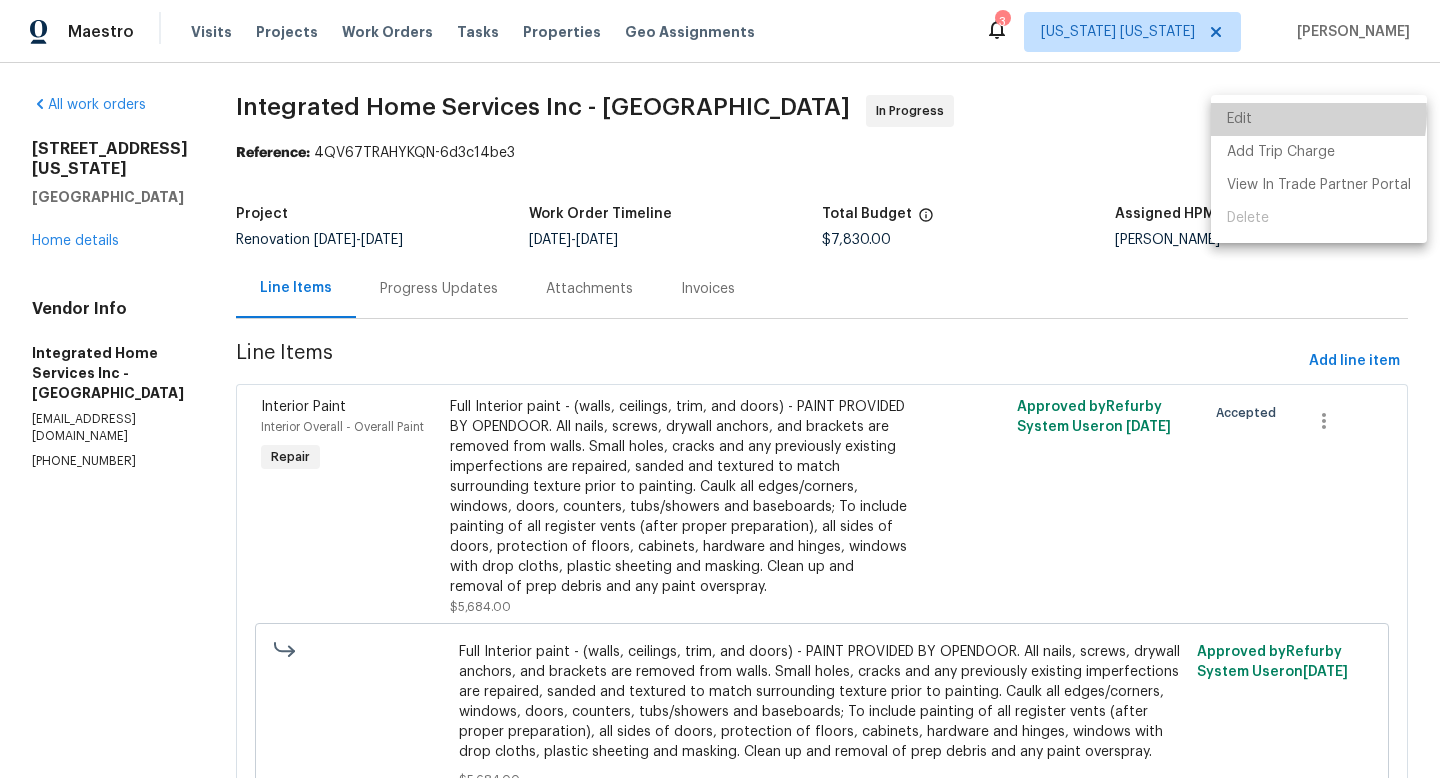 click on "Edit" at bounding box center [1319, 119] 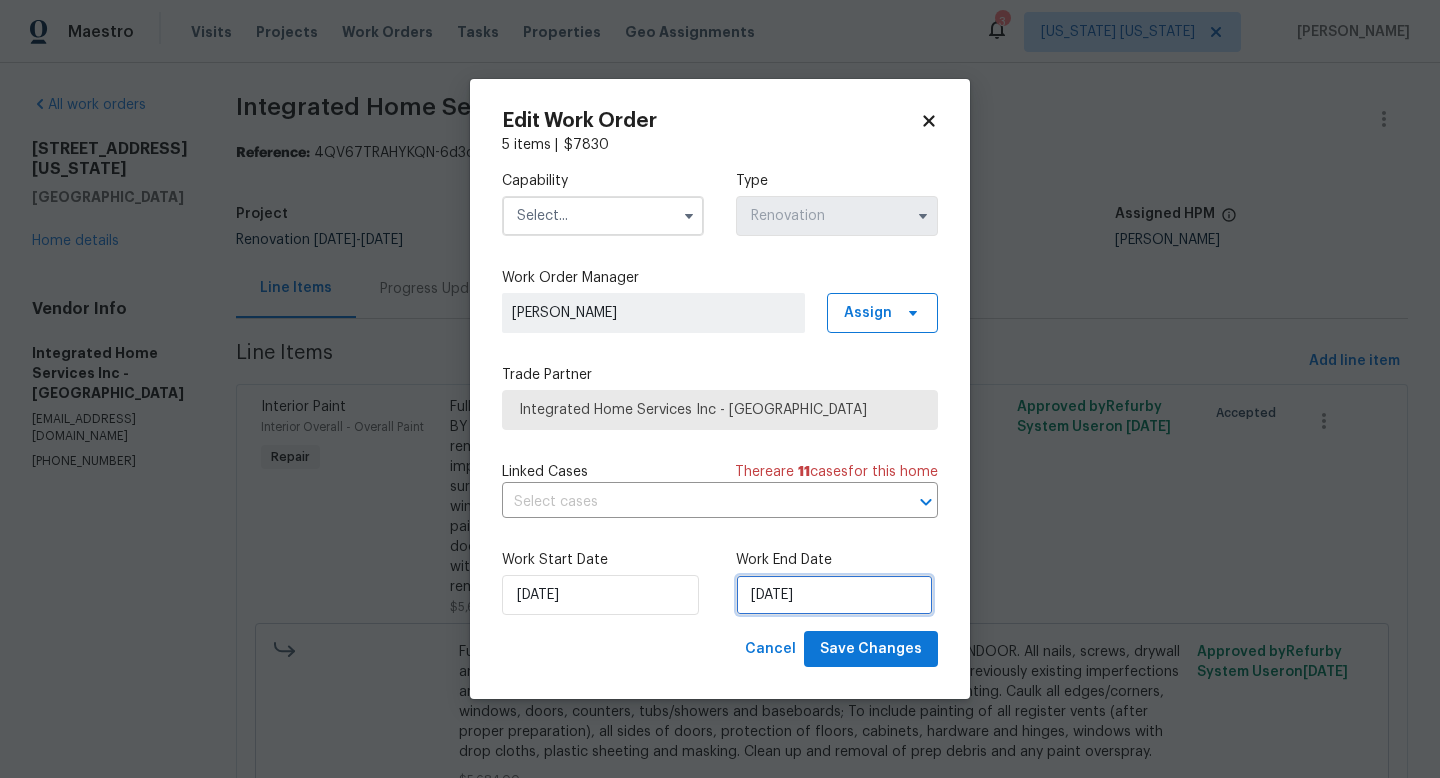 click on "[DATE]" at bounding box center [834, 595] 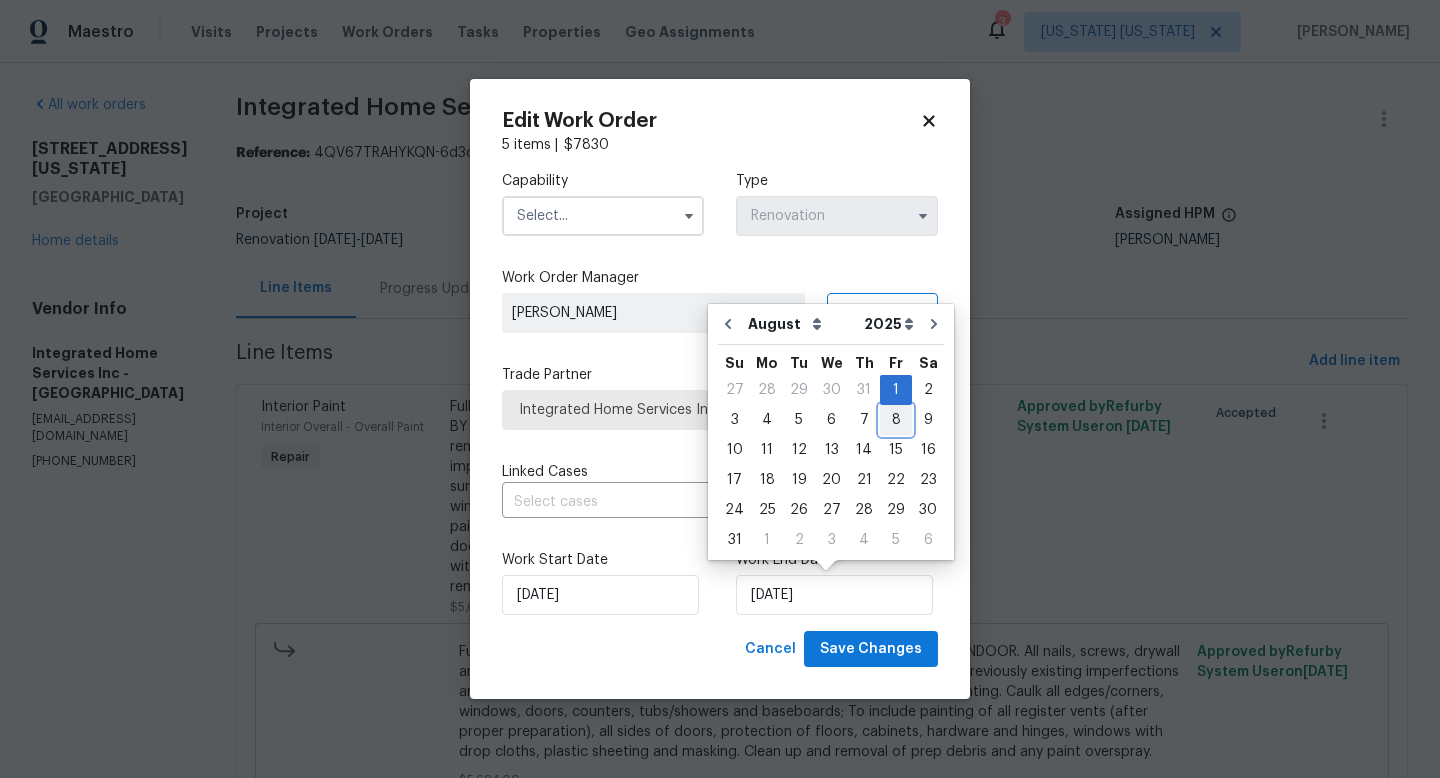 click on "8" at bounding box center (896, 420) 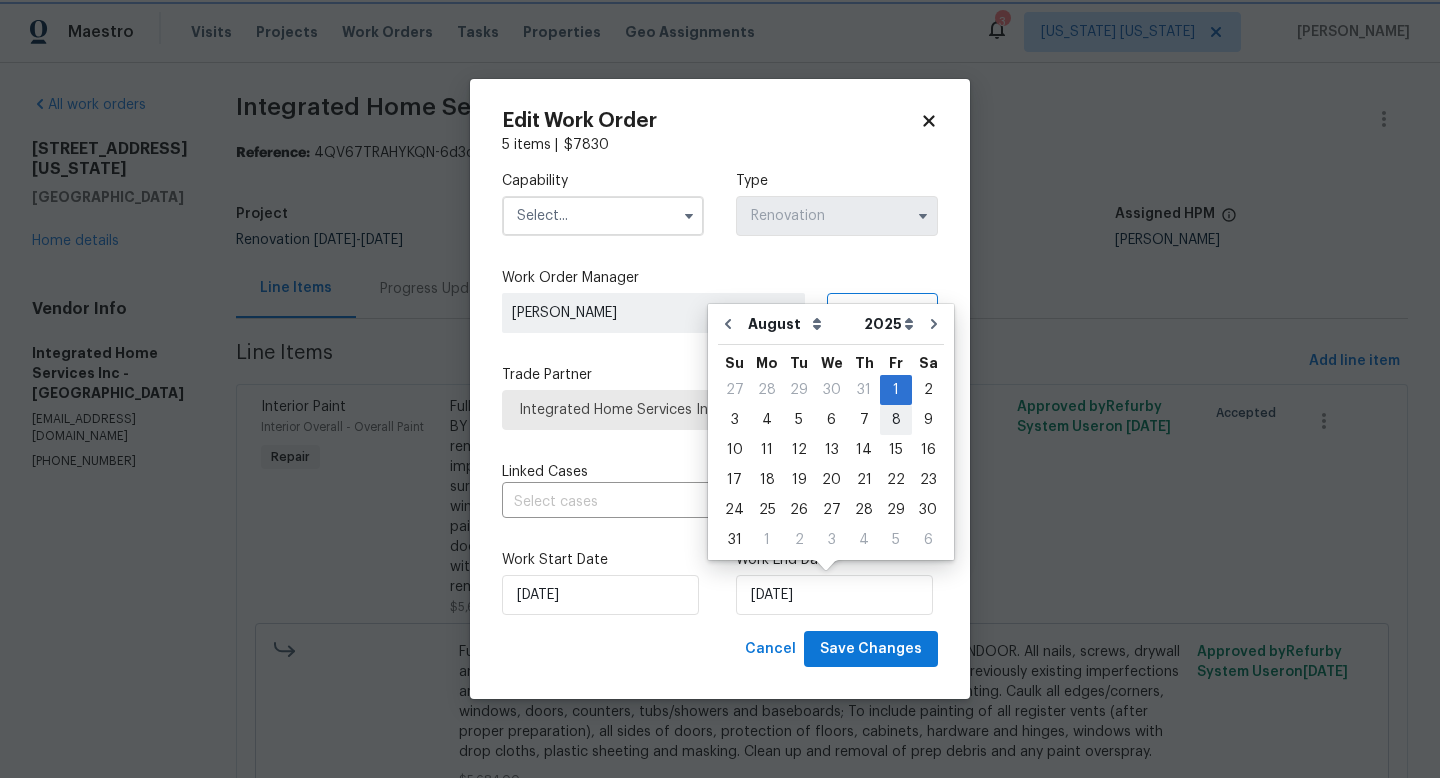 type on "[DATE]" 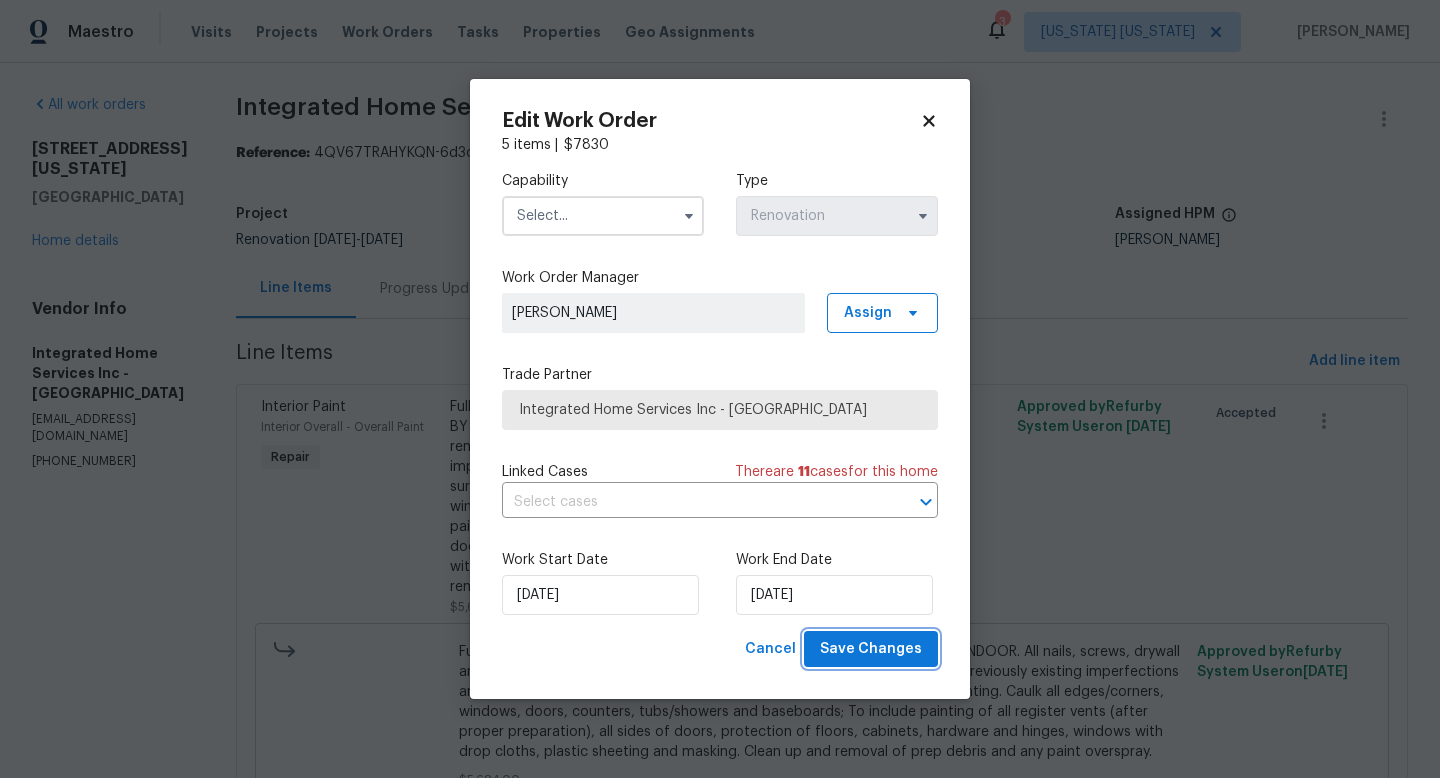 click on "Save Changes" at bounding box center [871, 649] 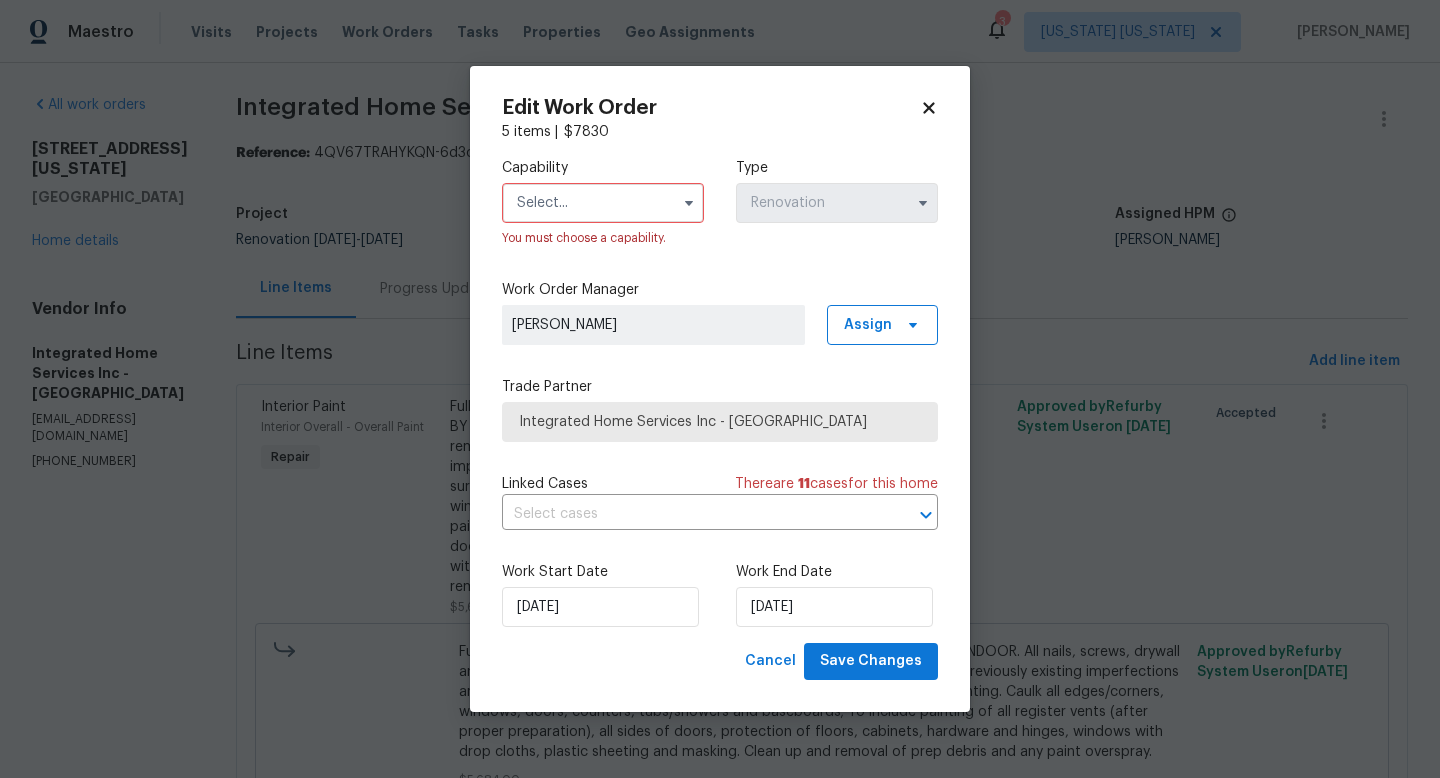 click at bounding box center [603, 203] 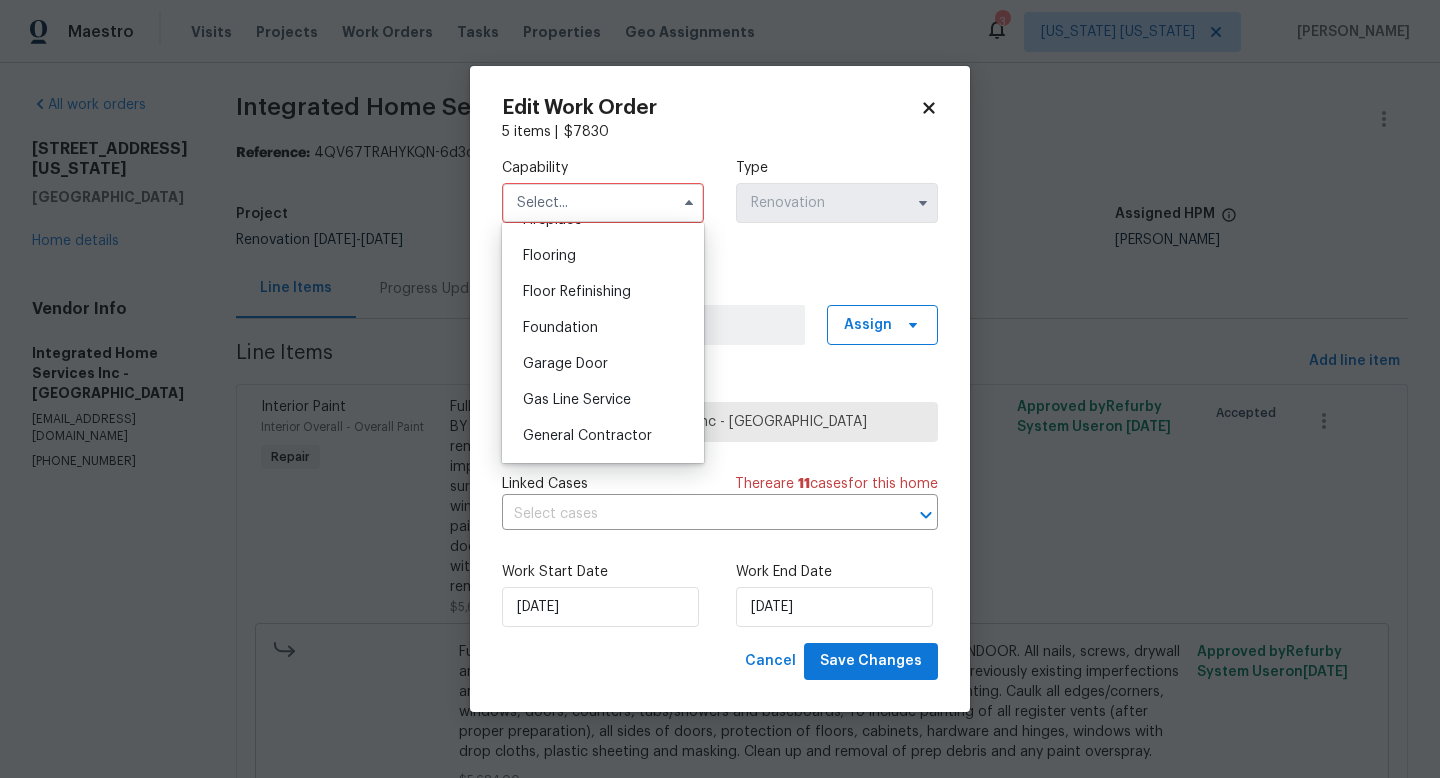 scroll, scrollTop: 805, scrollLeft: 0, axis: vertical 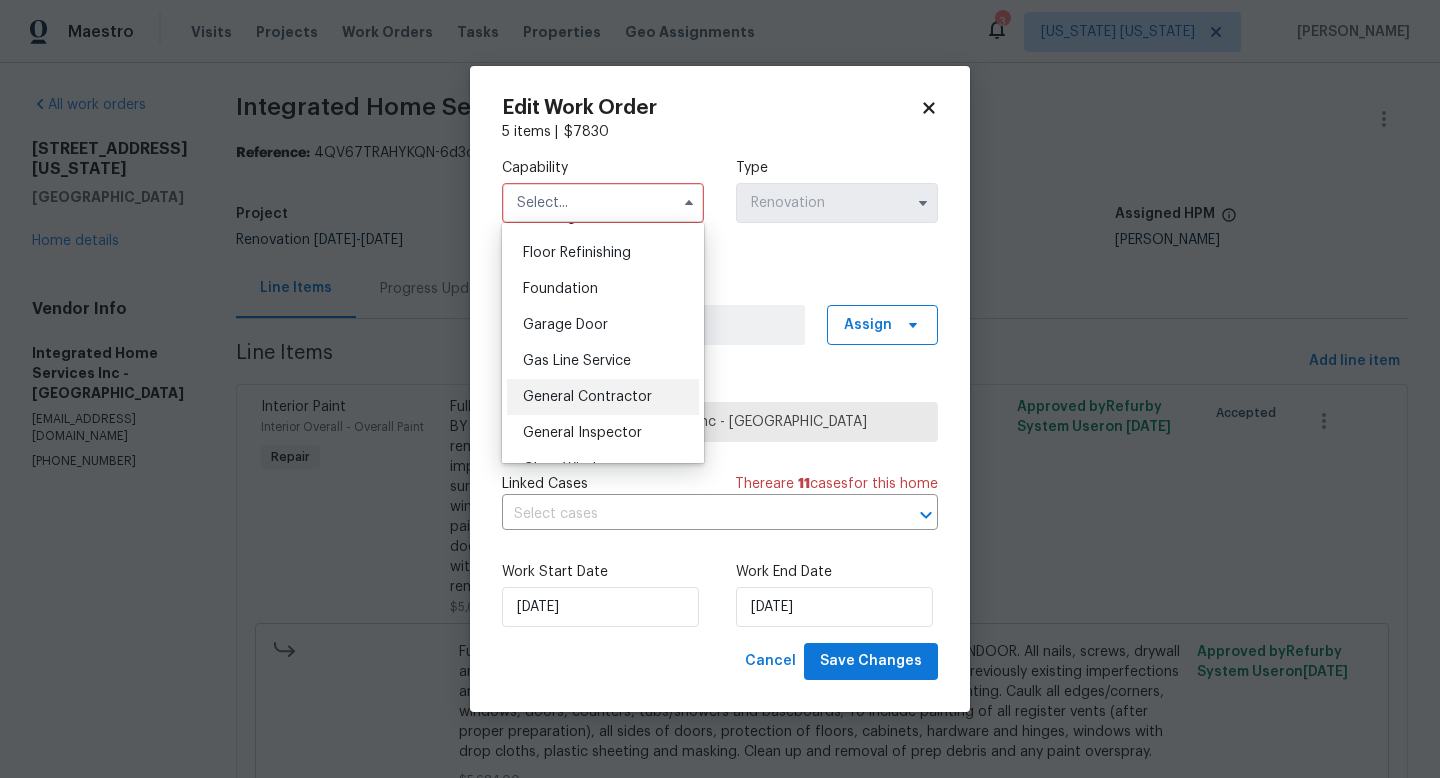 click on "General Contractor" at bounding box center [603, 397] 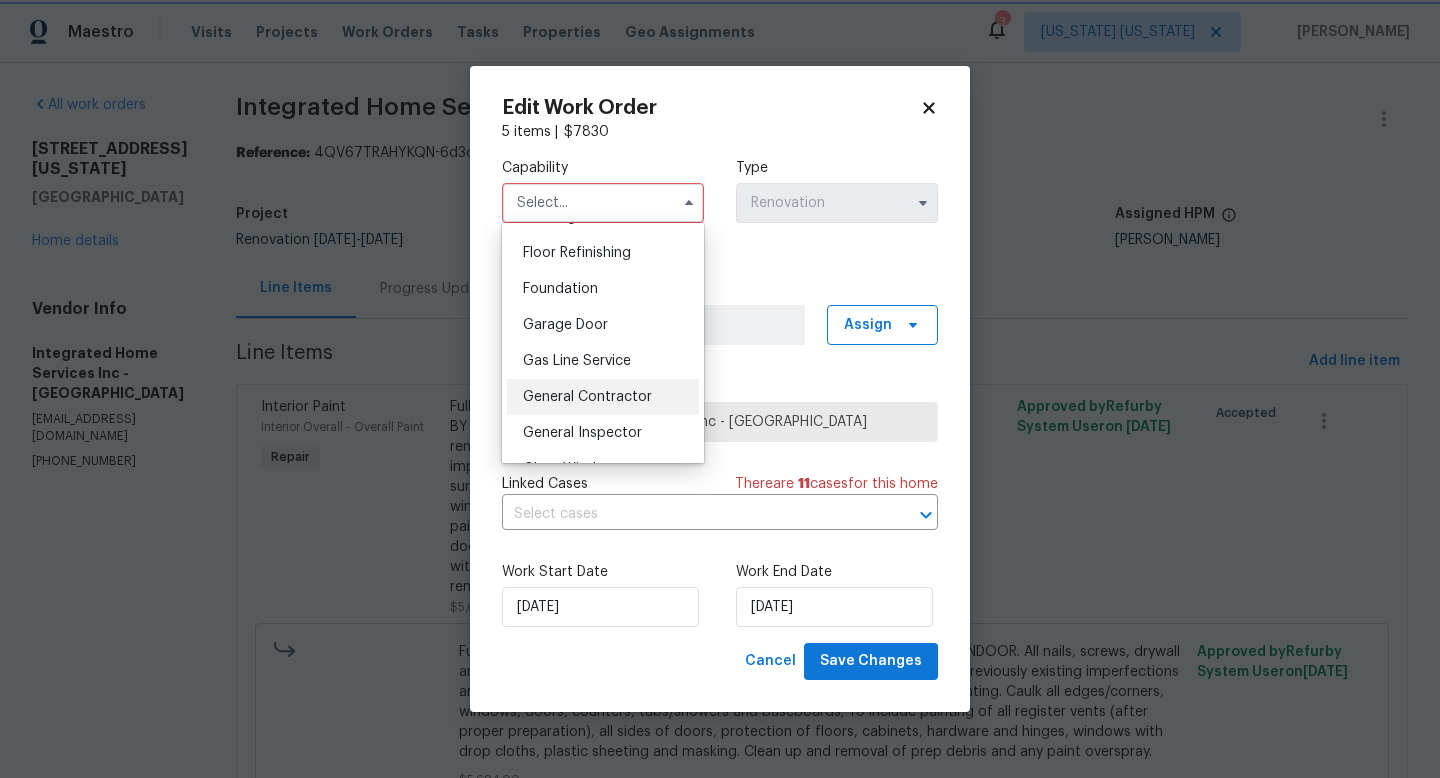 type on "General Contractor" 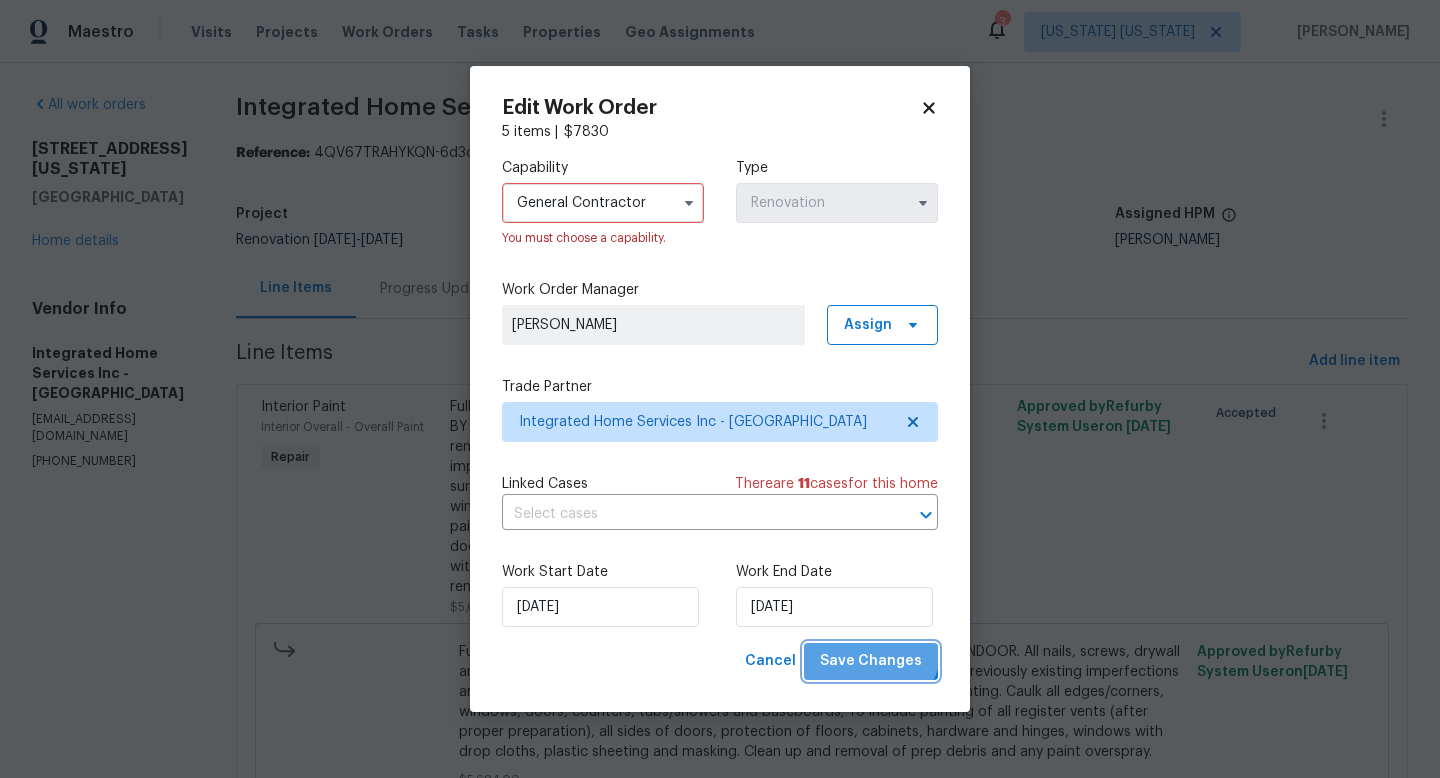 click on "Save Changes" at bounding box center (871, 661) 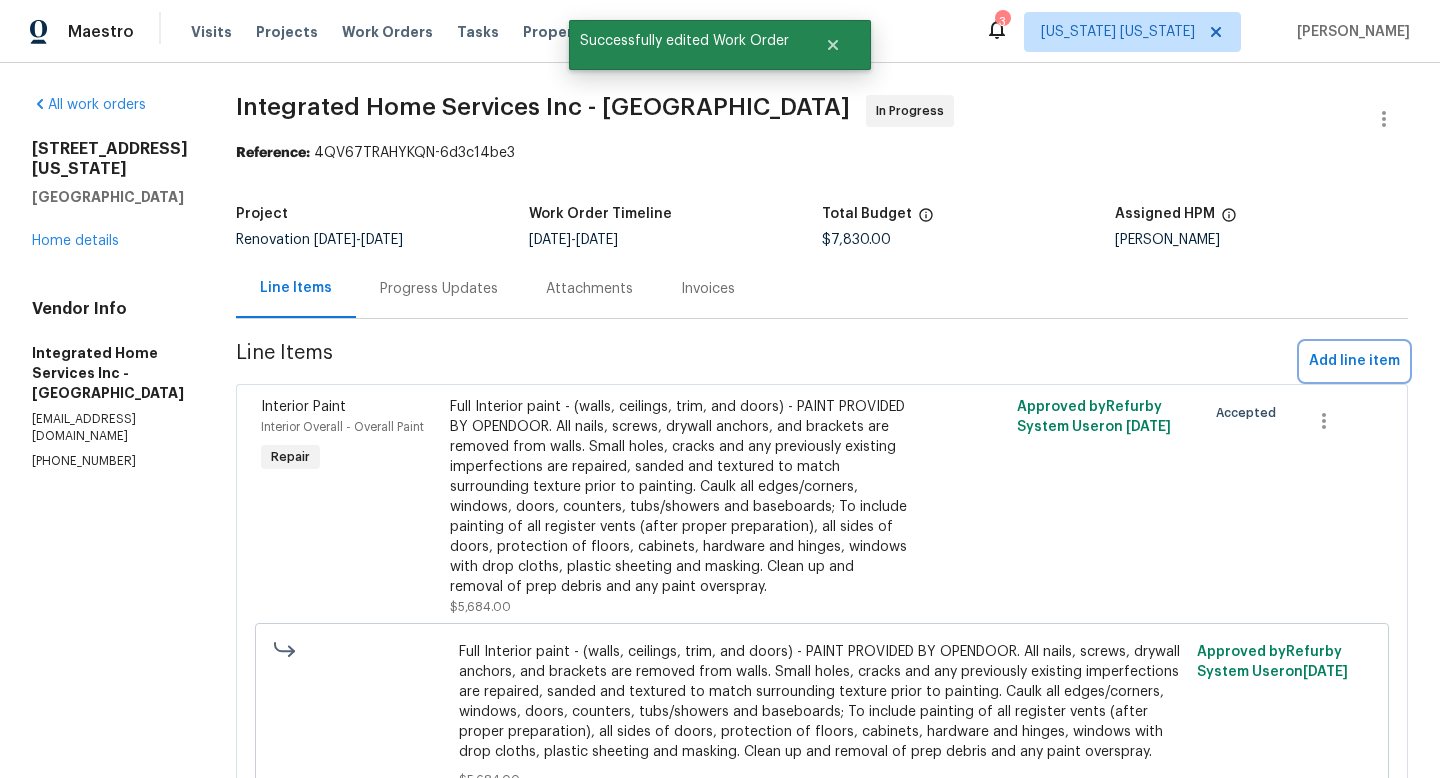 click on "Add line item" at bounding box center (1354, 361) 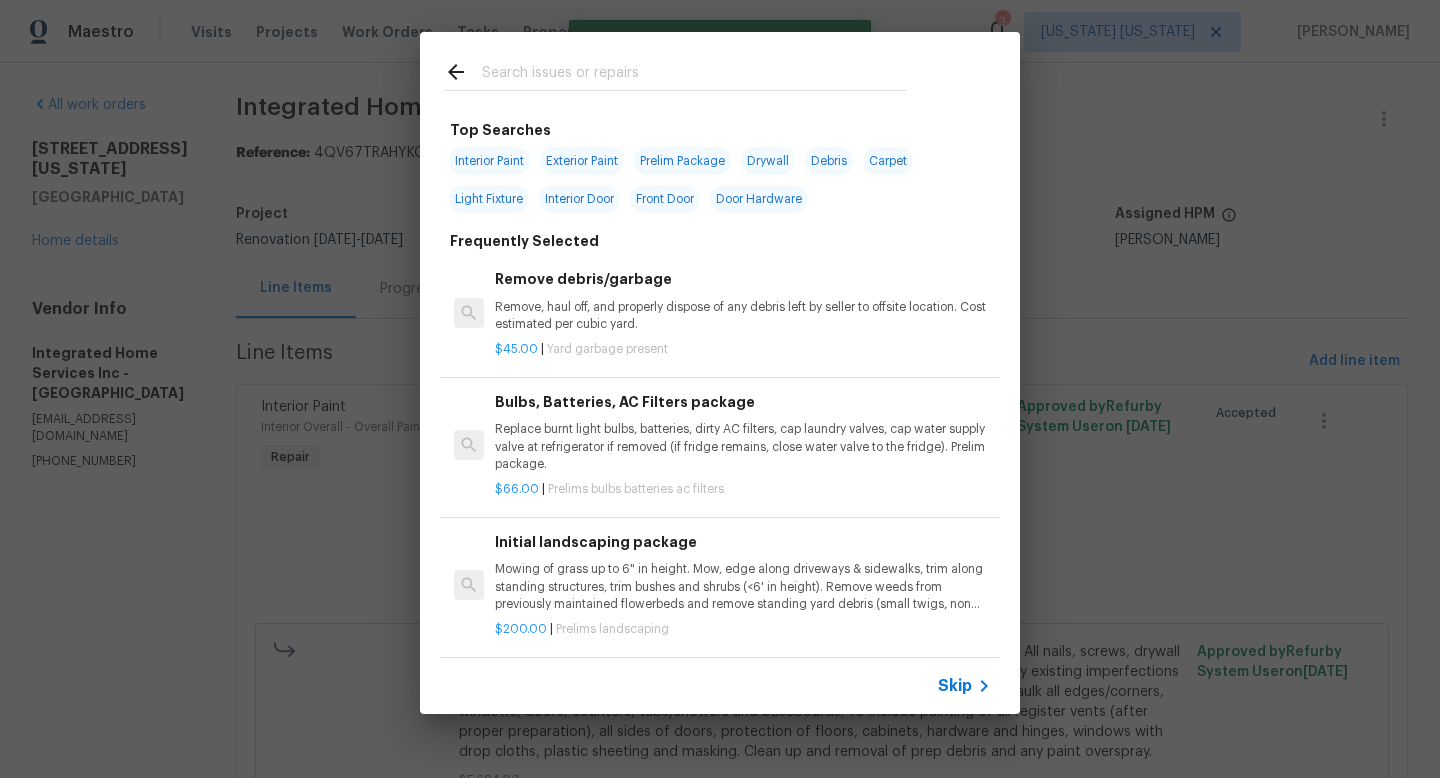 click at bounding box center [694, 75] 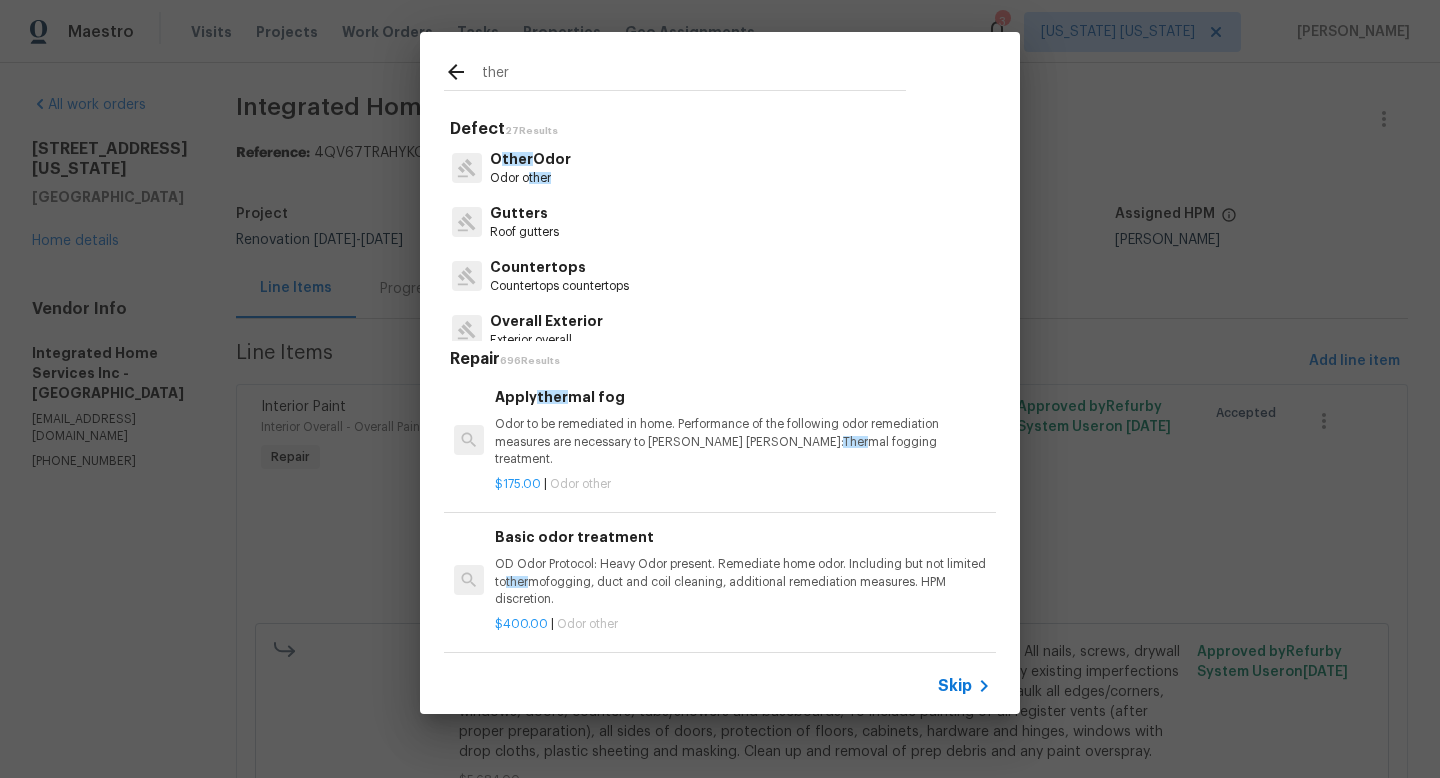 drag, startPoint x: 542, startPoint y: 79, endPoint x: 451, endPoint y: 74, distance: 91.13726 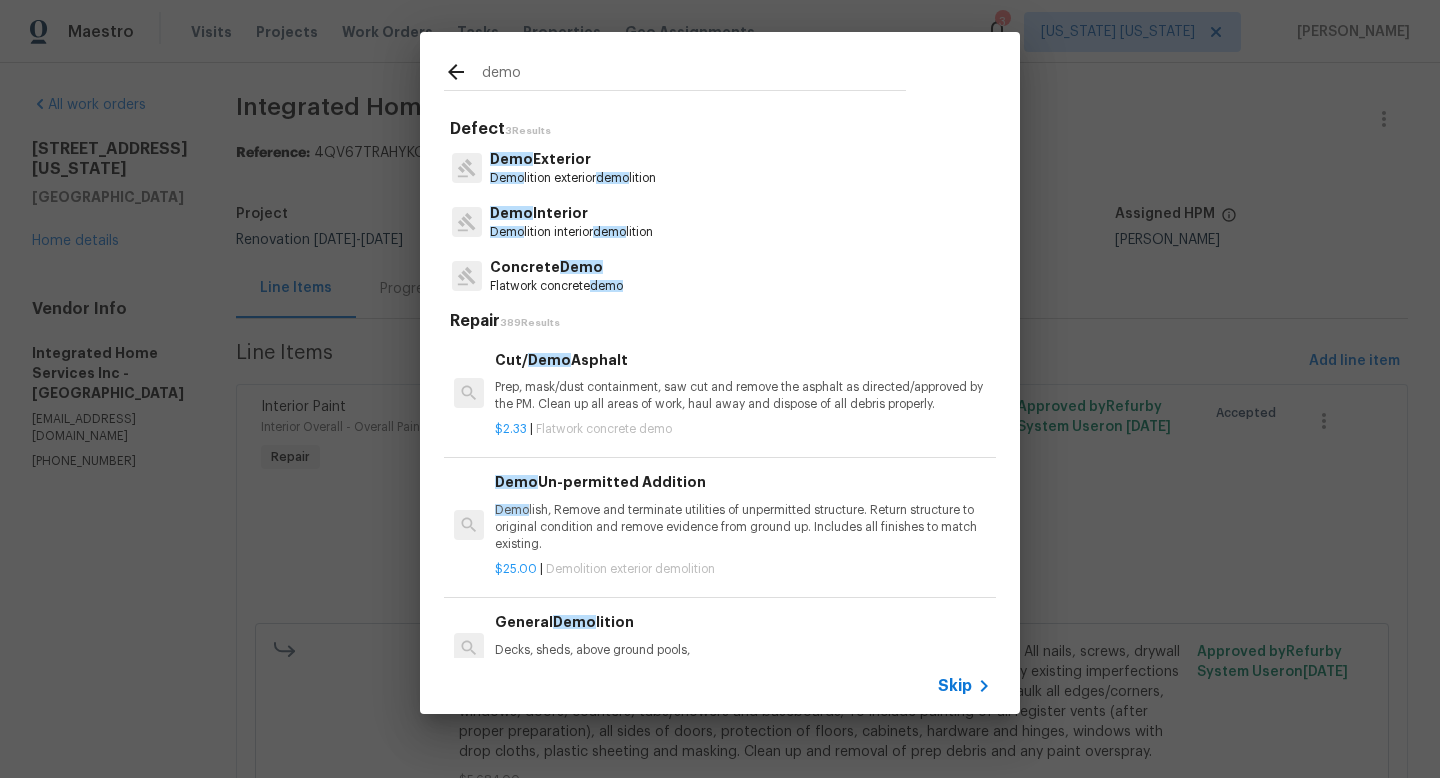 type on "demo" 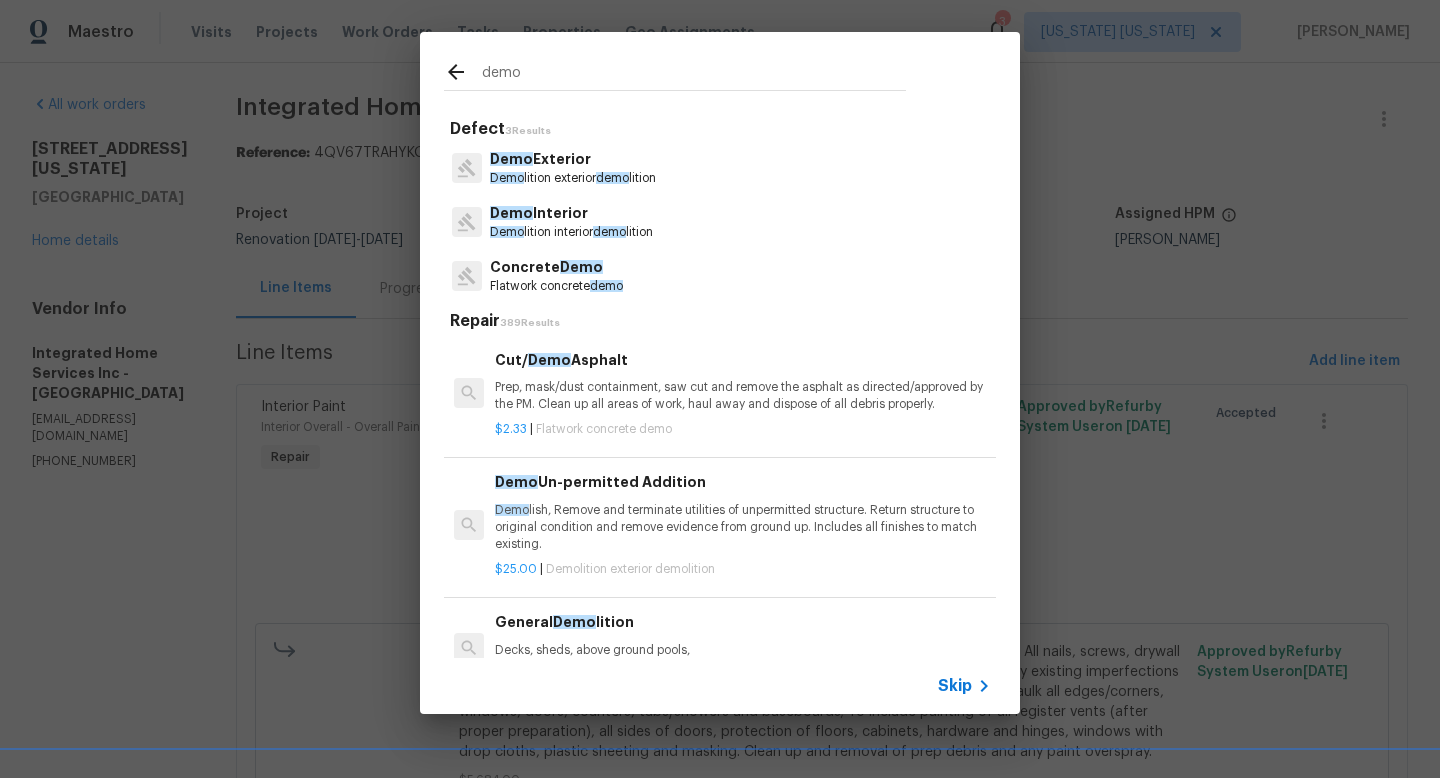 click on "Demo lition interior  demo lition" at bounding box center [571, 232] 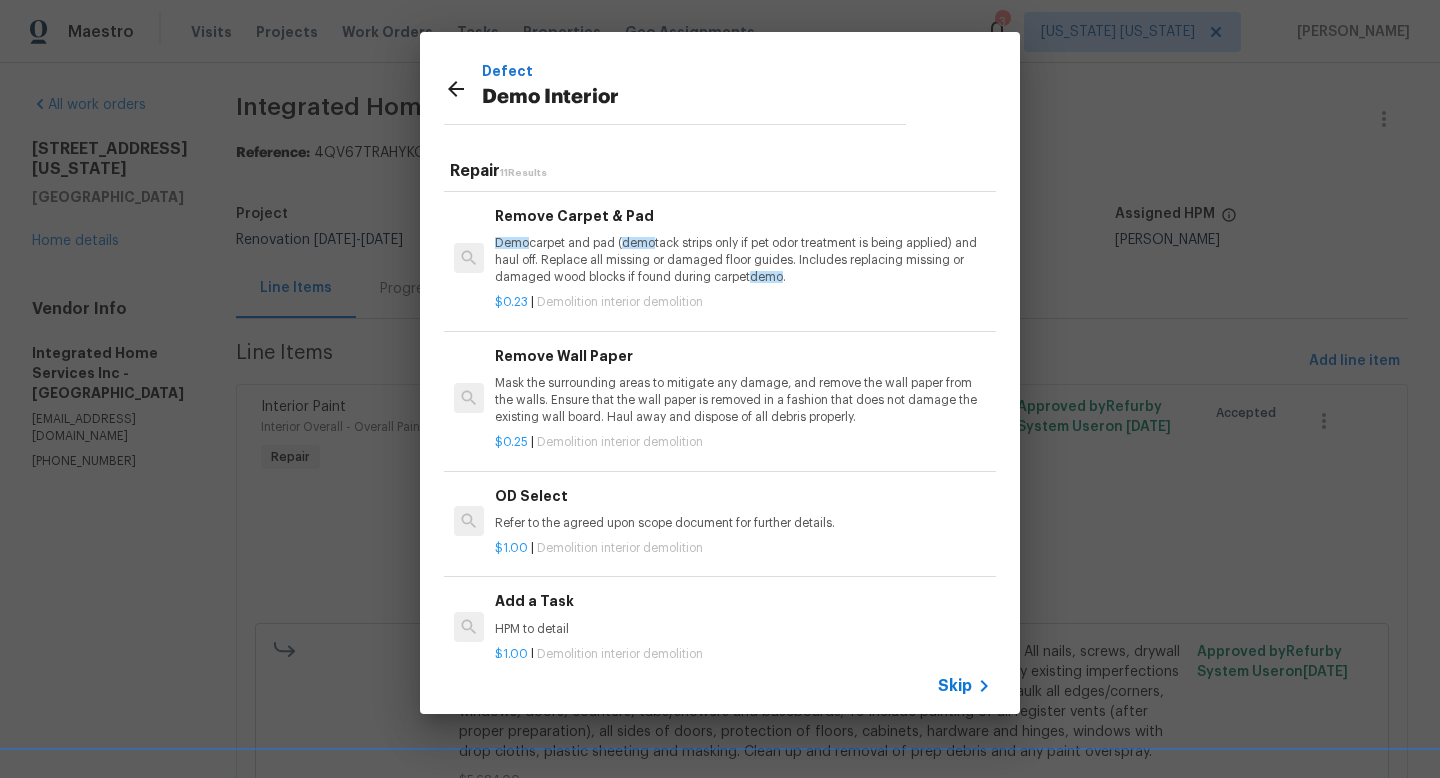 scroll, scrollTop: 989, scrollLeft: 0, axis: vertical 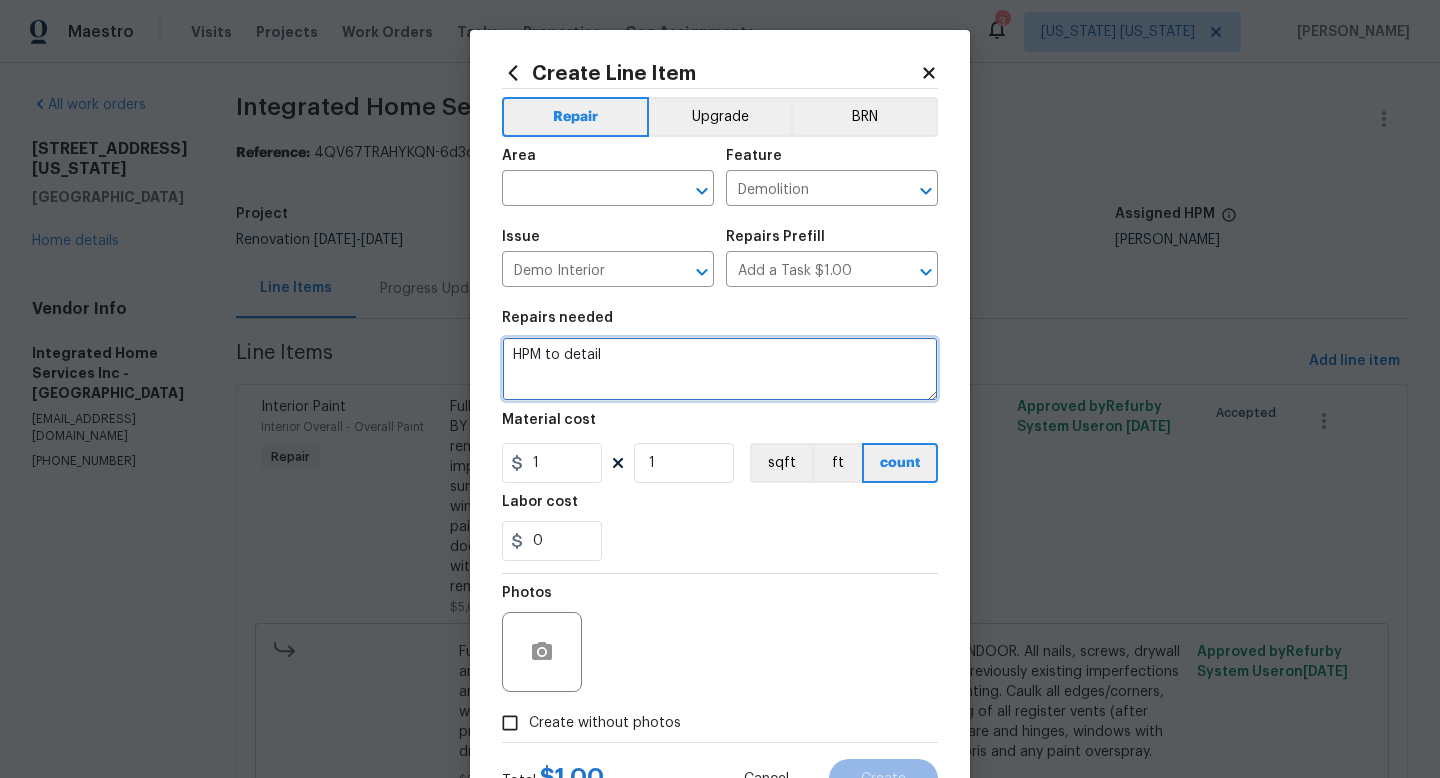 drag, startPoint x: 644, startPoint y: 358, endPoint x: 483, endPoint y: 358, distance: 161 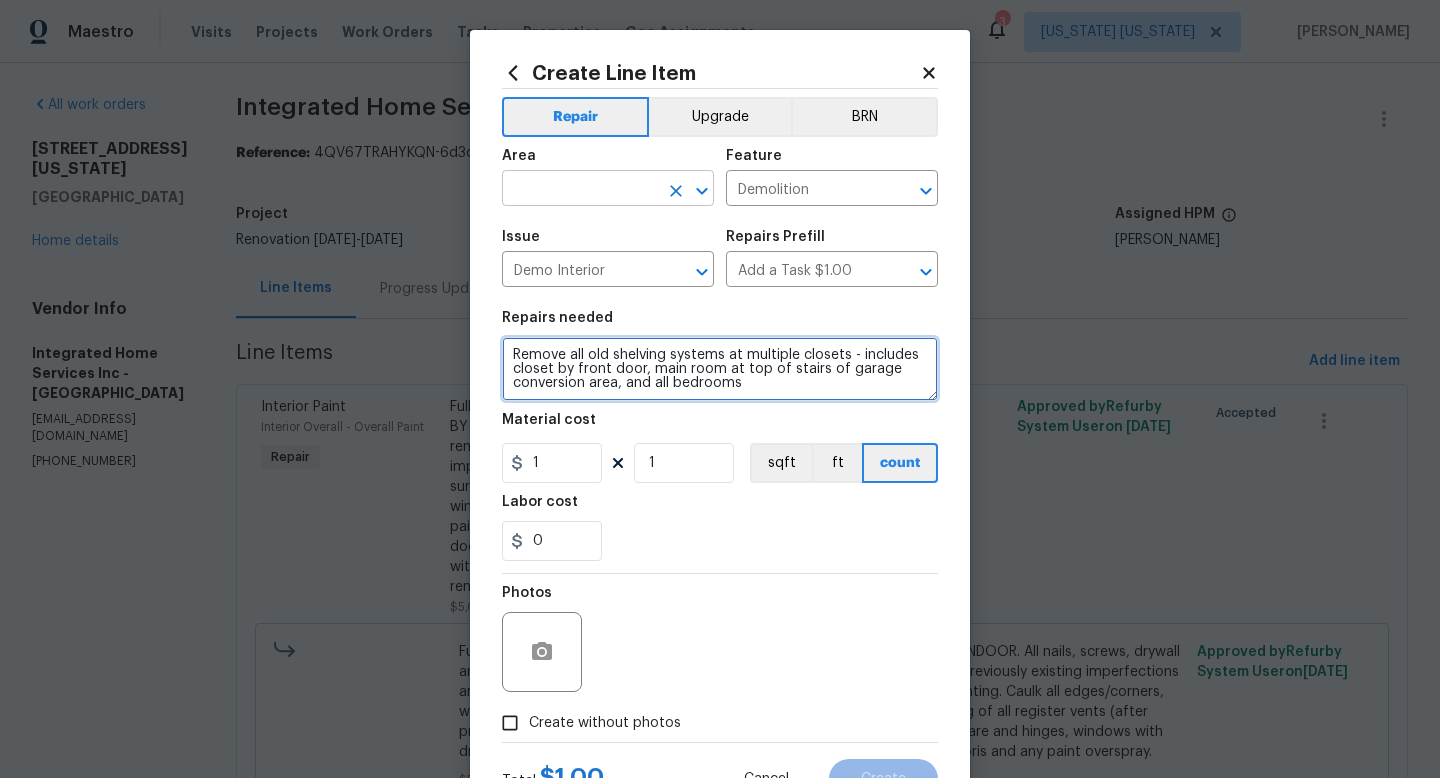 type on "Remove all old shelving systems at multiple closets - includes closet by front door, main room at top of stairs of garage conversion area, and all bedrooms" 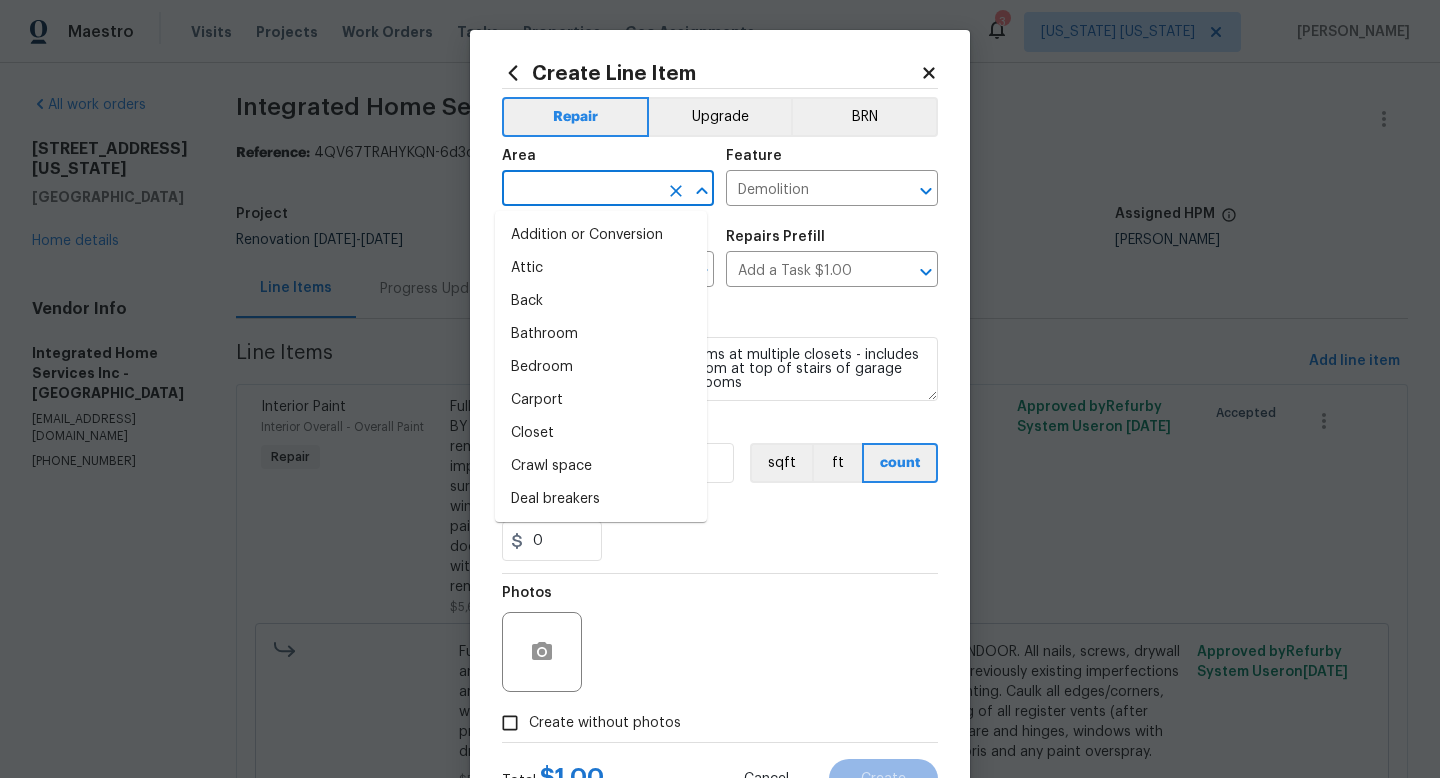 click at bounding box center (580, 190) 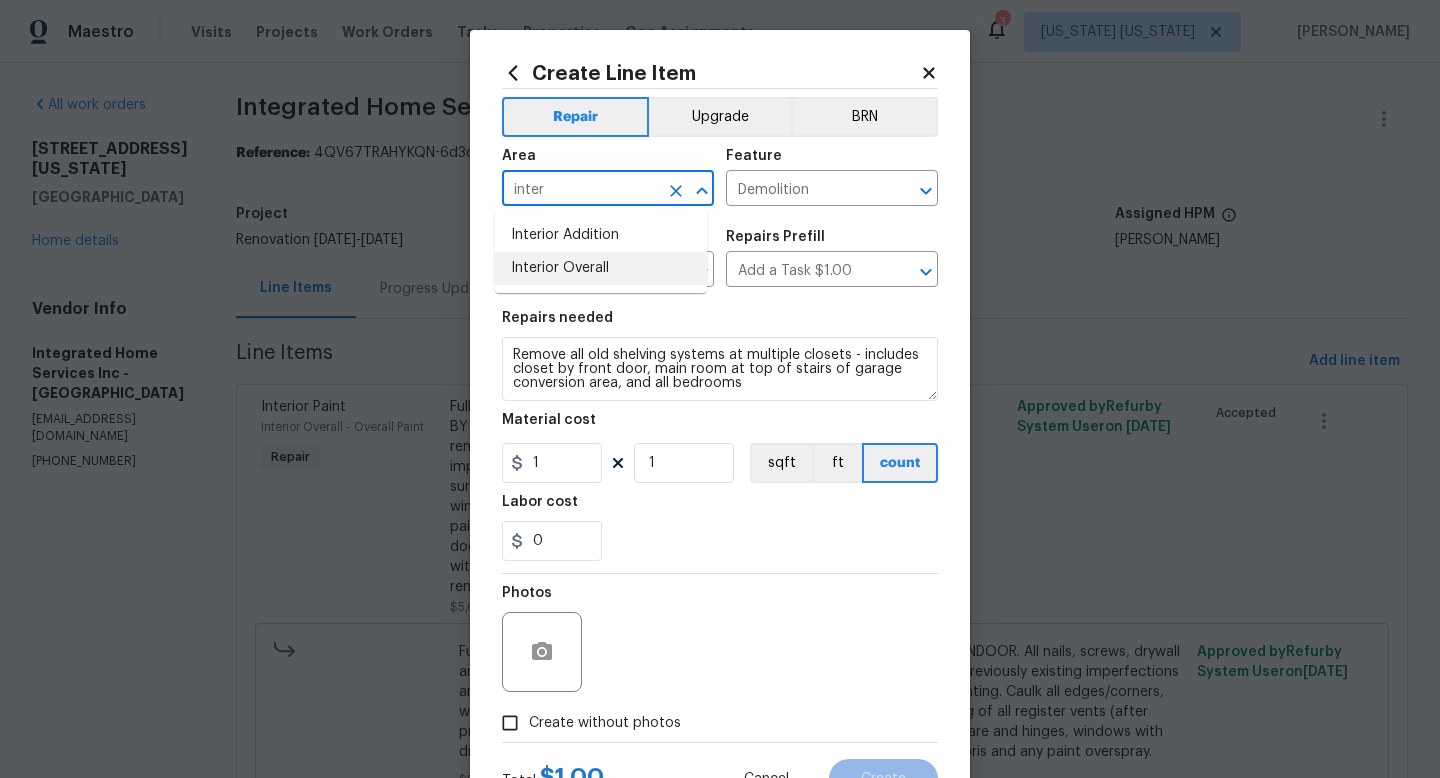 click on "Interior Overall" at bounding box center [601, 268] 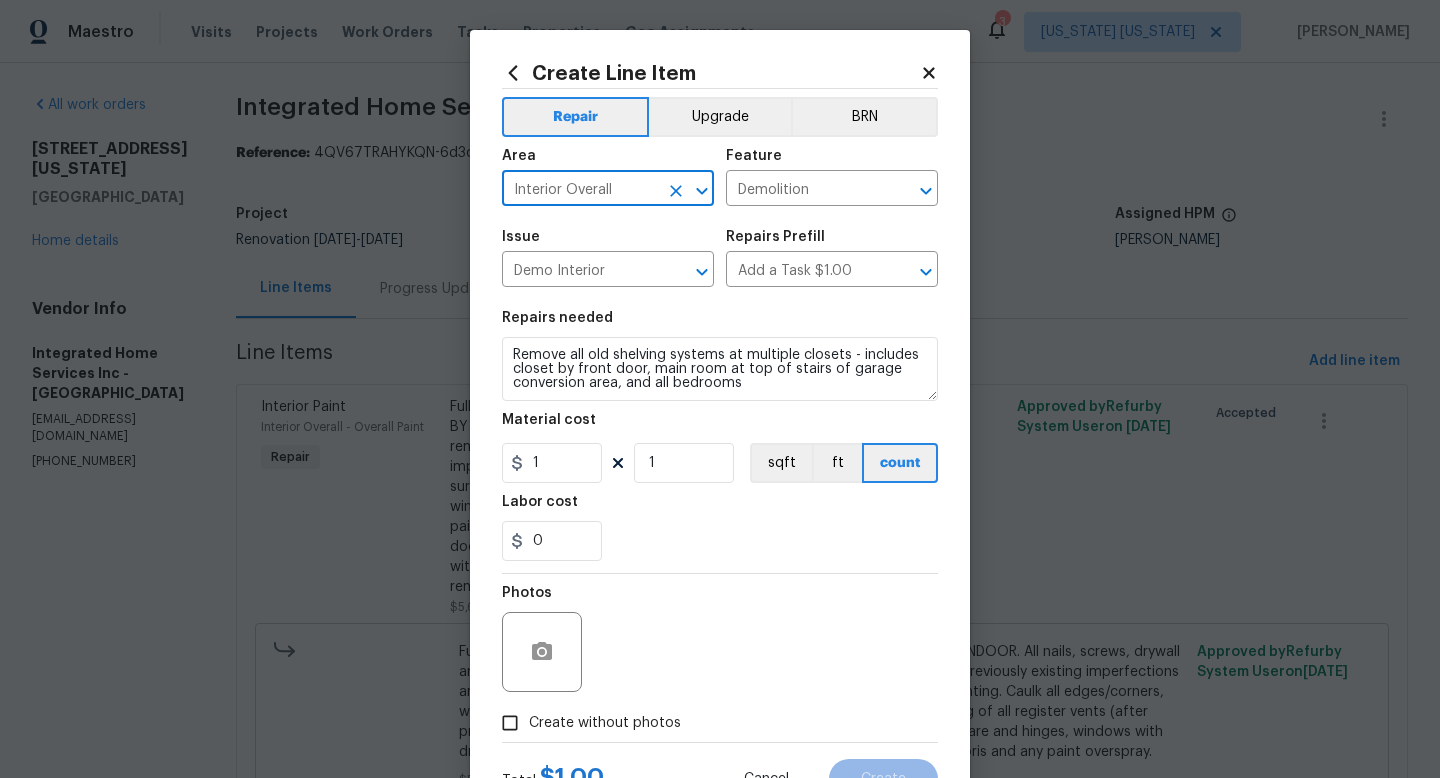 type on "Interior Overall" 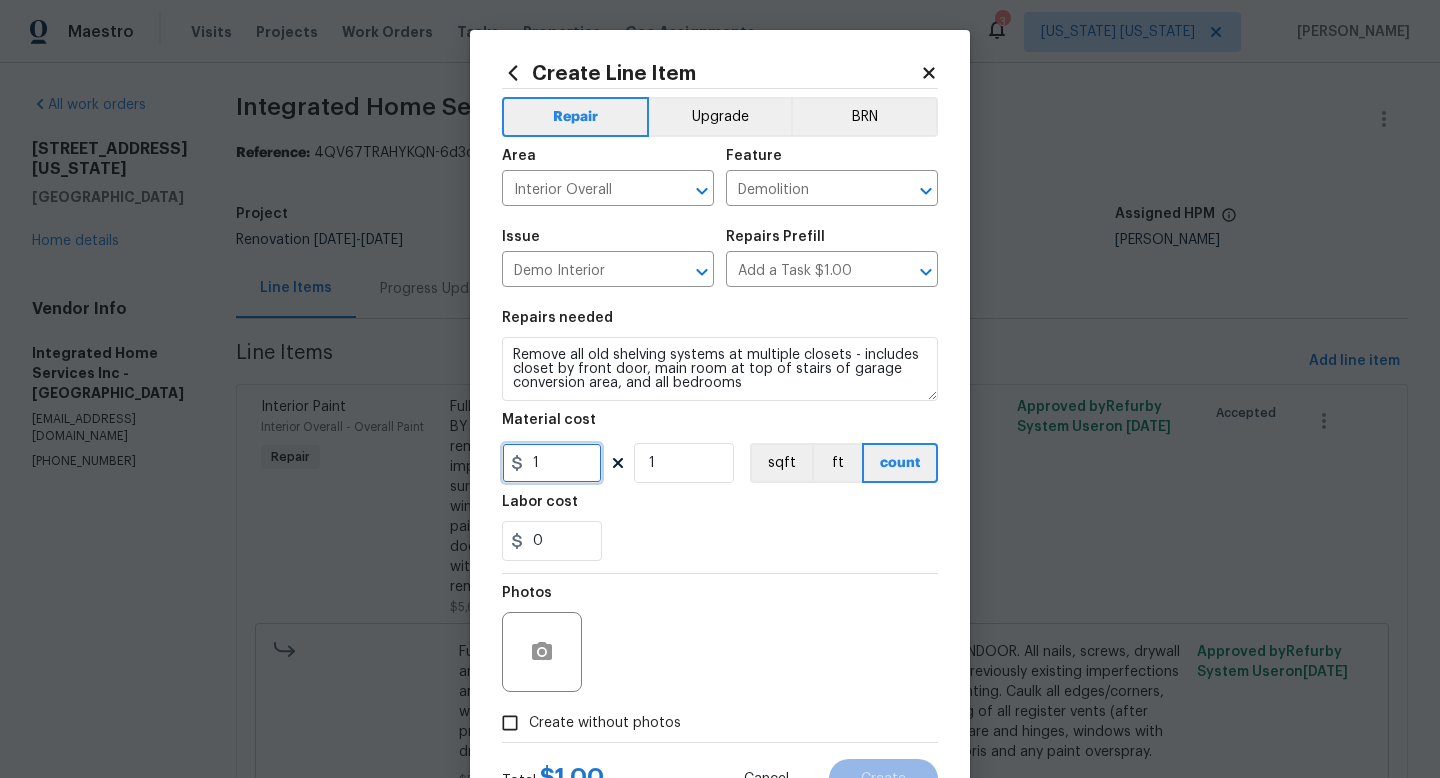 drag, startPoint x: 560, startPoint y: 461, endPoint x: 496, endPoint y: 462, distance: 64.00781 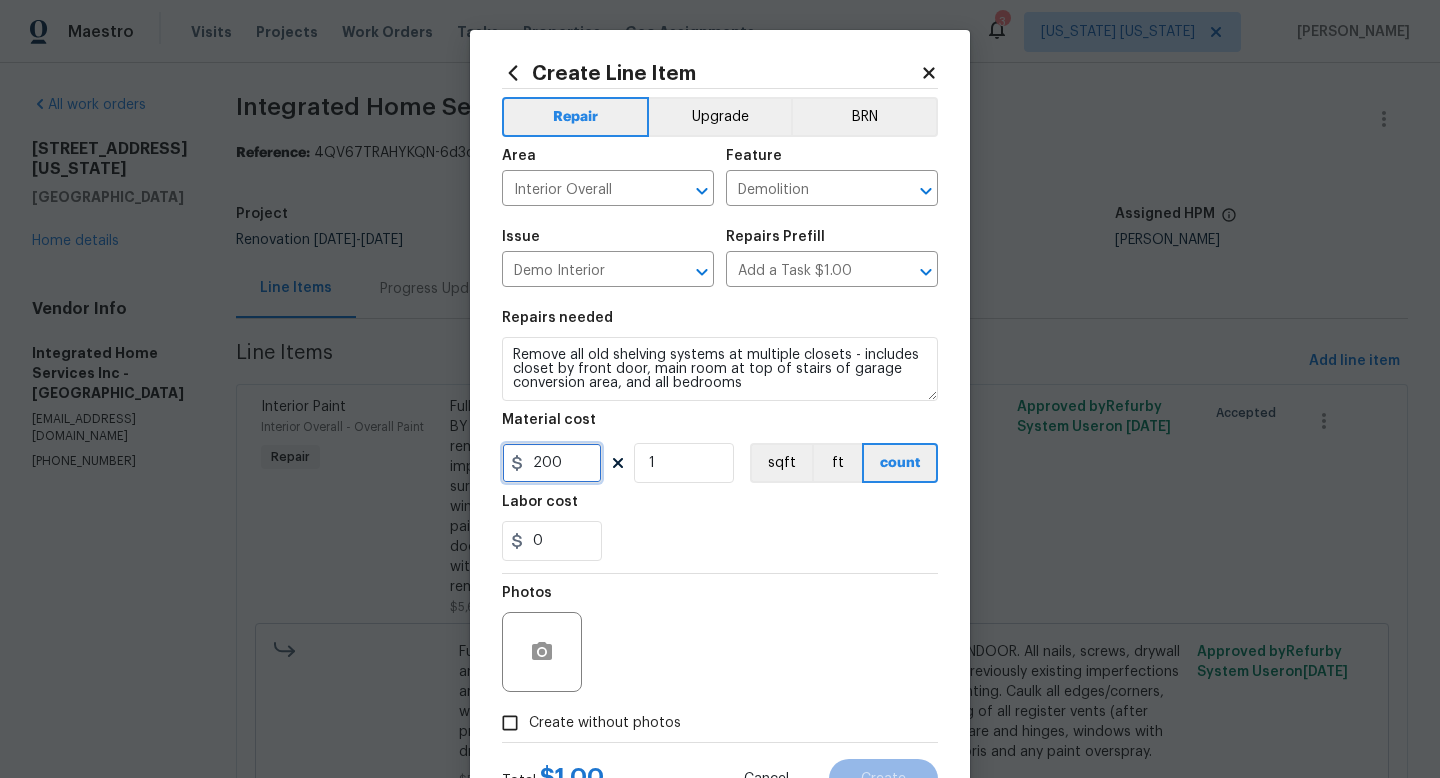 scroll, scrollTop: 84, scrollLeft: 0, axis: vertical 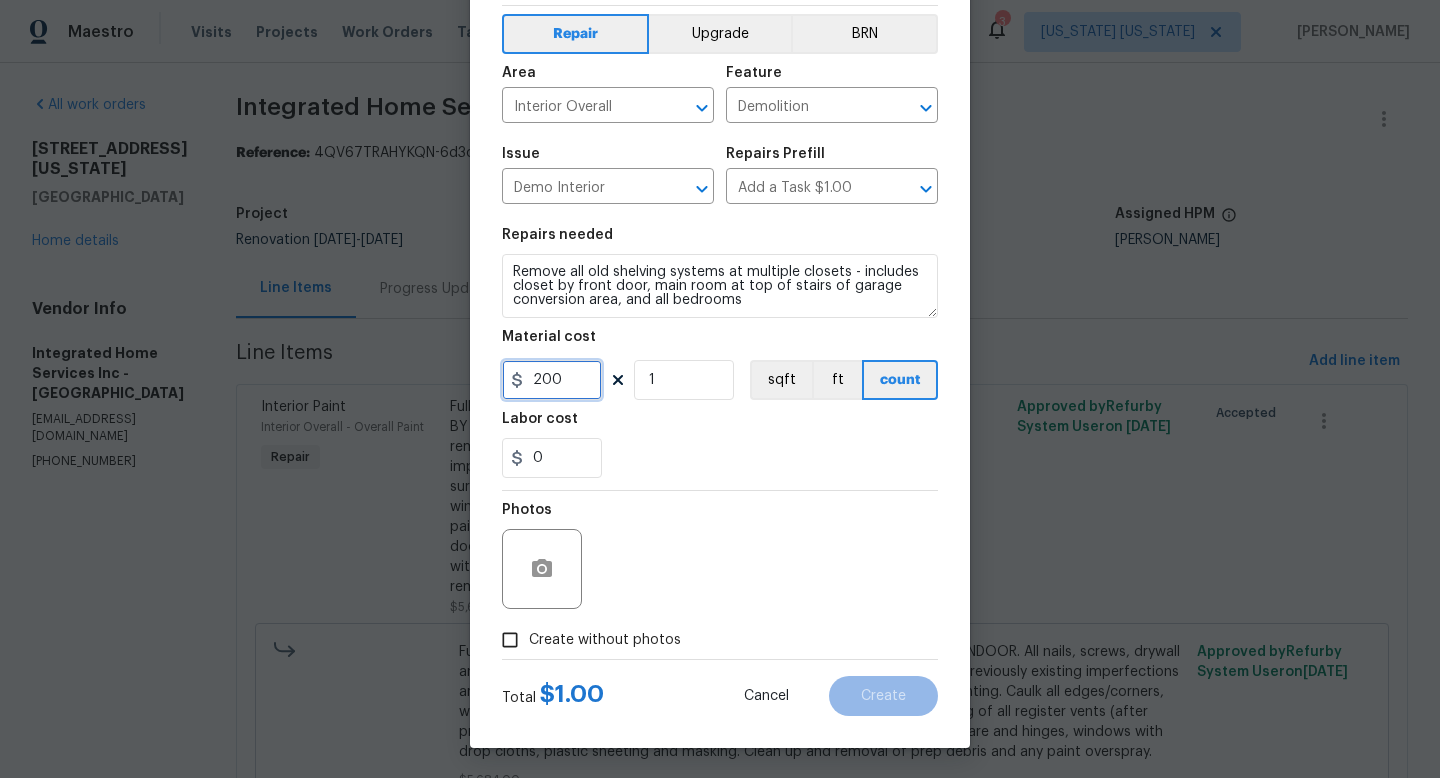 type on "200" 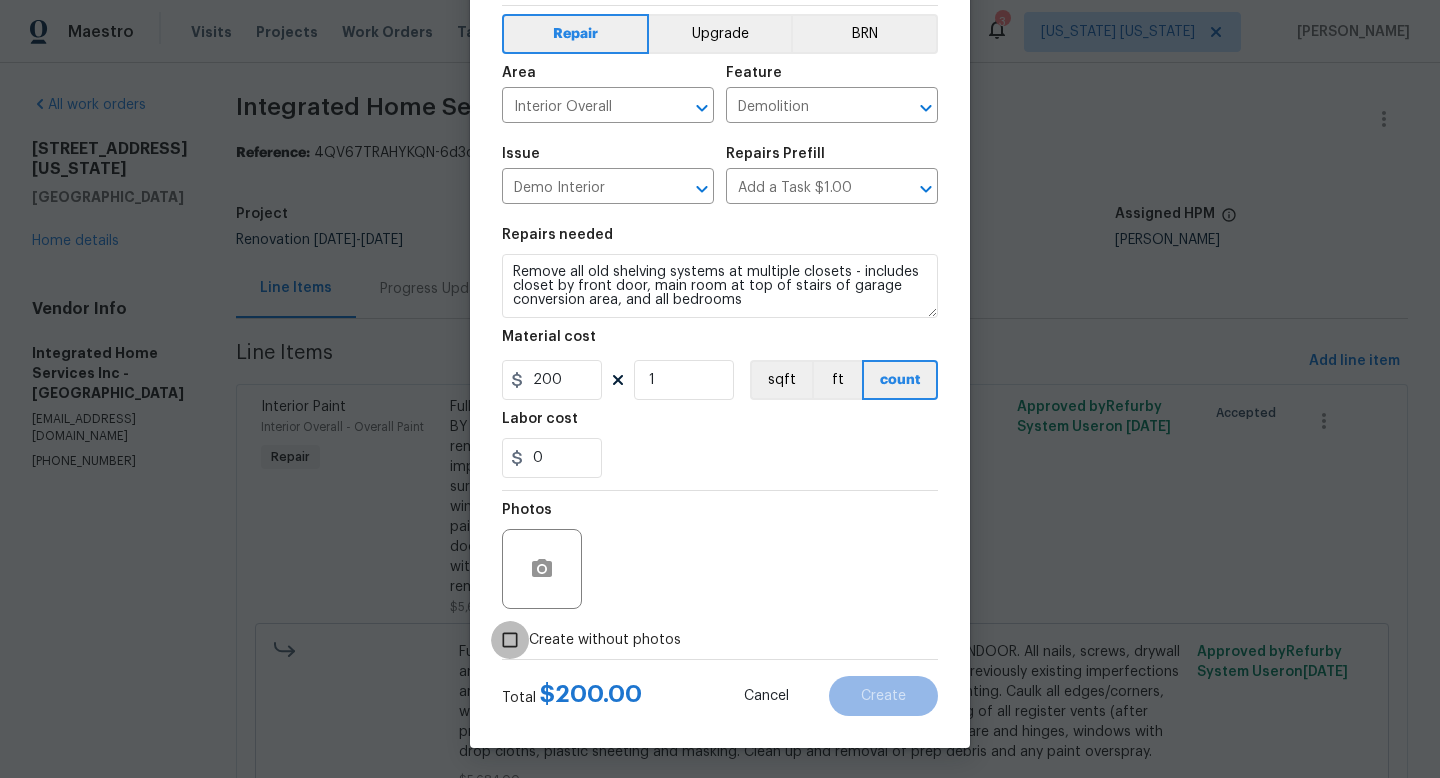 click on "Create without photos" at bounding box center [510, 640] 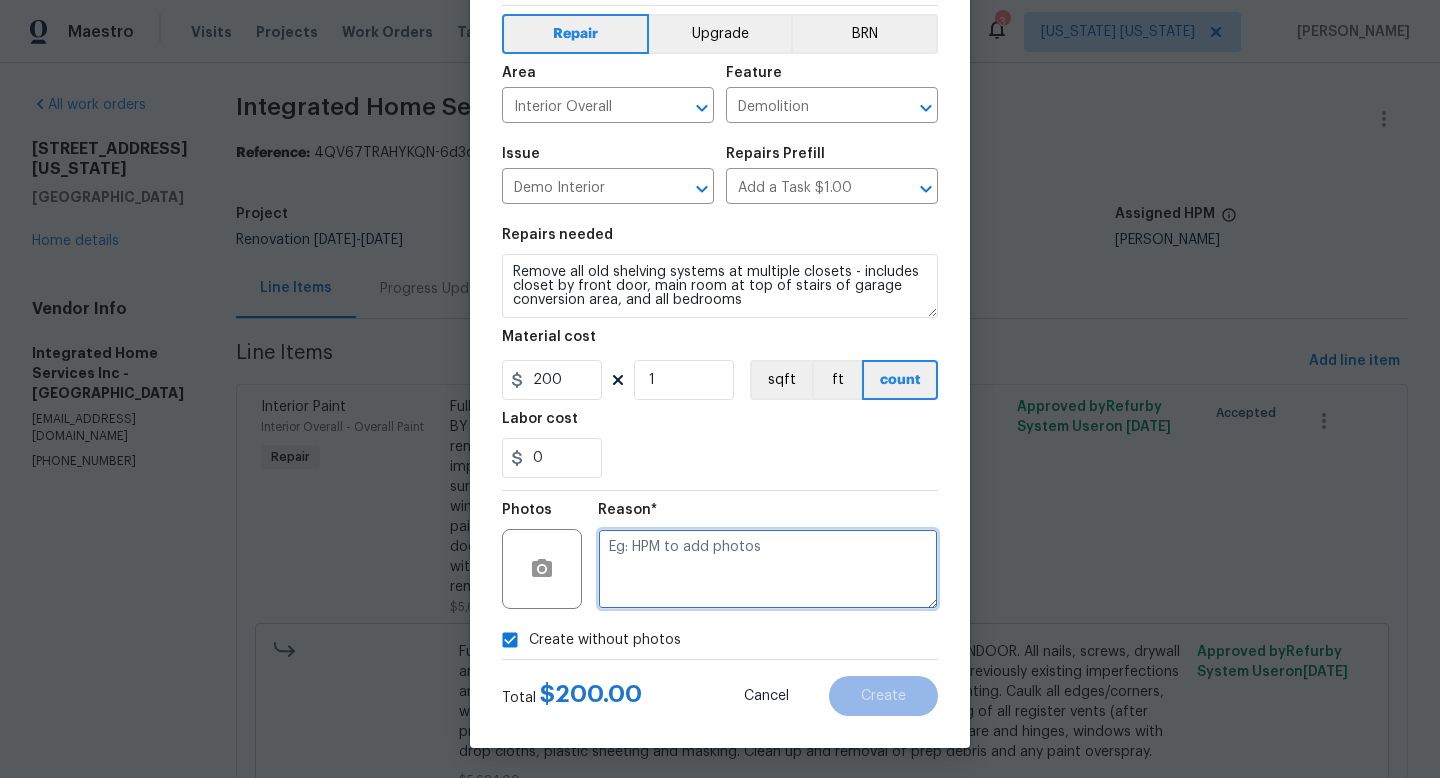 click at bounding box center [768, 569] 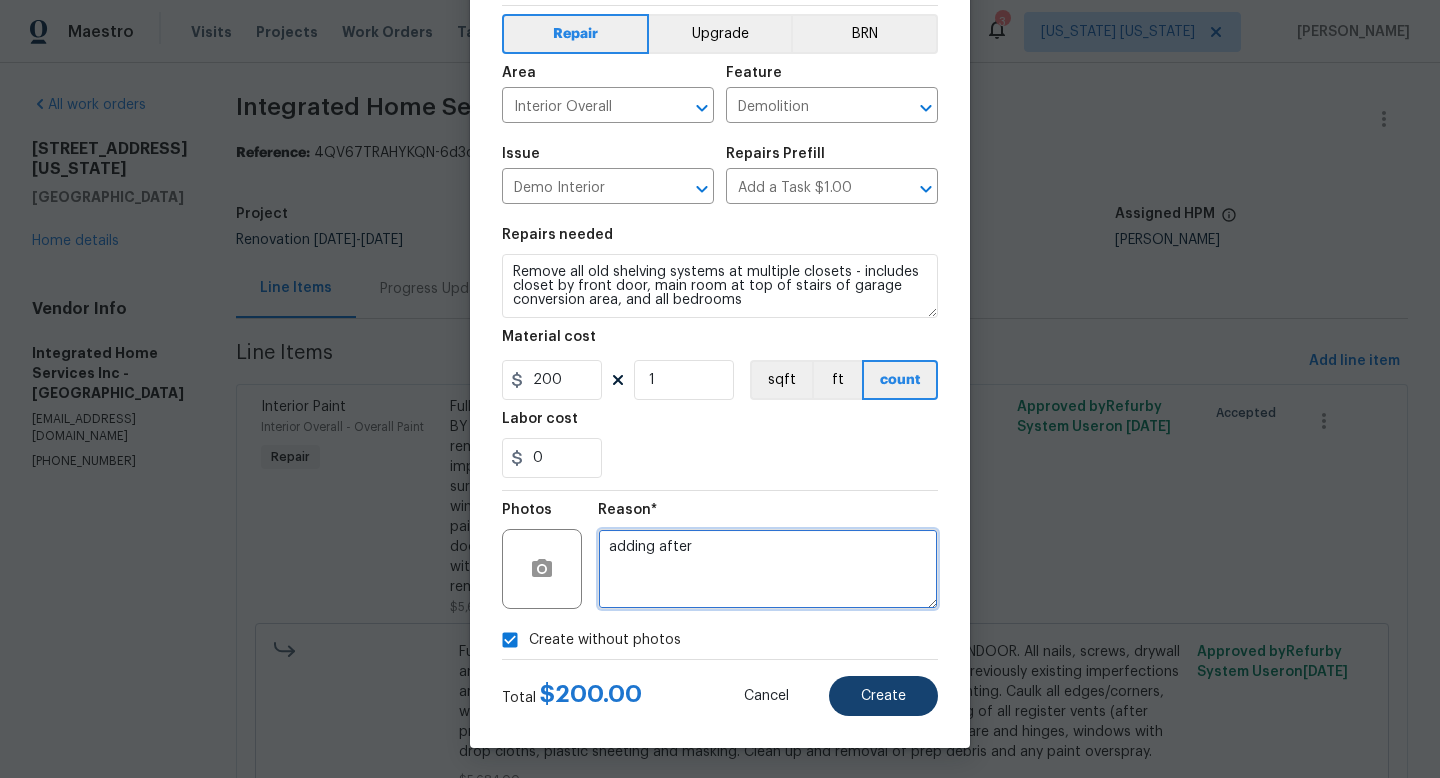 type on "adding after" 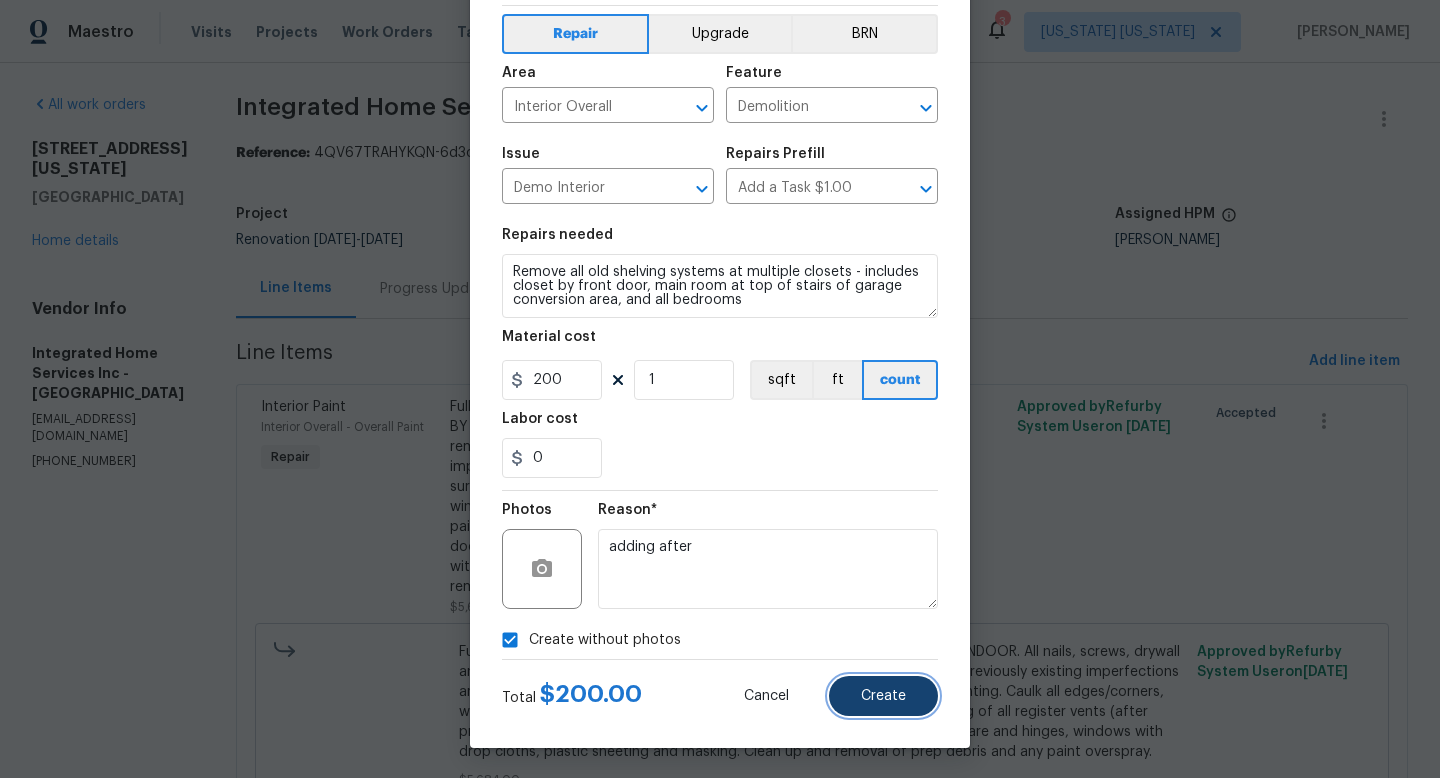 click on "Create" at bounding box center (883, 696) 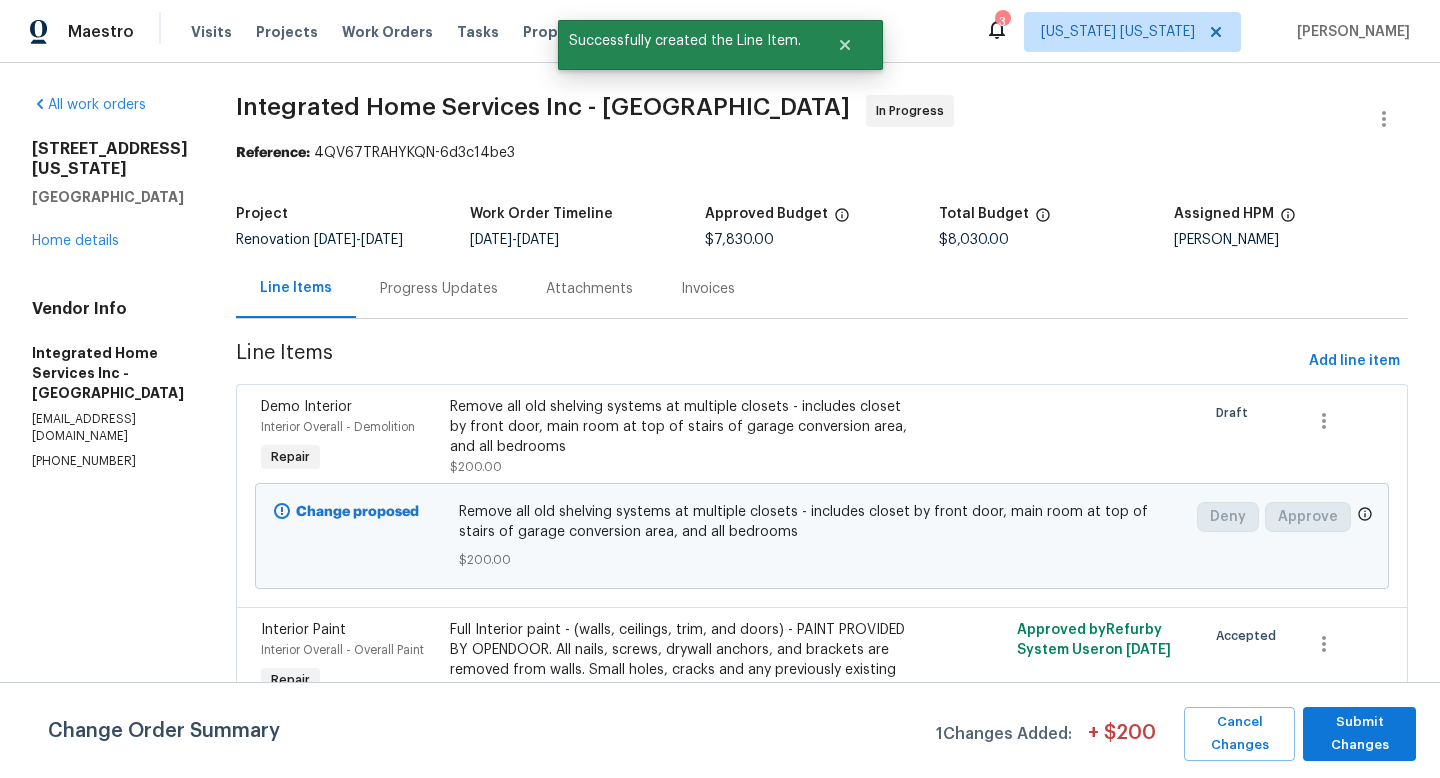 click on "Change Order Summary 1  Changes Added: + $ 200 Cancel Changes Submit Changes" at bounding box center (720, 730) 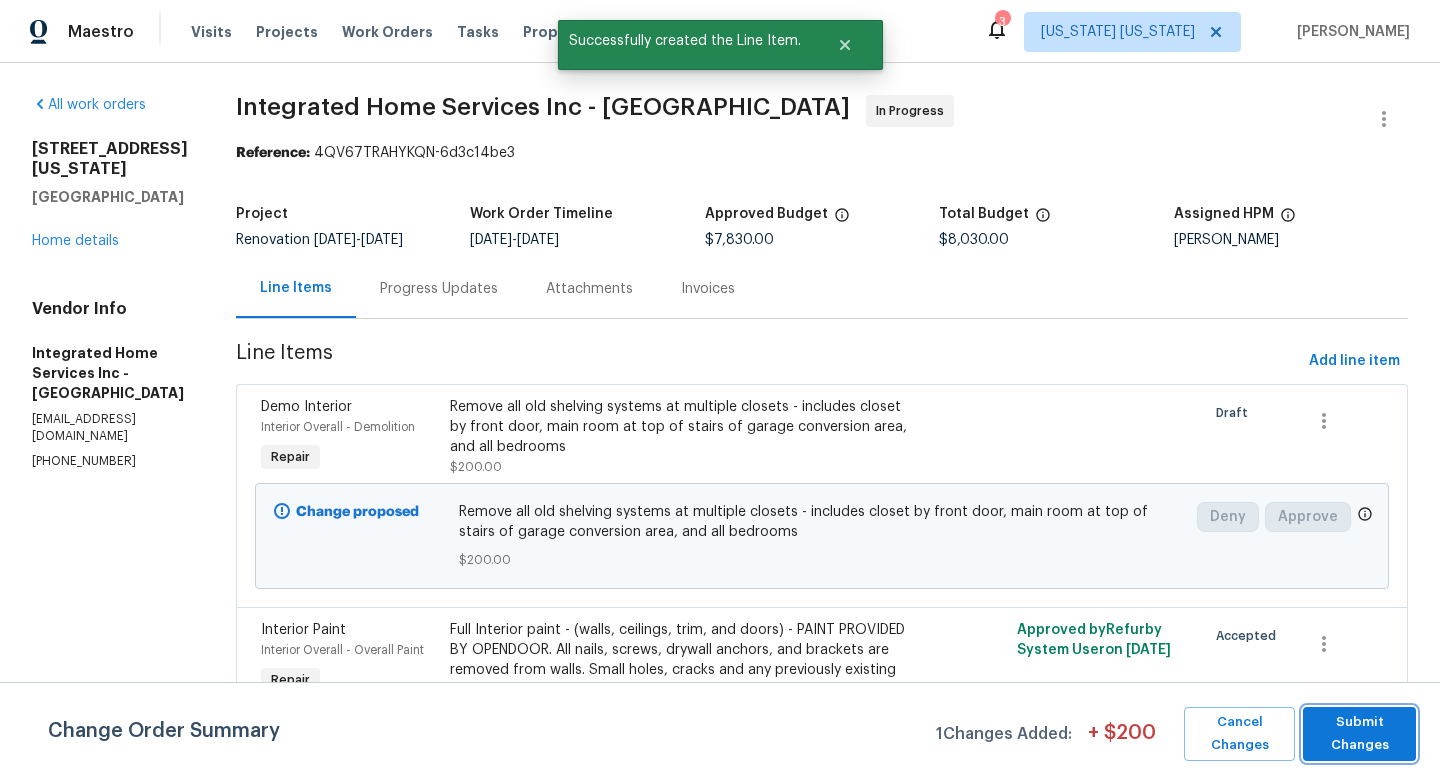 click on "Submit Changes" at bounding box center (1359, 734) 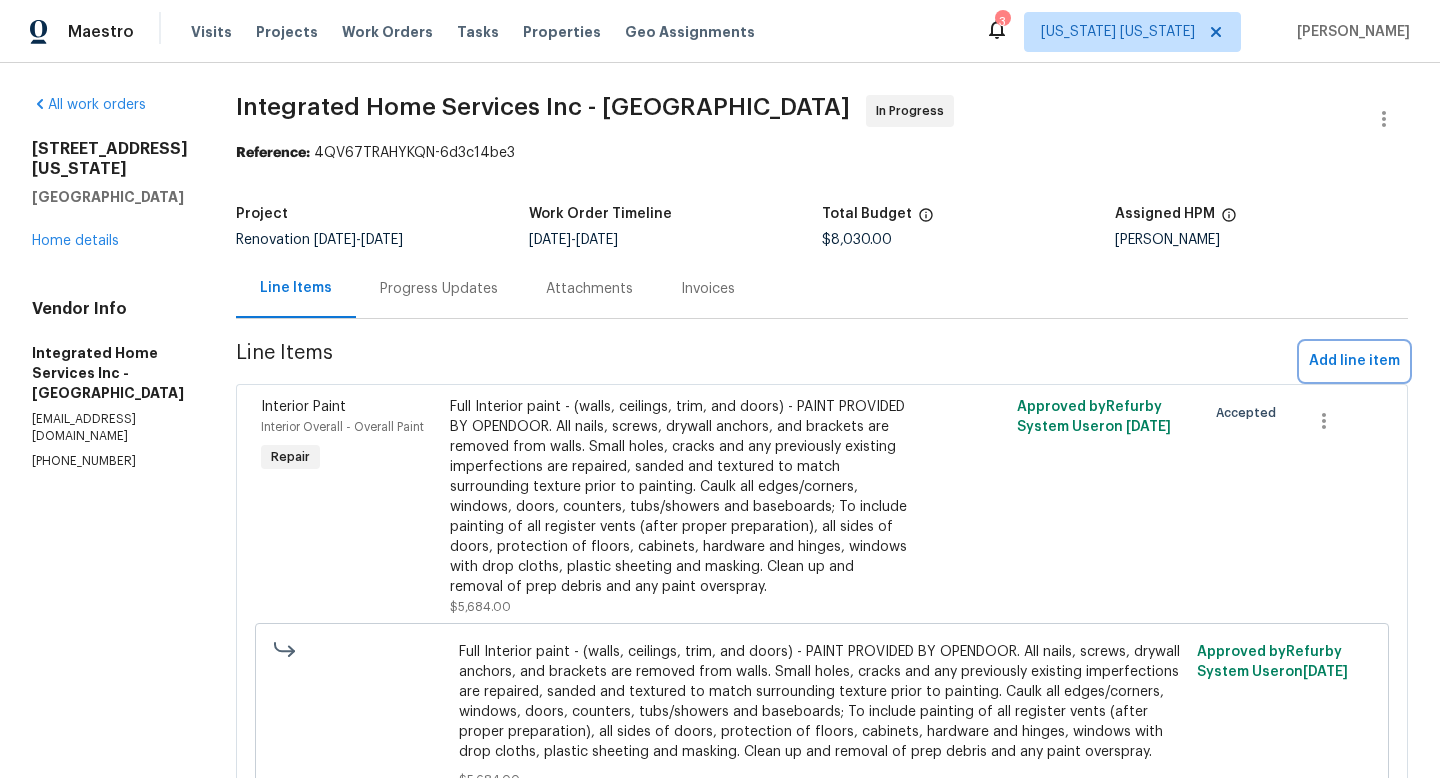 click on "Add line item" at bounding box center [1354, 361] 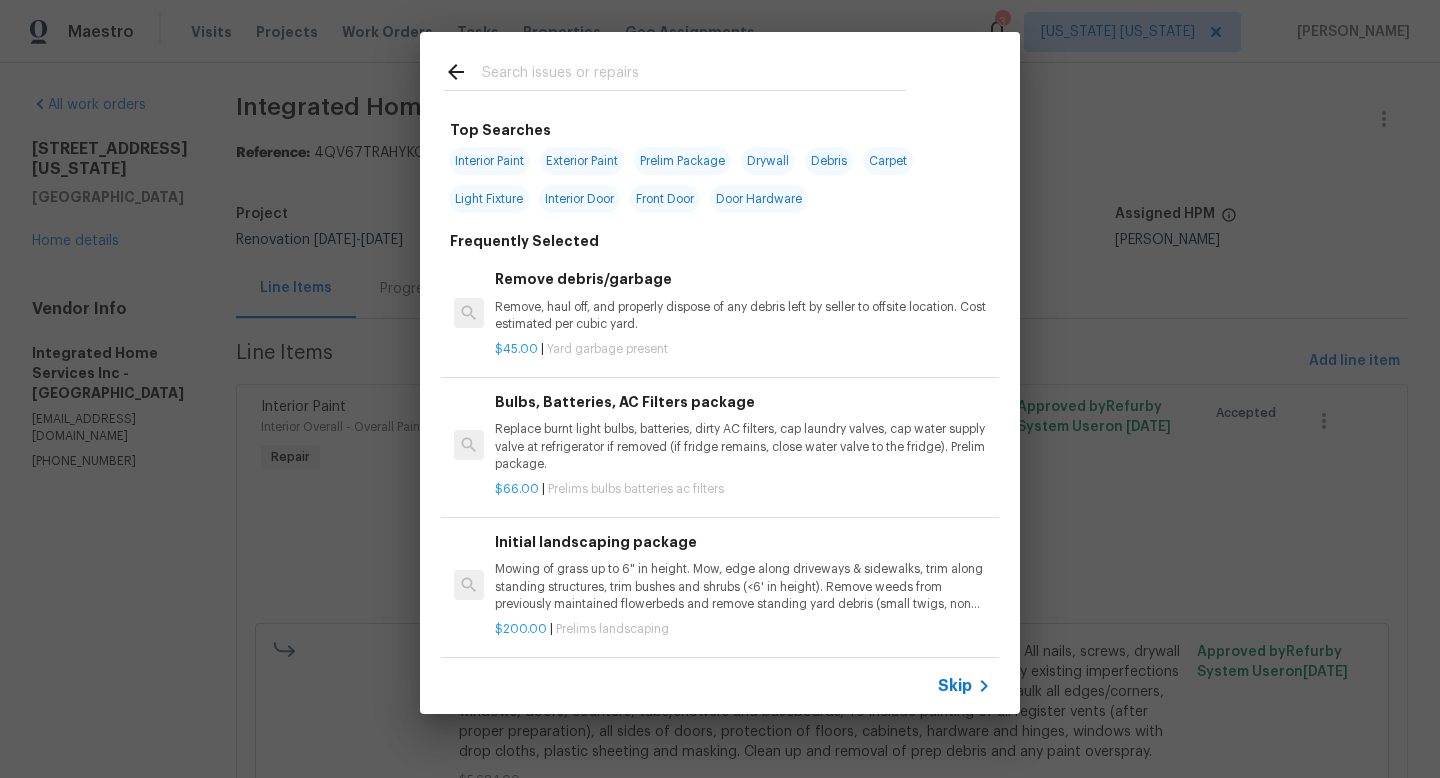 click at bounding box center (675, 71) 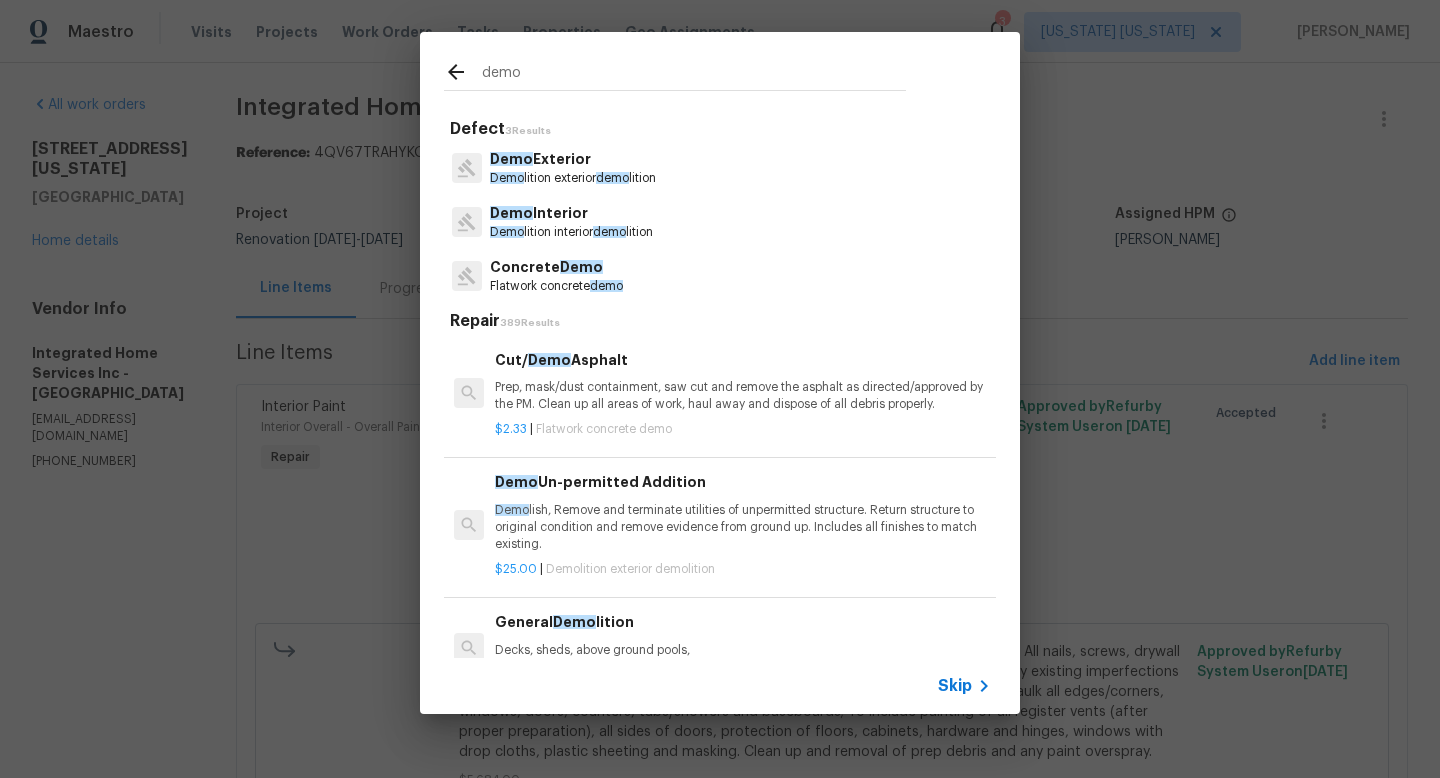 type on "demo" 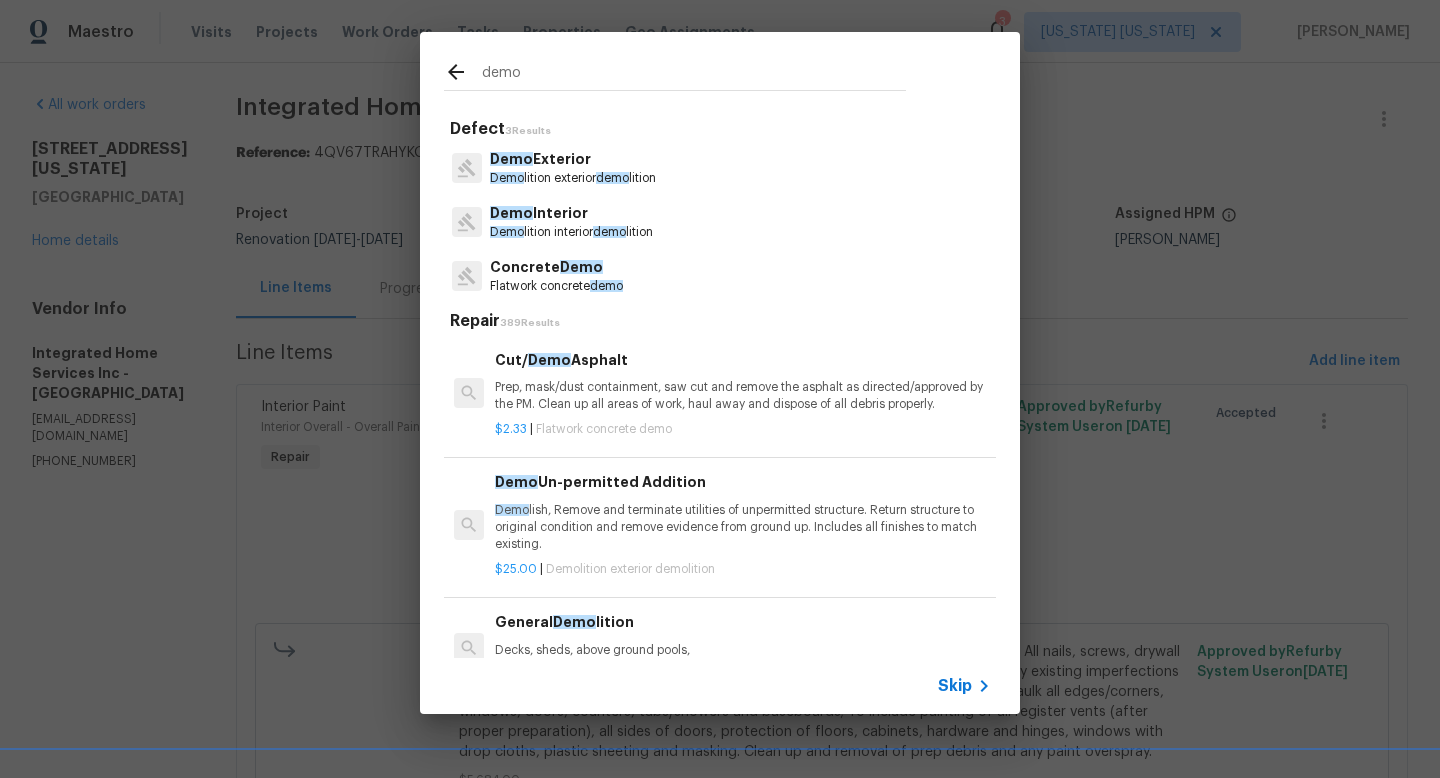 click on "Demo  Interior" at bounding box center (571, 213) 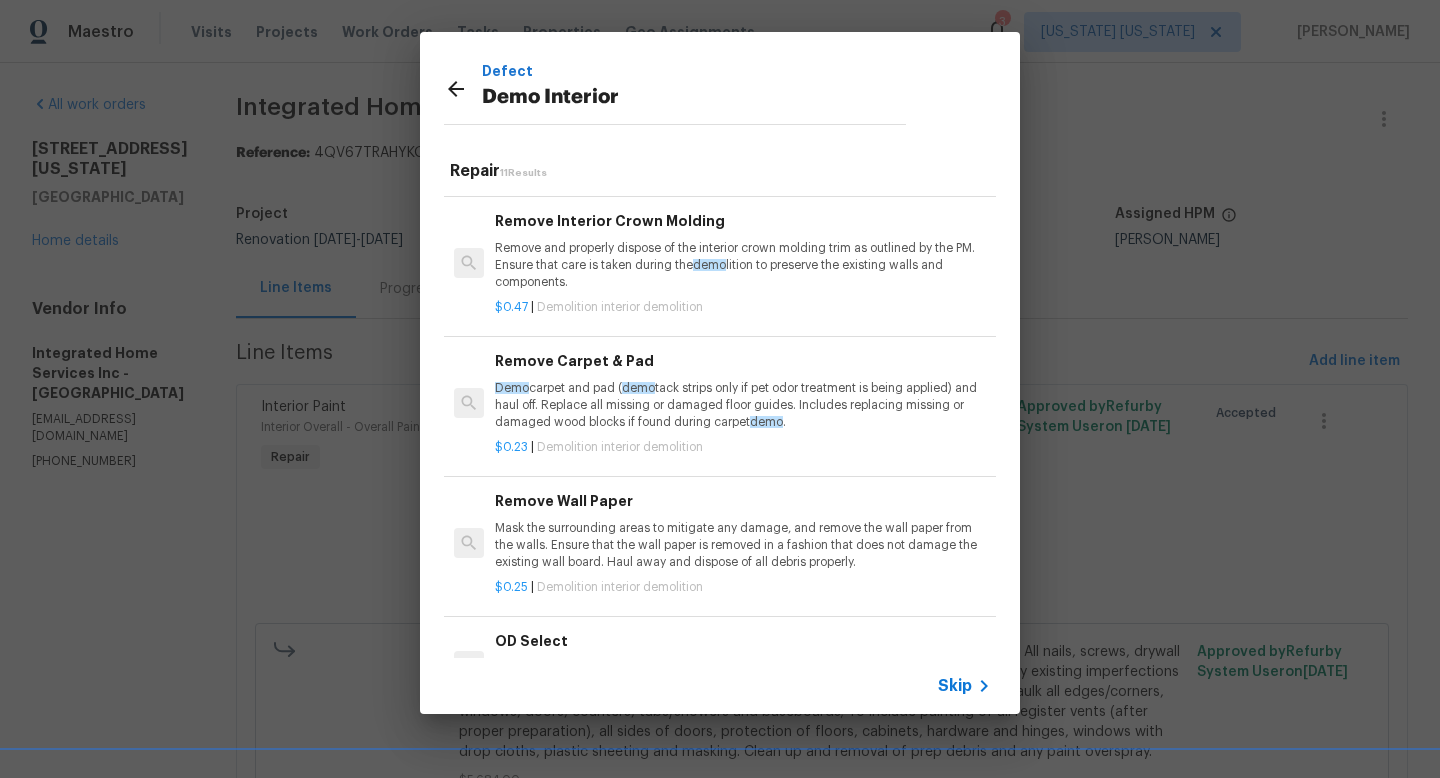 scroll, scrollTop: 839, scrollLeft: 0, axis: vertical 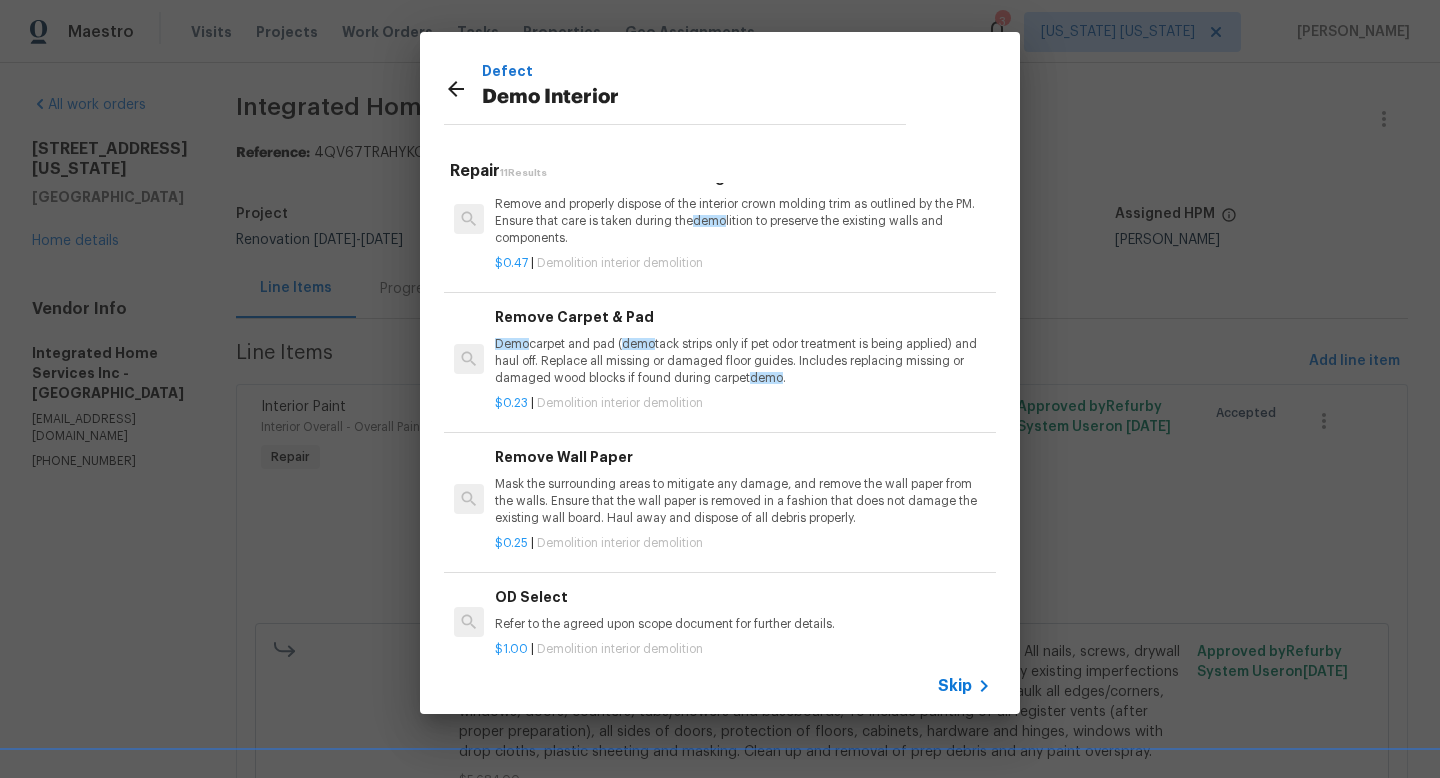 click on "Remove Wall Paper" at bounding box center [743, 457] 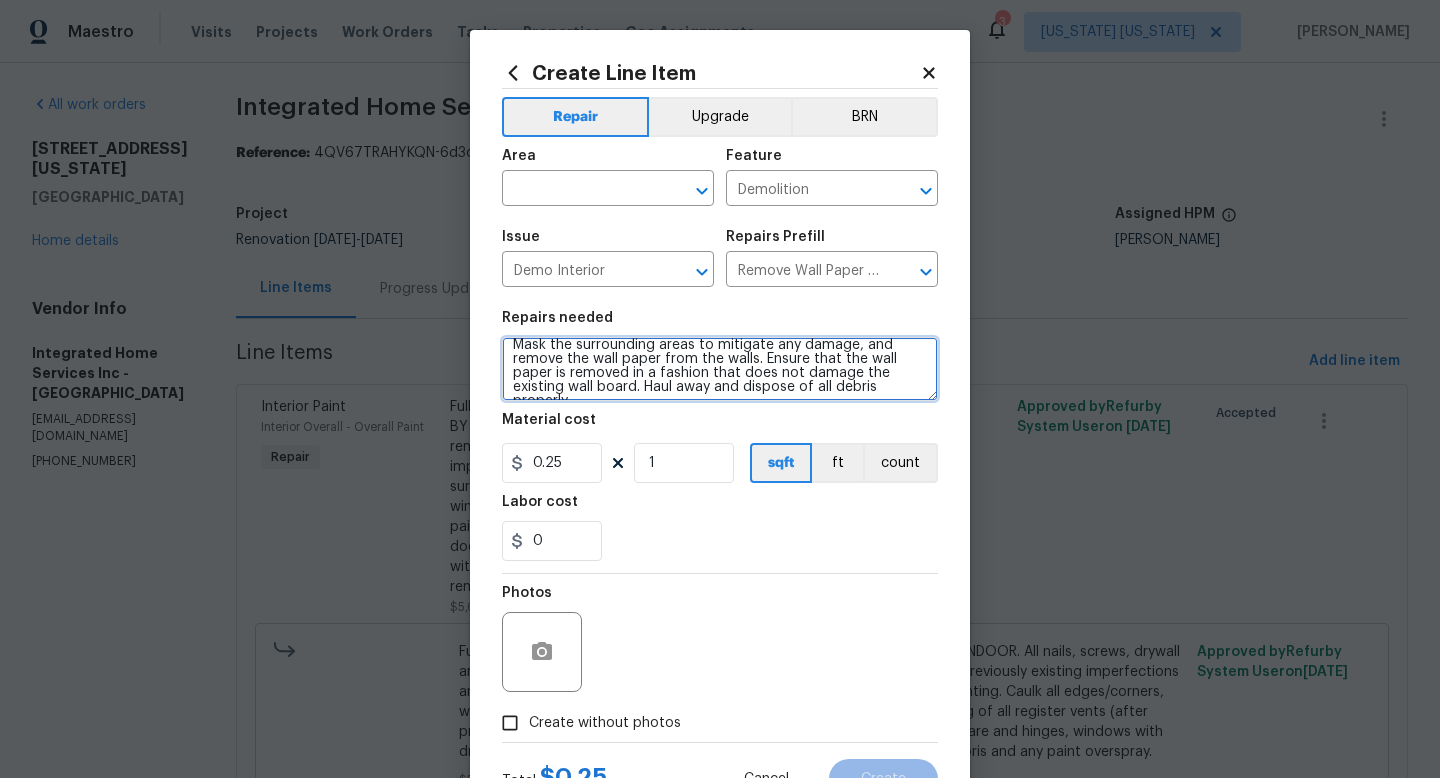 scroll, scrollTop: 0, scrollLeft: 0, axis: both 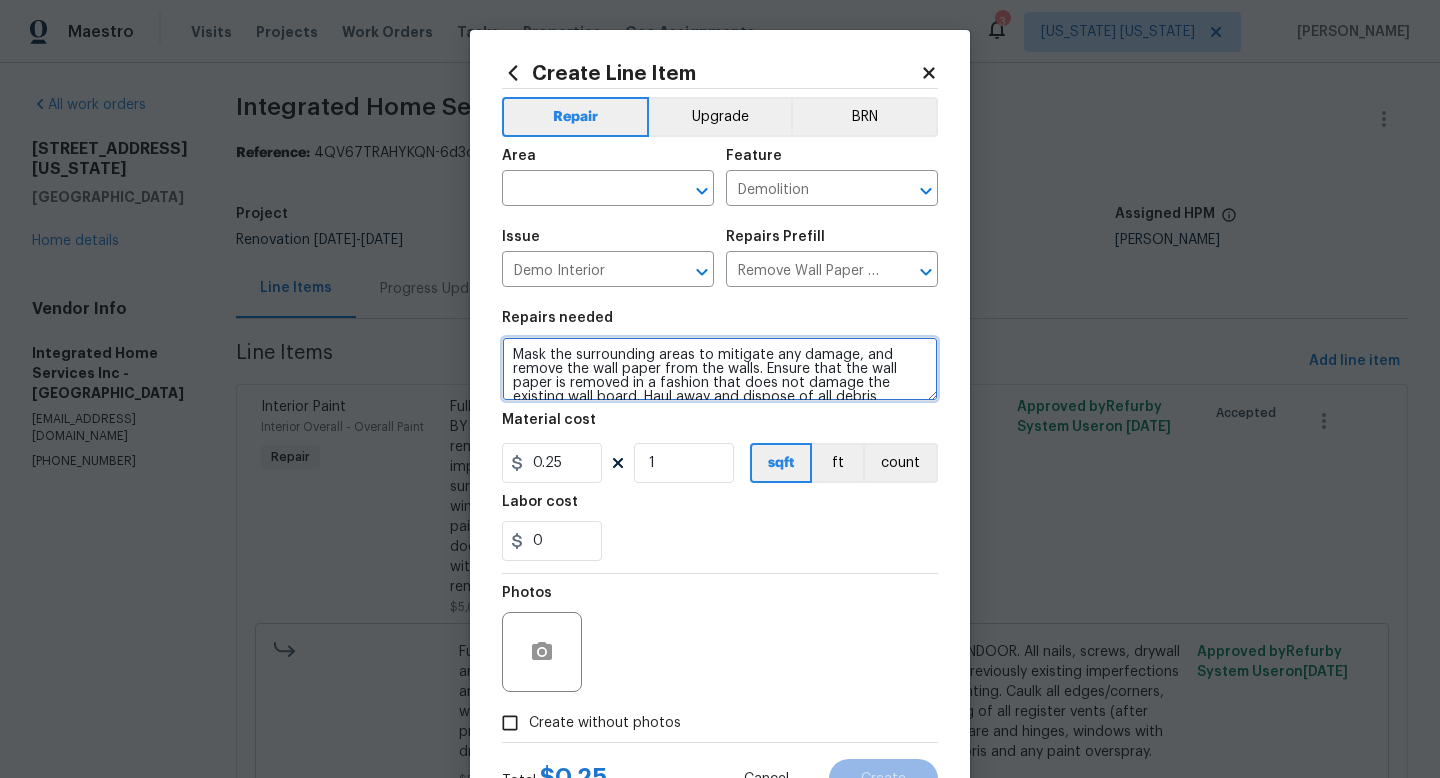 drag, startPoint x: 875, startPoint y: 401, endPoint x: 417, endPoint y: 287, distance: 471.97458 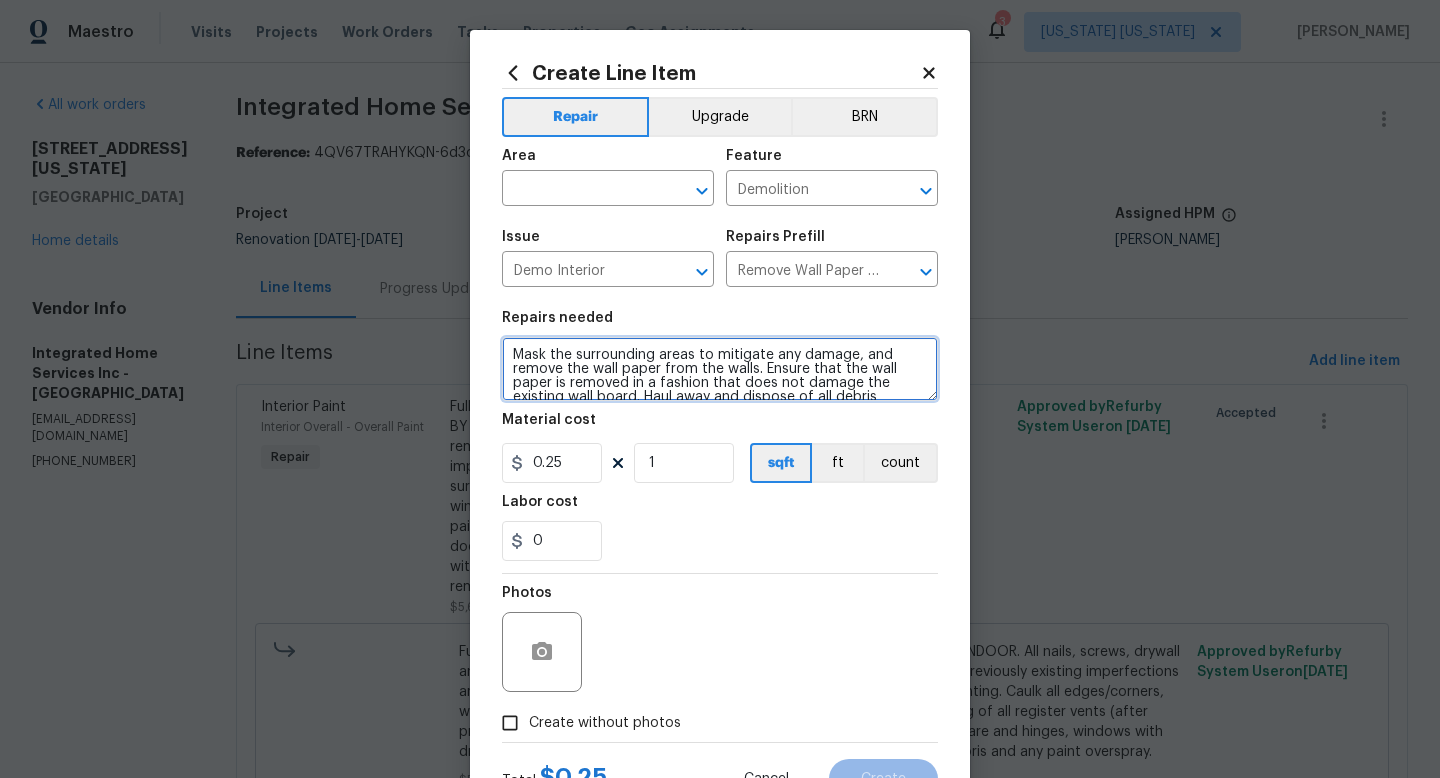 paste on ""Remove wall paper in the kitchen - includes removing stick and peel on door to bathroom in converted garage
Skim coat walls and have paint ready"" 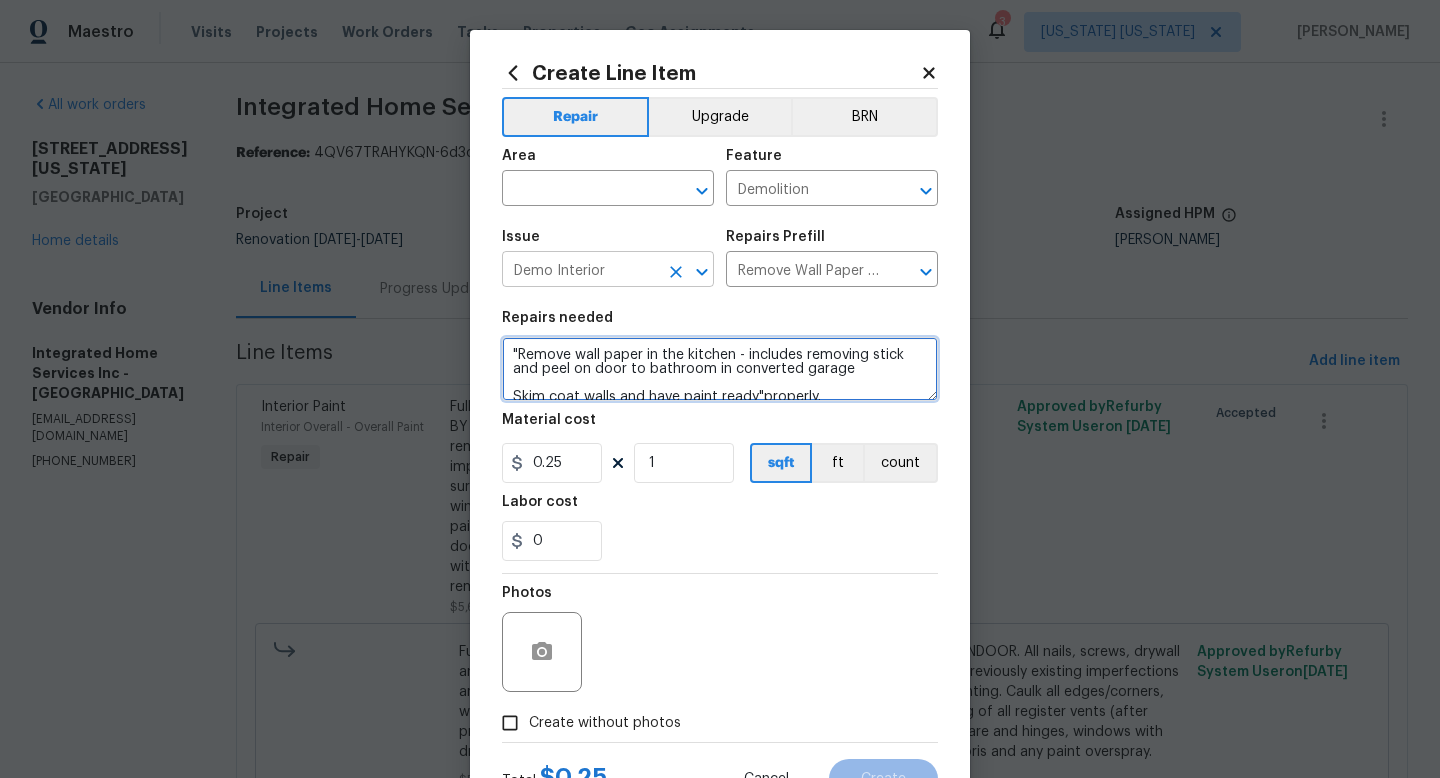 scroll, scrollTop: 4, scrollLeft: 0, axis: vertical 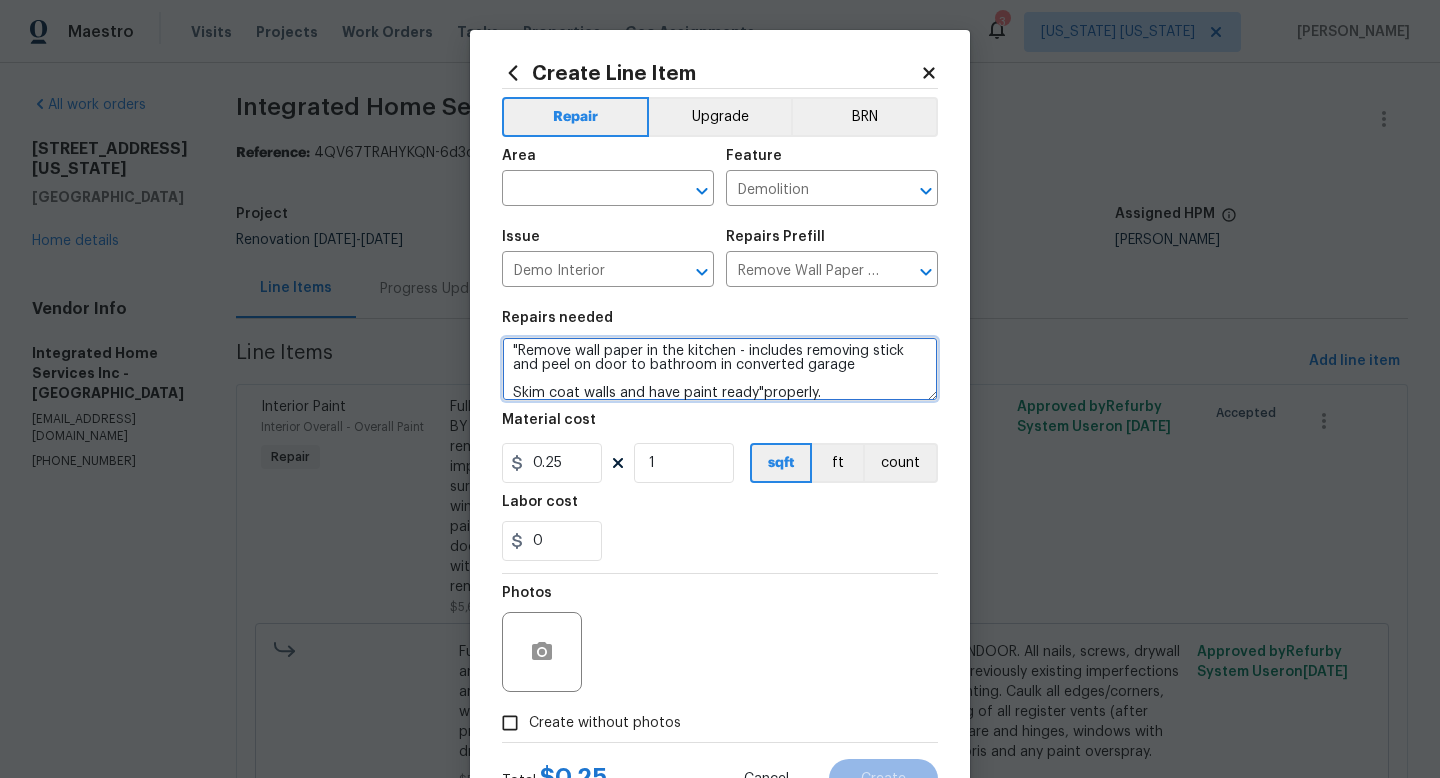 click on ""Remove wall paper in the kitchen - includes removing stick and peel on door to bathroom in converted garage
Skim coat walls and have paint ready"properly." at bounding box center [720, 369] 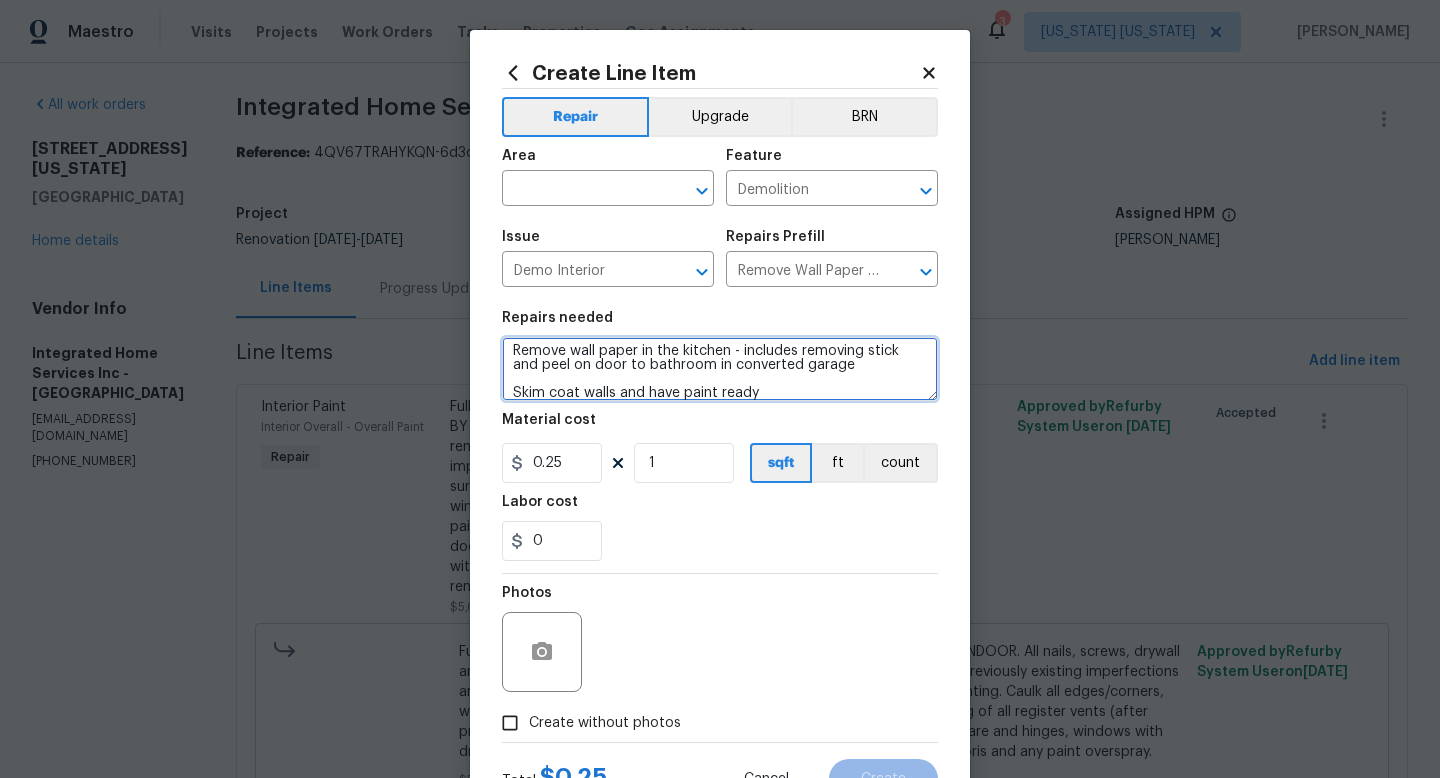 type on "Remove wall paper in the kitchen - includes removing stick and peel on door to bathroom in converted garage
Skim coat walls and have paint ready" 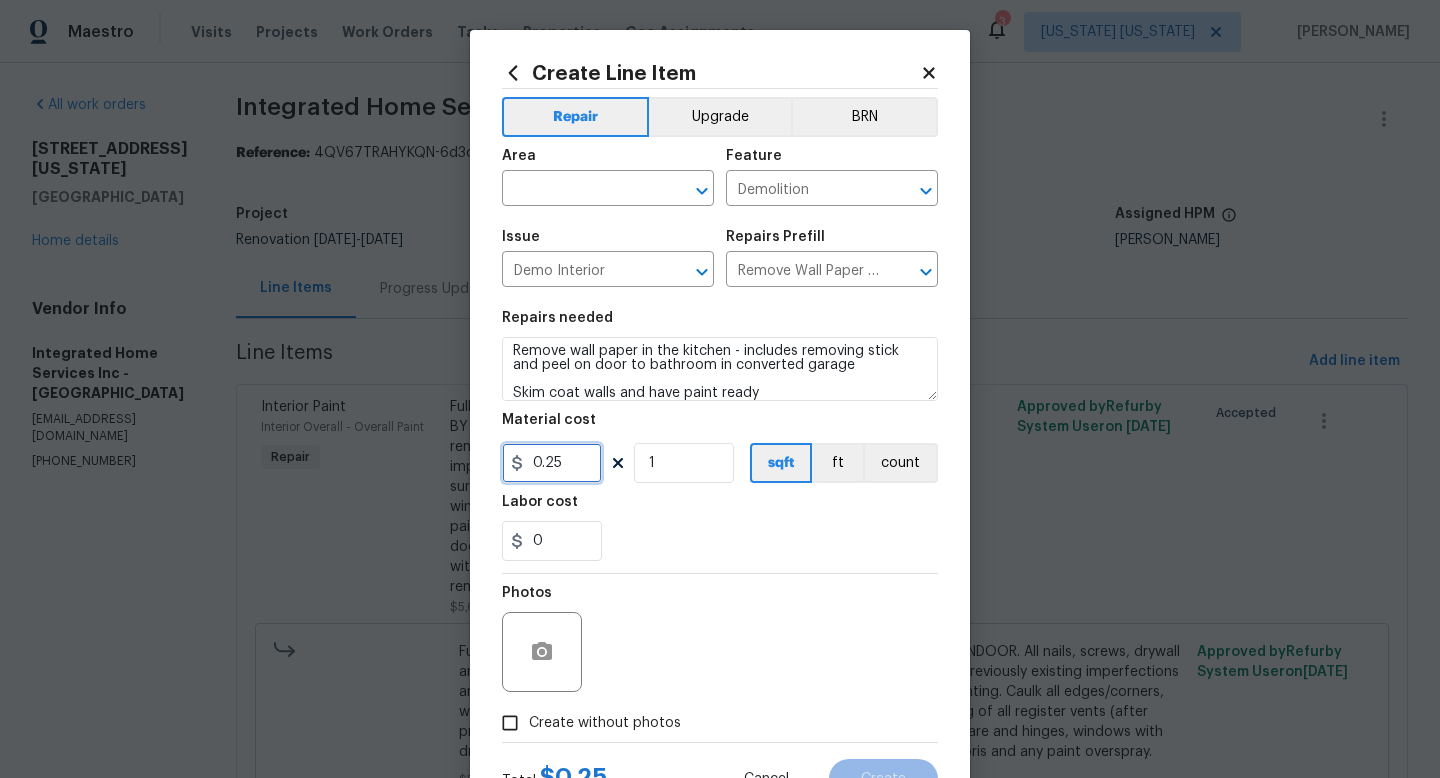 drag, startPoint x: 558, startPoint y: 469, endPoint x: 522, endPoint y: 457, distance: 37.94733 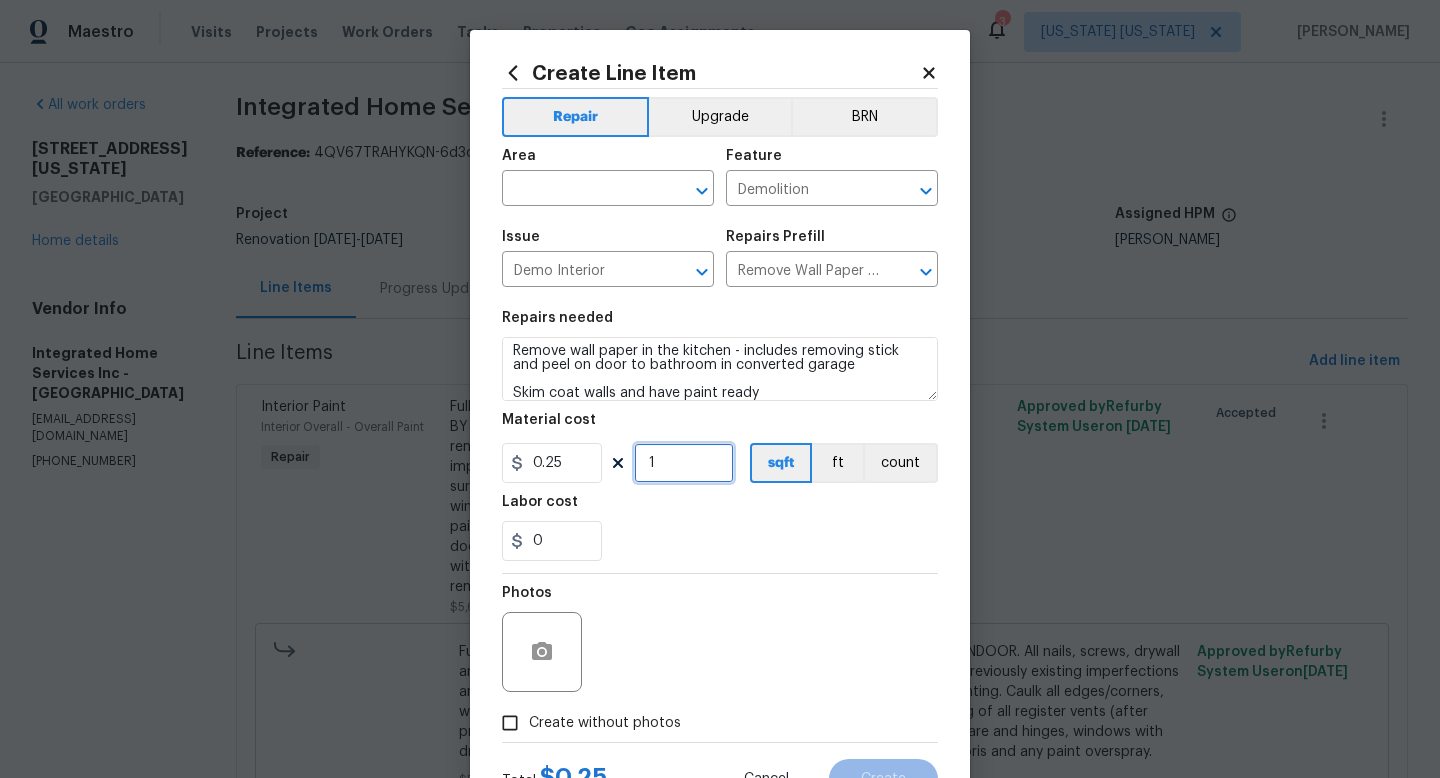 drag, startPoint x: 667, startPoint y: 467, endPoint x: 643, endPoint y: 466, distance: 24.020824 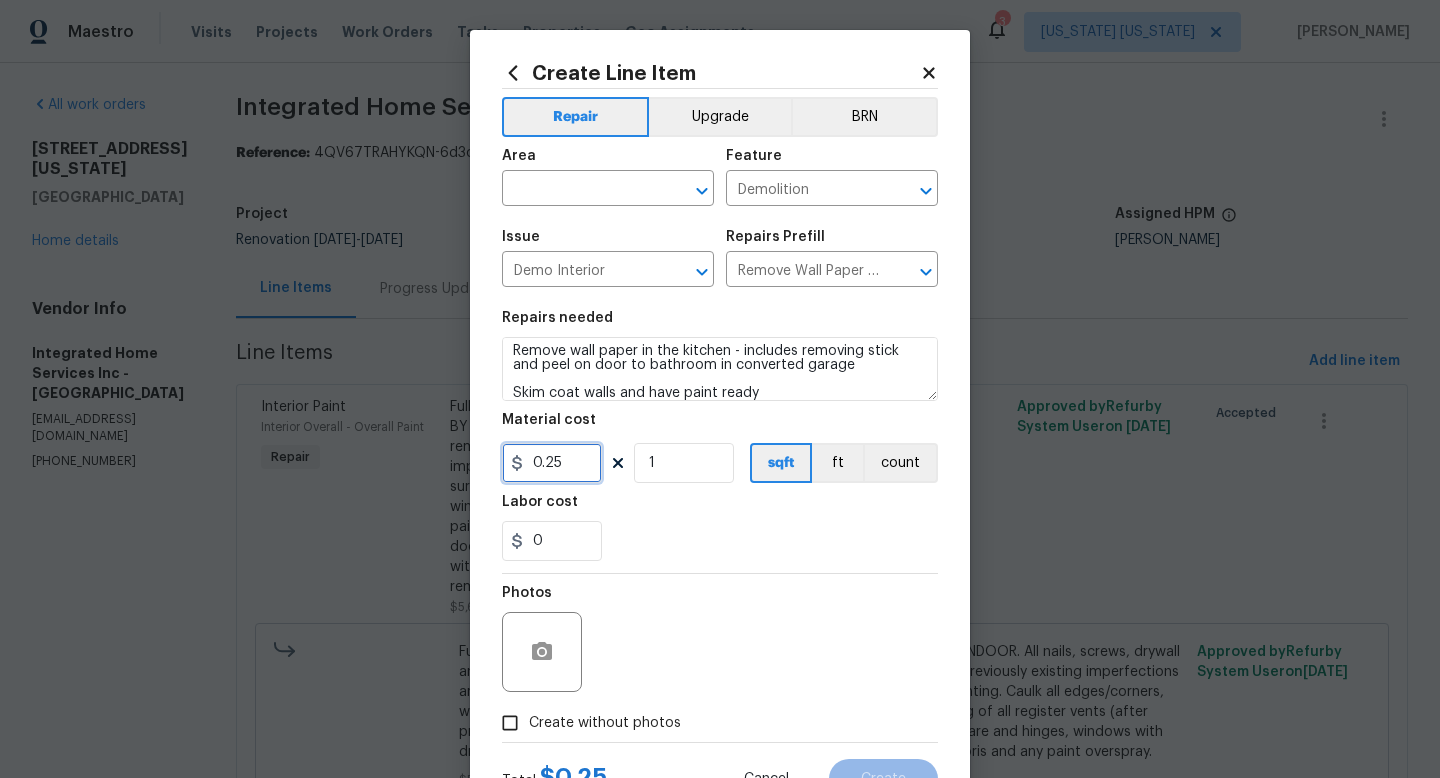 click on "0.25" at bounding box center (552, 463) 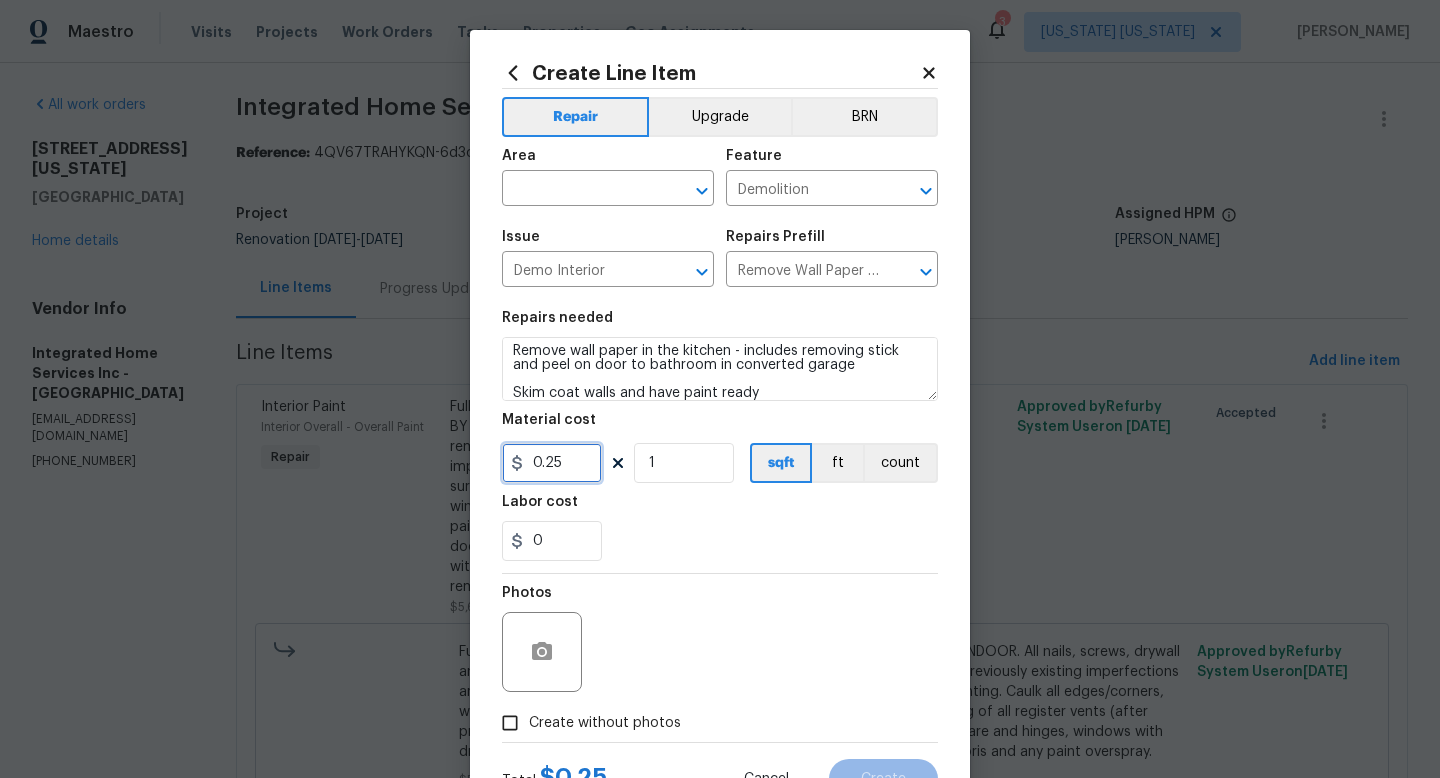 drag, startPoint x: 556, startPoint y: 467, endPoint x: 467, endPoint y: 460, distance: 89.27486 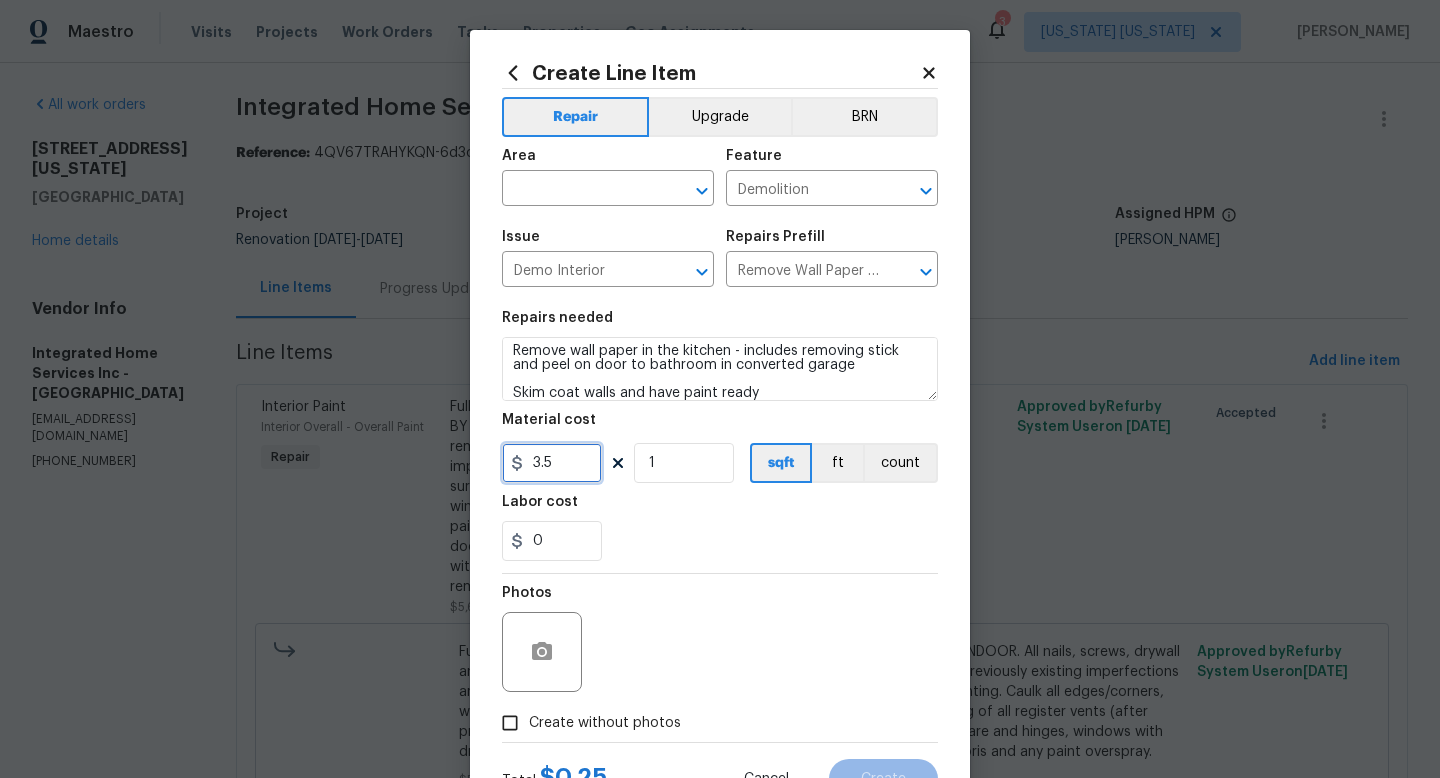 type on "3.5" 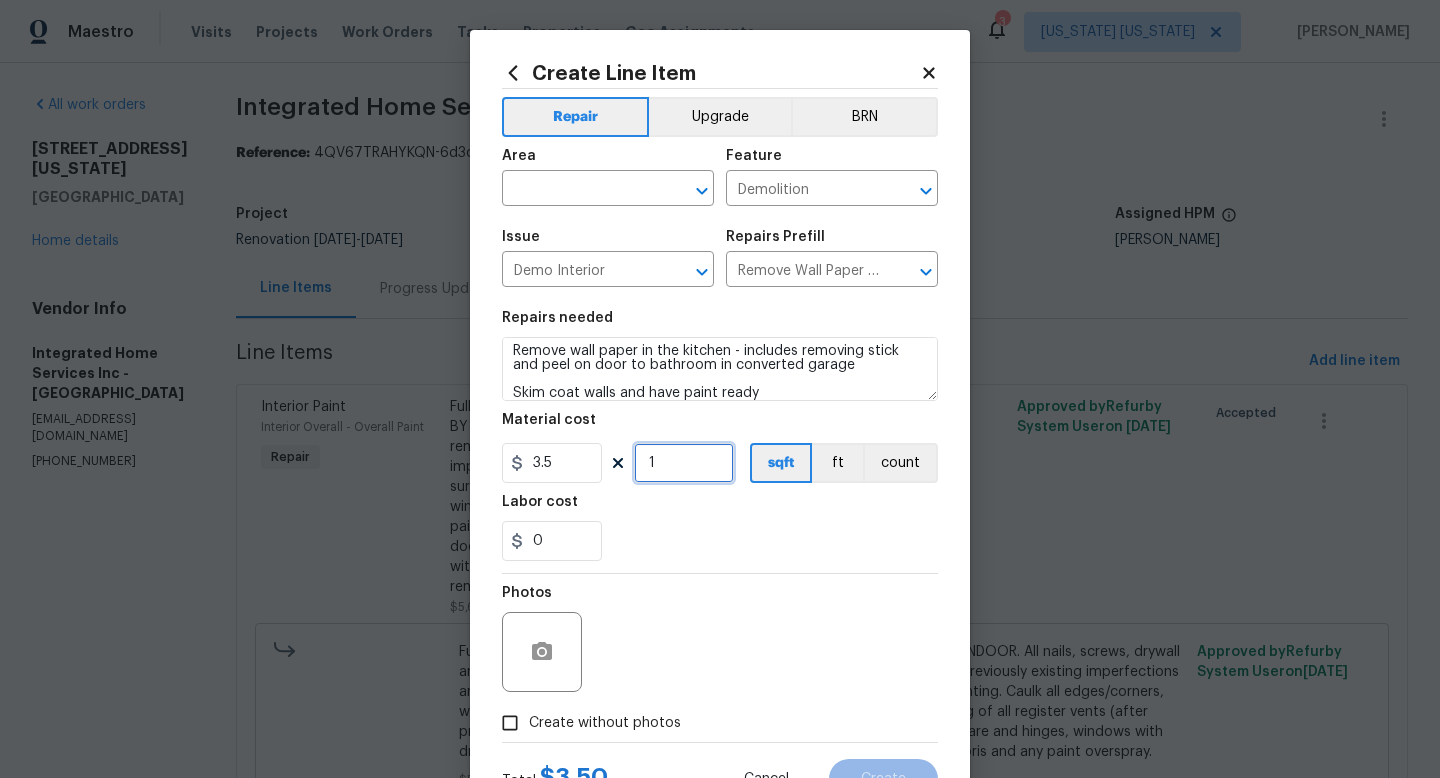 drag, startPoint x: 678, startPoint y: 465, endPoint x: 606, endPoint y: 471, distance: 72.249565 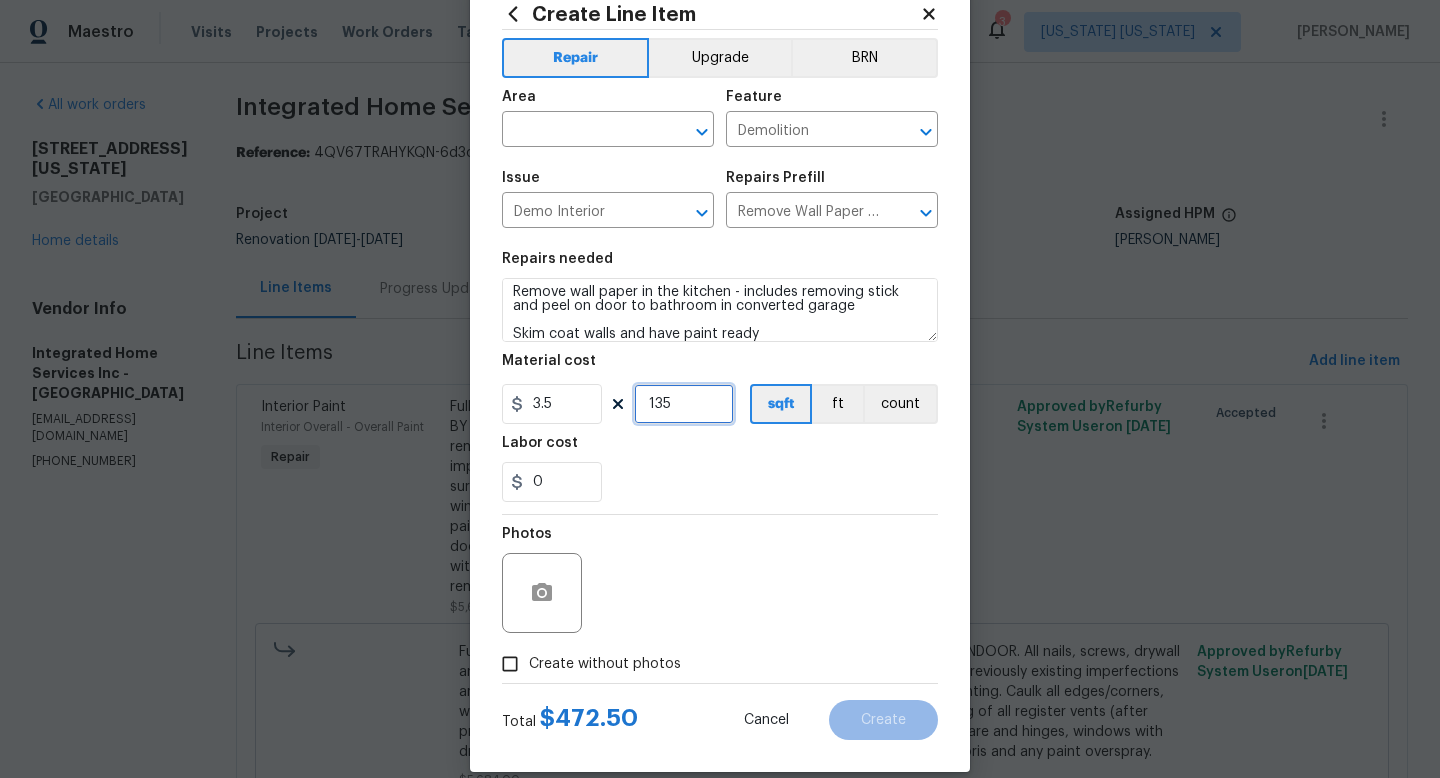 scroll, scrollTop: 84, scrollLeft: 0, axis: vertical 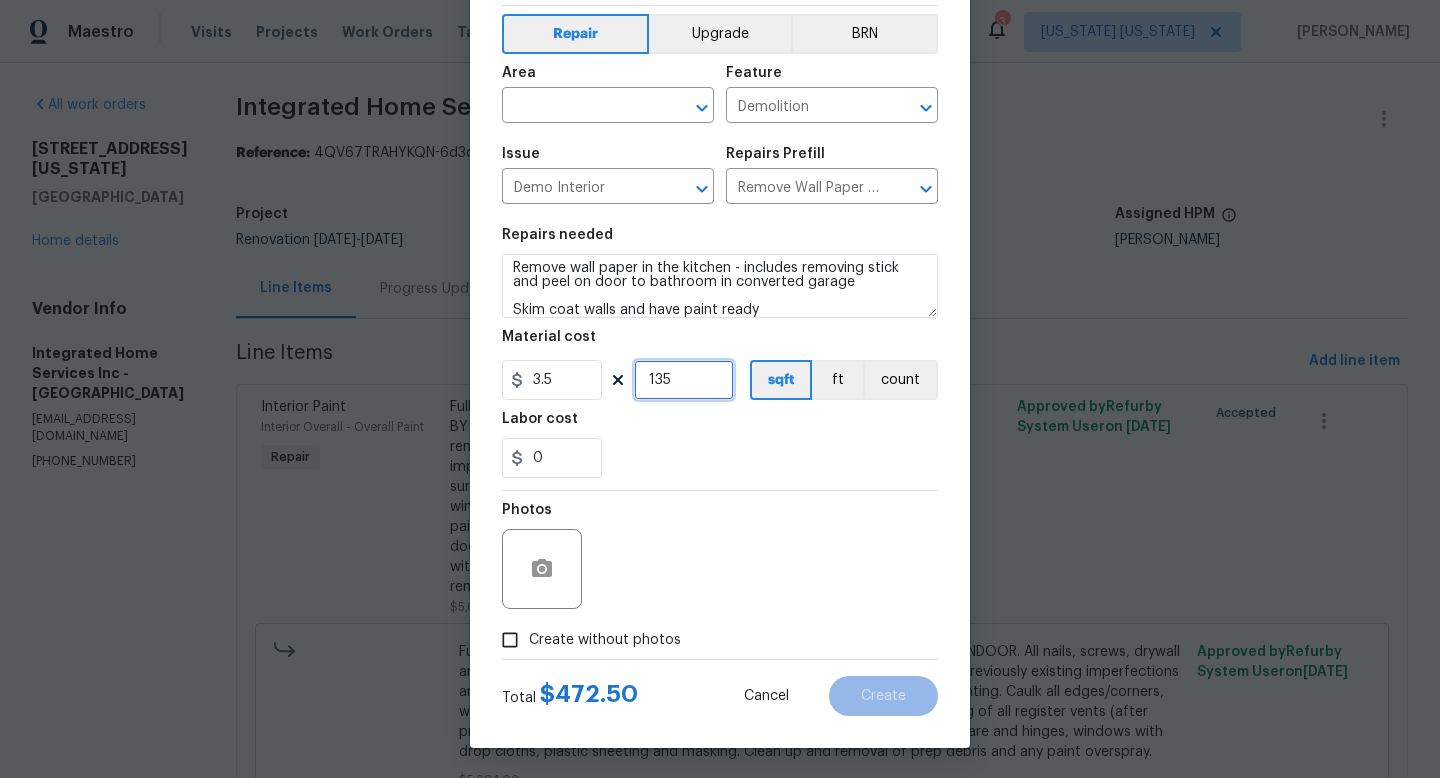 type on "135" 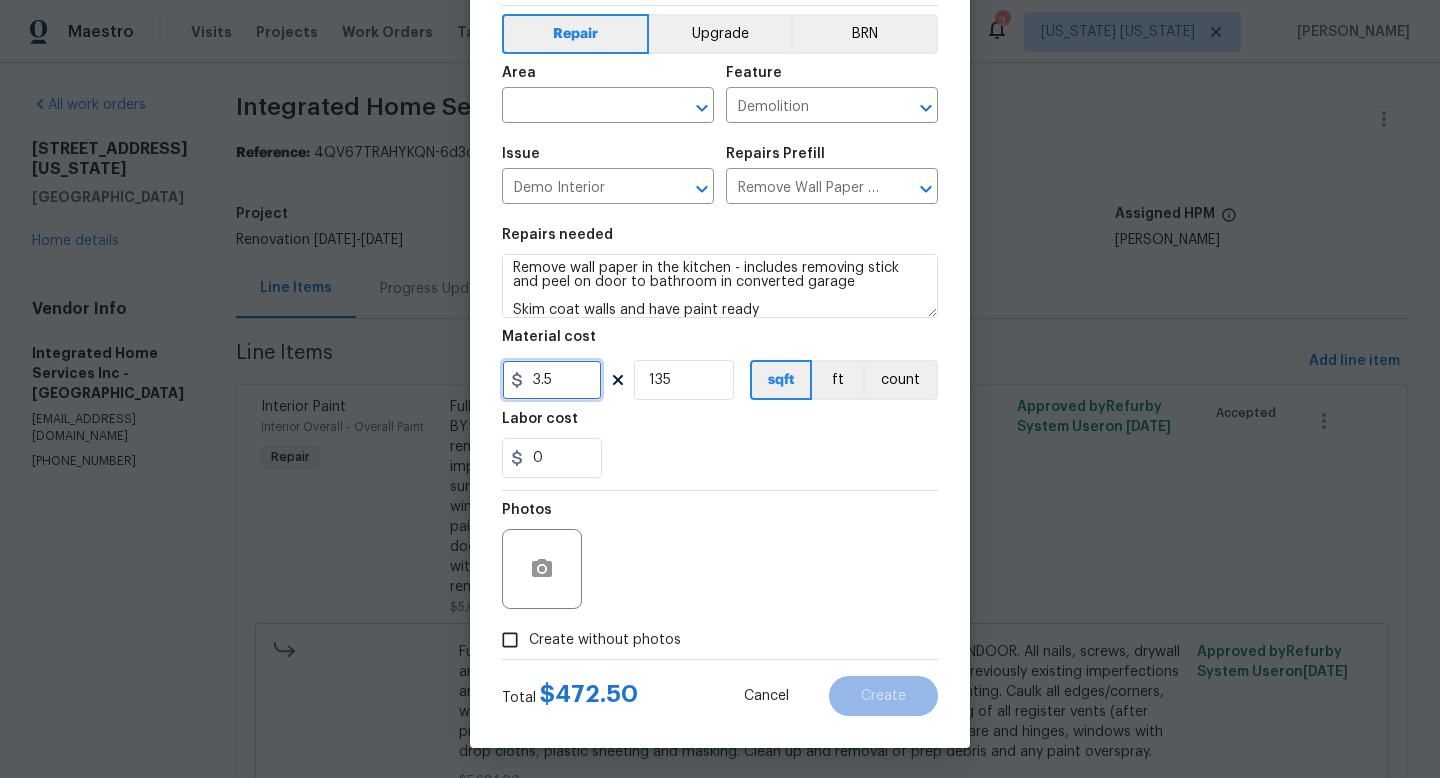 click on "3.5" at bounding box center [552, 380] 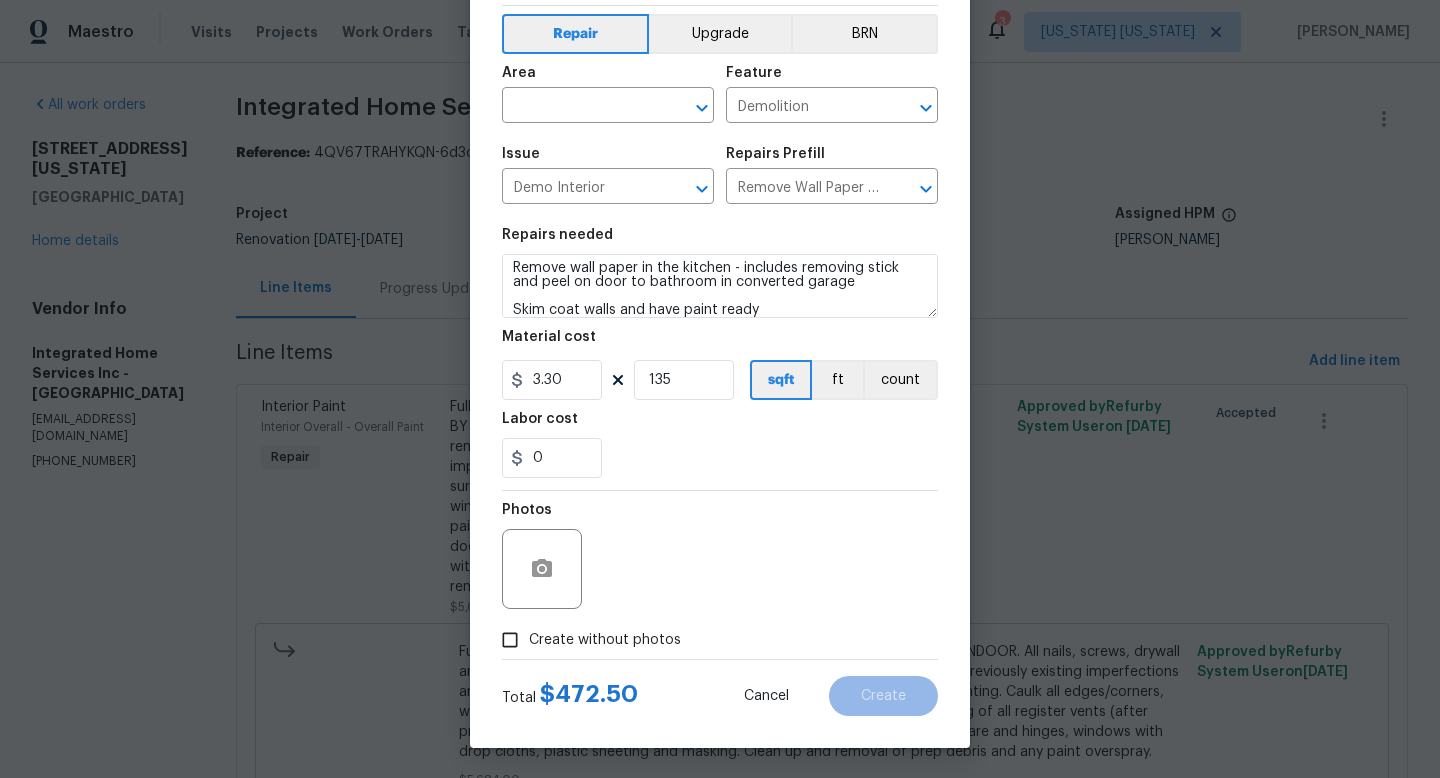type on "3.3" 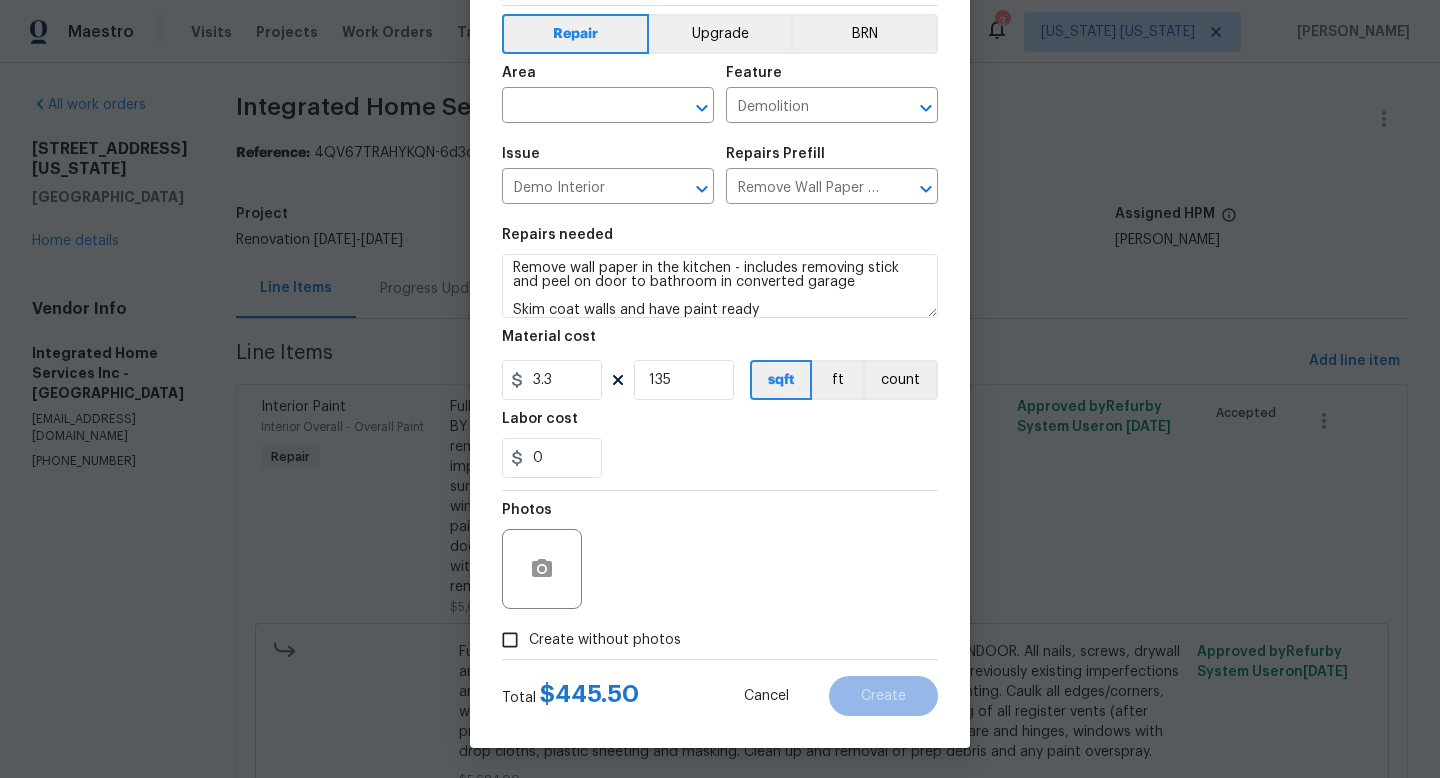 click on "0" at bounding box center (720, 458) 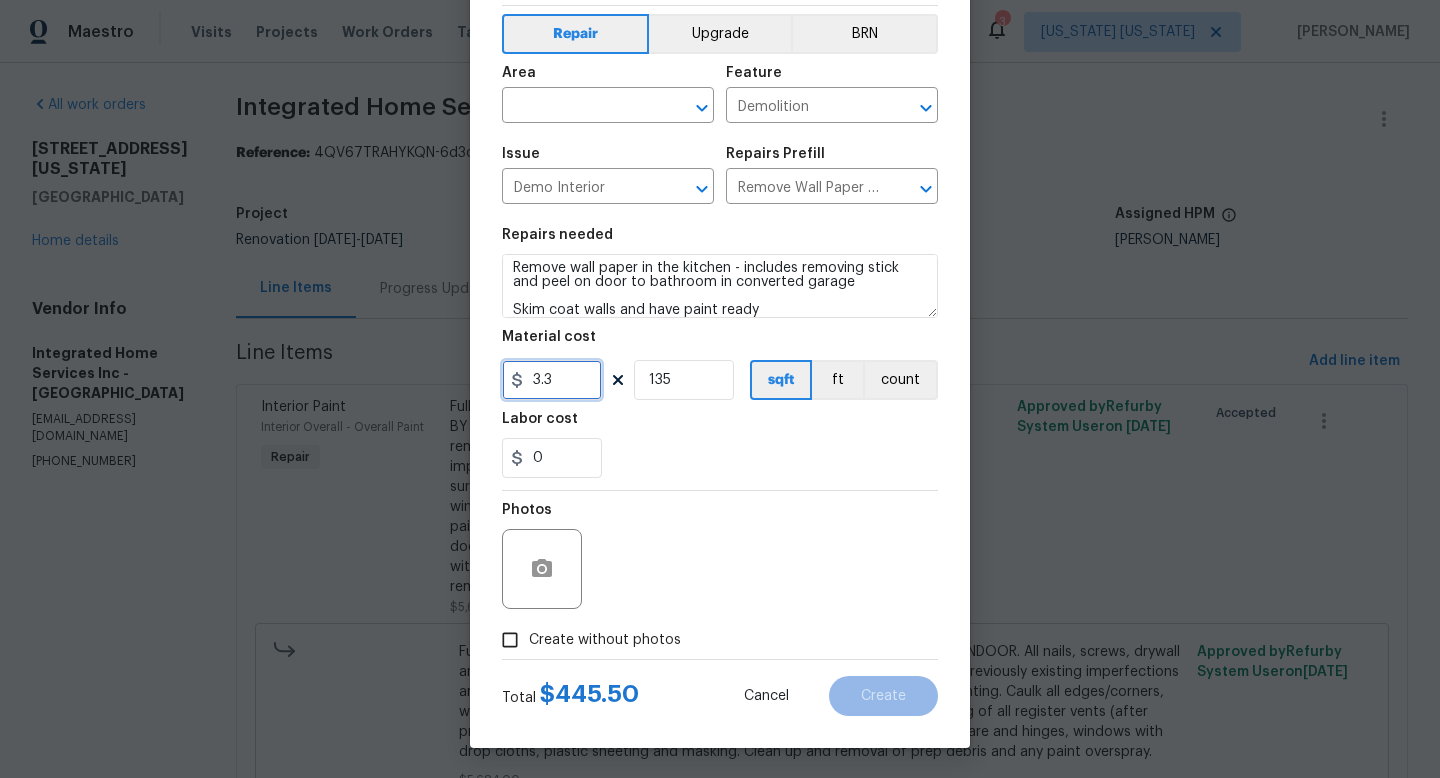 click on "3.3" at bounding box center [552, 380] 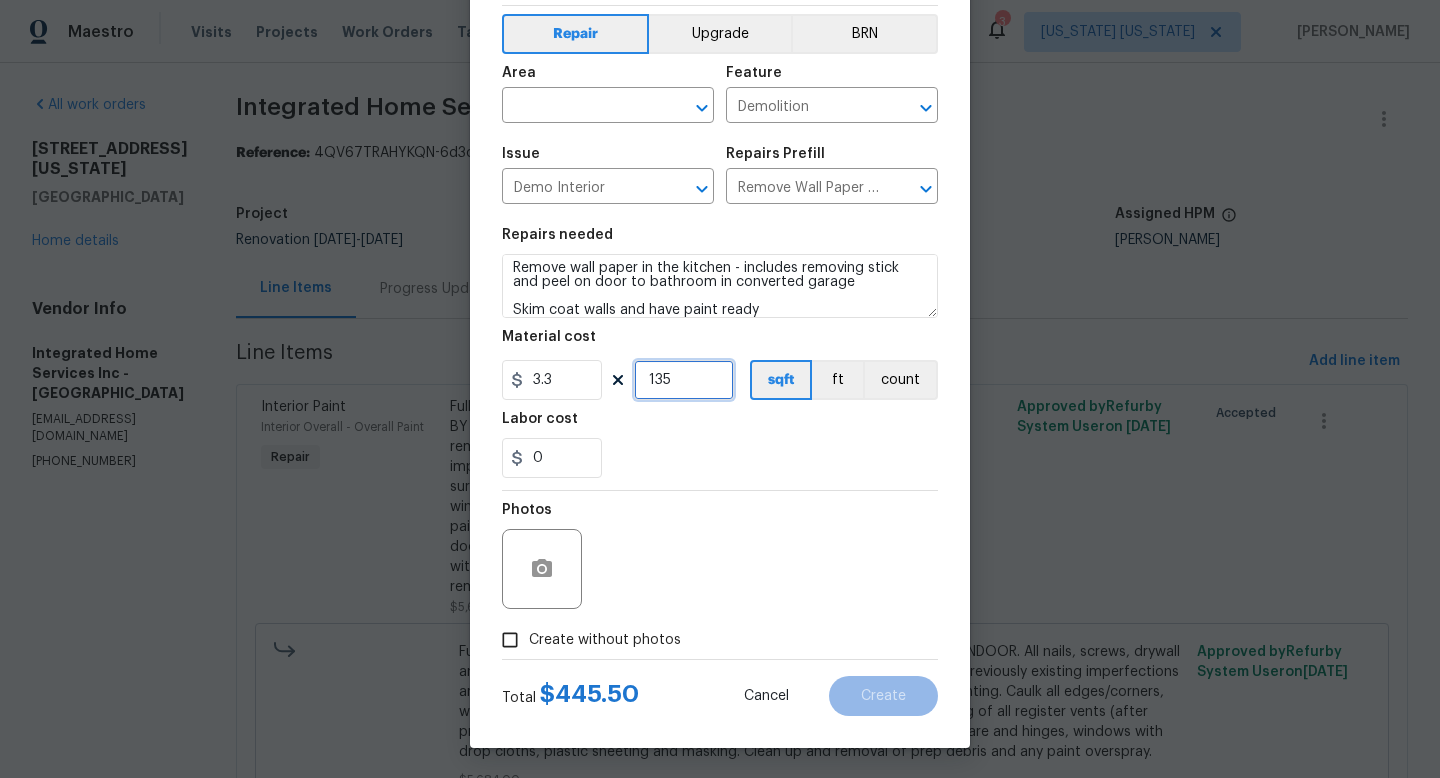 click on "135" at bounding box center (684, 380) 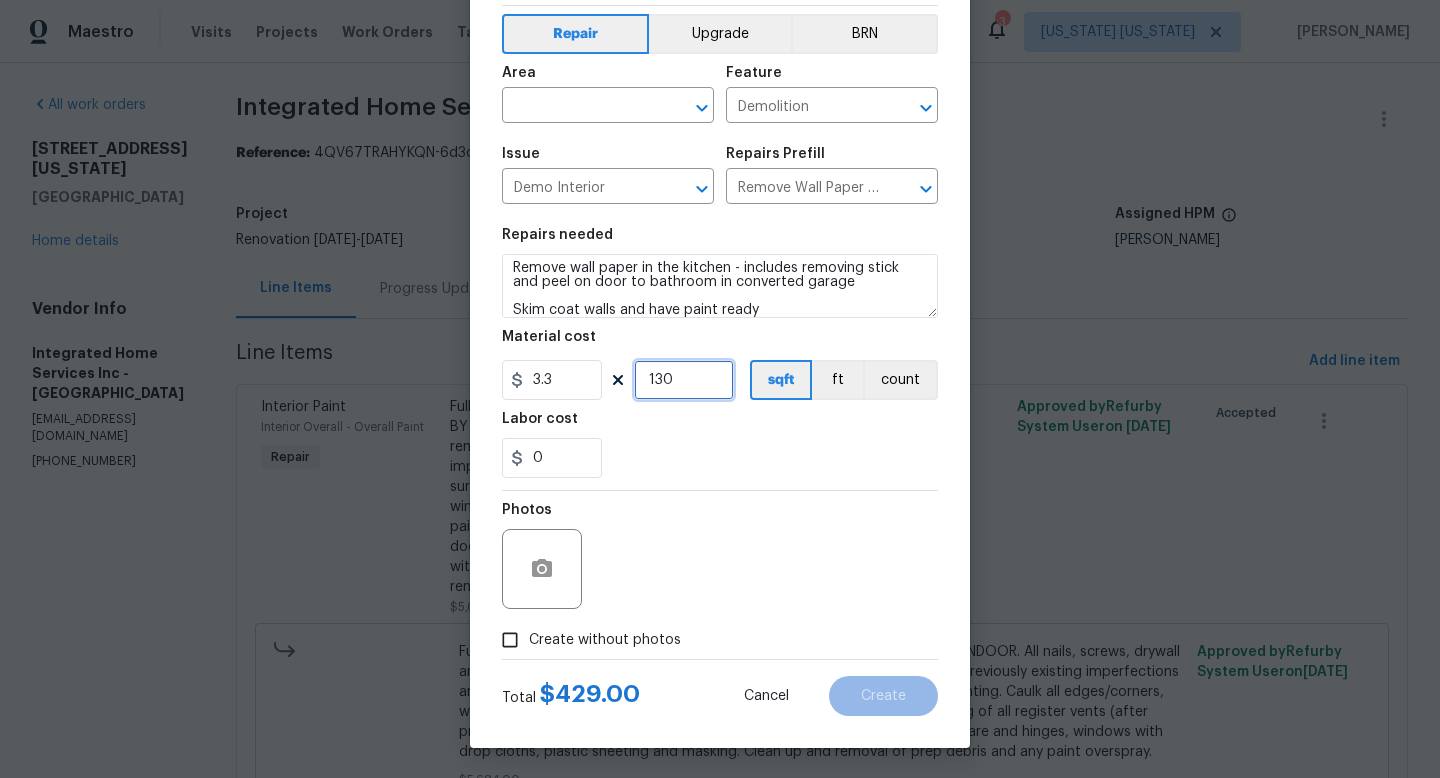 type on "130" 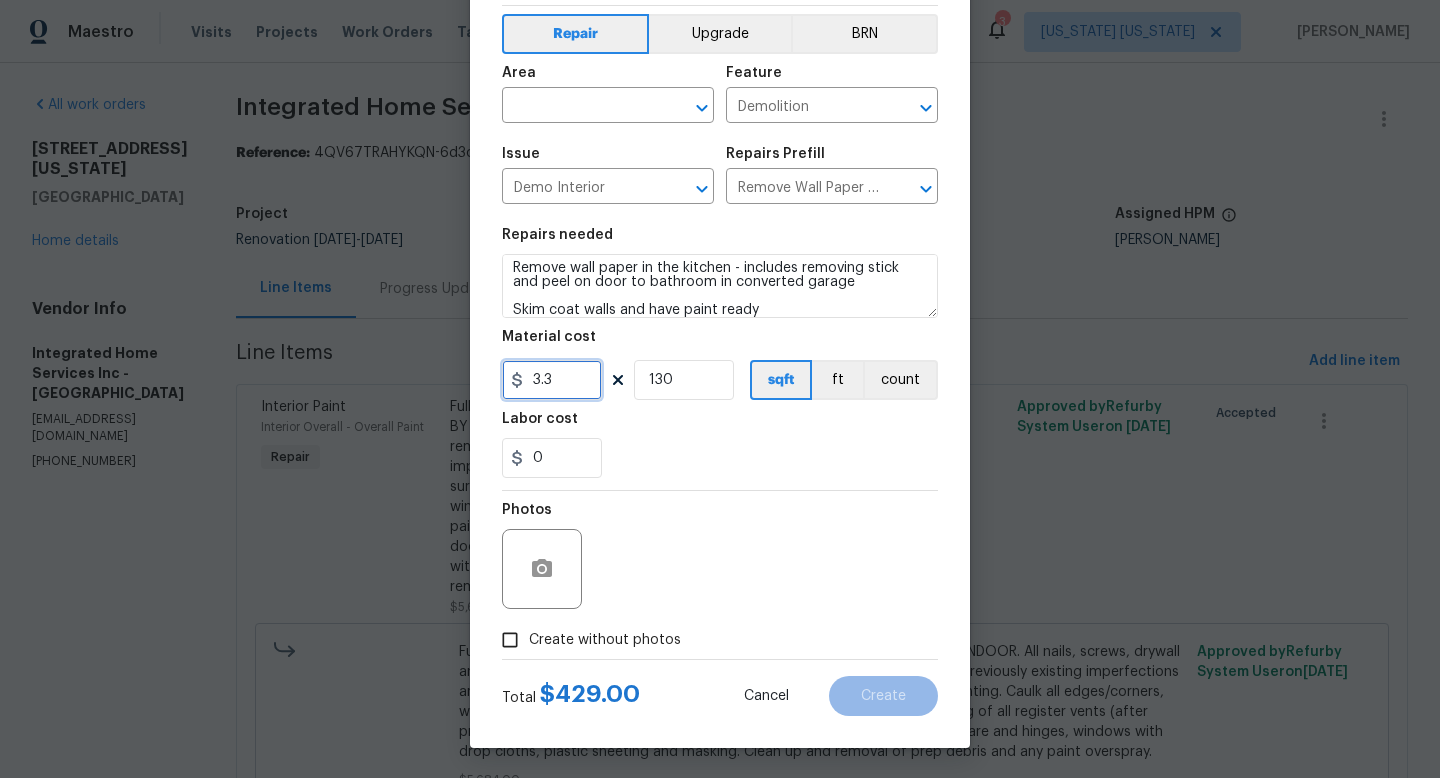 click on "3.3" at bounding box center [552, 380] 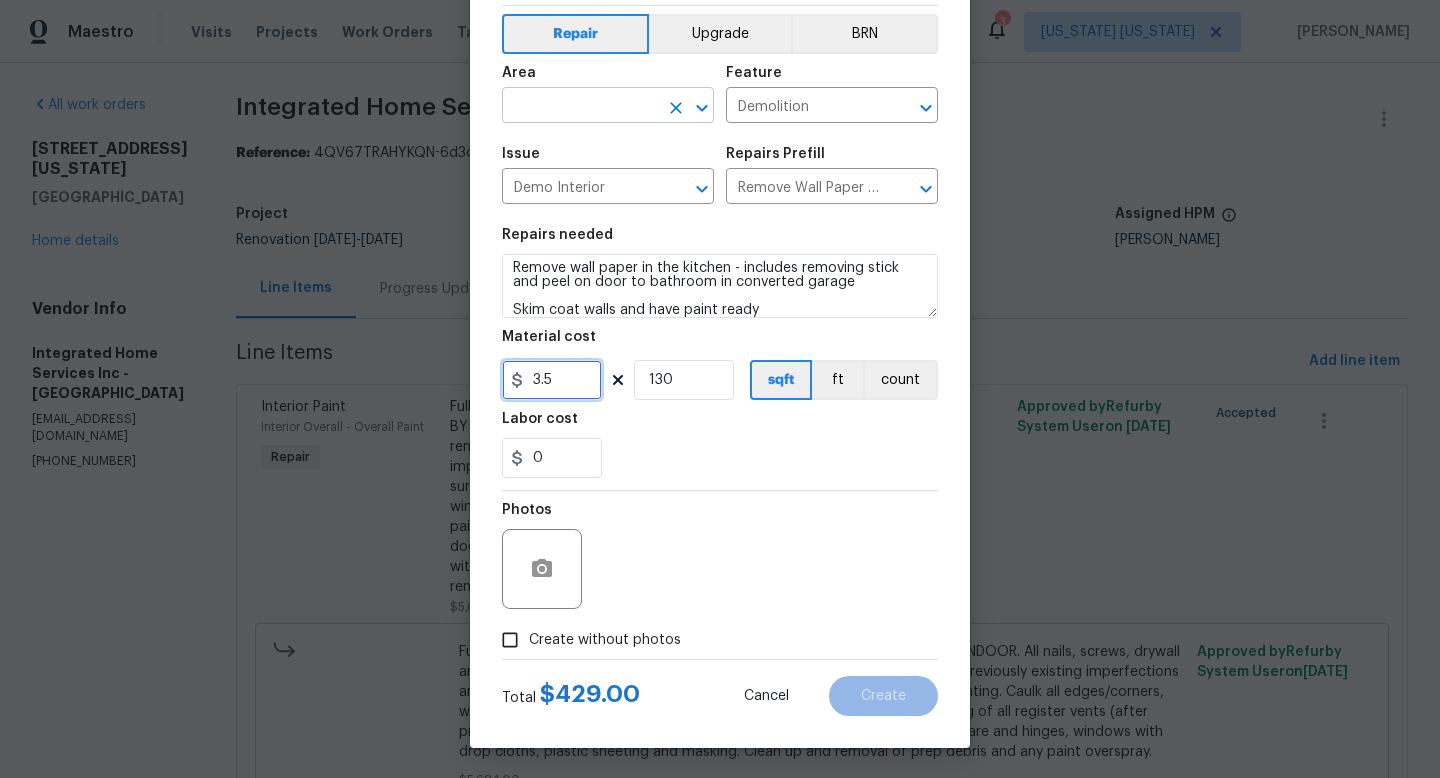type on "3.5" 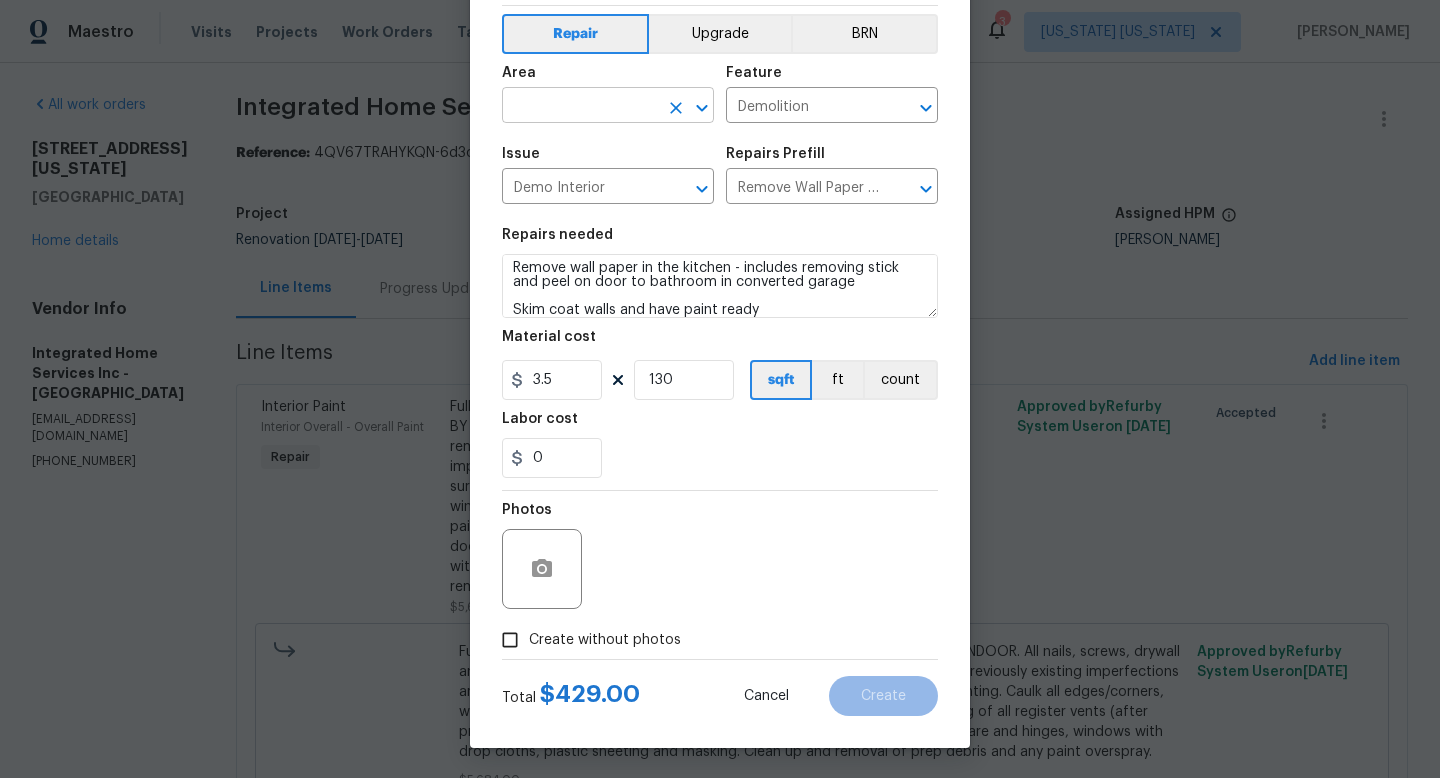 click at bounding box center [580, 107] 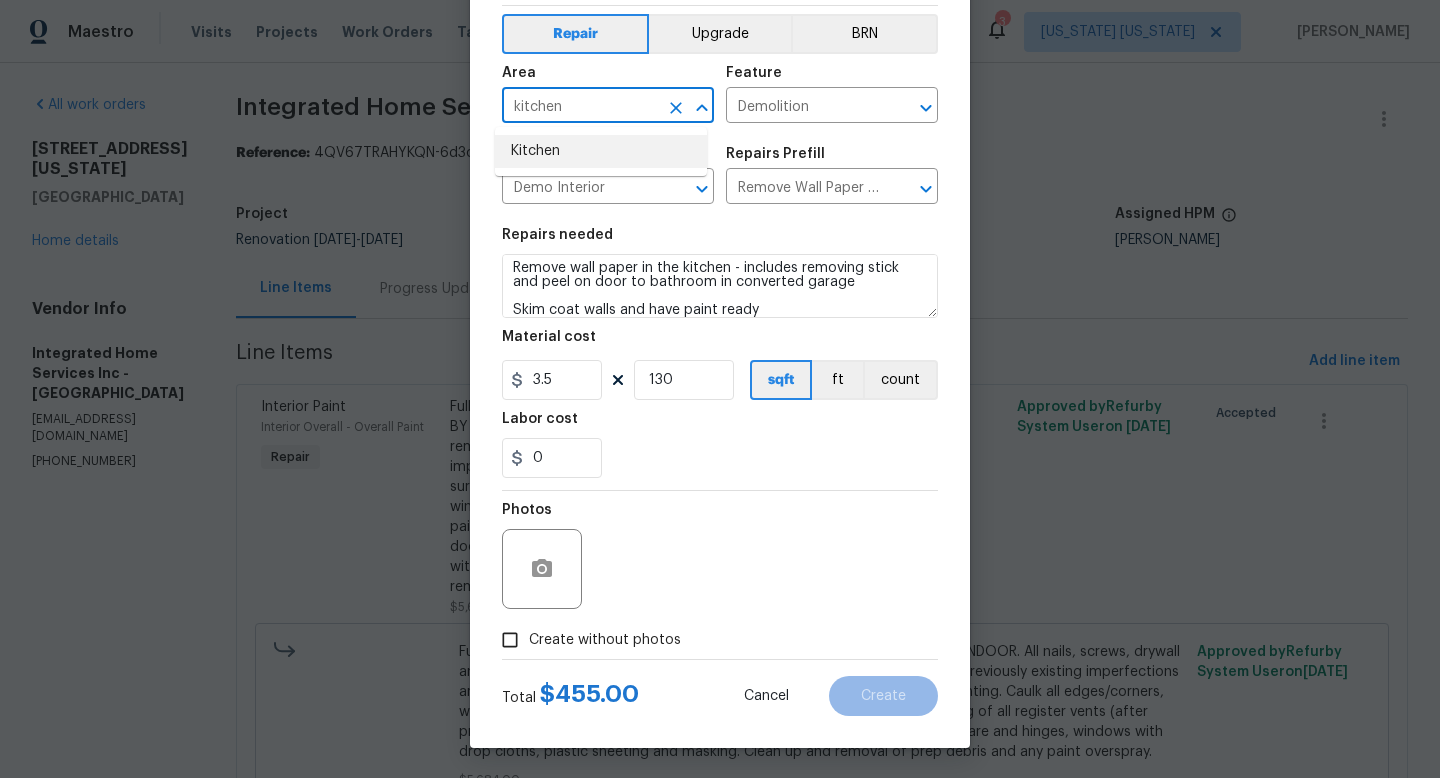 click on "Kitchen" at bounding box center [601, 151] 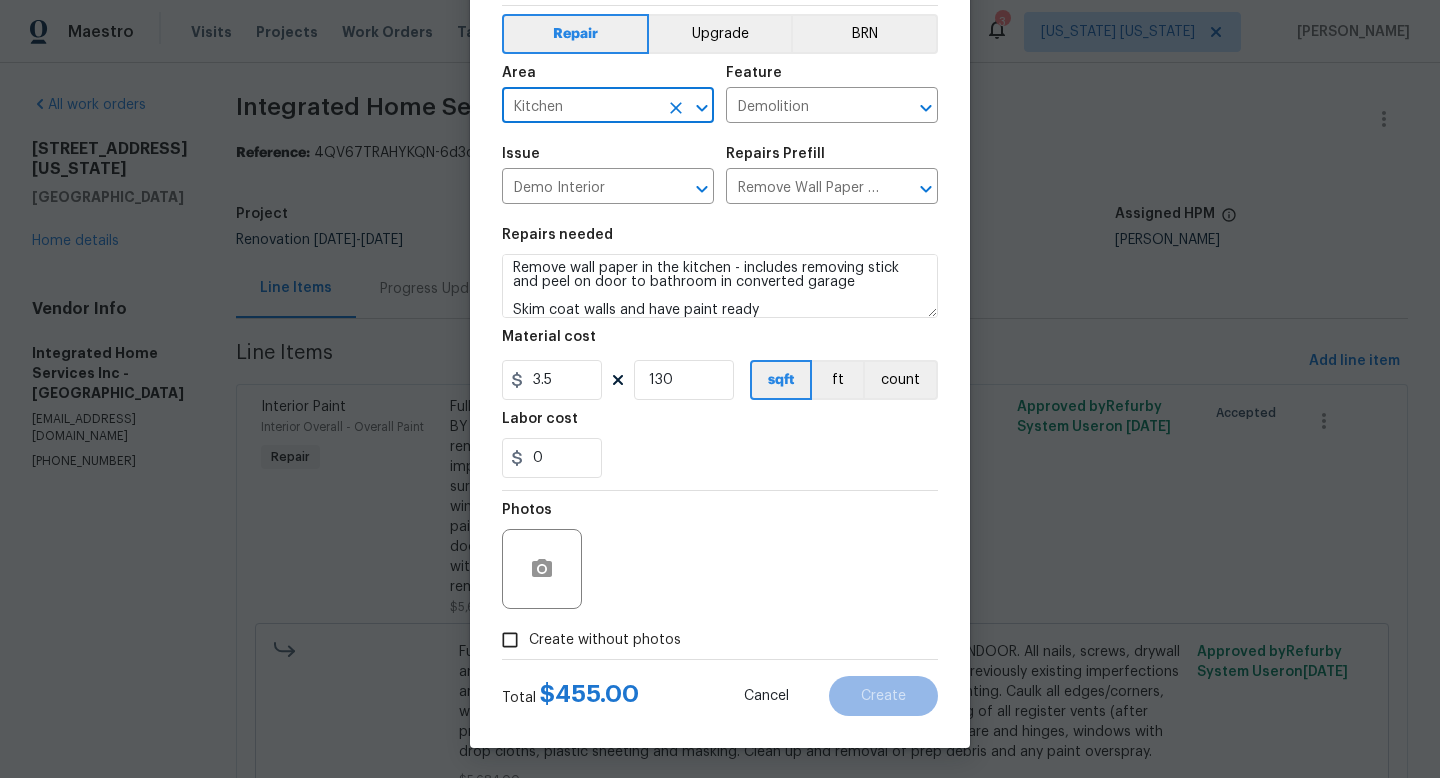 type on "Kitchen" 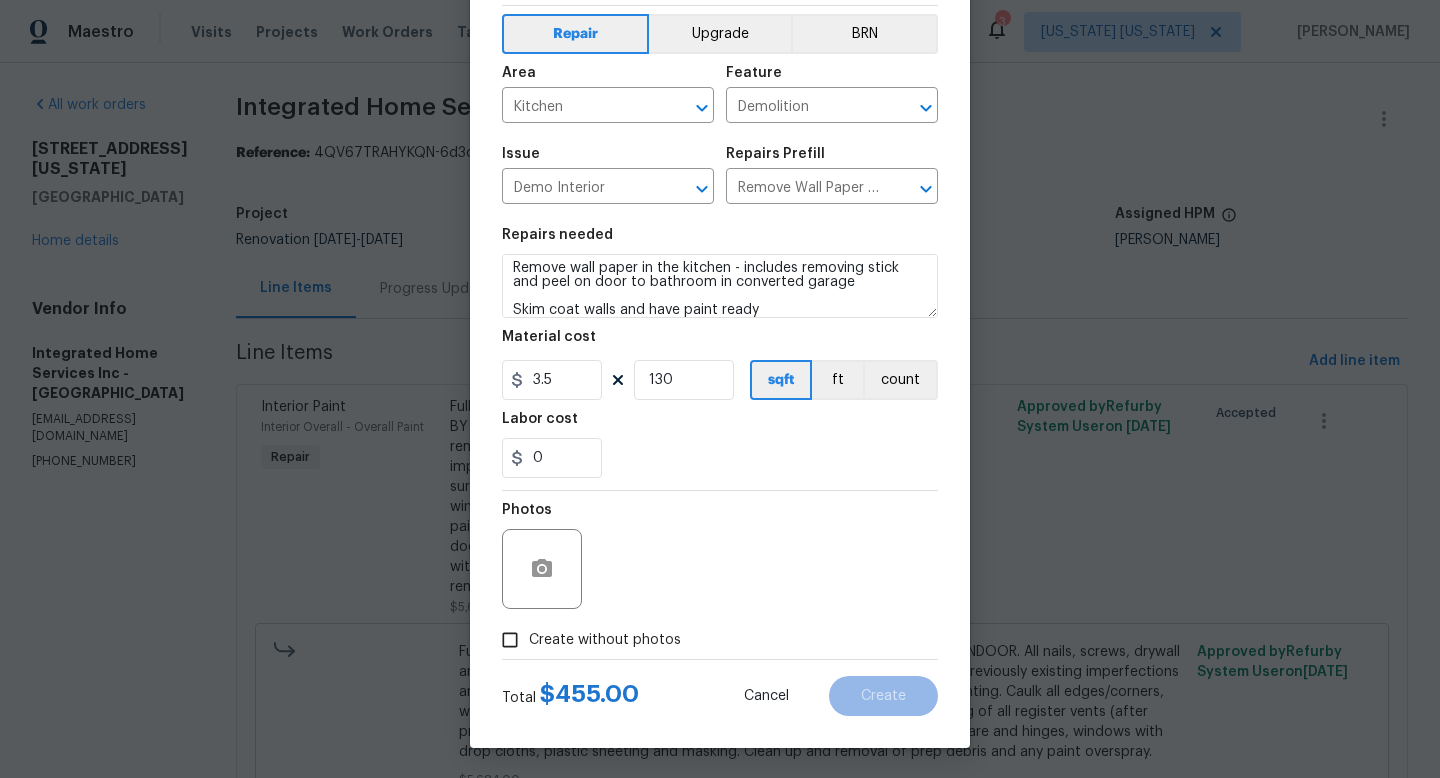 click on "Create without photos" at bounding box center (605, 640) 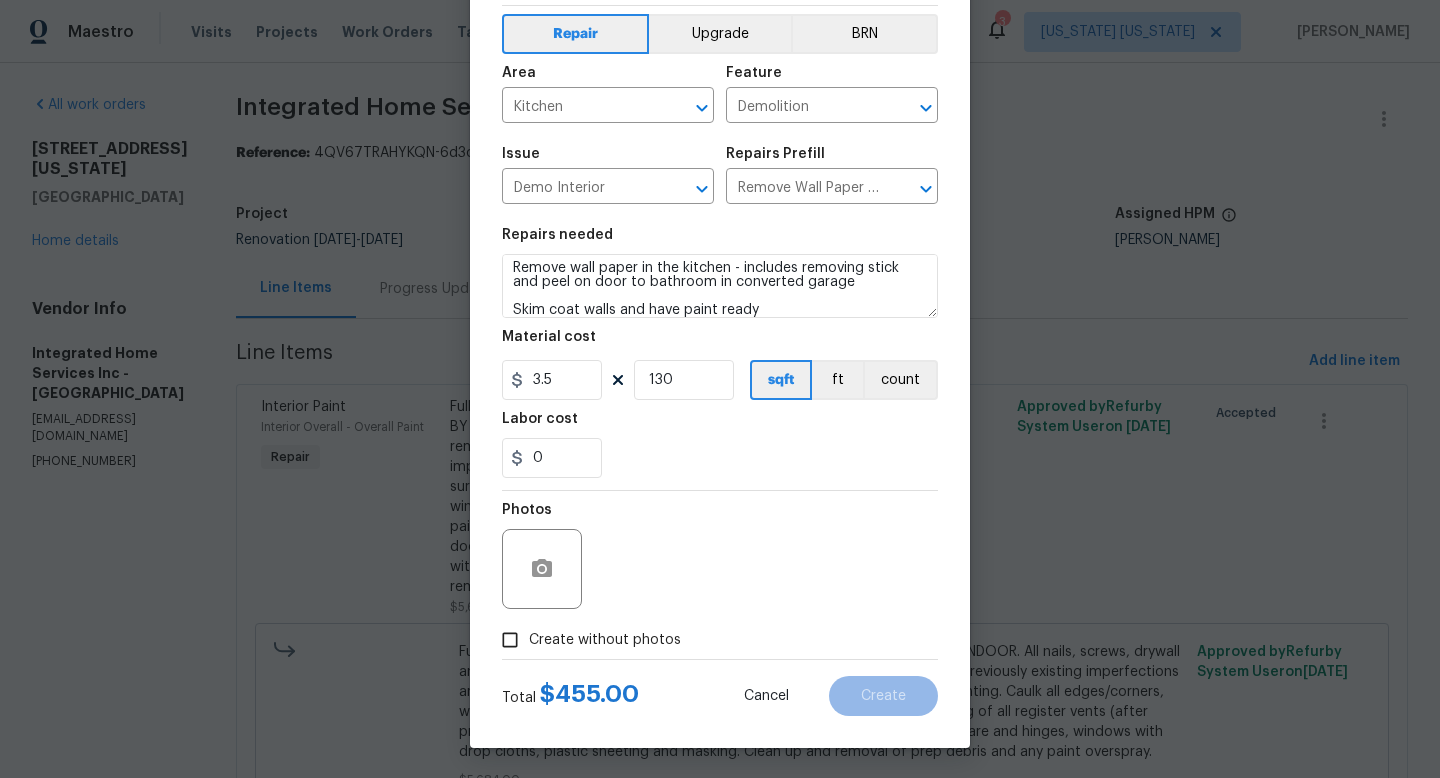 click on "Create without photos" at bounding box center [510, 640] 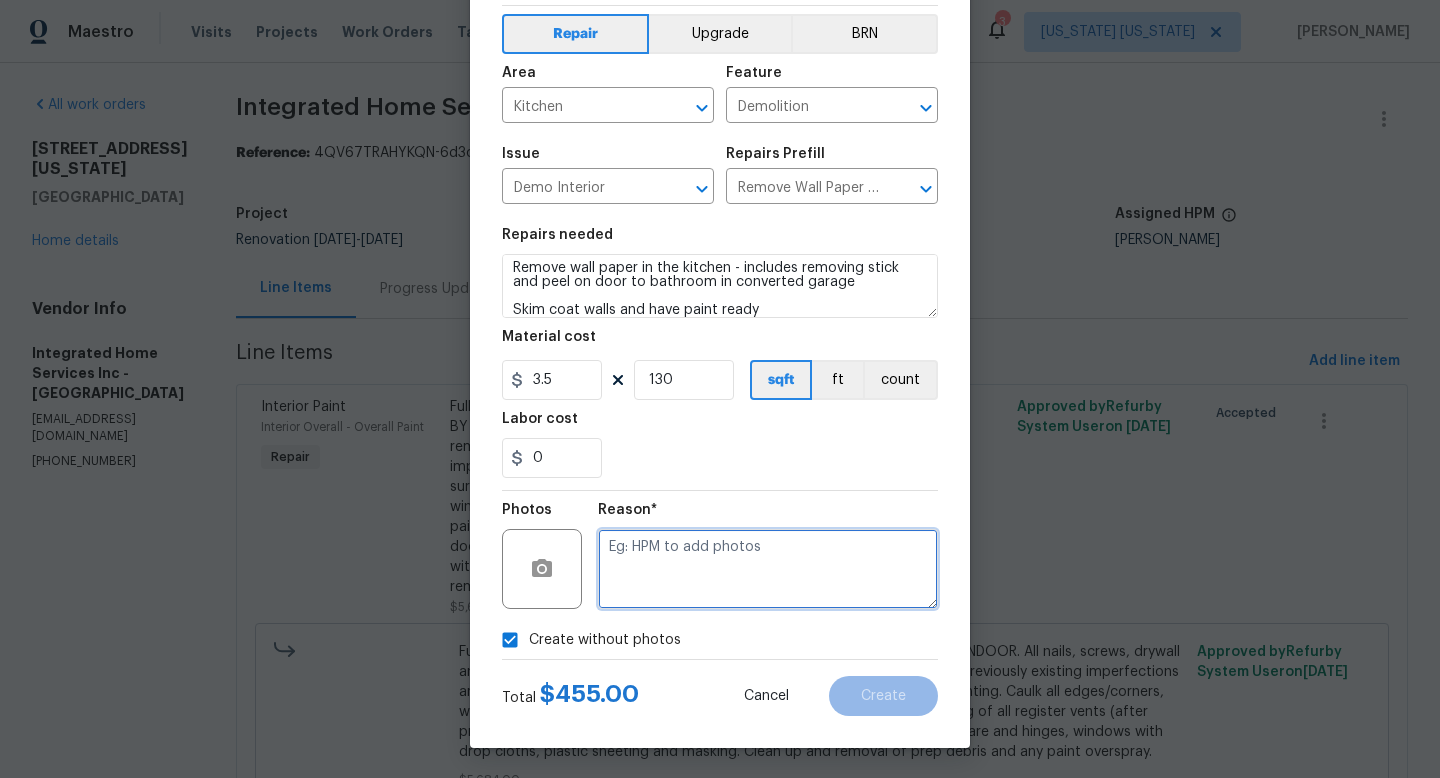 click at bounding box center [768, 569] 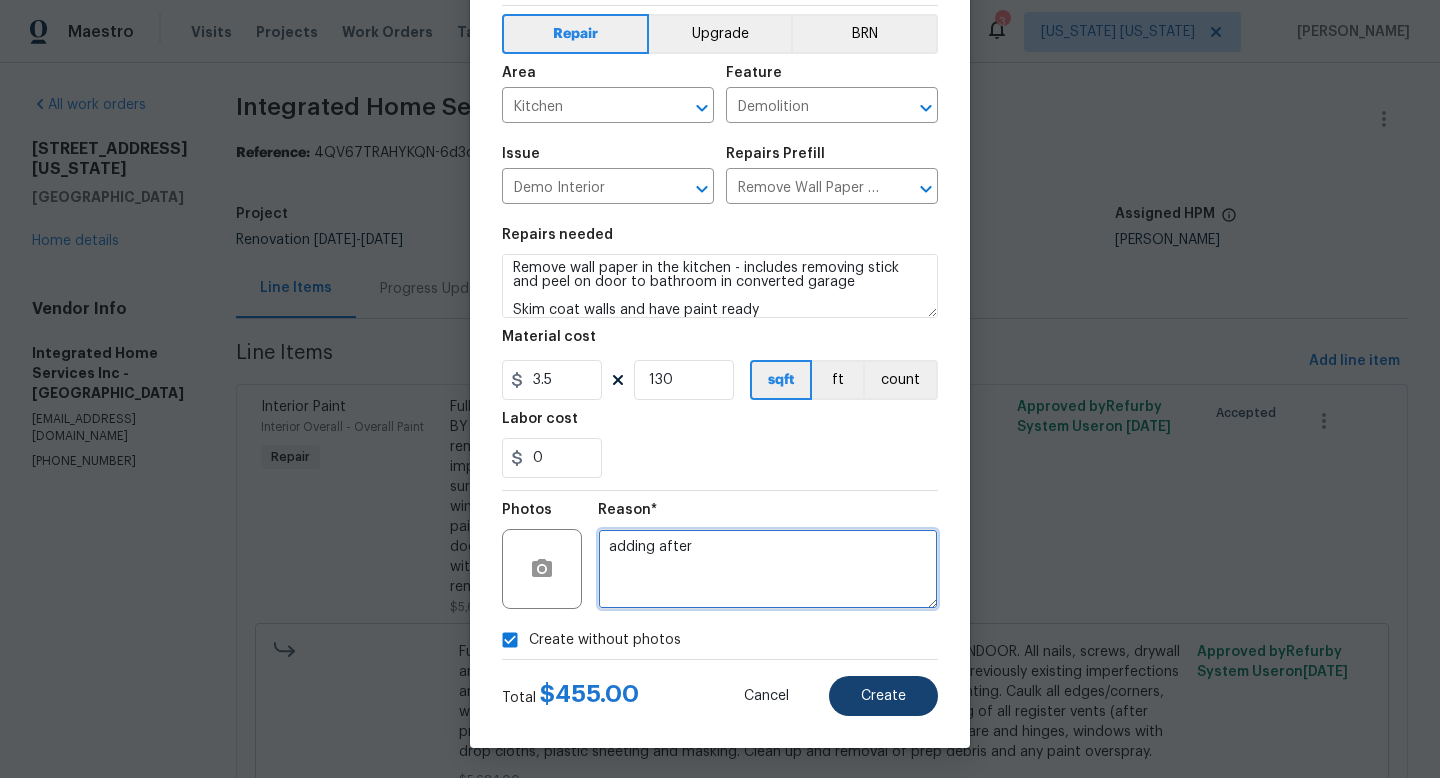 type on "adding after" 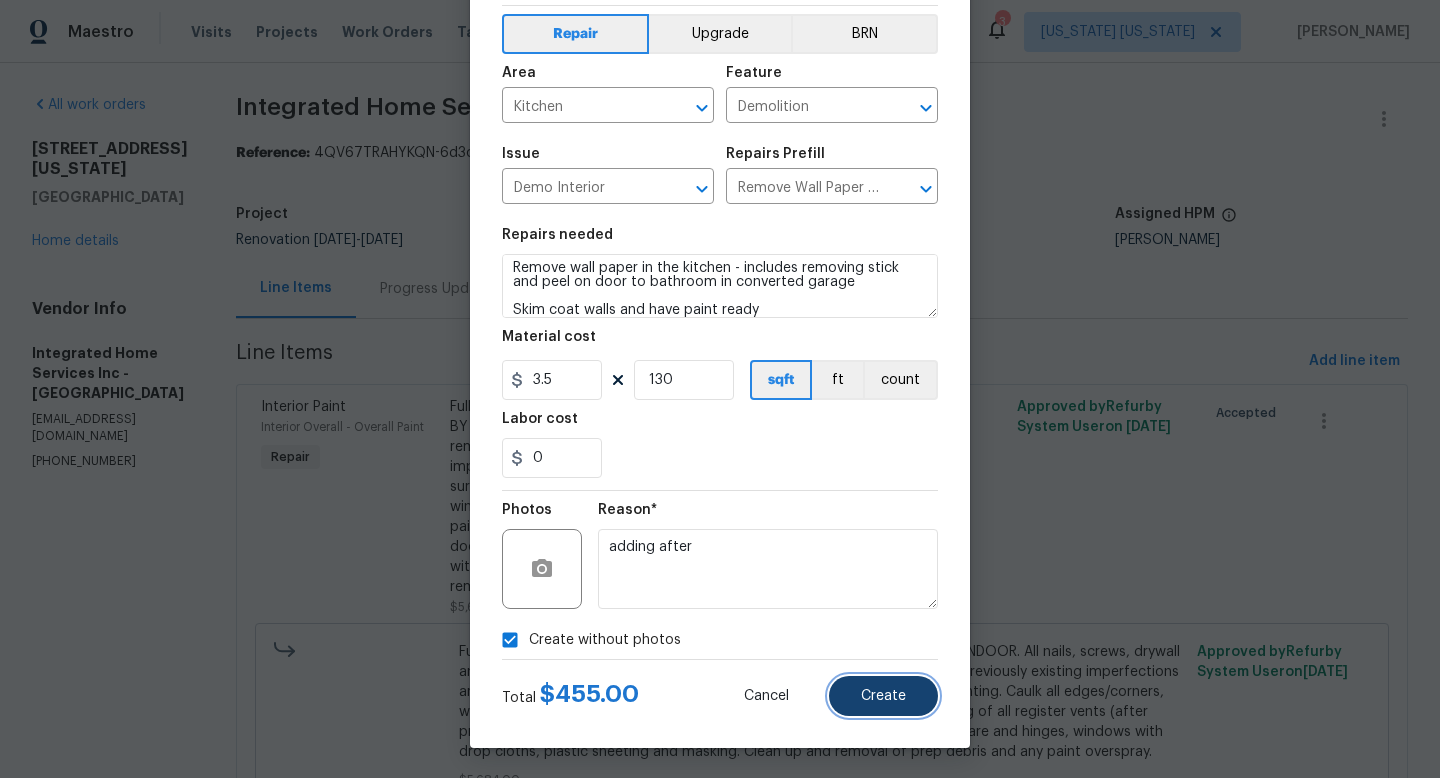 click on "Create" at bounding box center [883, 696] 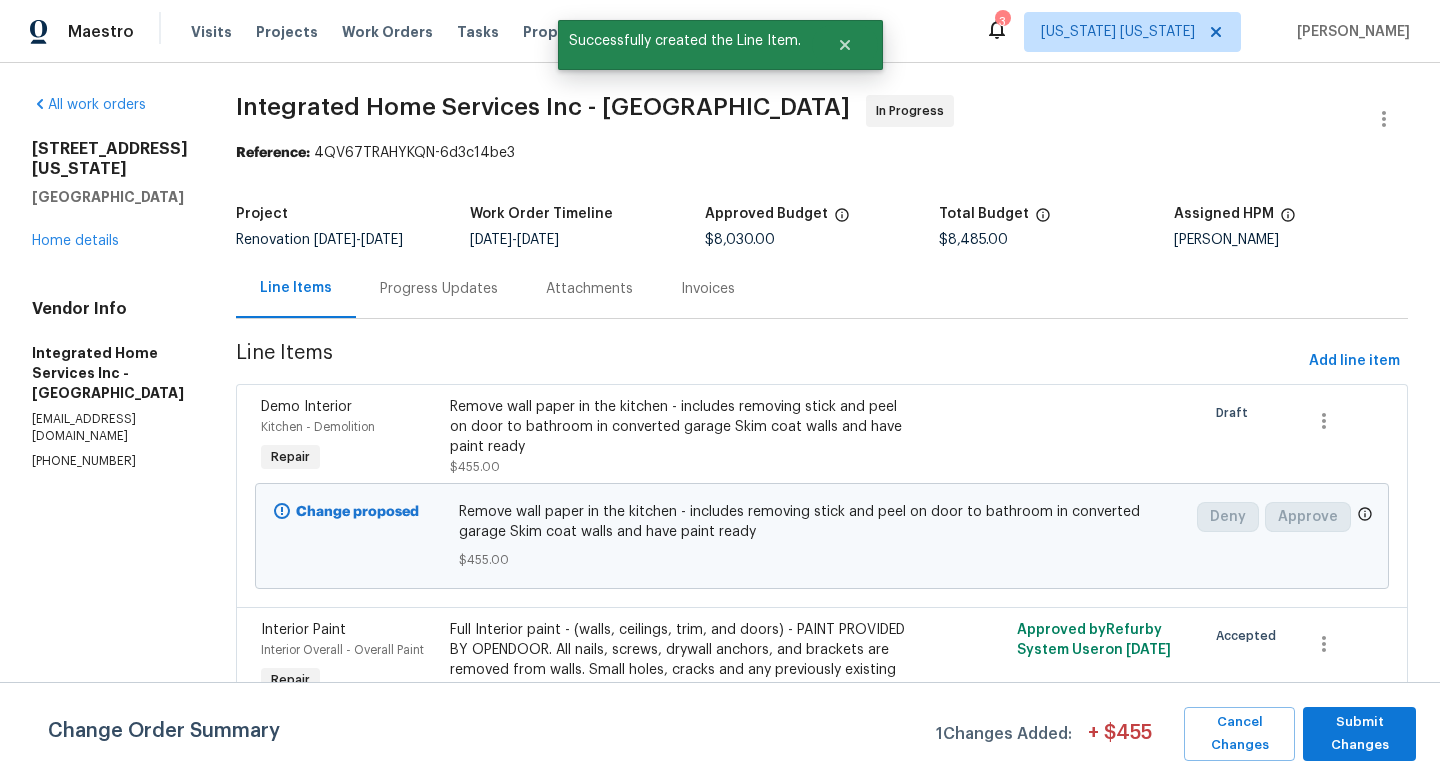 click on "Change Order Summary 1  Changes Added: + $ 455 Cancel Changes Submit Changes" at bounding box center [720, 730] 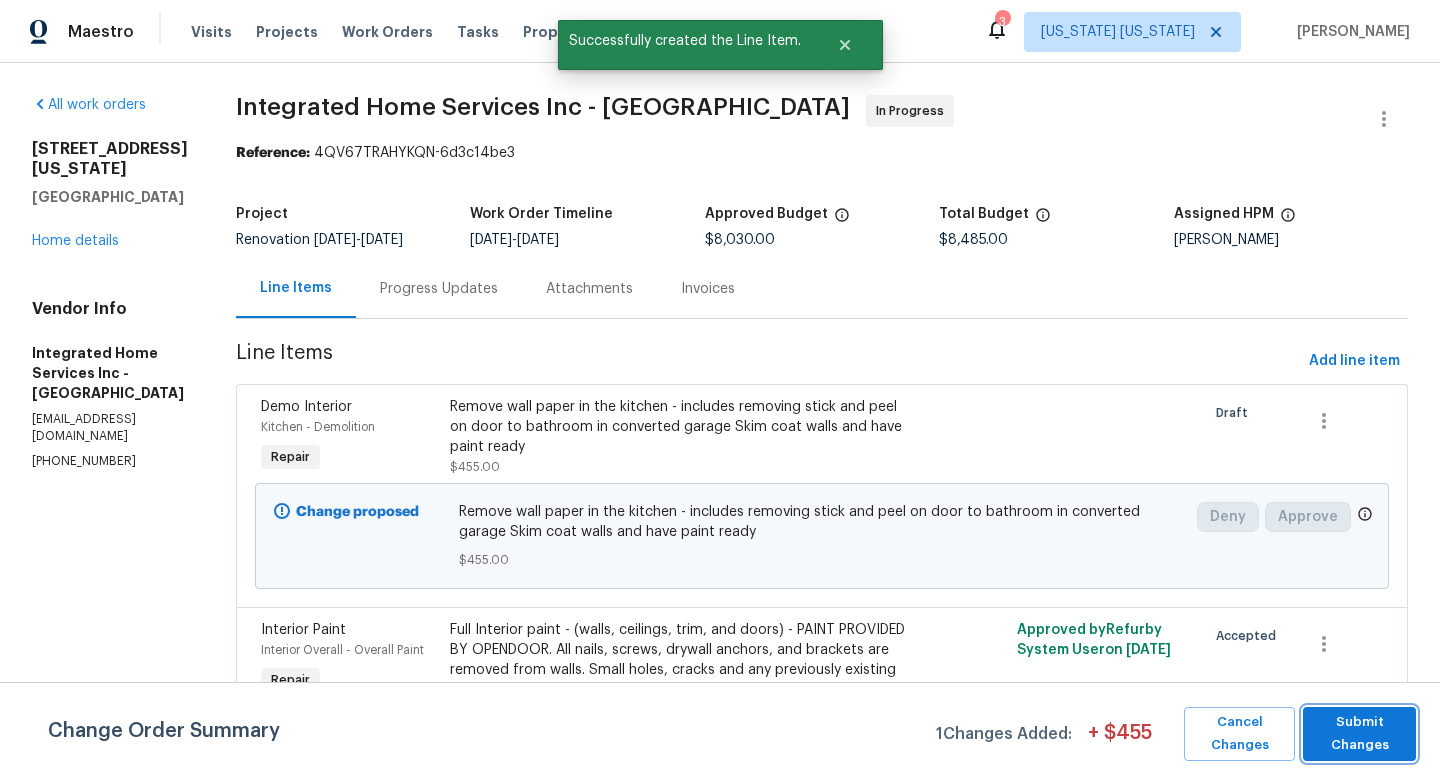 click on "Submit Changes" at bounding box center [1359, 734] 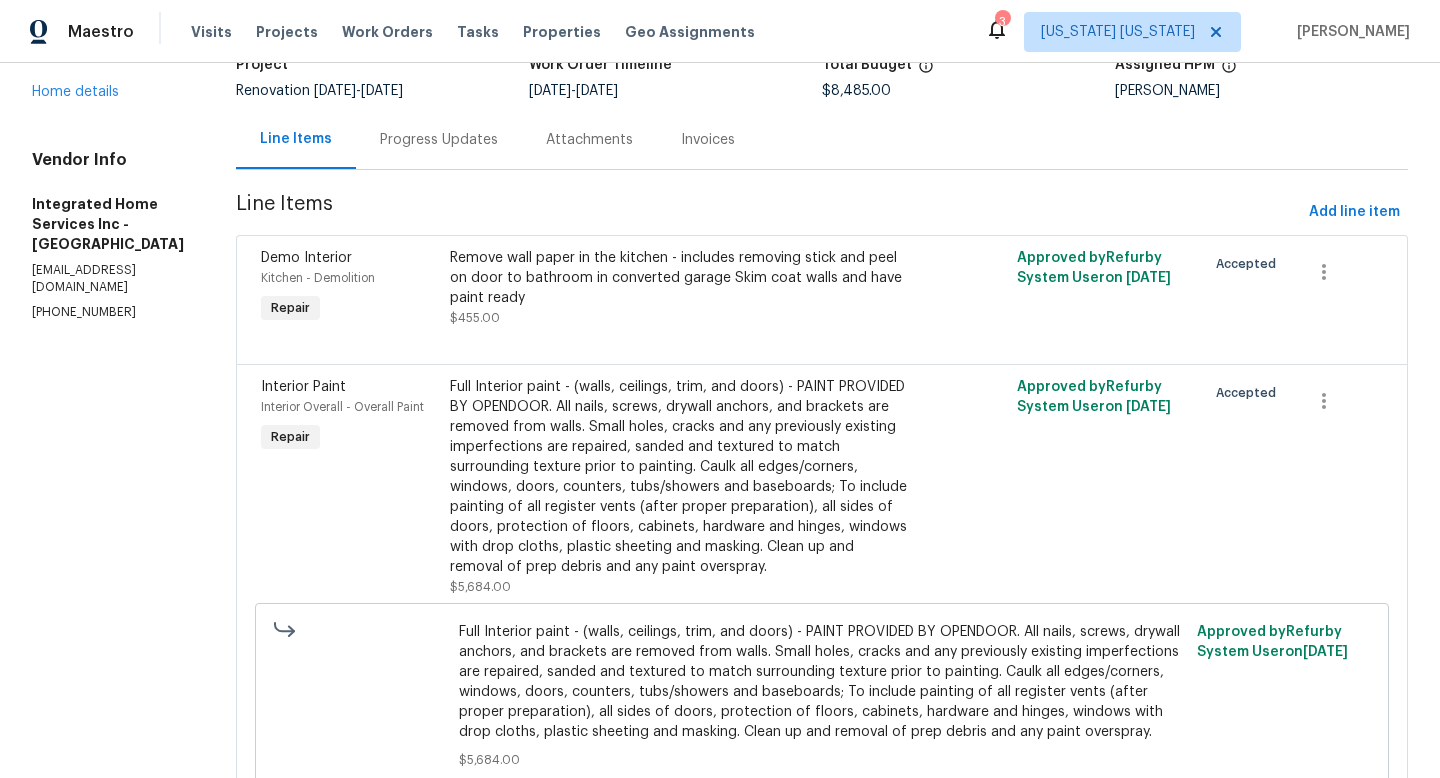 scroll, scrollTop: 0, scrollLeft: 0, axis: both 